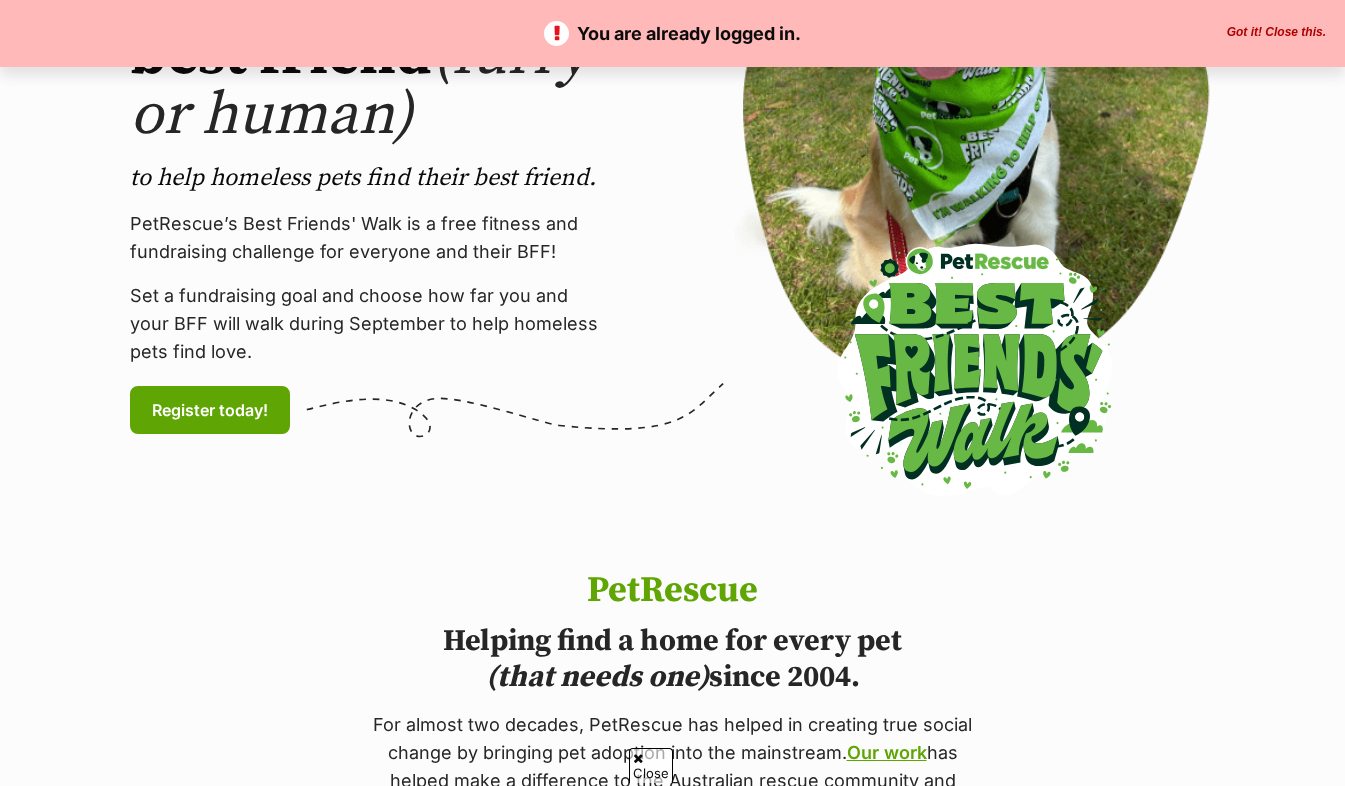 scroll, scrollTop: 0, scrollLeft: 0, axis: both 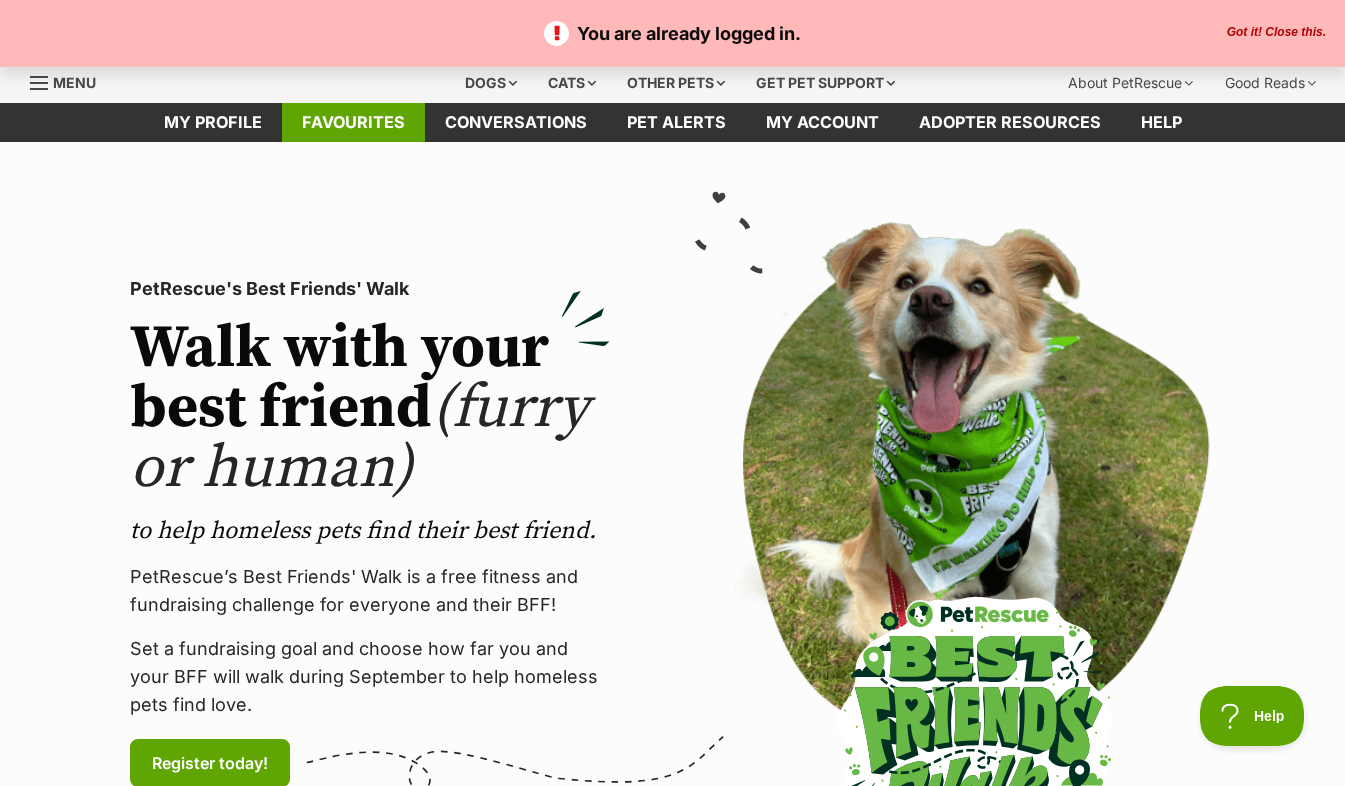 click on "Favourites" at bounding box center (353, 122) 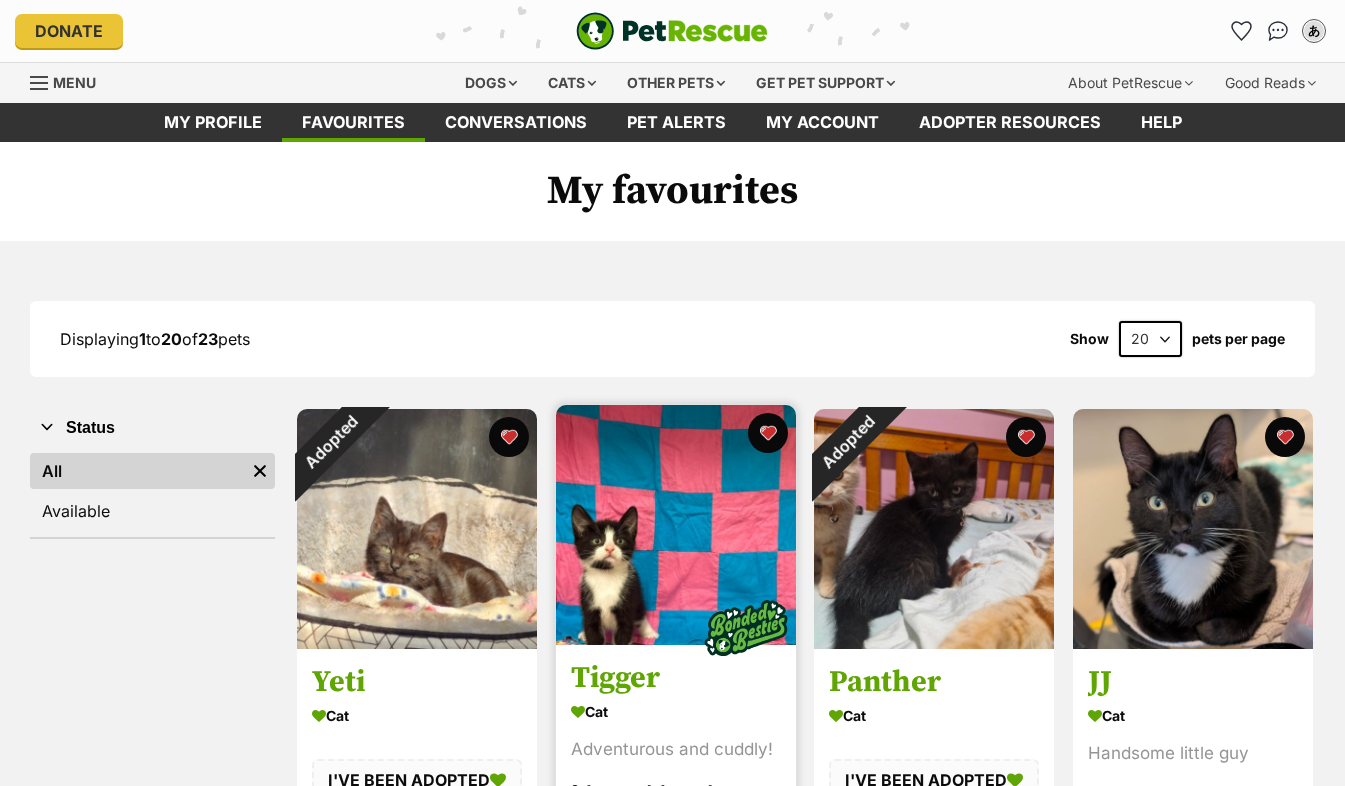 scroll, scrollTop: 0, scrollLeft: 0, axis: both 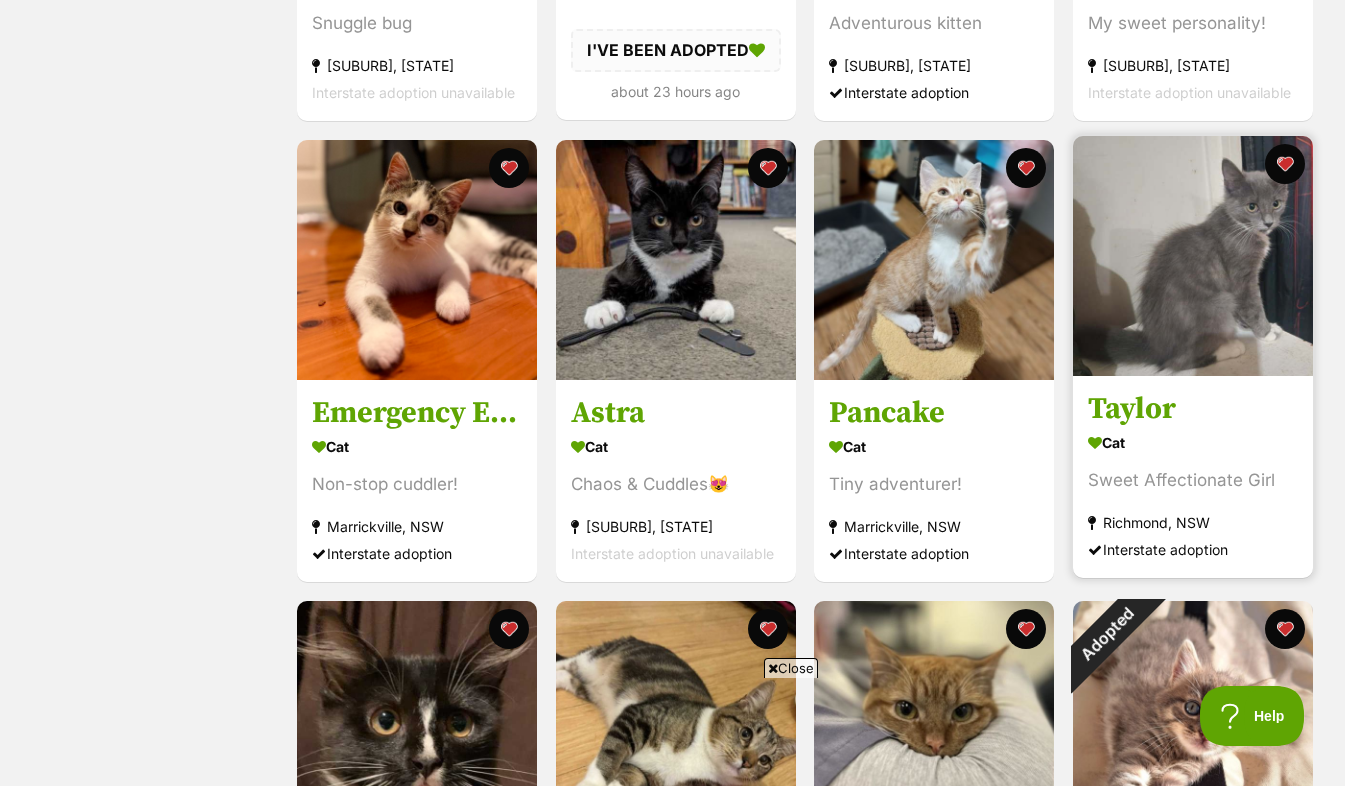 click at bounding box center [1193, 256] 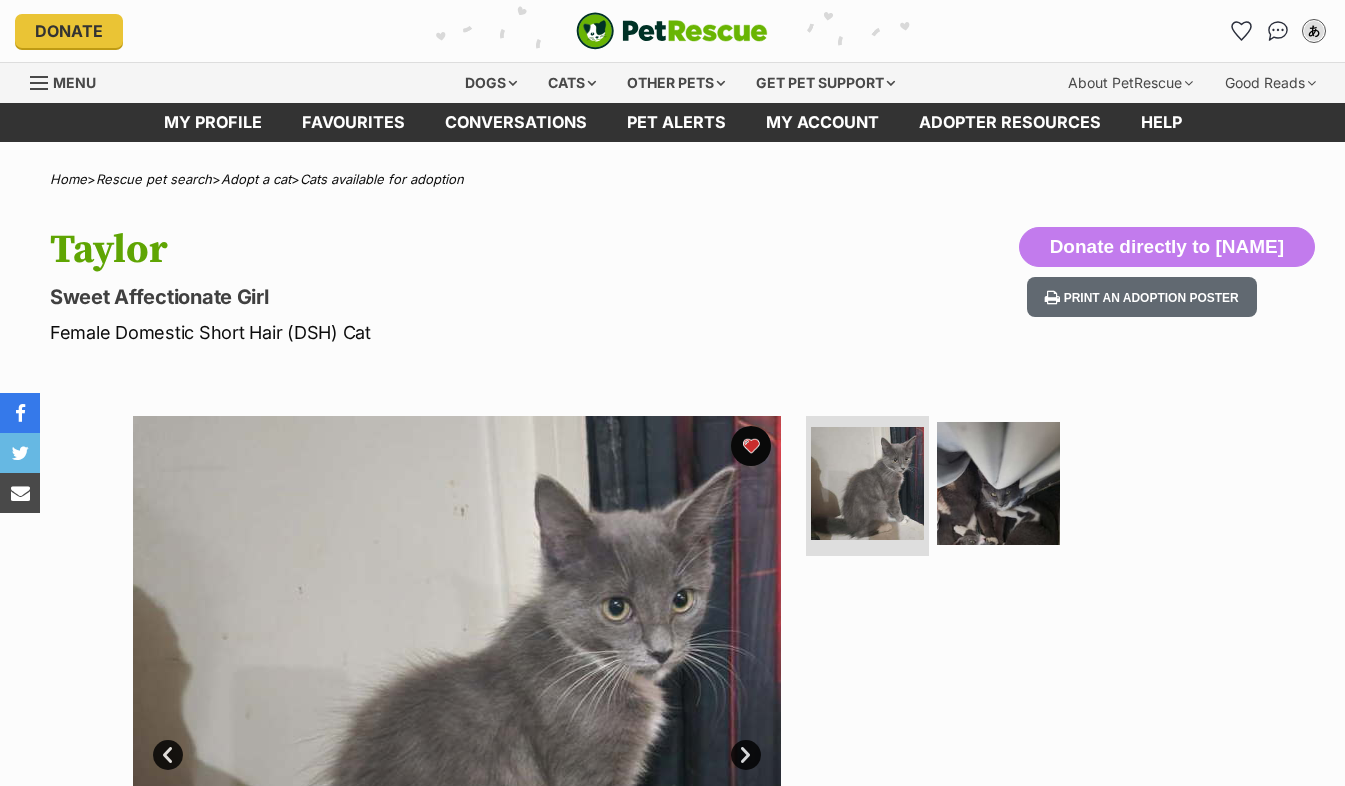 scroll, scrollTop: 0, scrollLeft: 0, axis: both 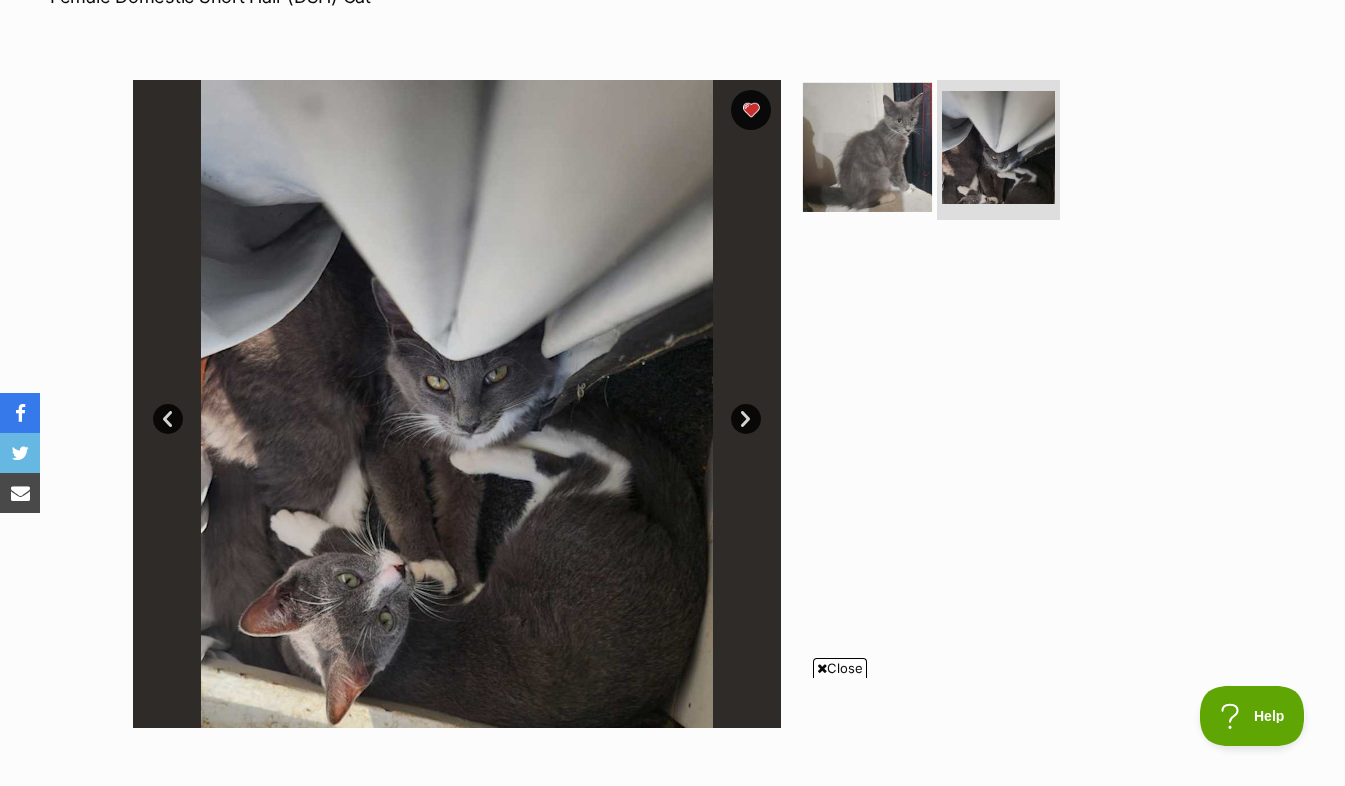 click at bounding box center [867, 147] 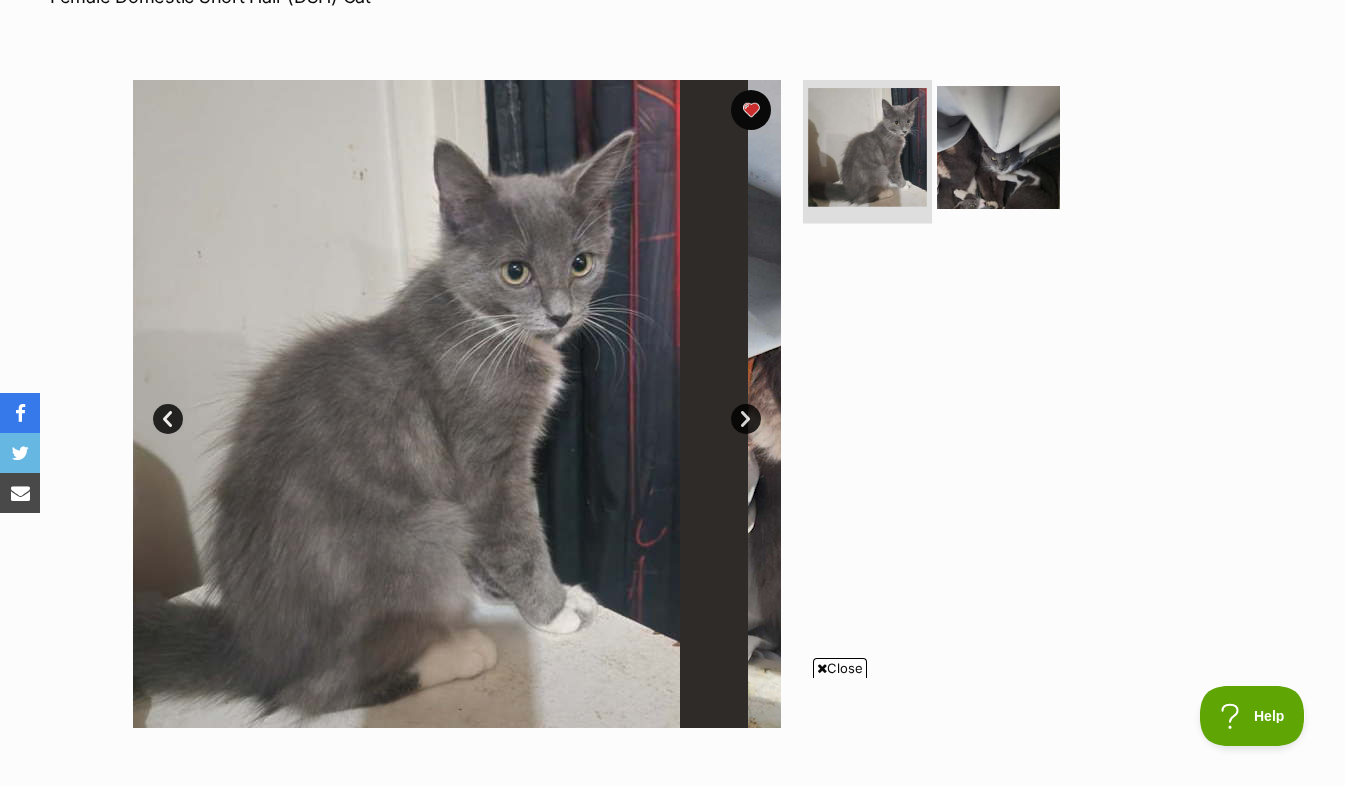 scroll, scrollTop: 0, scrollLeft: 0, axis: both 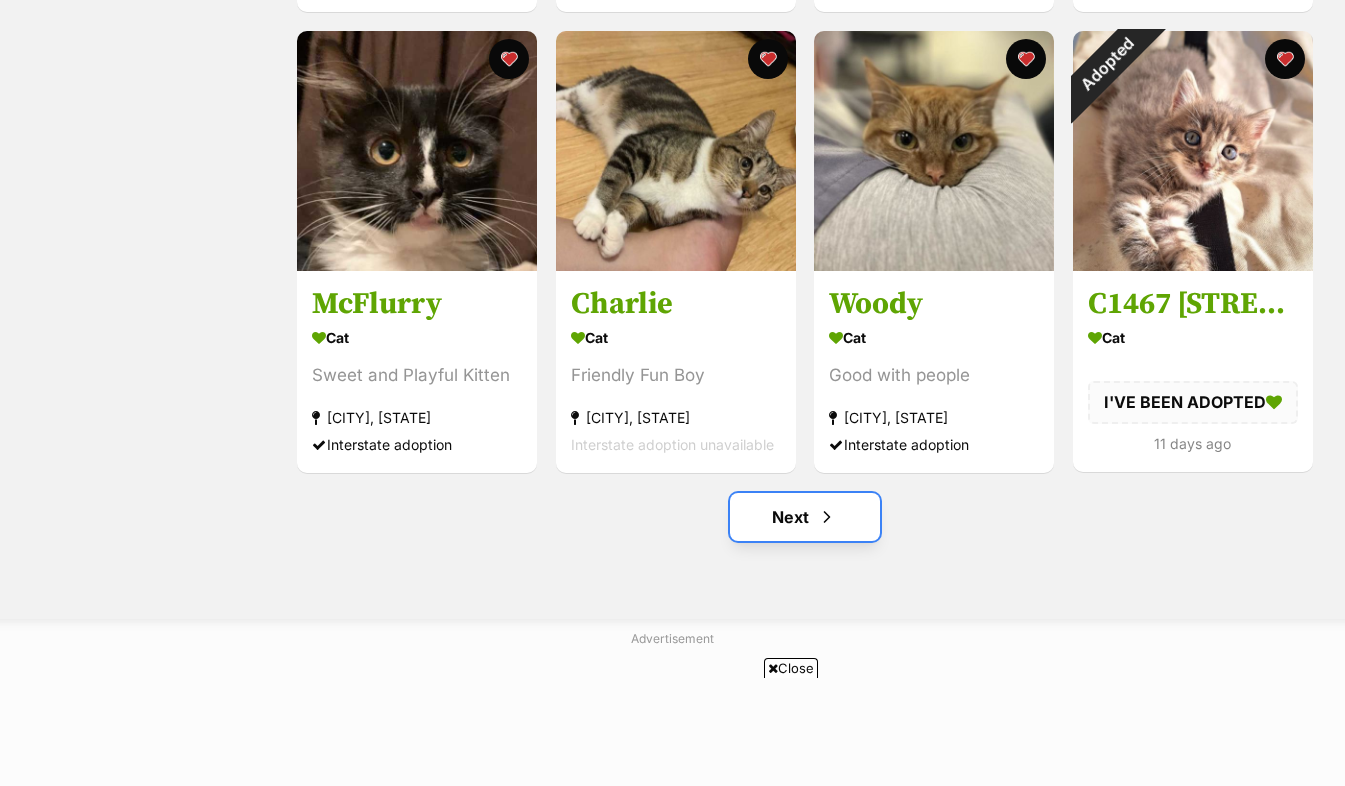 click on "Next" at bounding box center (805, 517) 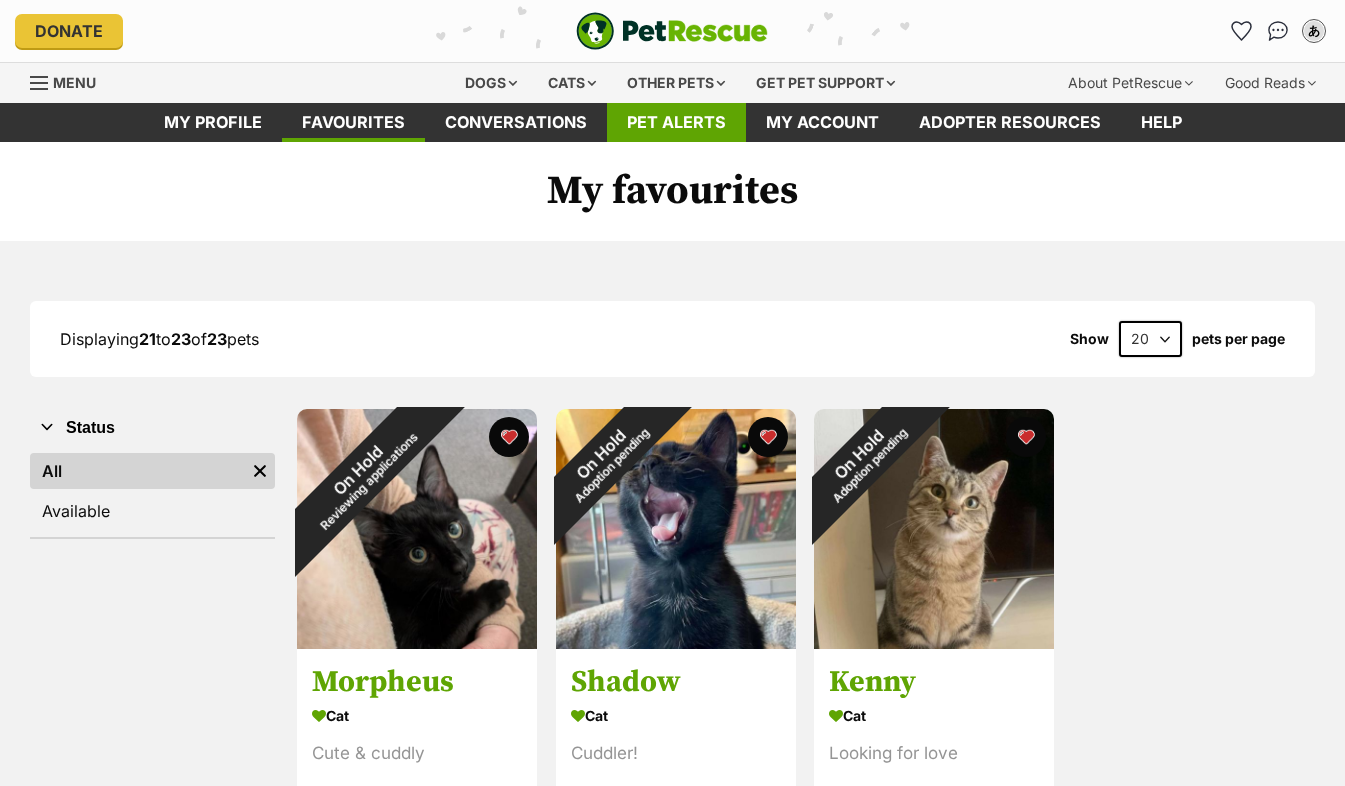 scroll, scrollTop: 0, scrollLeft: 0, axis: both 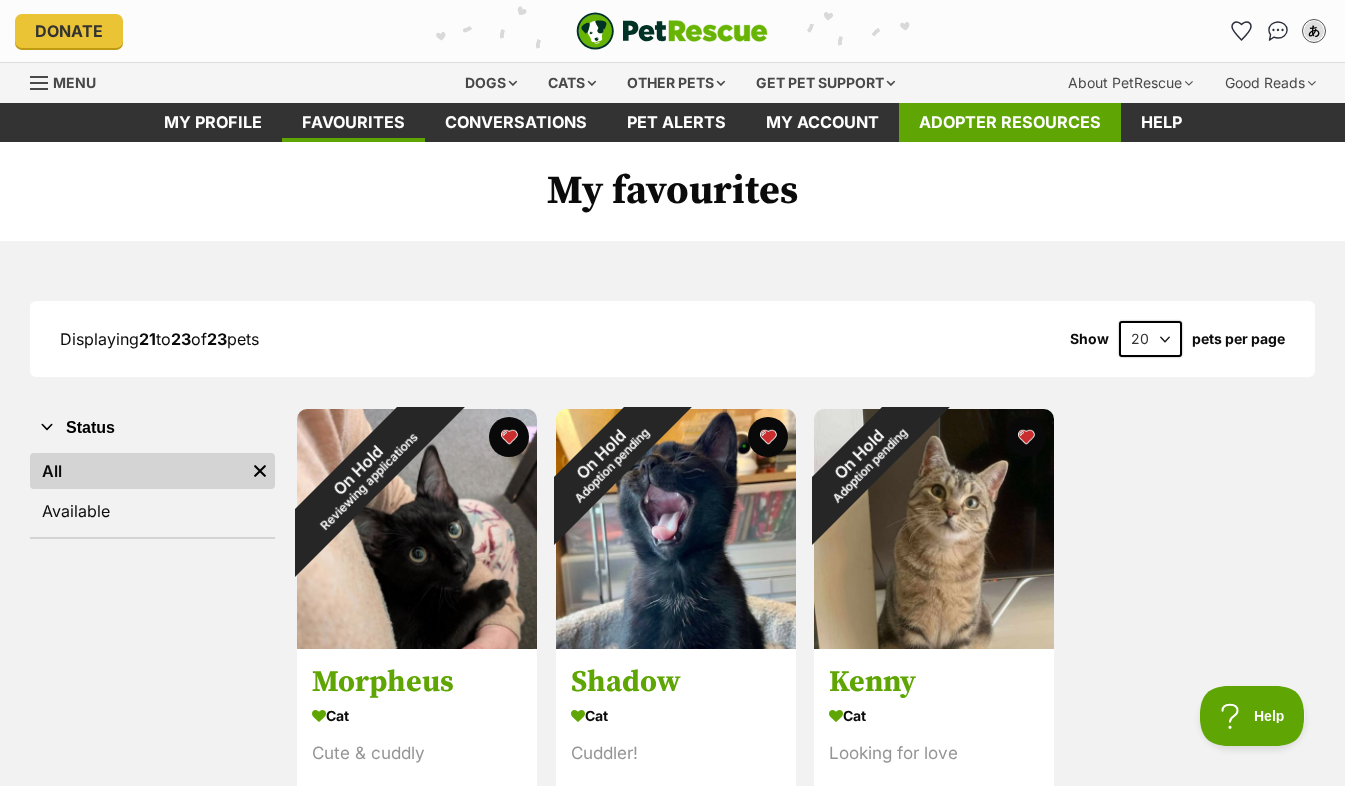 click on "Adopter resources" at bounding box center (1010, 122) 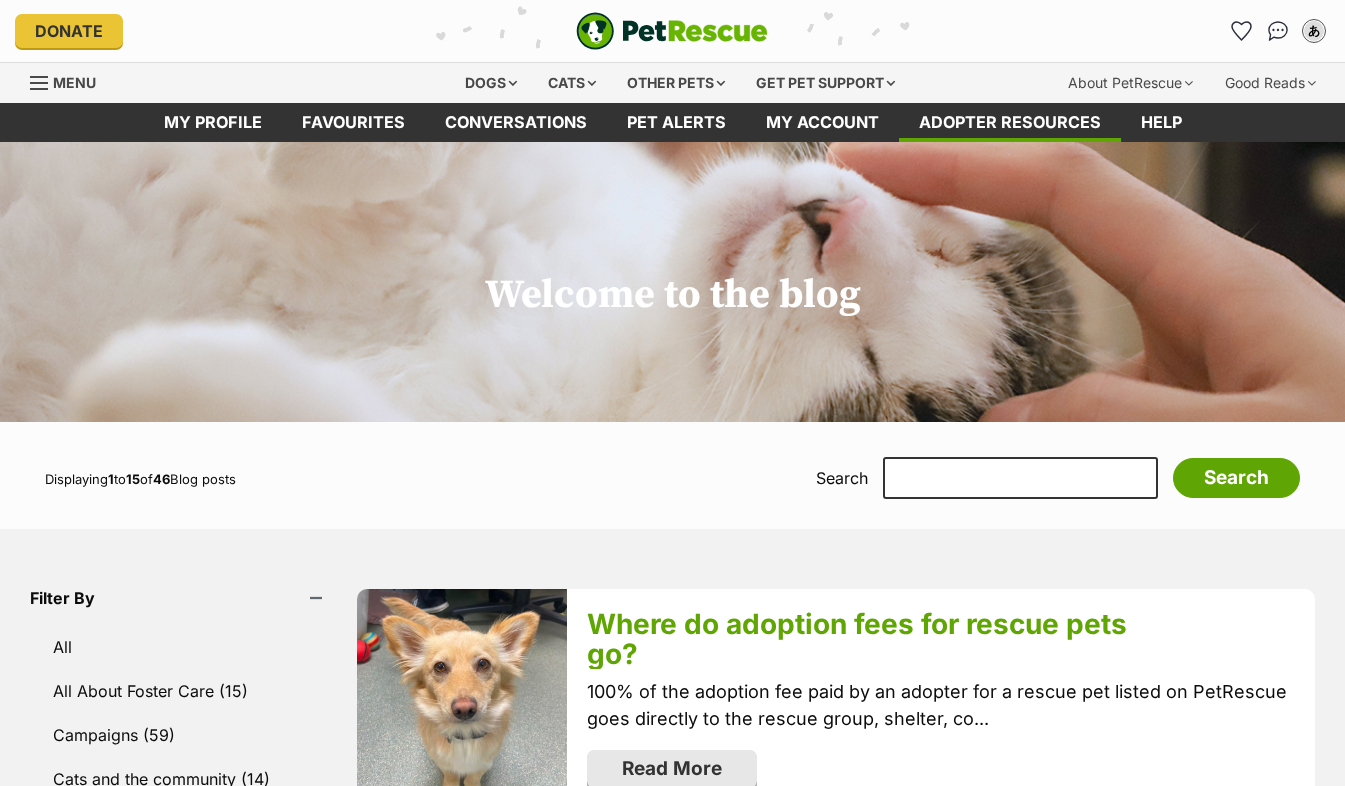 scroll, scrollTop: 0, scrollLeft: 0, axis: both 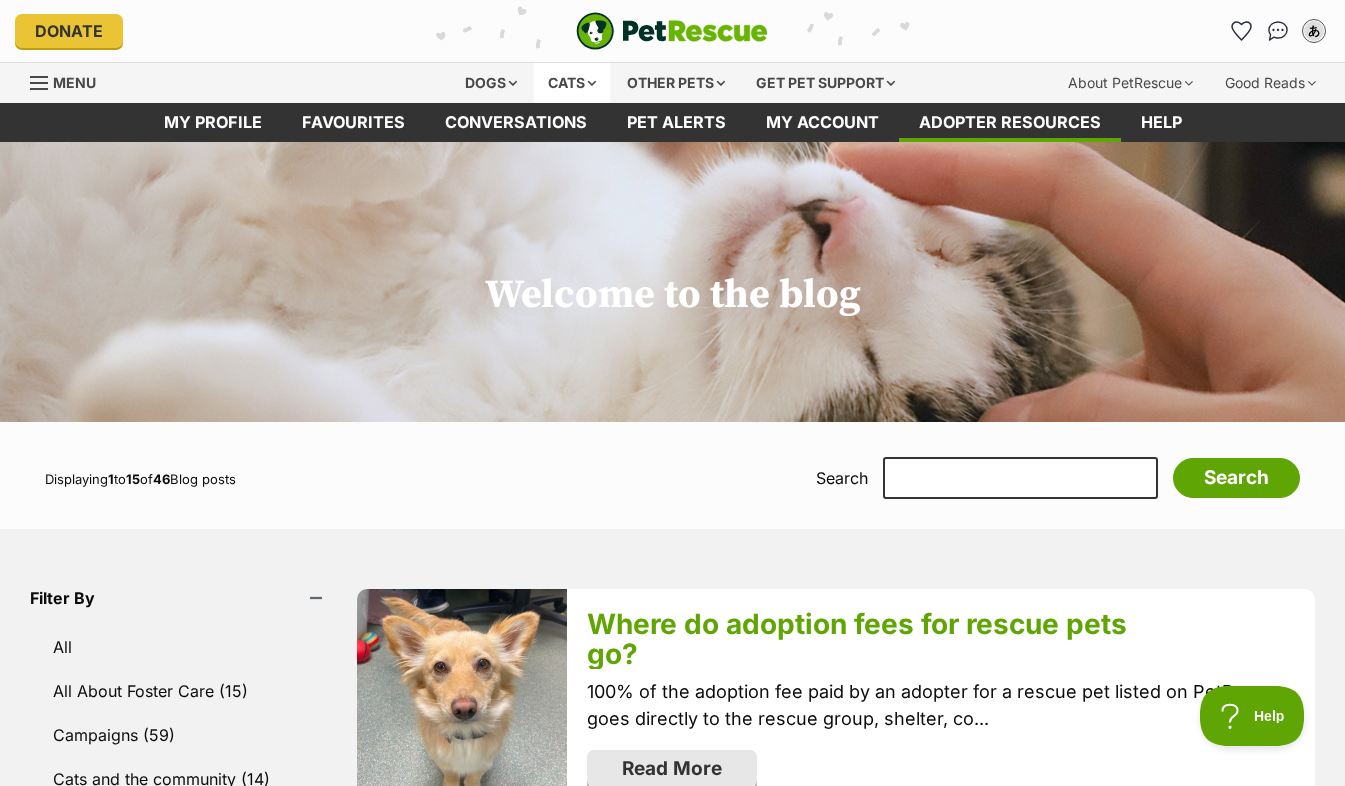 click on "Cats" at bounding box center (572, 83) 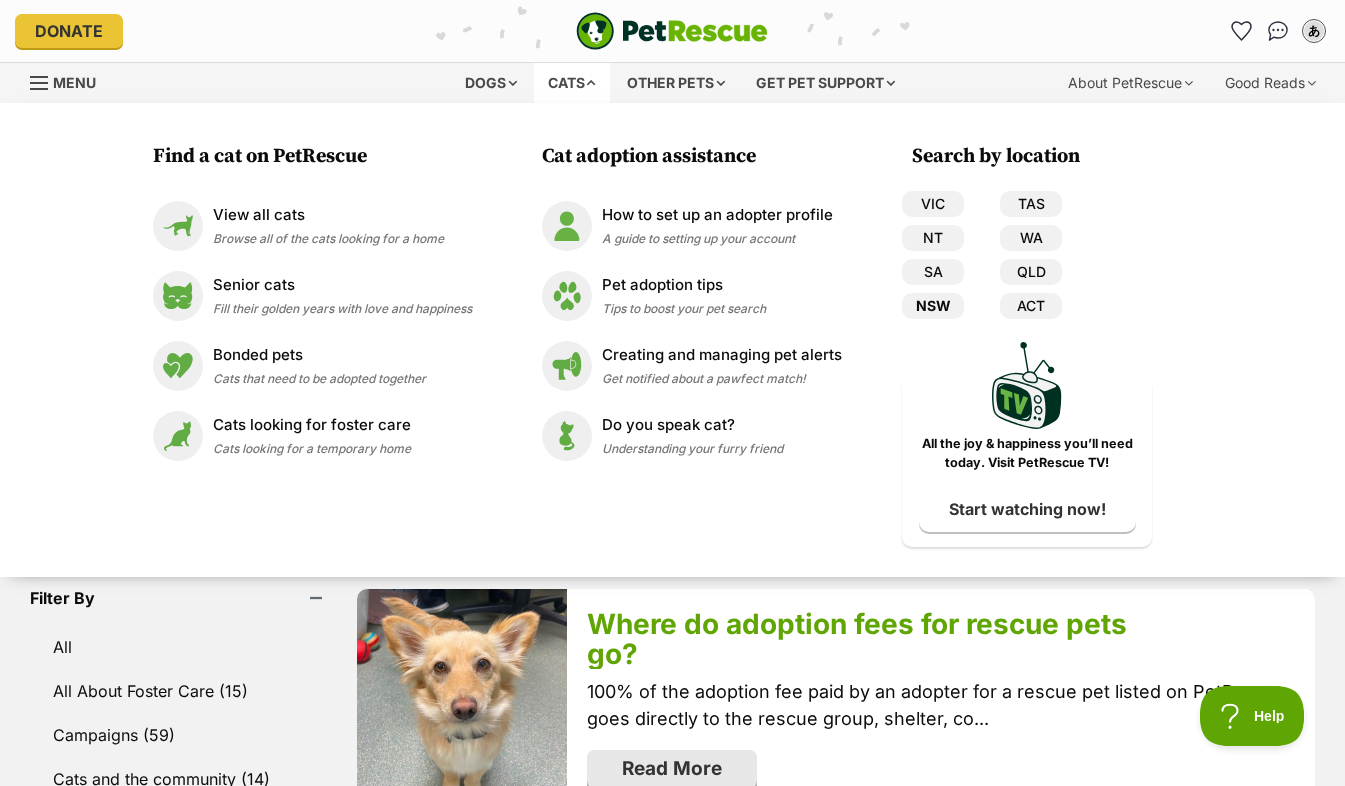 click on "NSW" at bounding box center [933, 306] 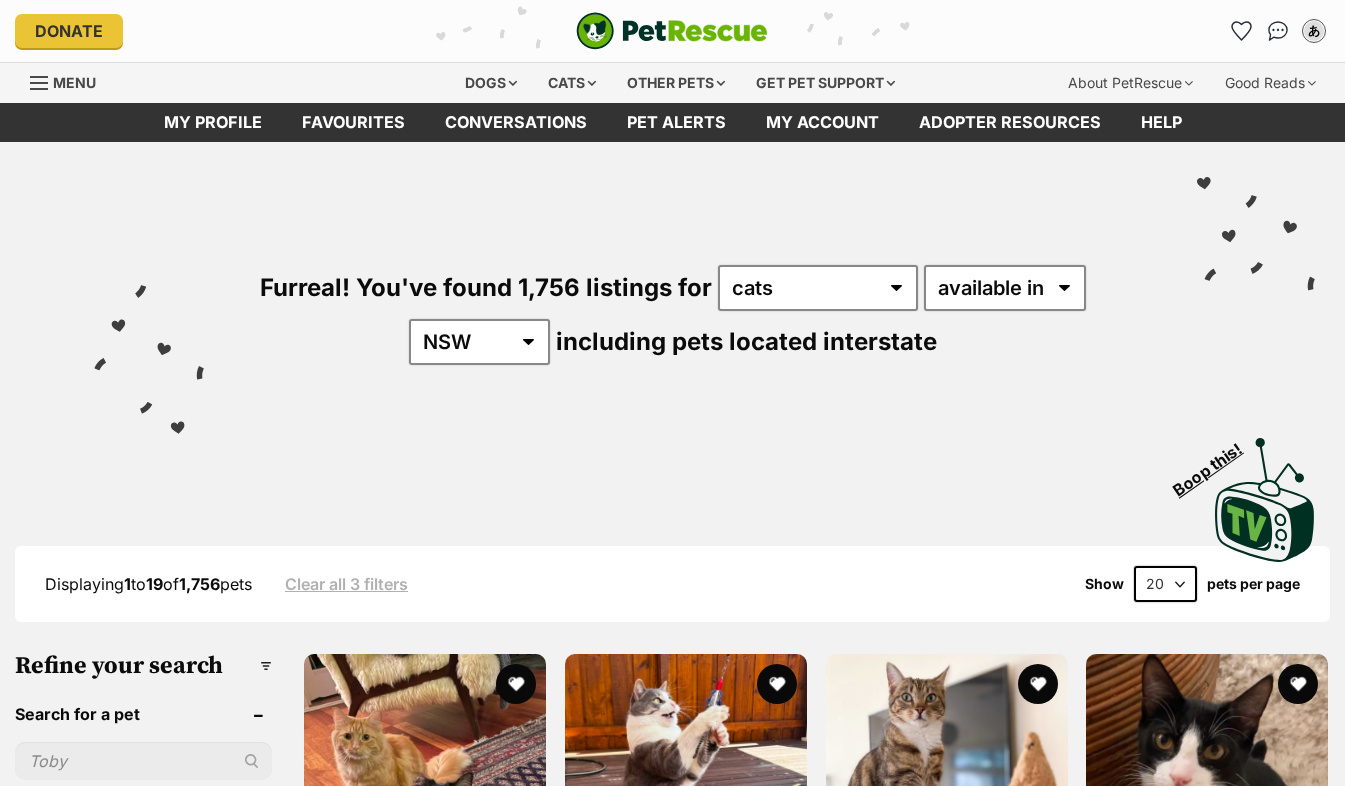 scroll, scrollTop: 0, scrollLeft: 0, axis: both 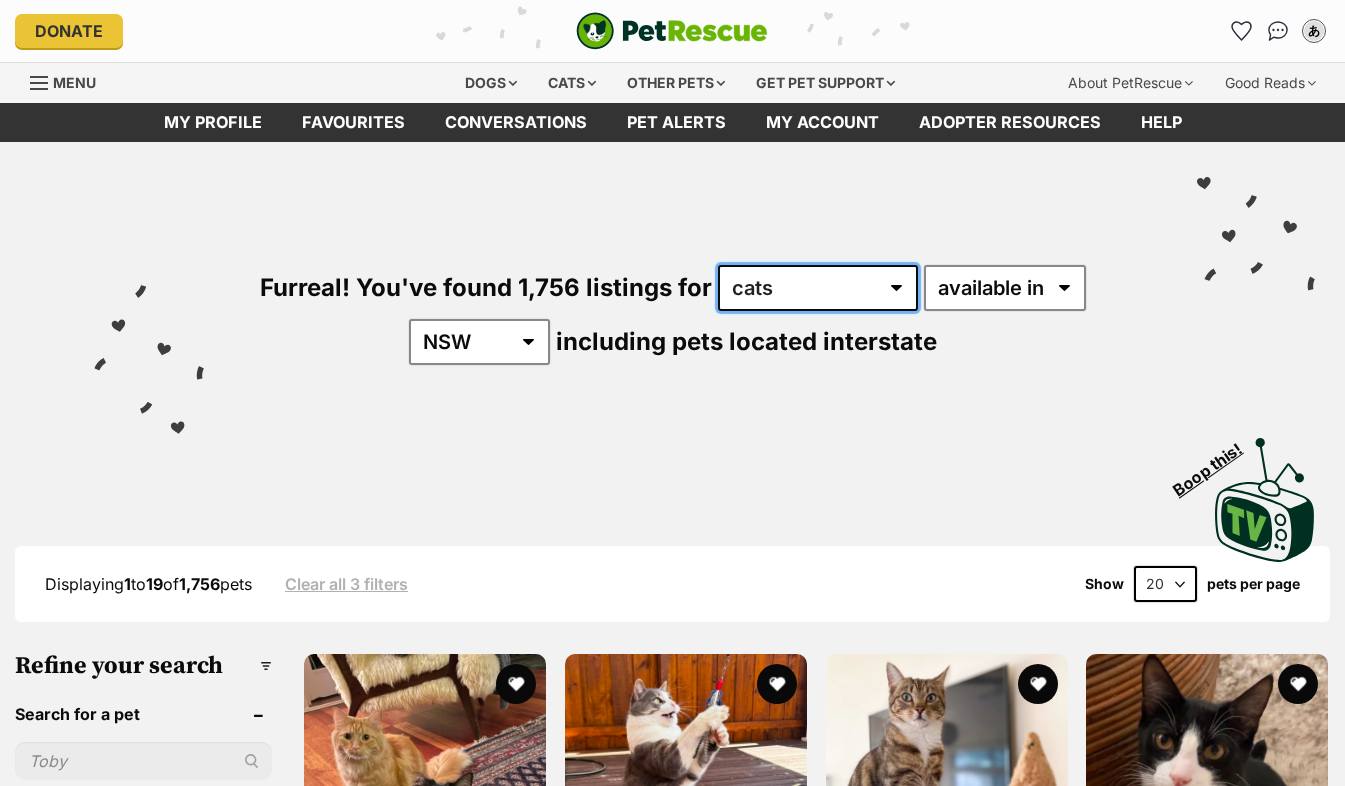 click on "any type of pet
cats
dogs
other pets" at bounding box center [818, 288] 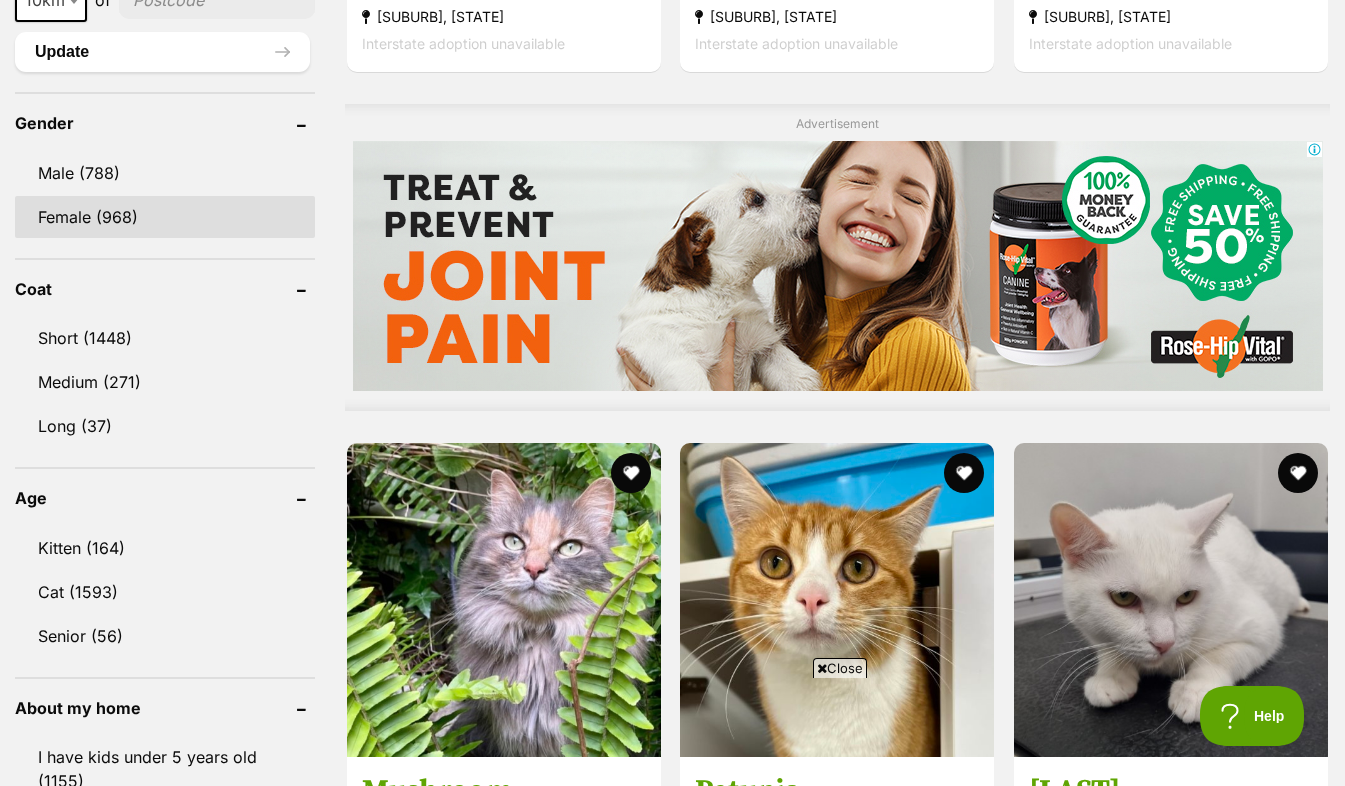 scroll, scrollTop: 1635, scrollLeft: 0, axis: vertical 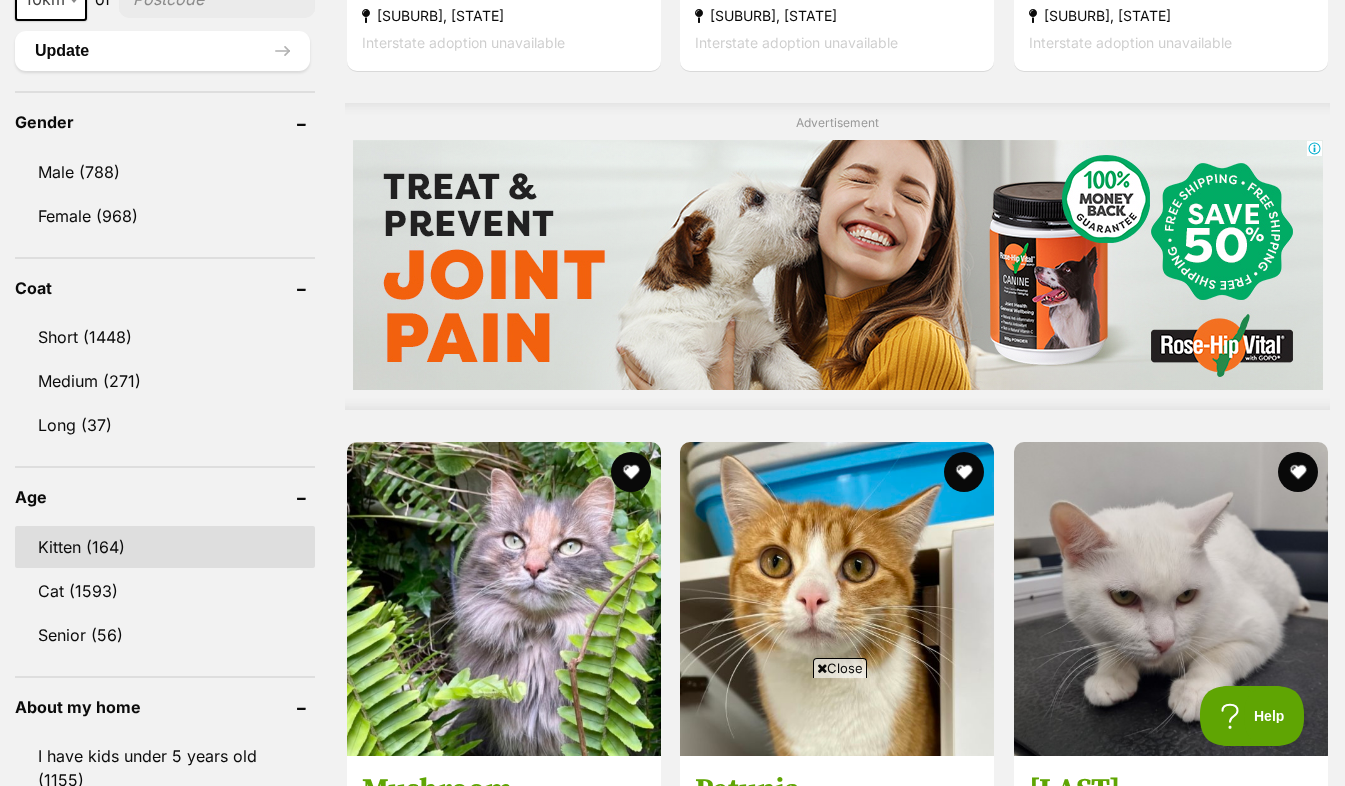 click on "Kitten (164)" at bounding box center [165, 547] 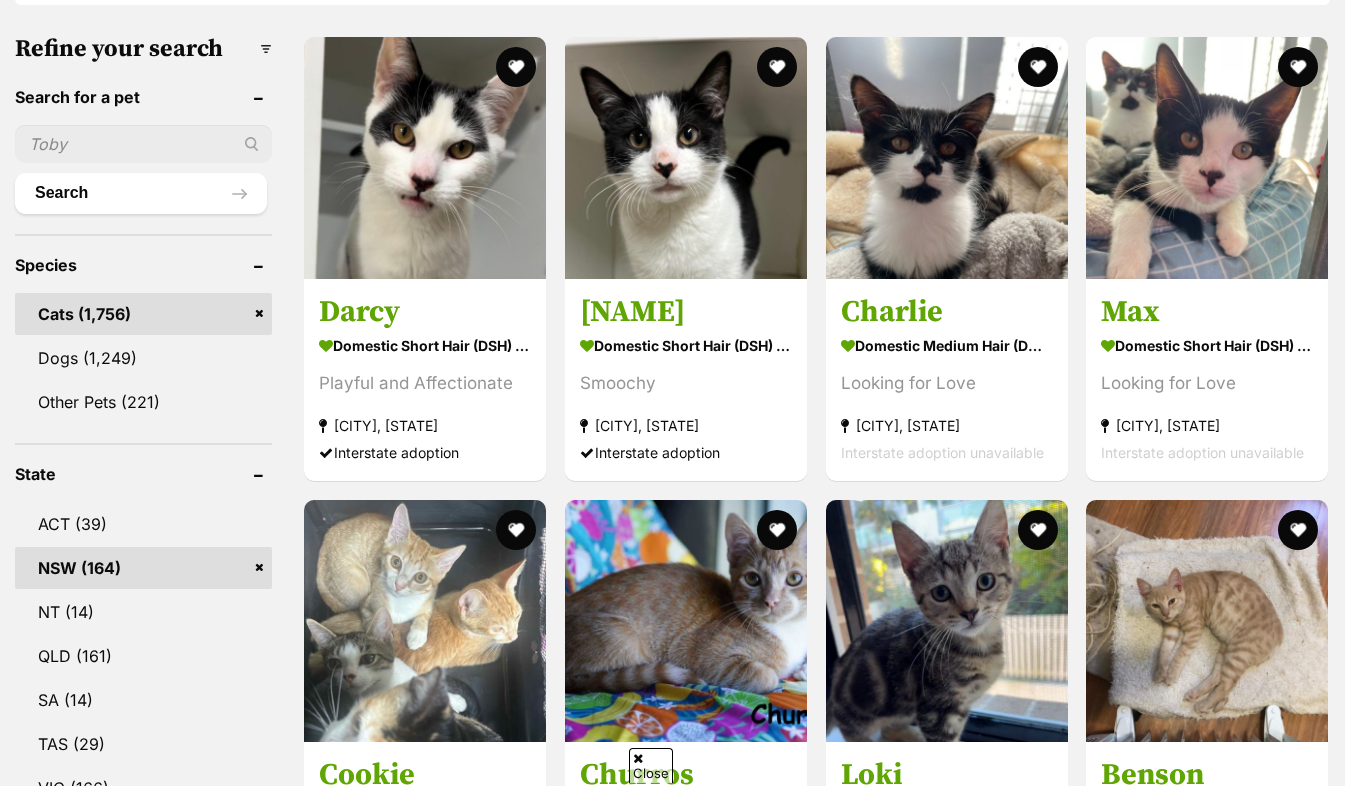 scroll, scrollTop: 660, scrollLeft: 0, axis: vertical 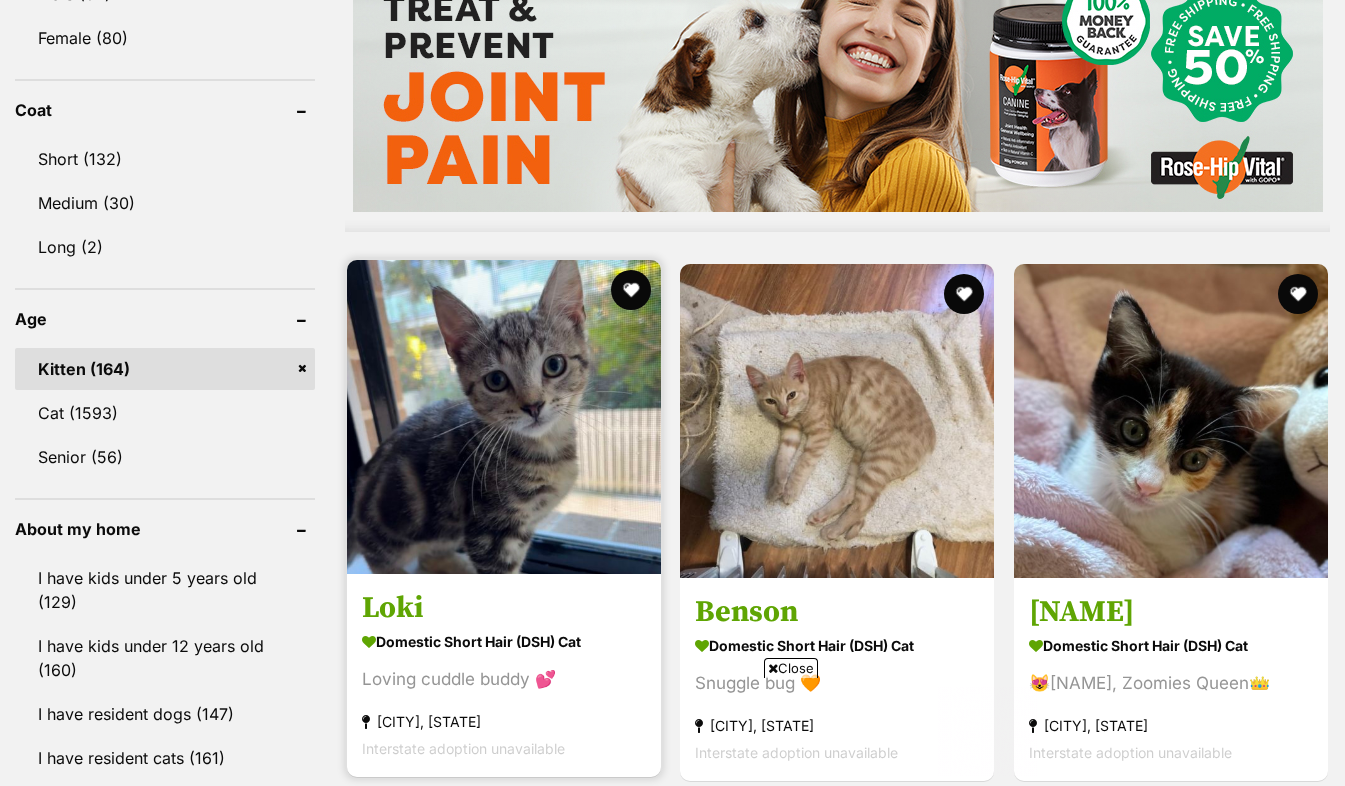 click at bounding box center (504, 417) 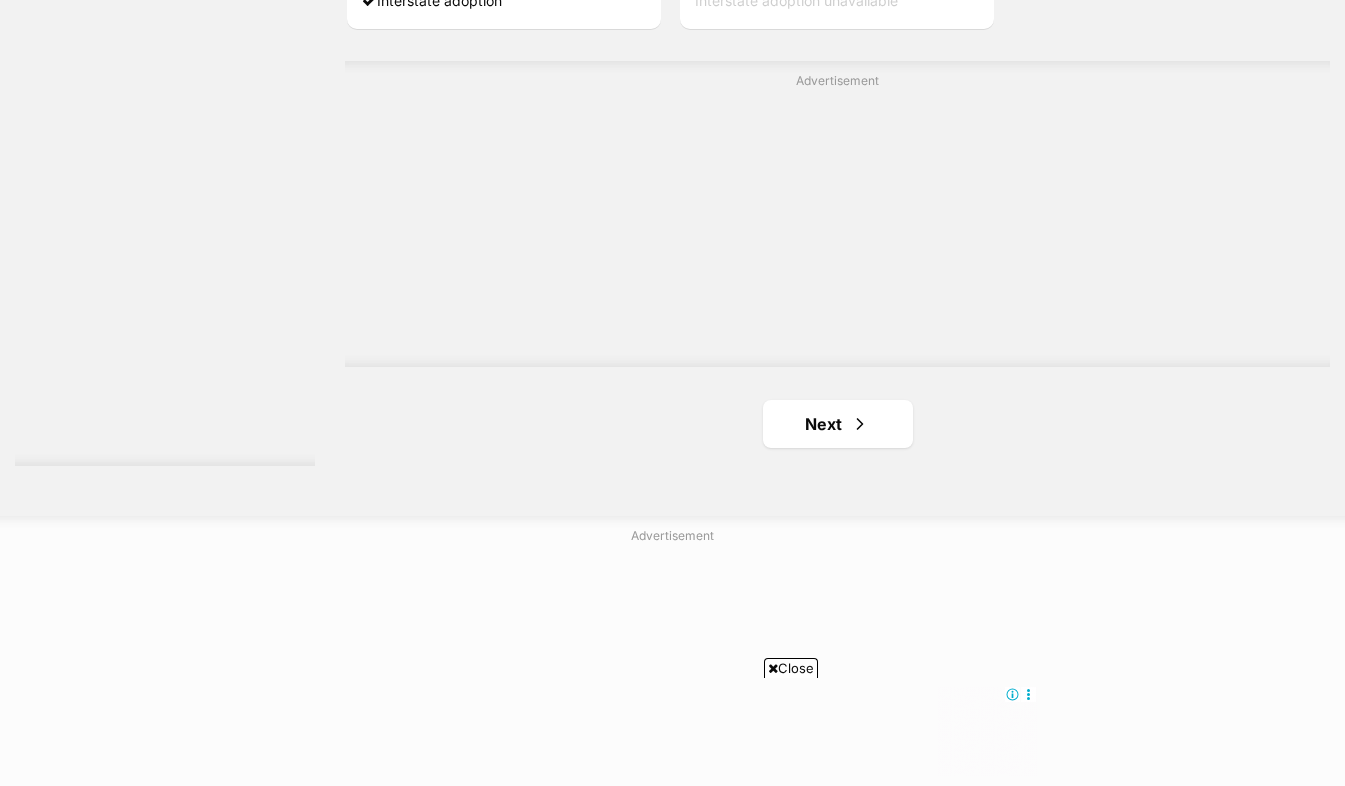 scroll, scrollTop: 4911, scrollLeft: 0, axis: vertical 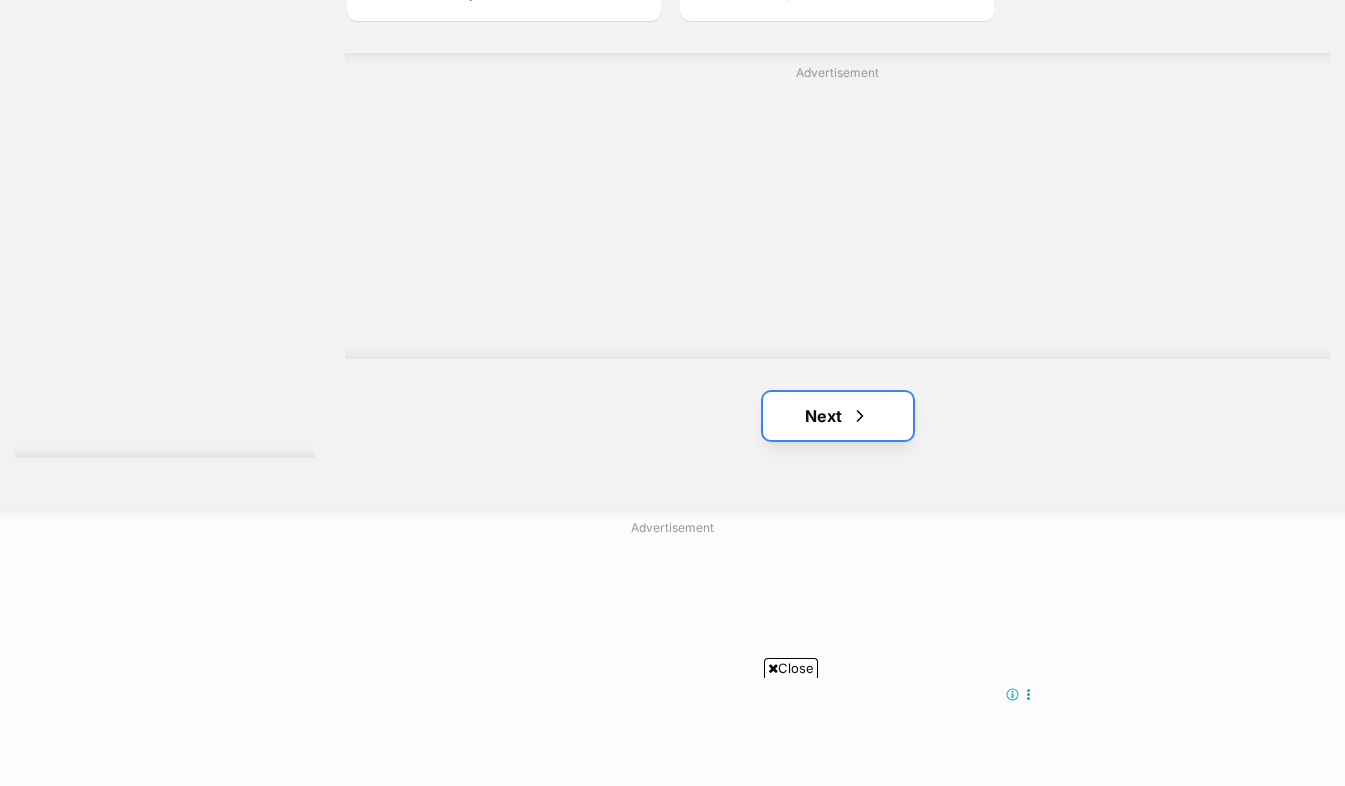 click on "Next" at bounding box center [838, 416] 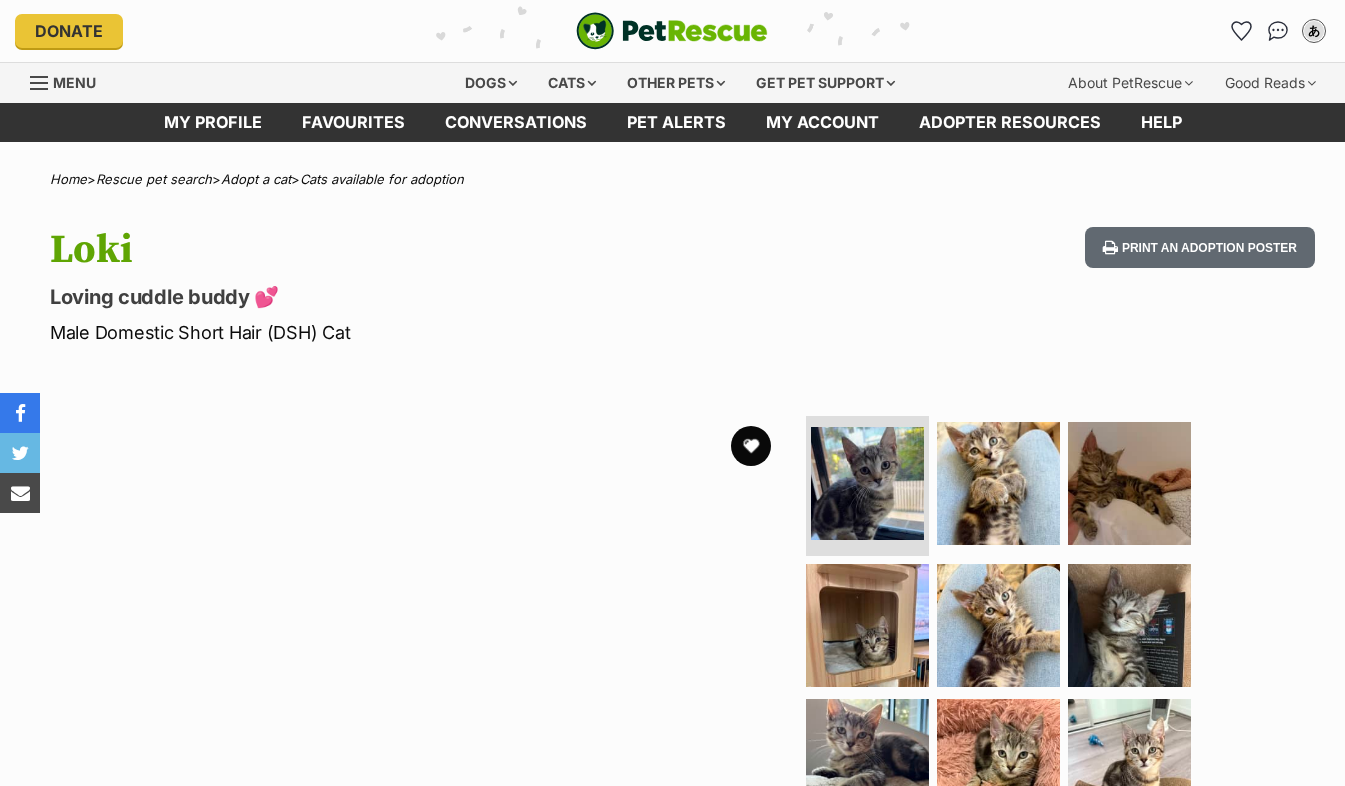scroll, scrollTop: 0, scrollLeft: 0, axis: both 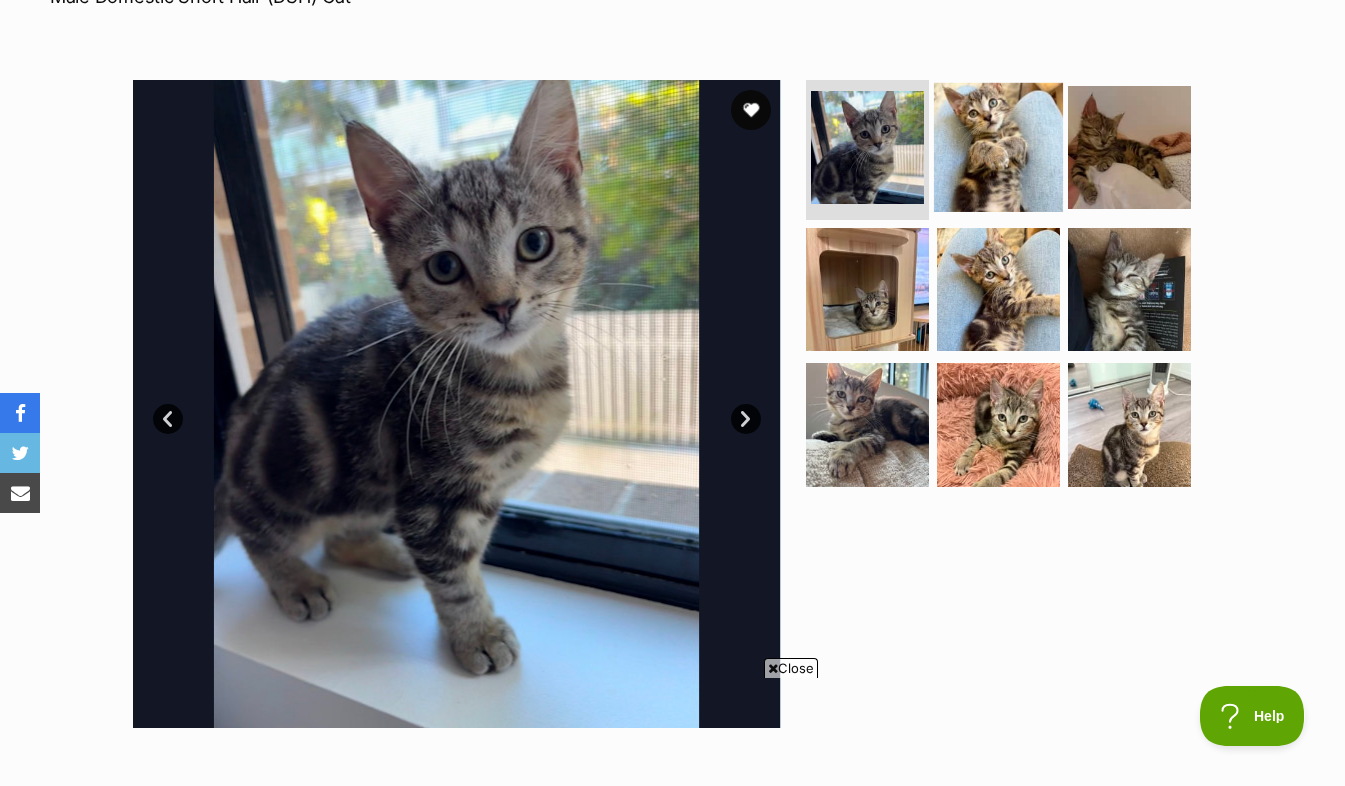 click at bounding box center (998, 147) 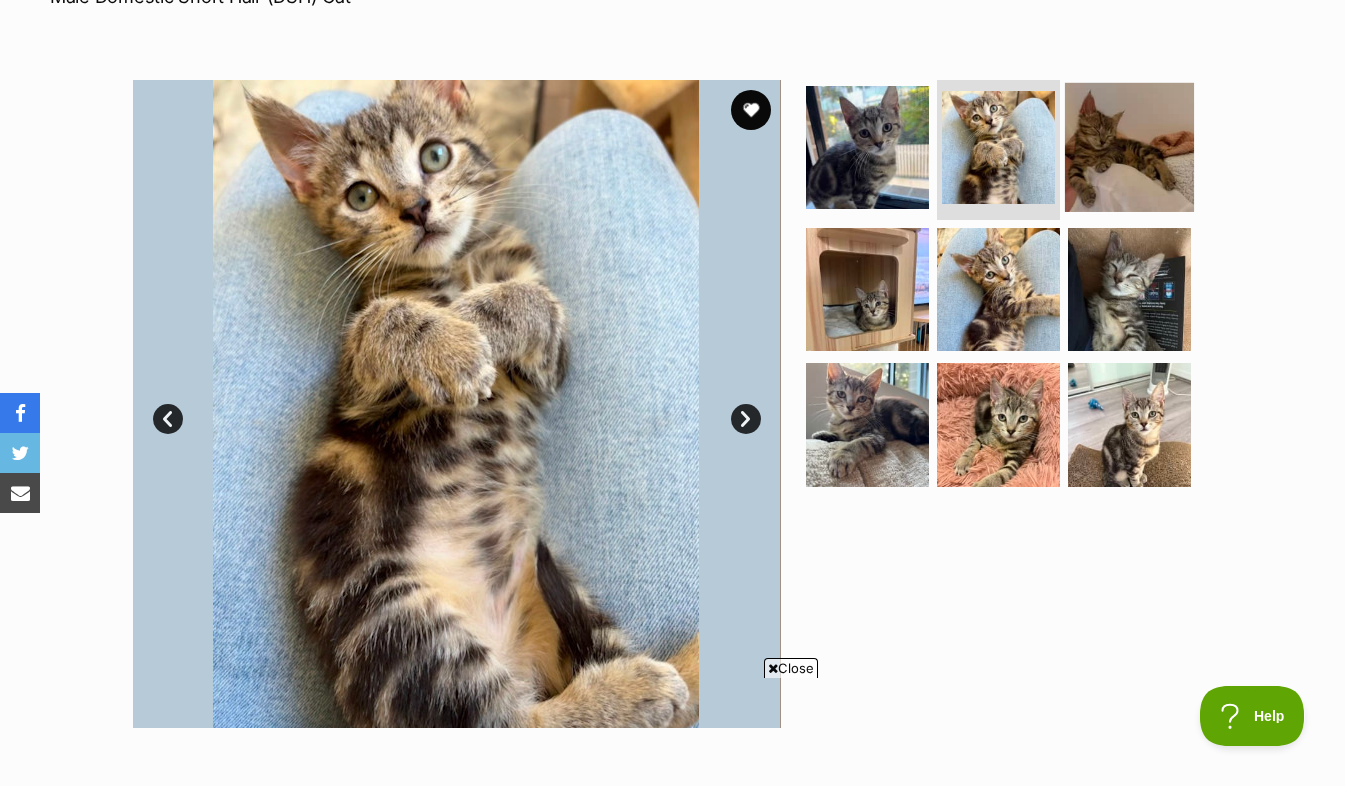 click at bounding box center [1129, 147] 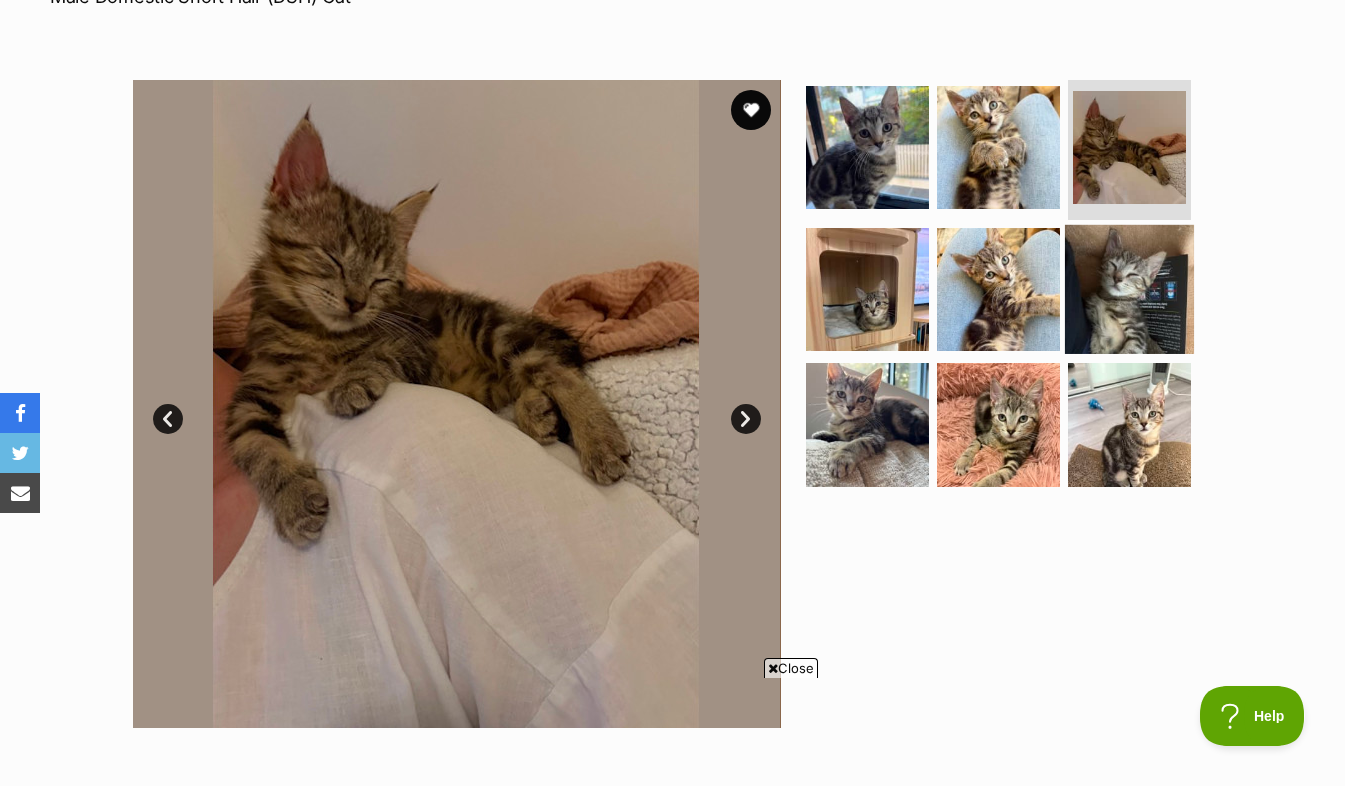 click at bounding box center [1129, 288] 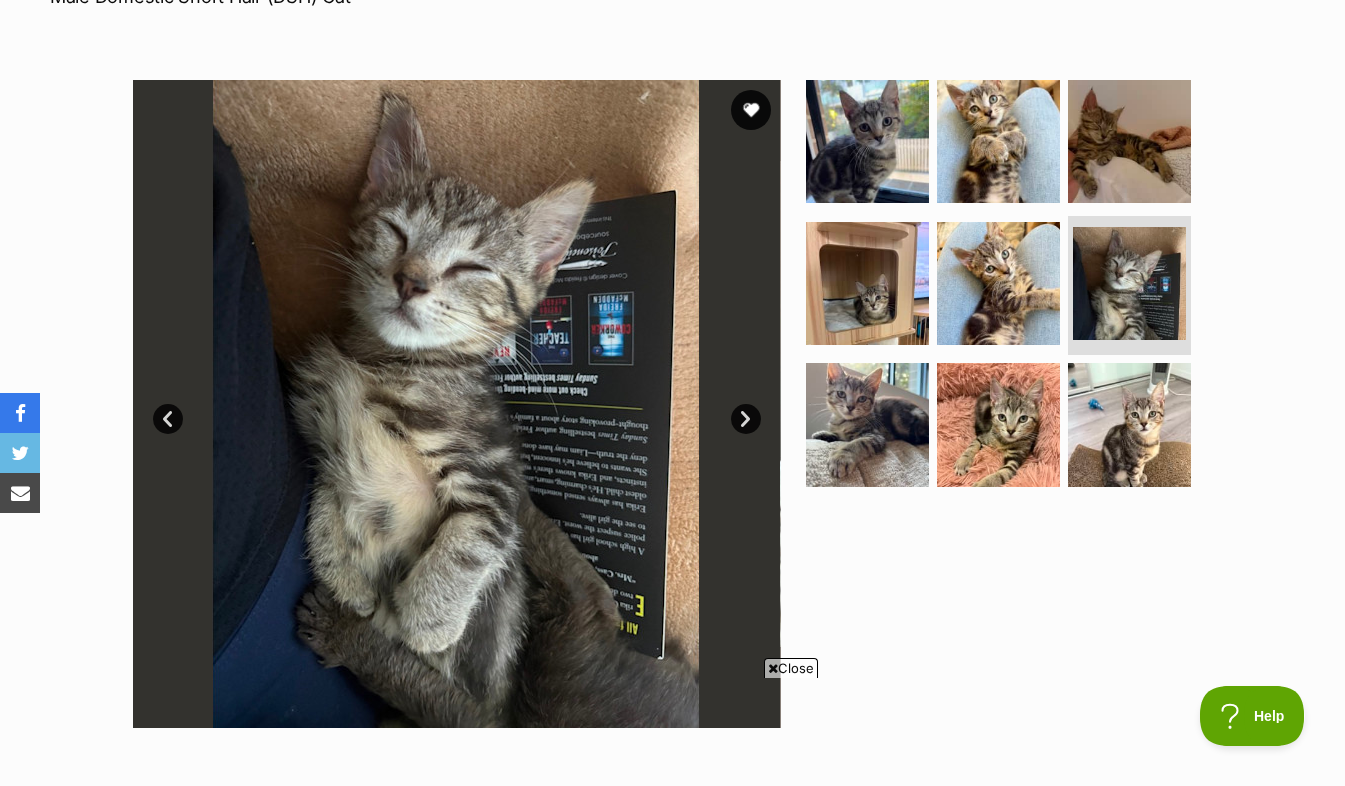 click at bounding box center [1007, 289] 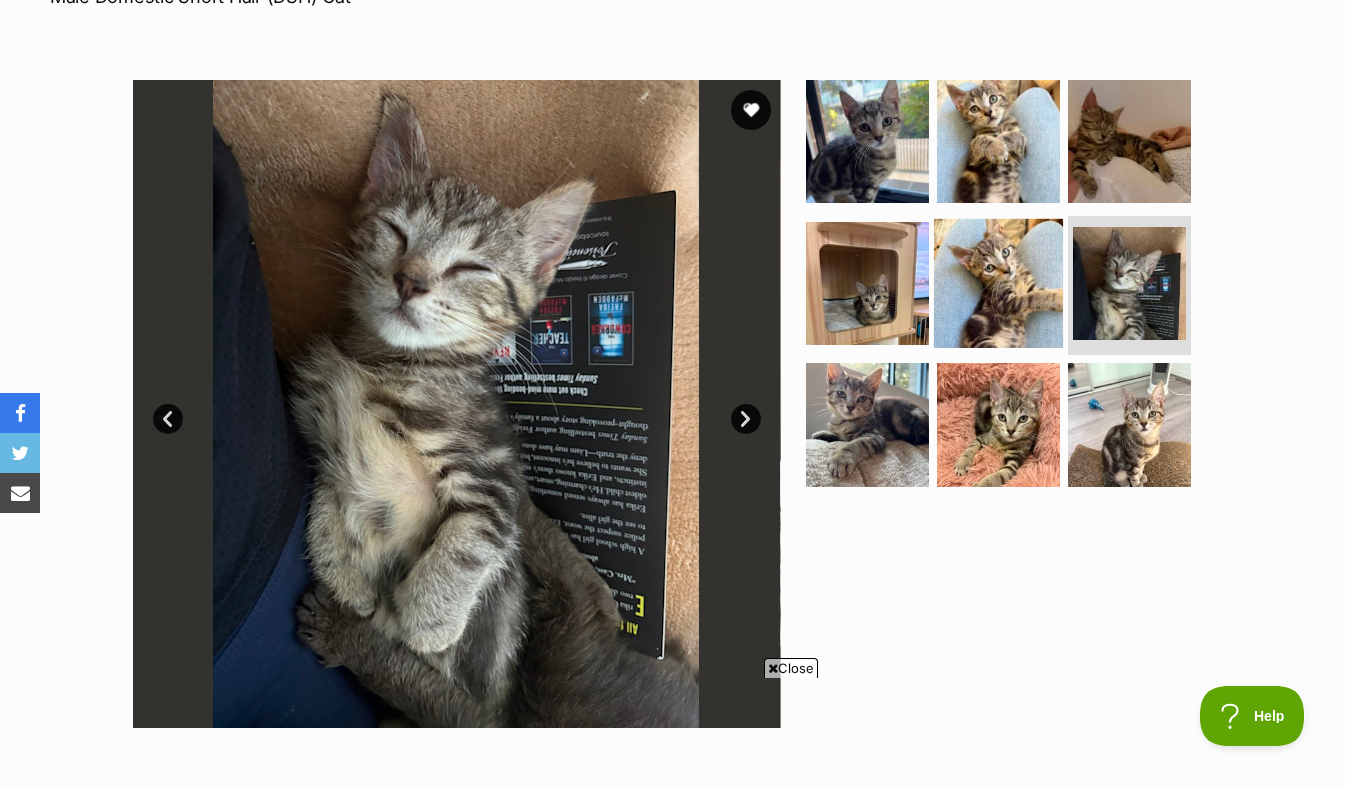 click at bounding box center [998, 282] 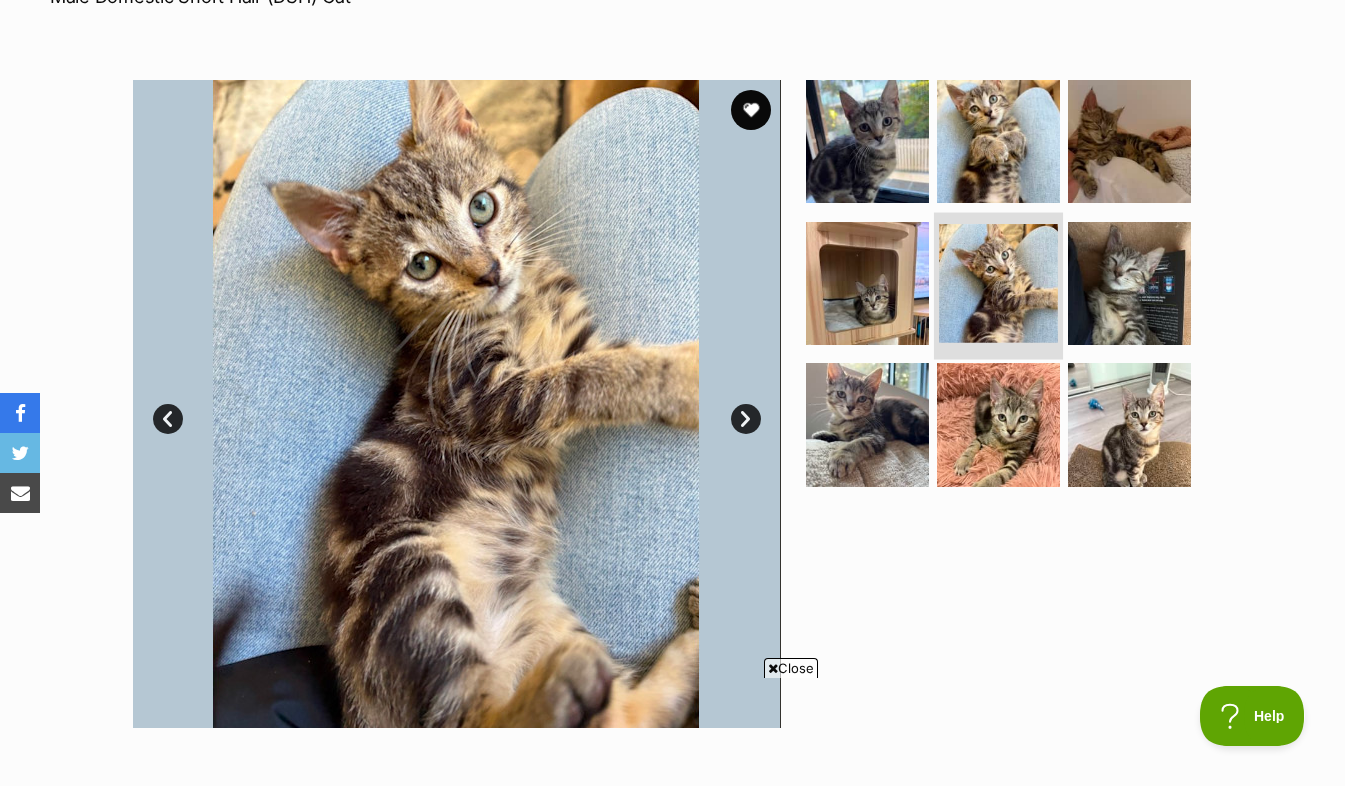 click at bounding box center (998, 285) 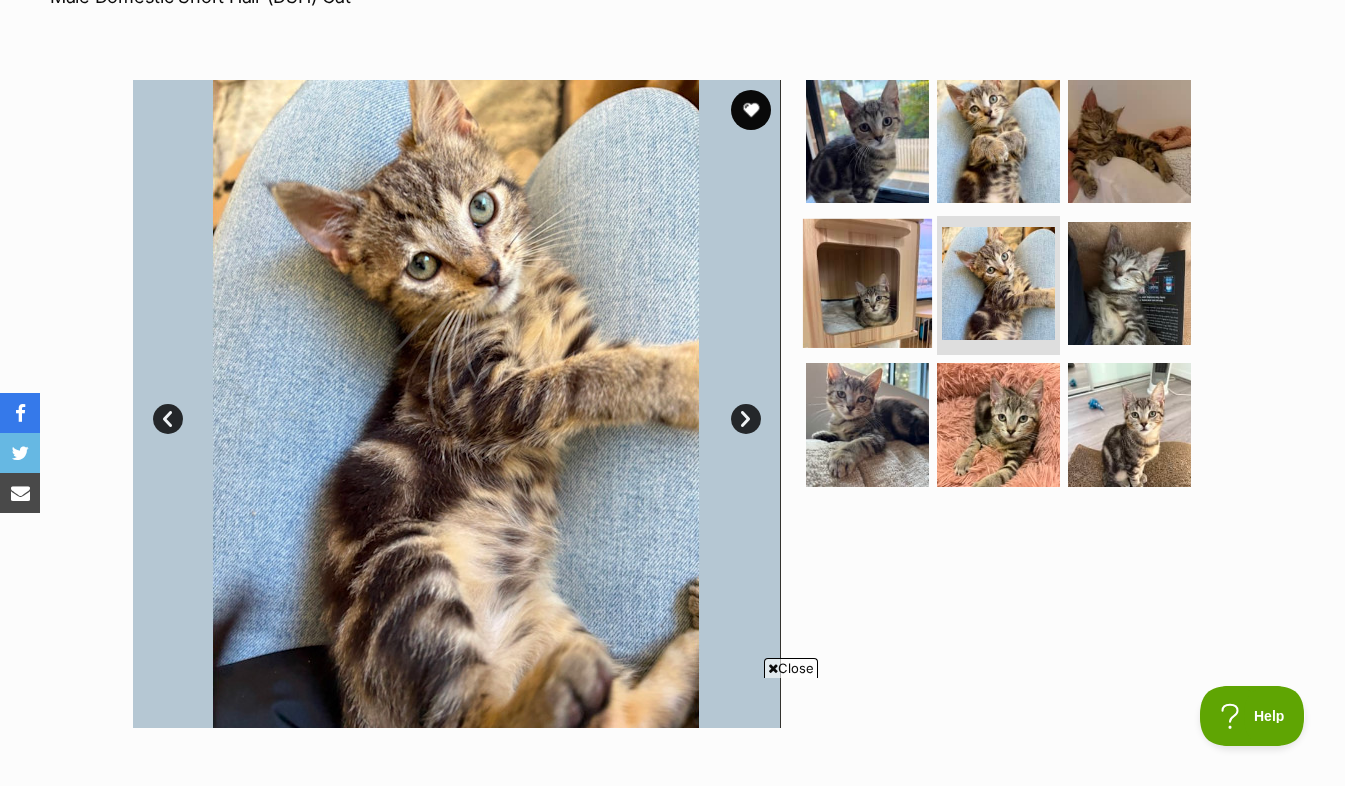 click at bounding box center [867, 282] 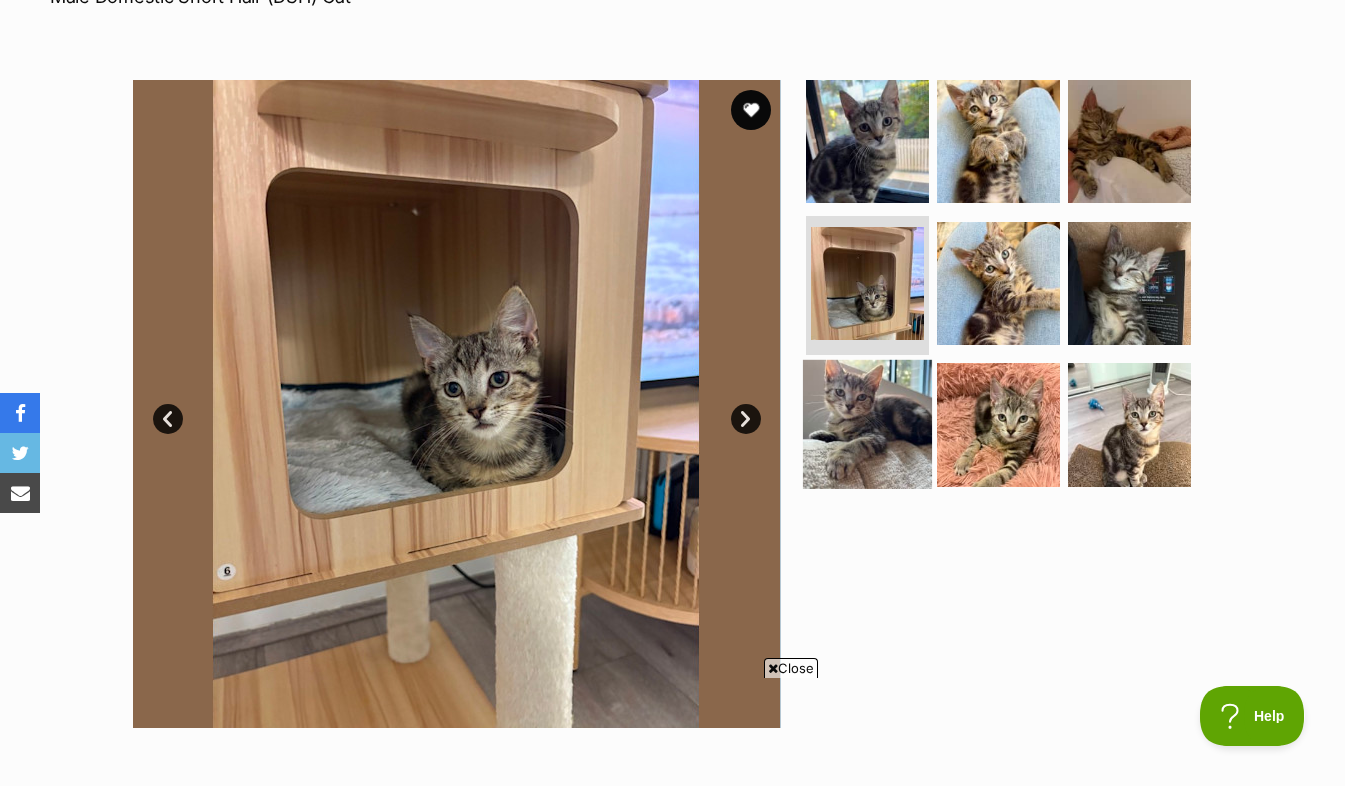click at bounding box center (867, 424) 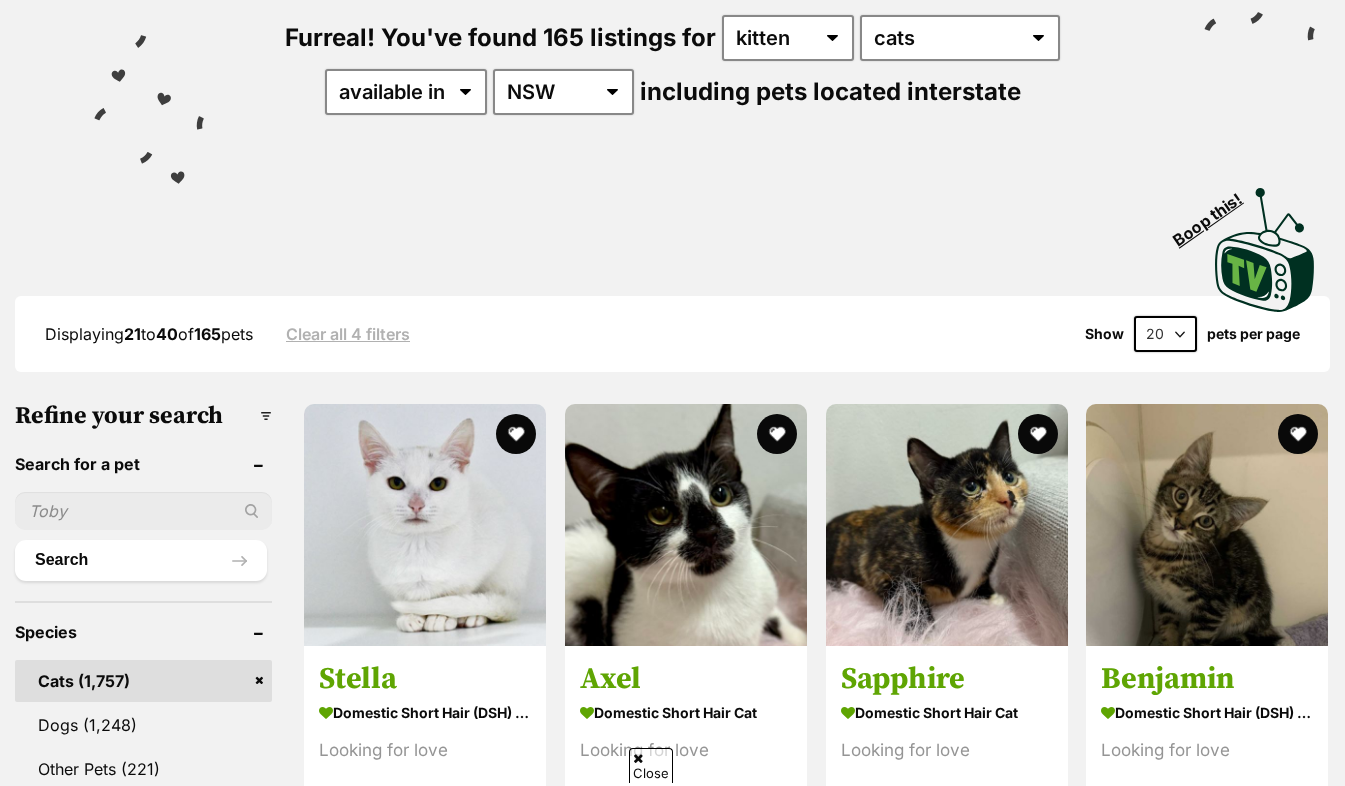 scroll, scrollTop: 456, scrollLeft: 0, axis: vertical 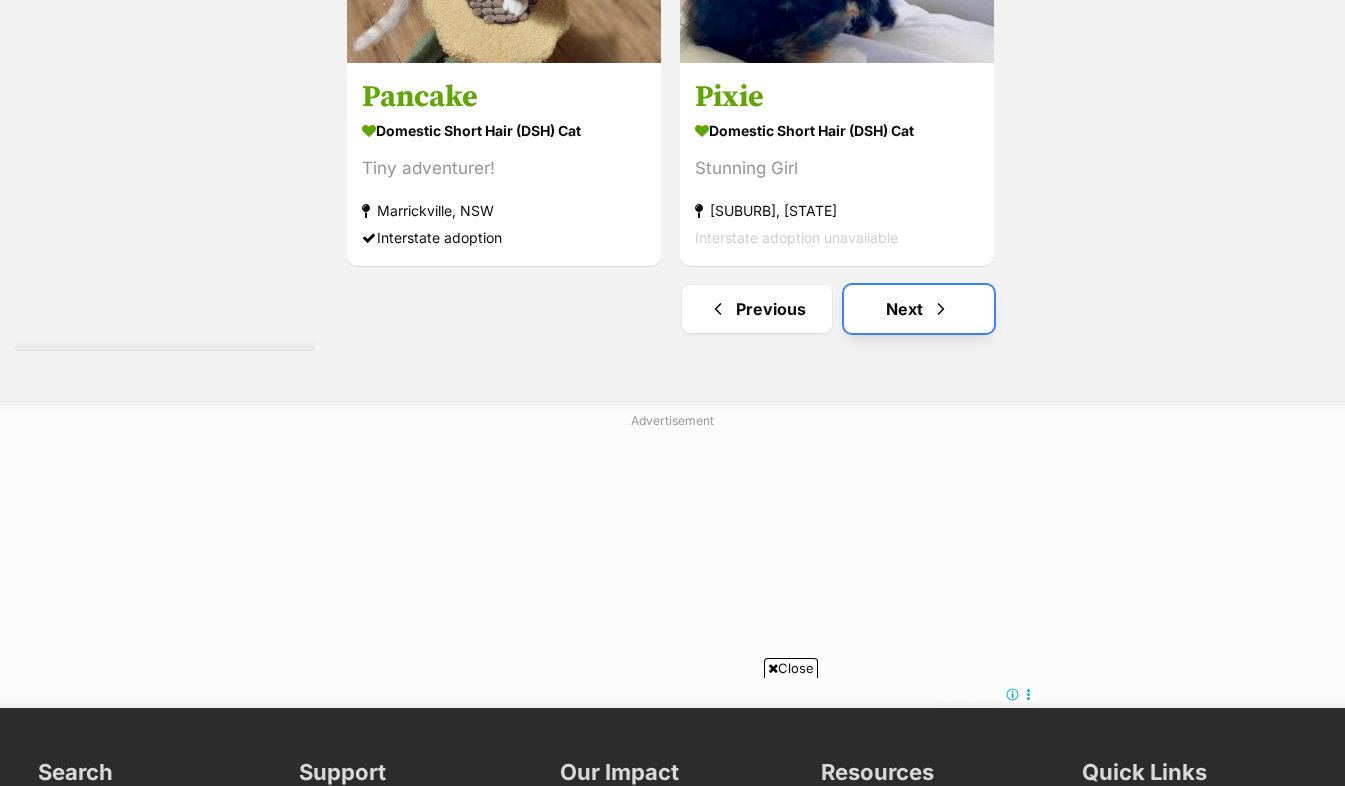 click on "Next" at bounding box center (919, 309) 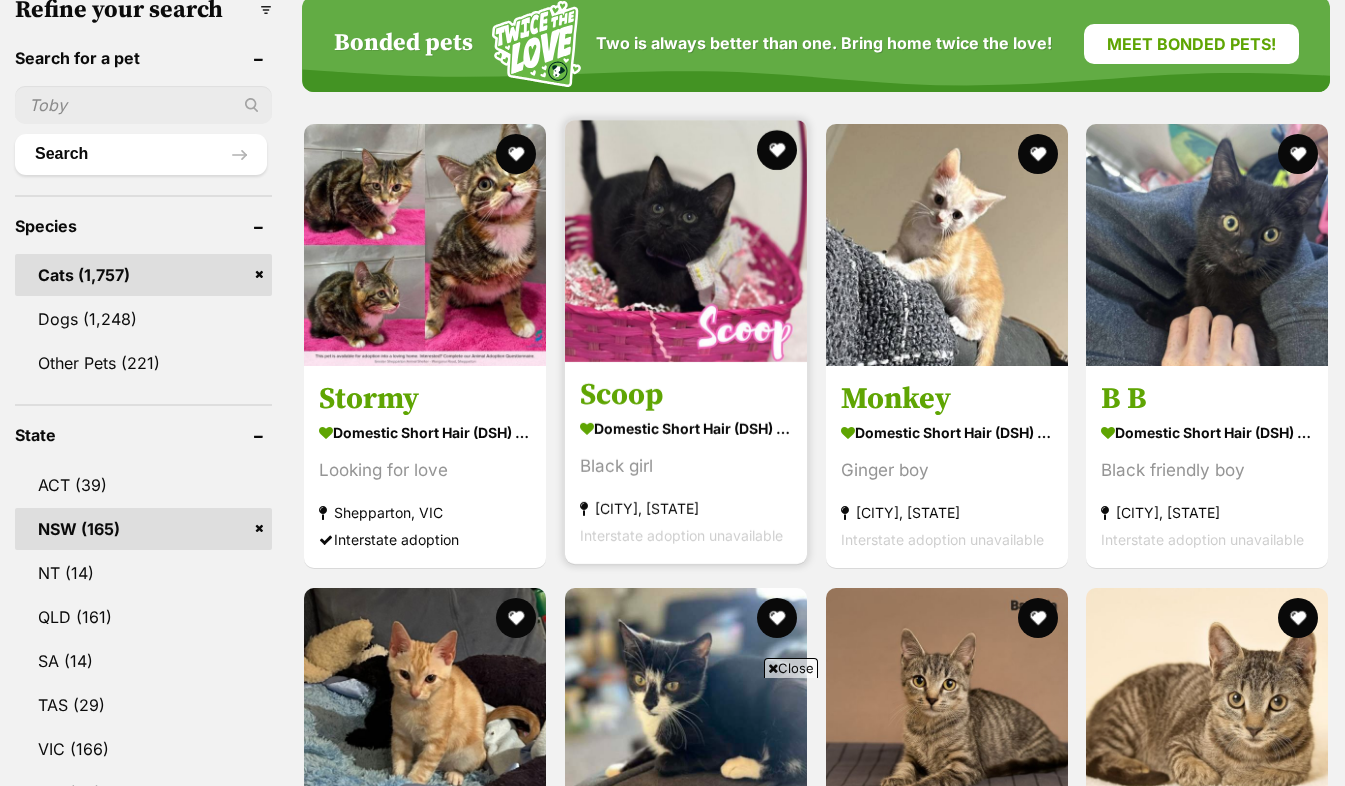 scroll, scrollTop: 655, scrollLeft: 0, axis: vertical 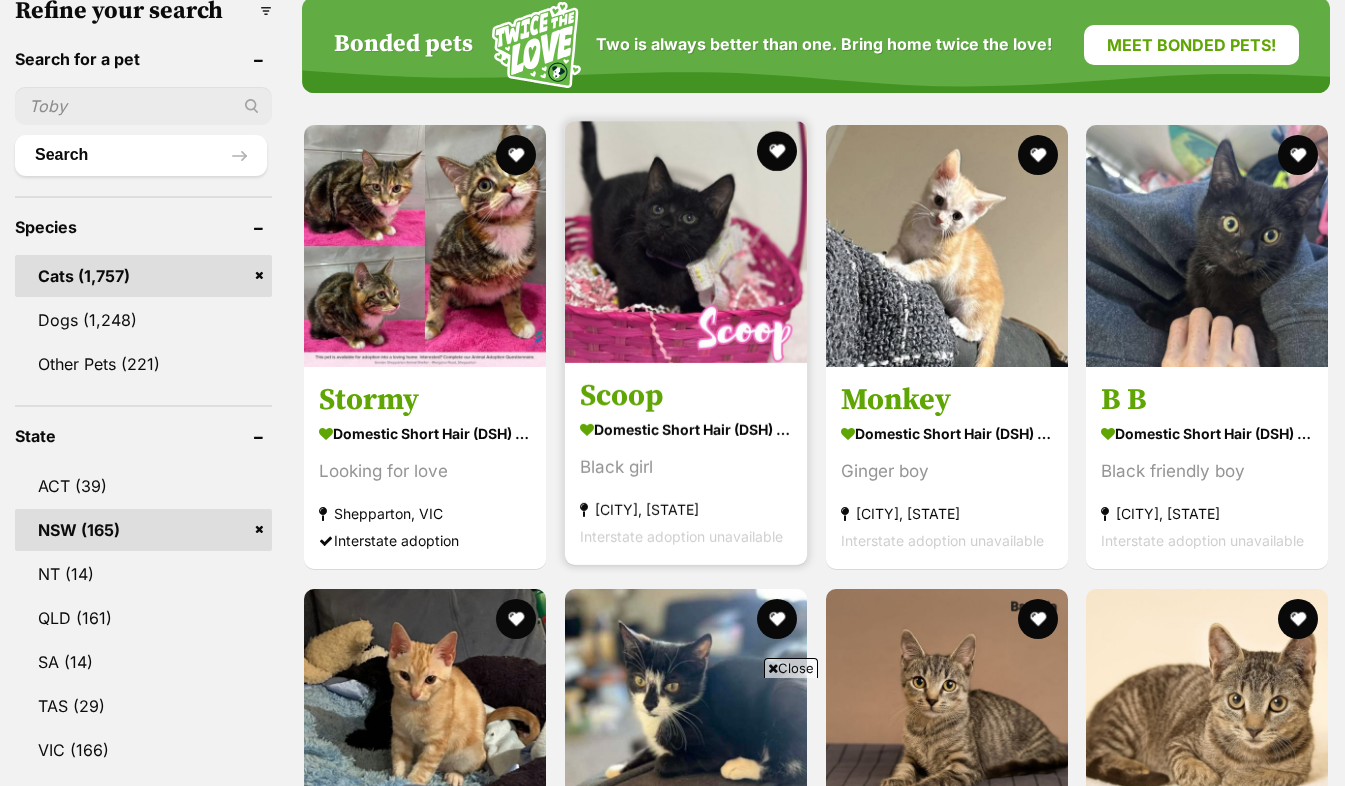 click at bounding box center [686, 242] 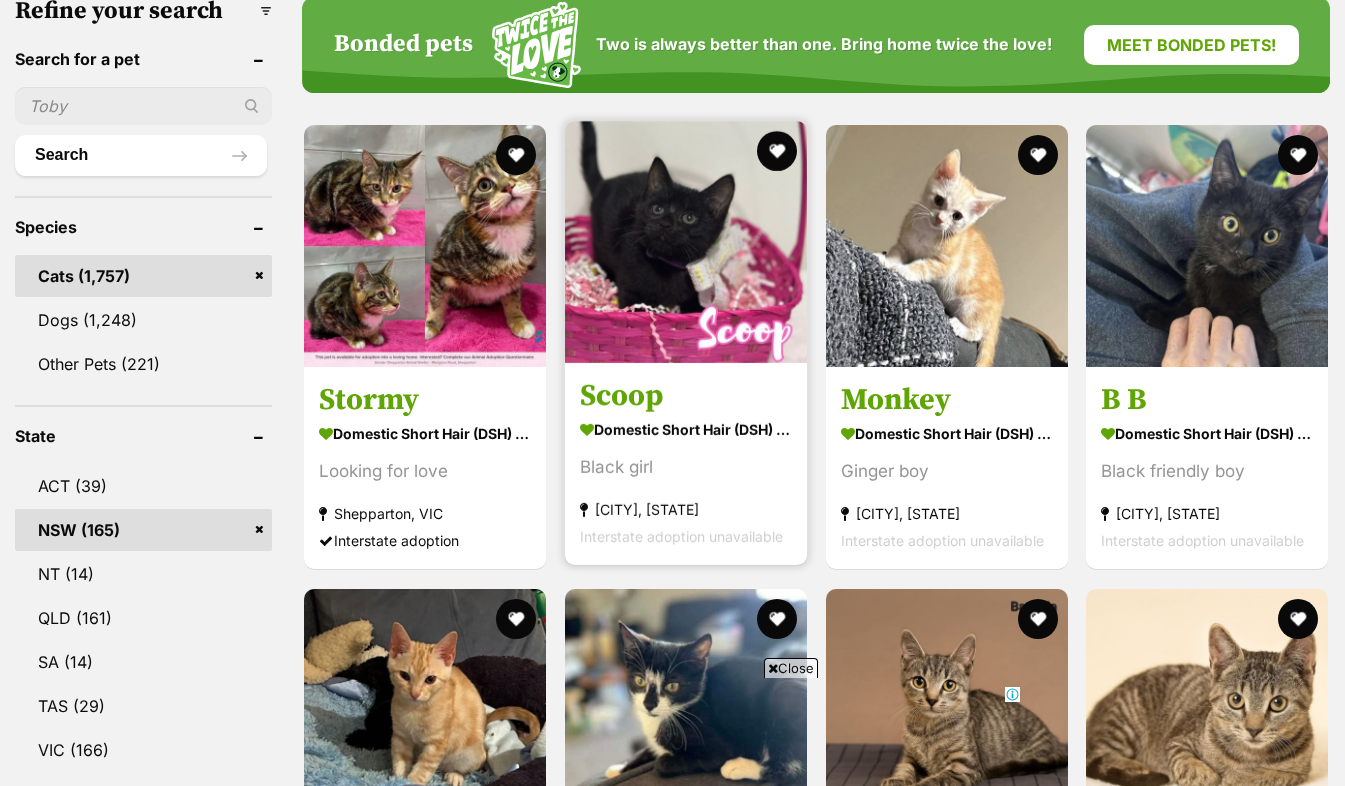 scroll, scrollTop: 0, scrollLeft: 0, axis: both 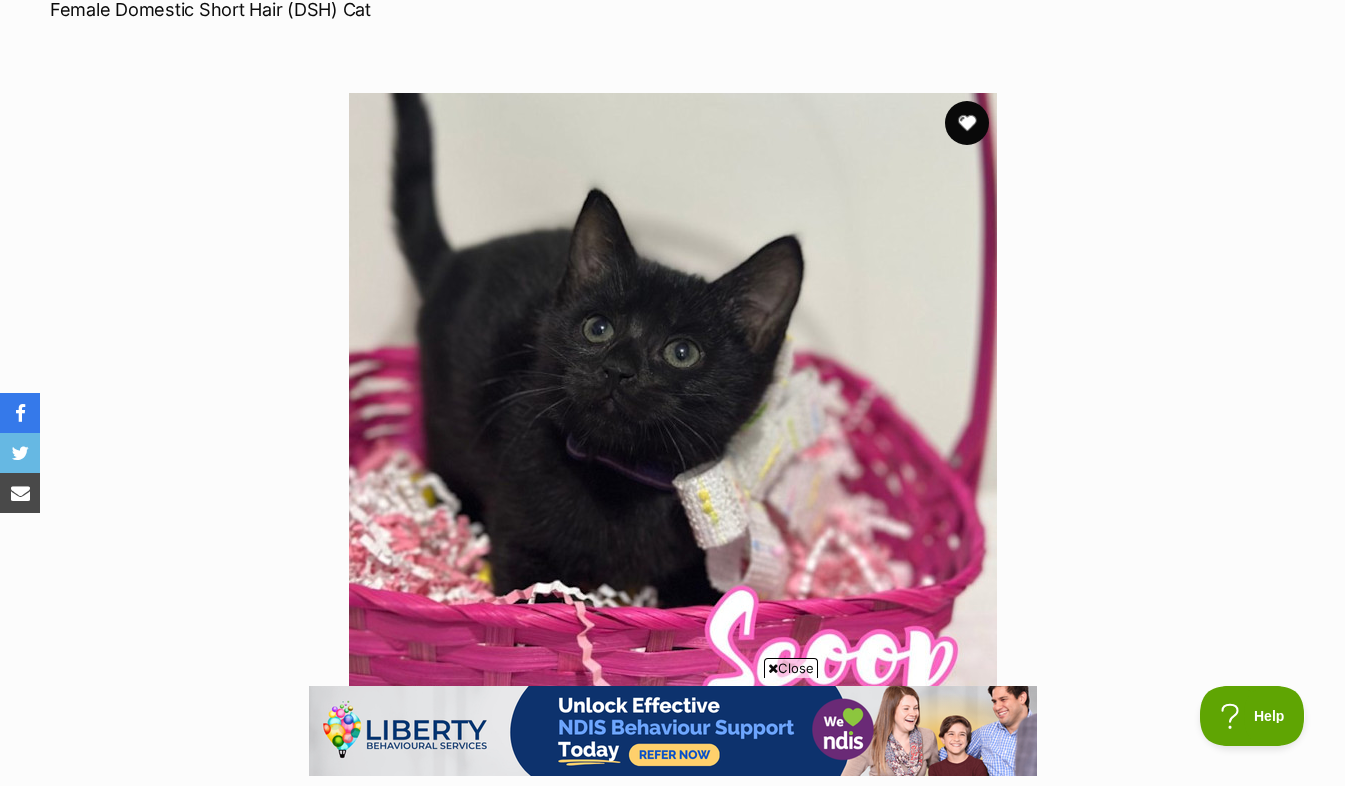 click at bounding box center (967, 123) 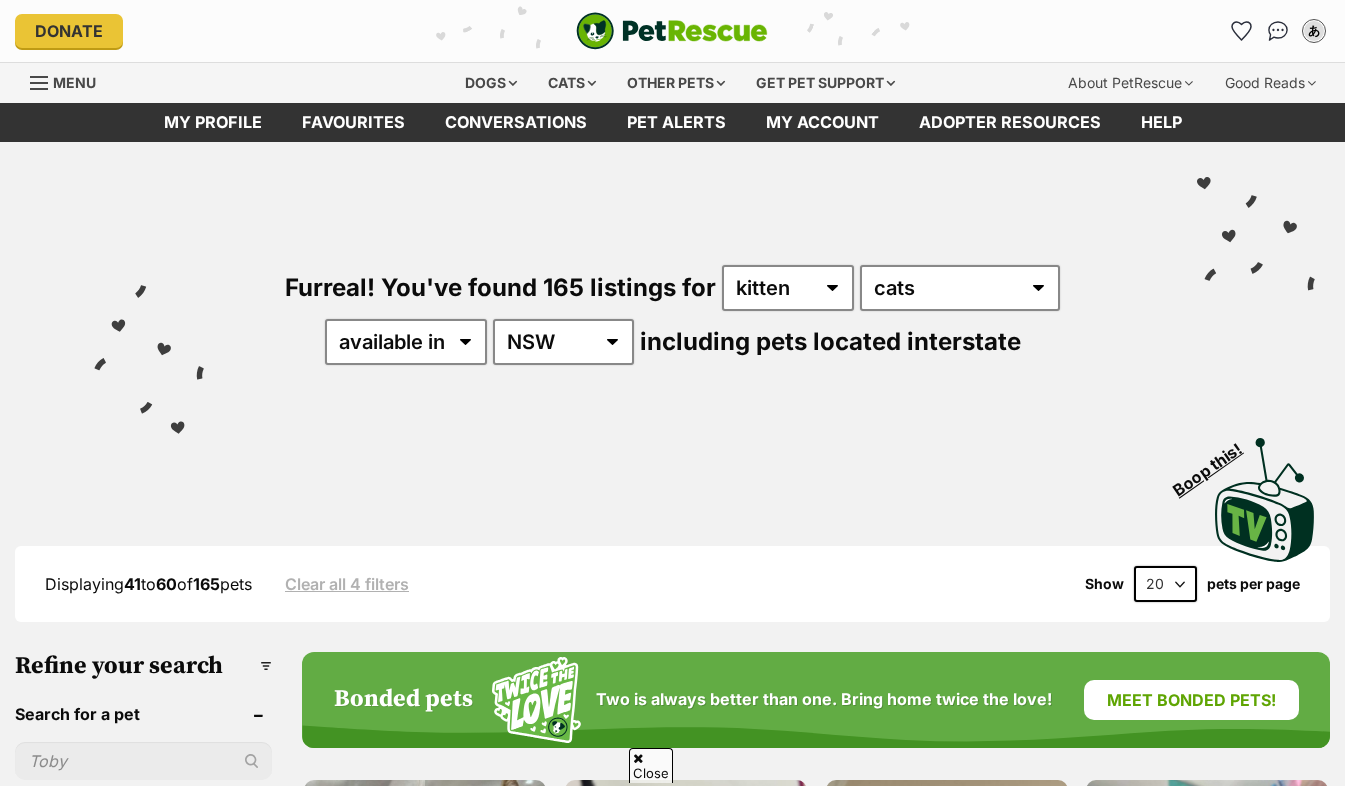 scroll, scrollTop: 782, scrollLeft: 0, axis: vertical 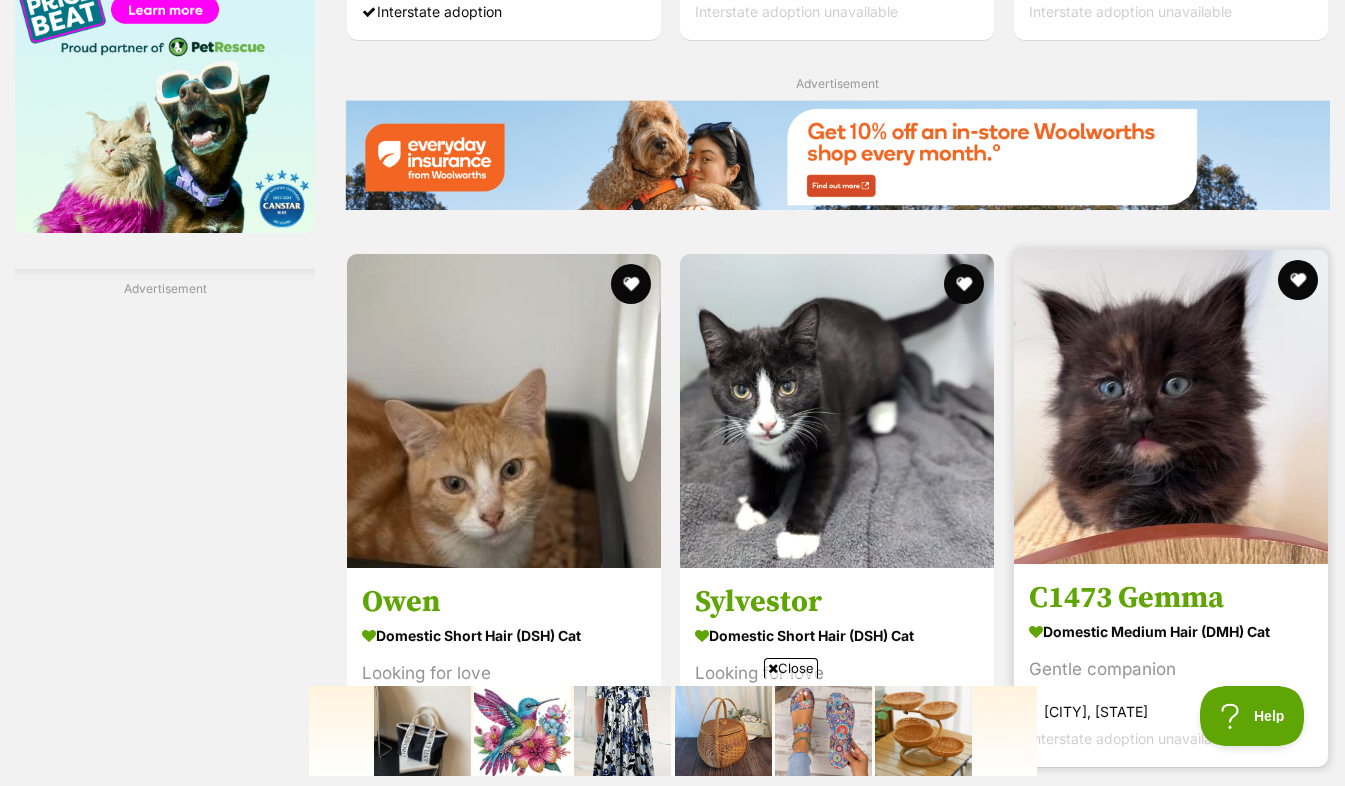 click at bounding box center [1171, 407] 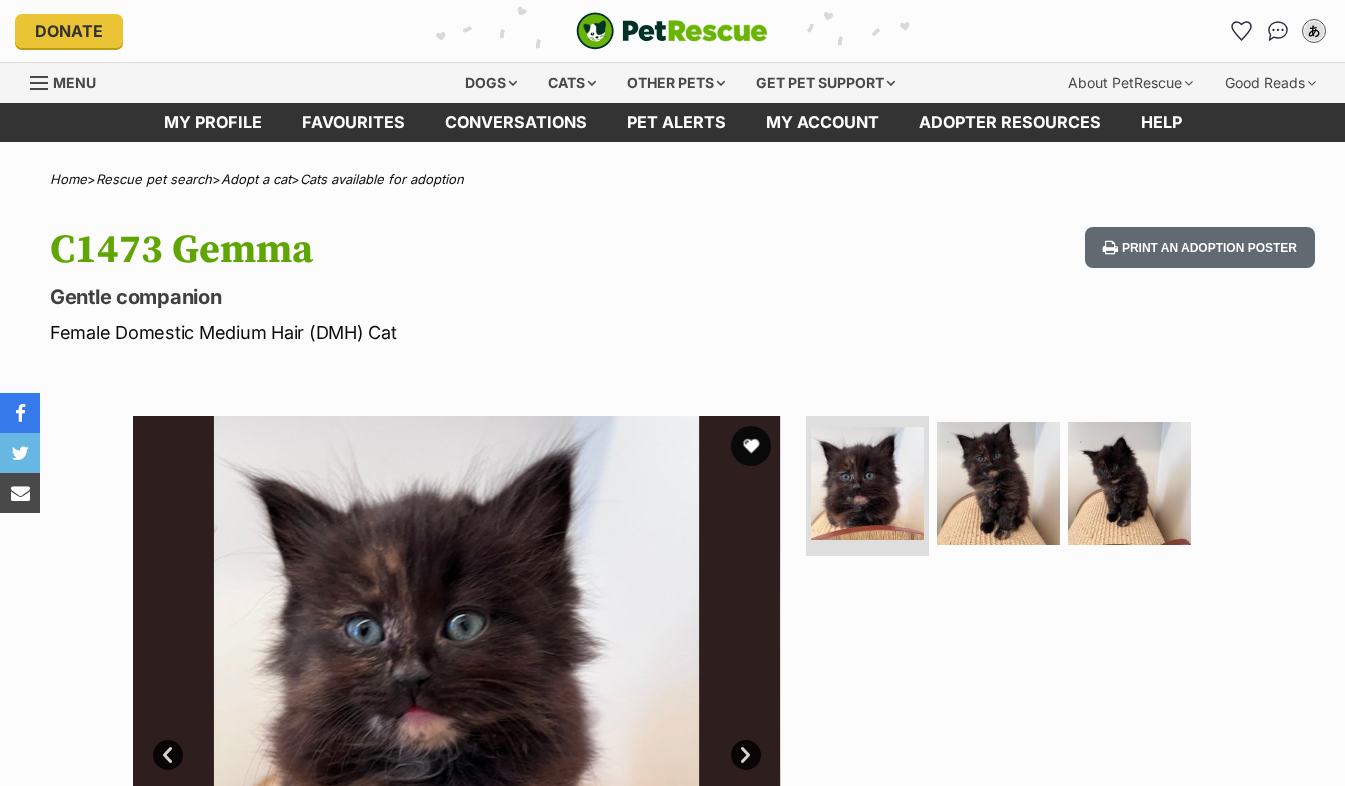 scroll, scrollTop: 0, scrollLeft: 0, axis: both 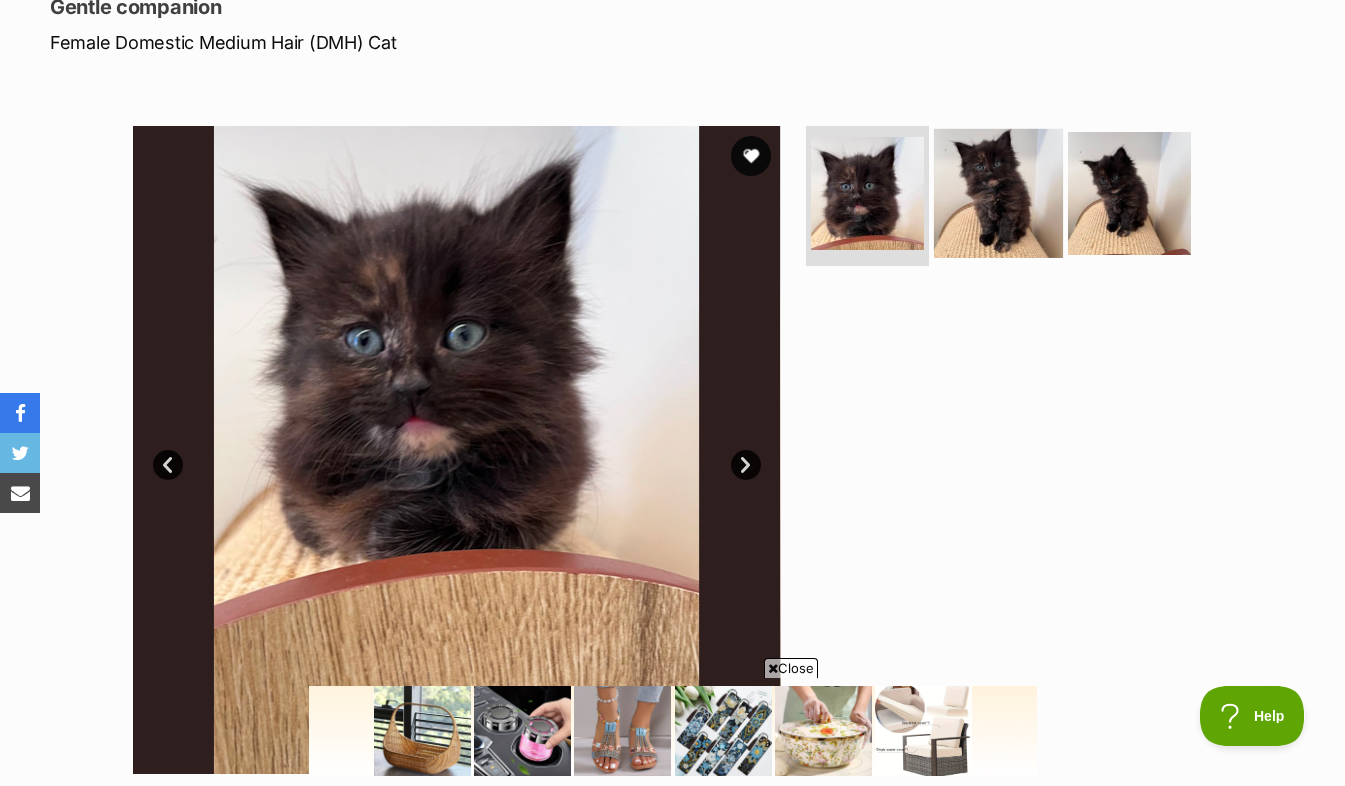 click at bounding box center [998, 193] 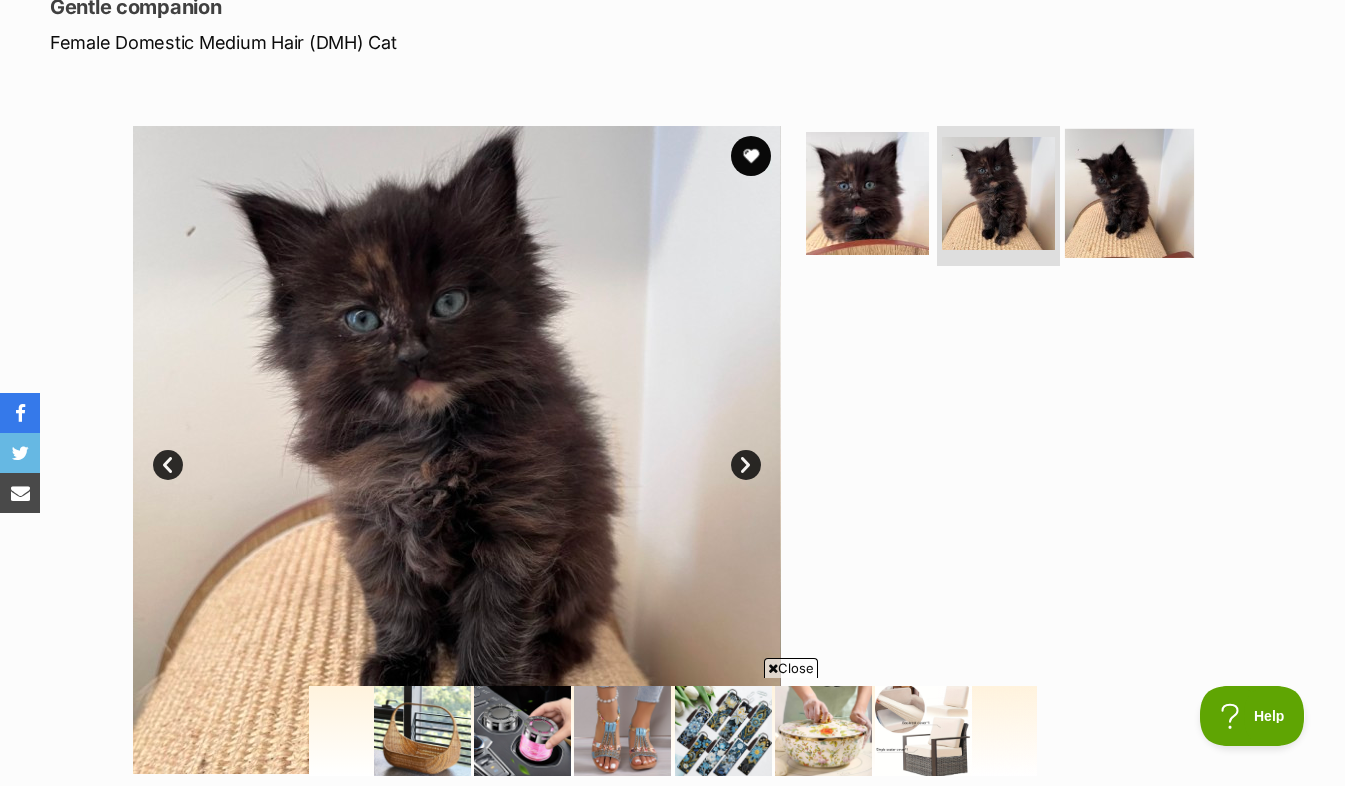 click at bounding box center [1129, 193] 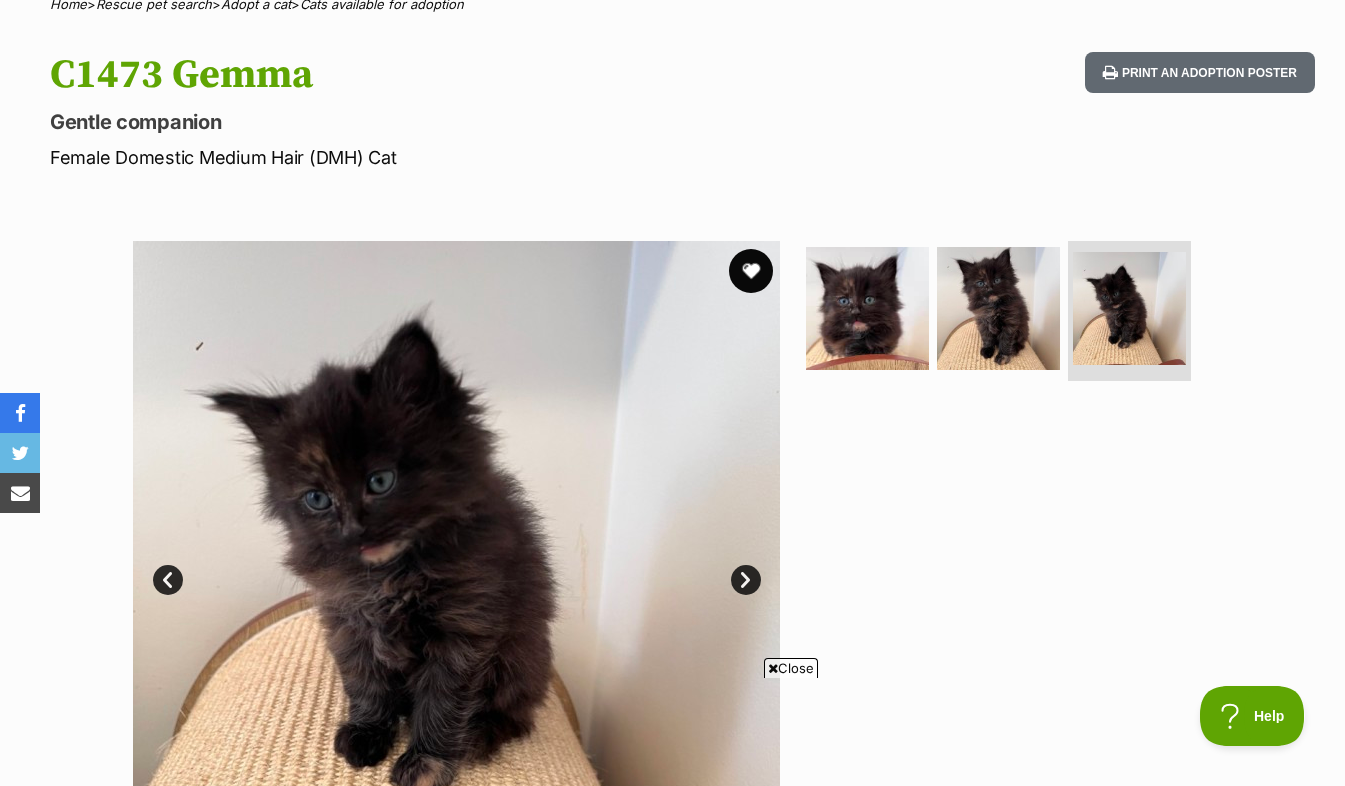 scroll, scrollTop: 0, scrollLeft: 0, axis: both 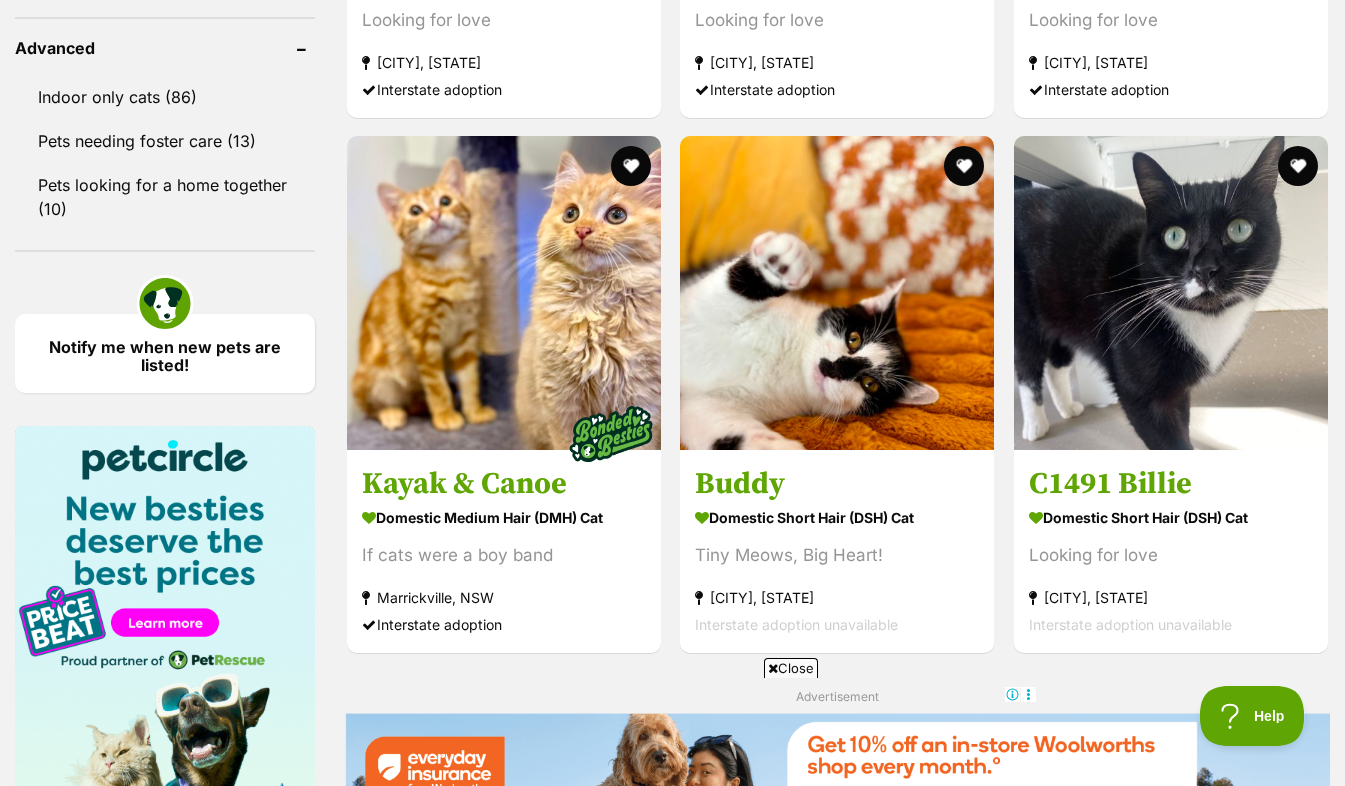 click at bounding box center [1298, 893] 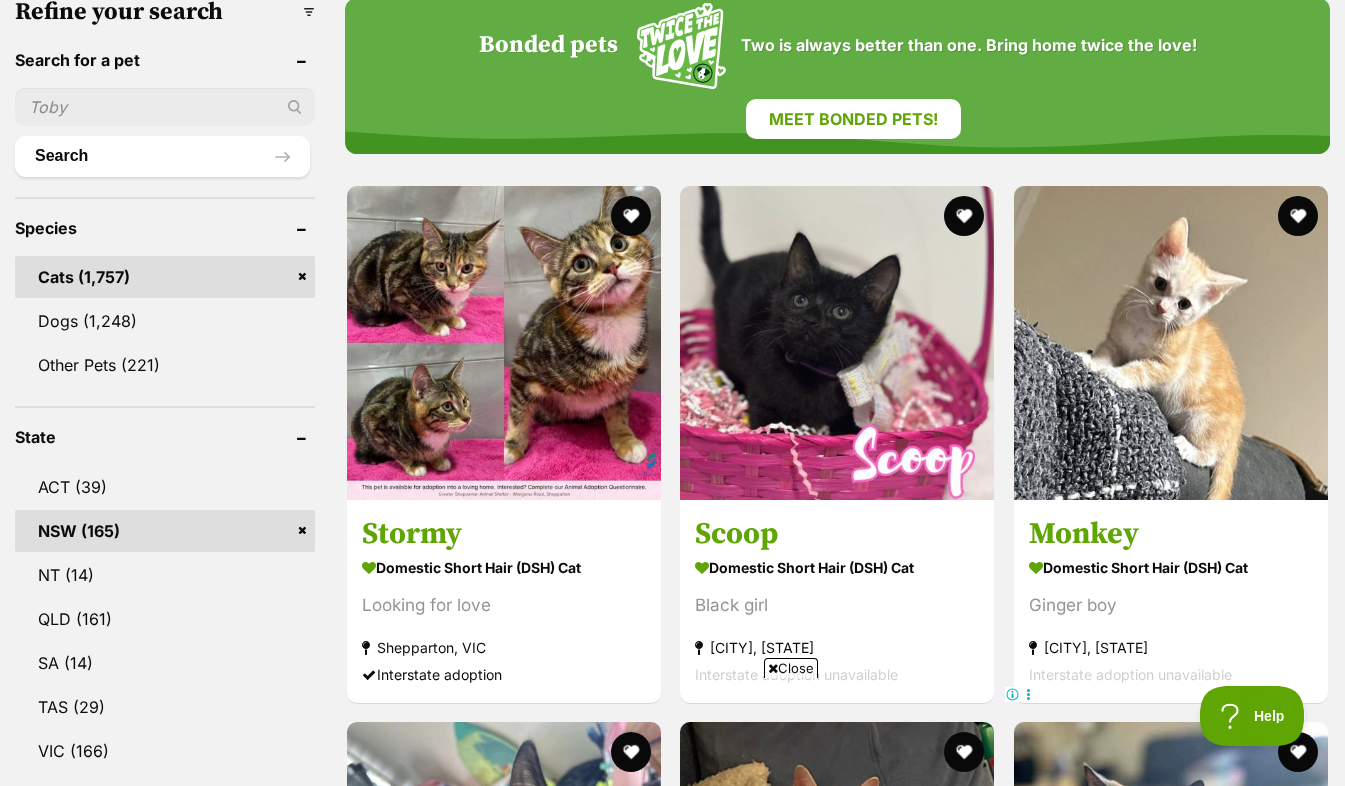scroll, scrollTop: 663, scrollLeft: 0, axis: vertical 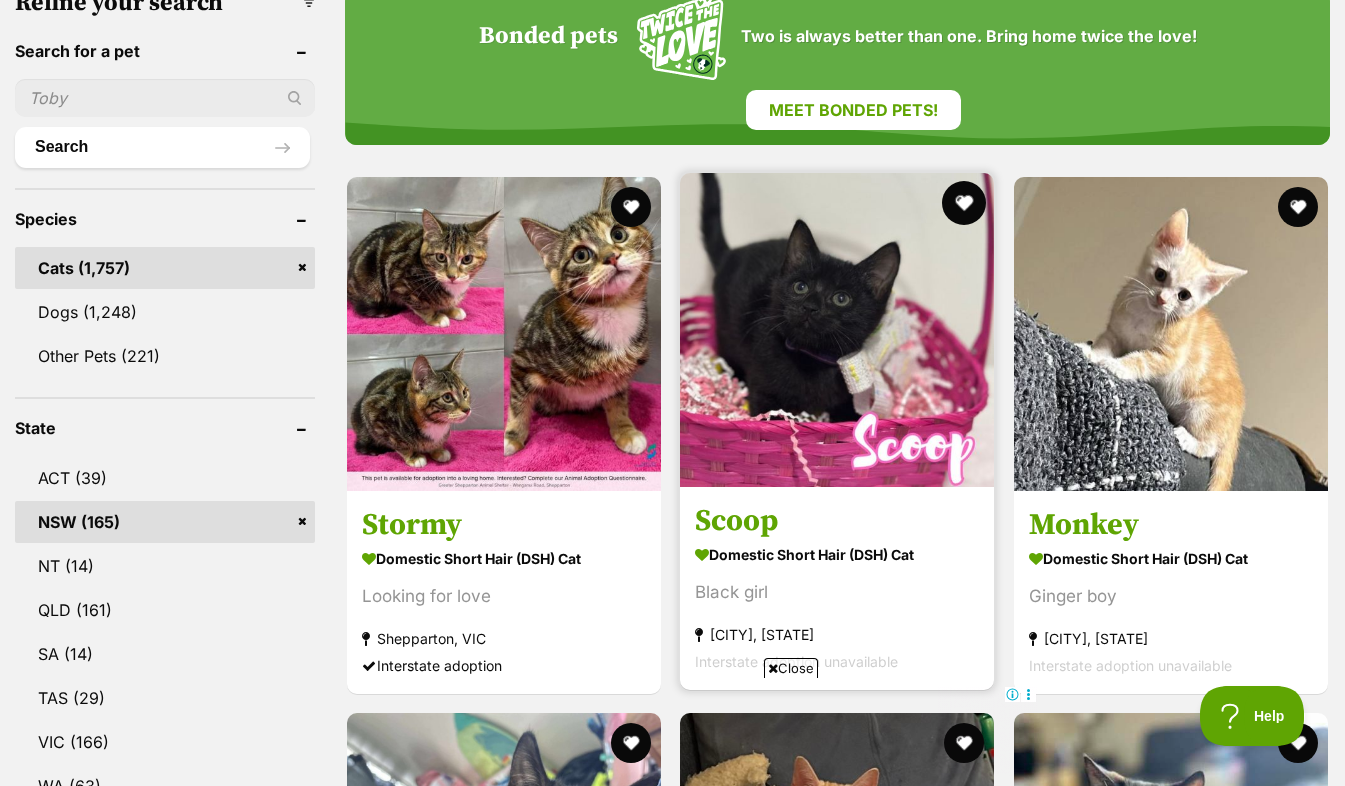 click at bounding box center [965, 203] 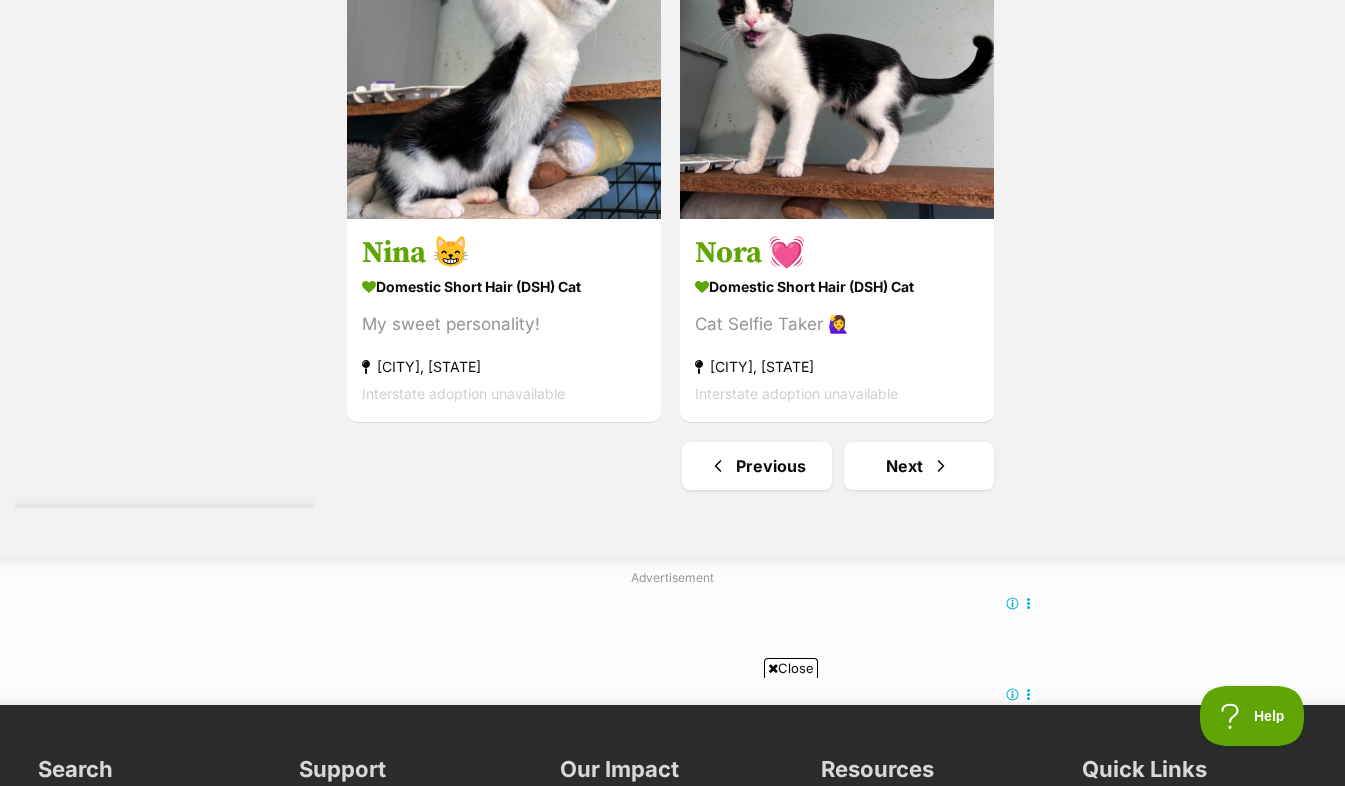 scroll, scrollTop: 5166, scrollLeft: 0, axis: vertical 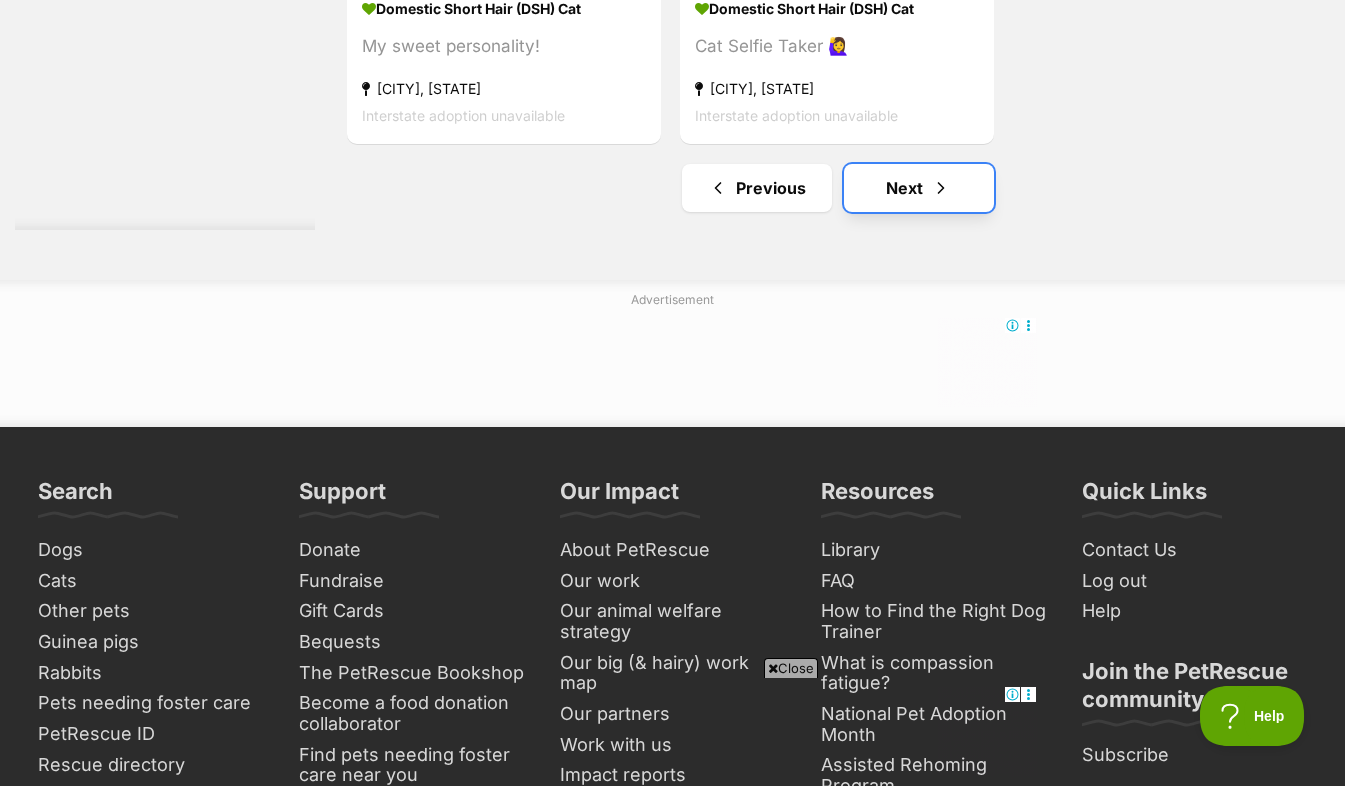 click on "Next" at bounding box center (919, 188) 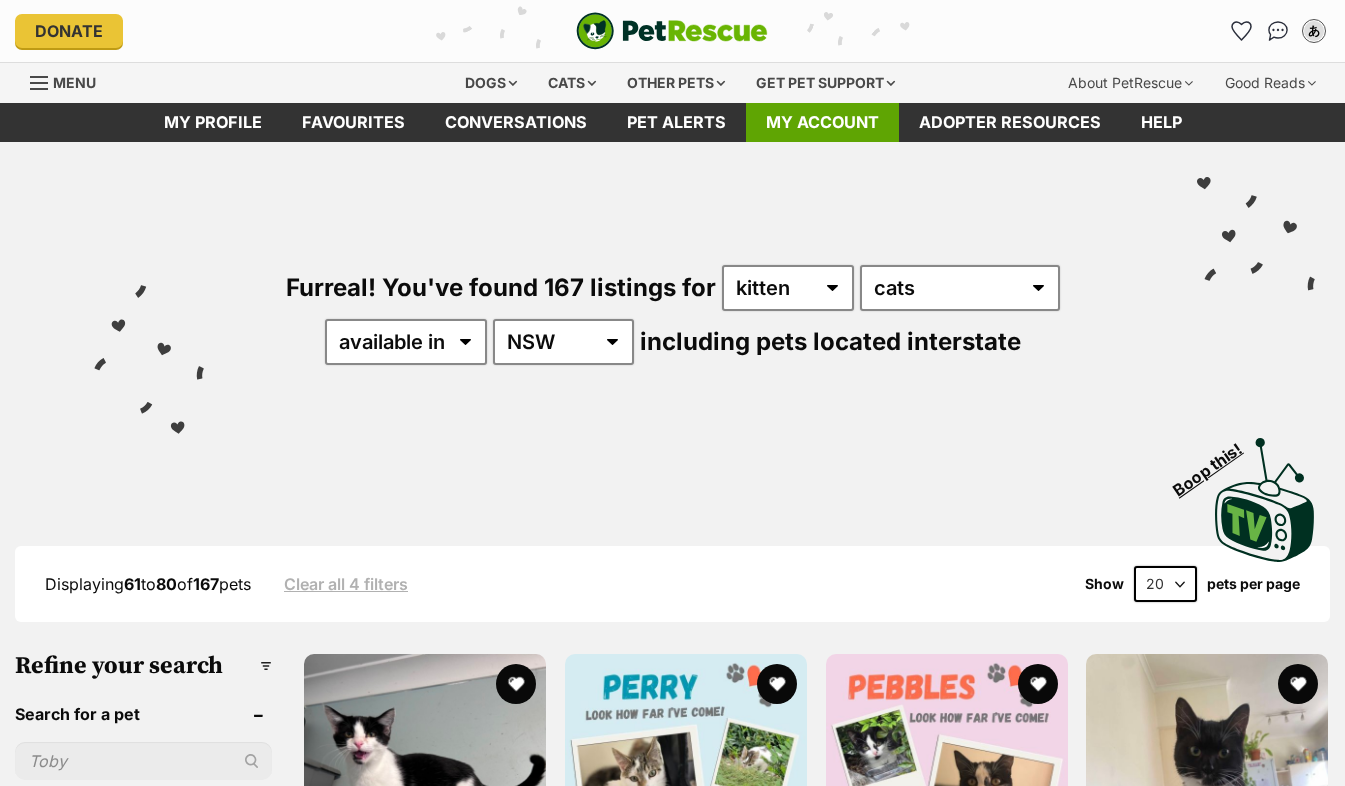 scroll, scrollTop: 133, scrollLeft: 0, axis: vertical 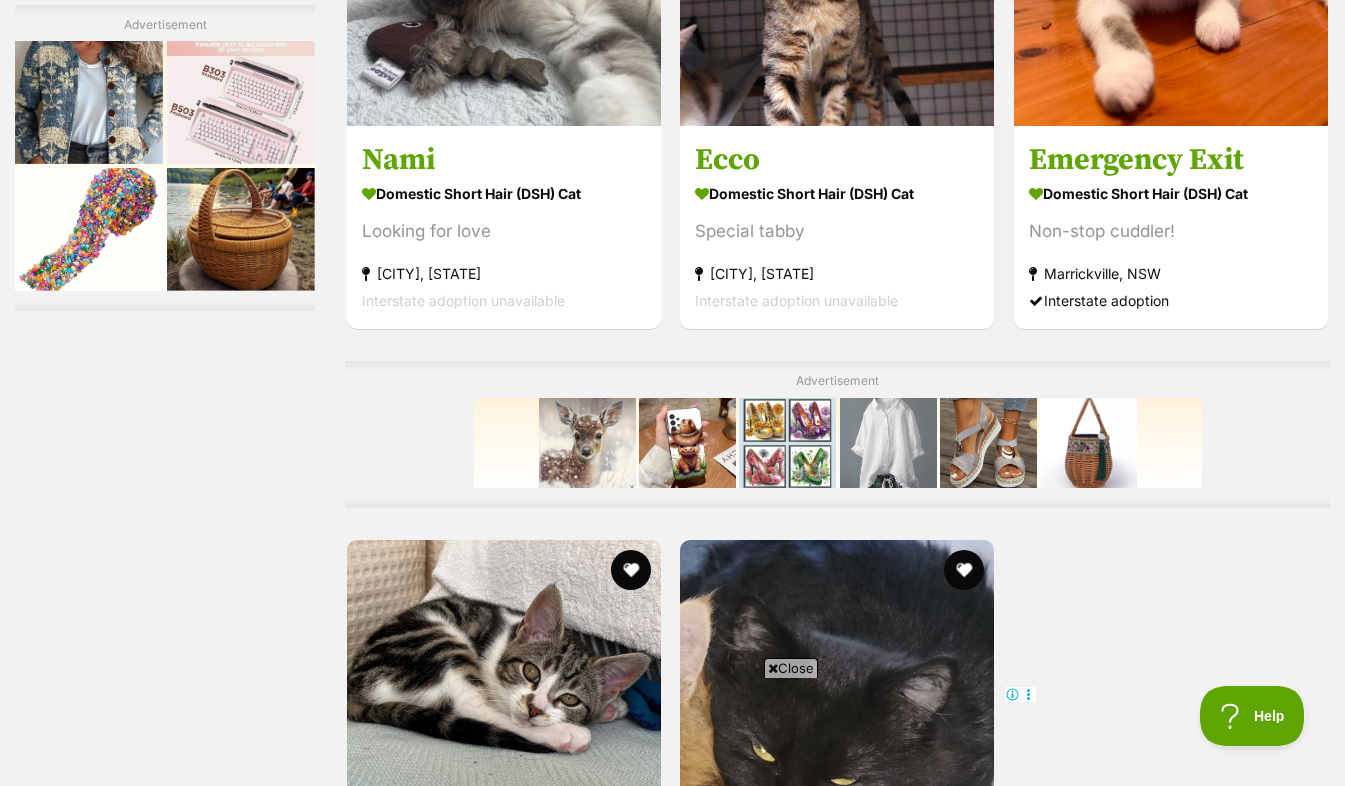 click at bounding box center (837, -31) 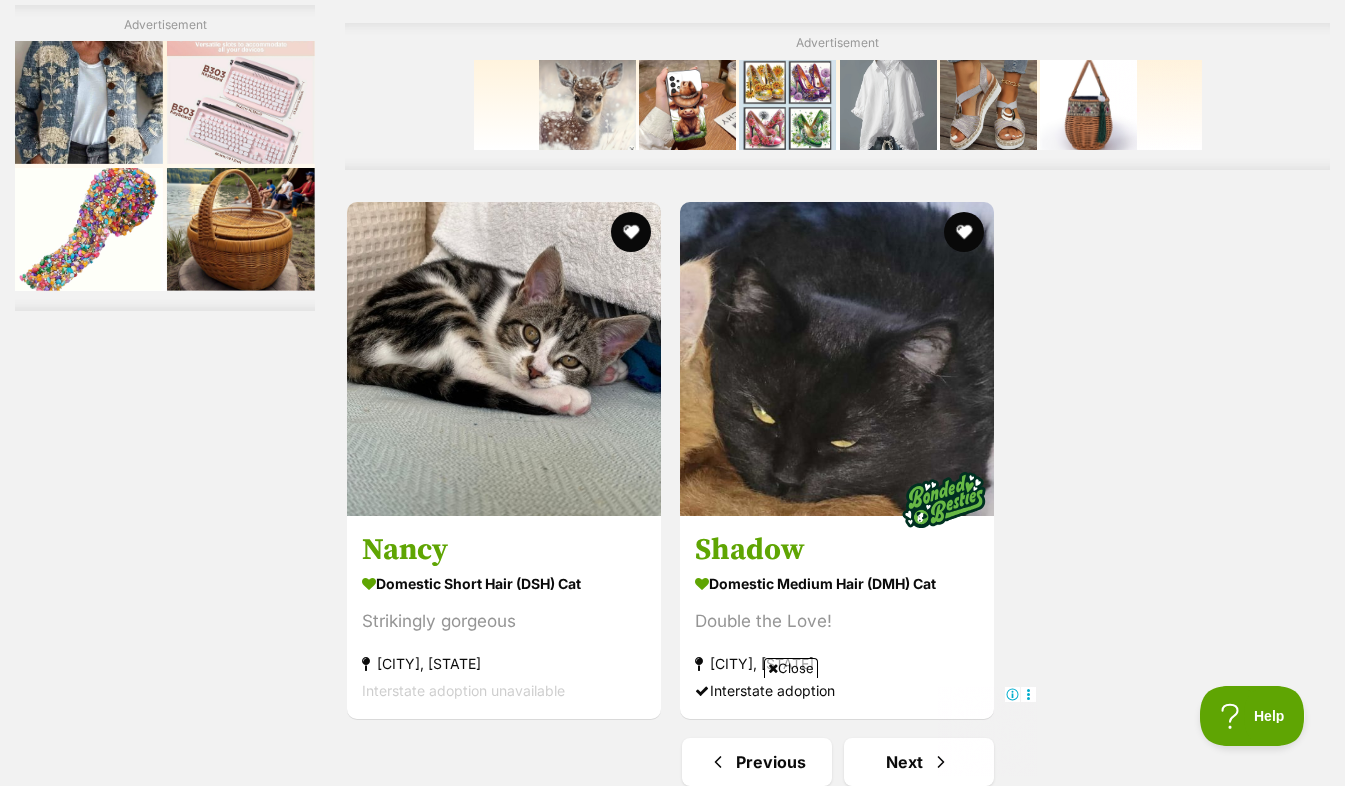 scroll, scrollTop: 4448, scrollLeft: 0, axis: vertical 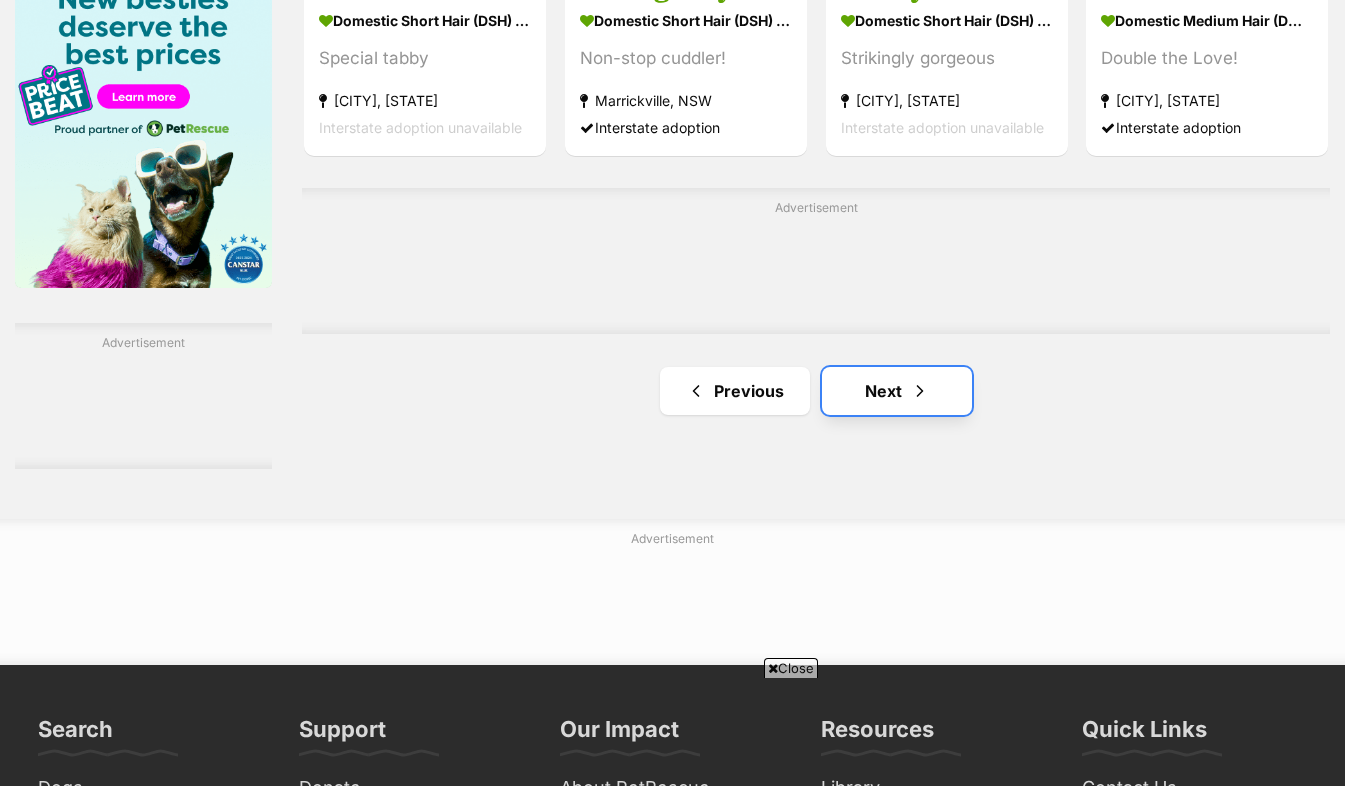 click at bounding box center (920, 391) 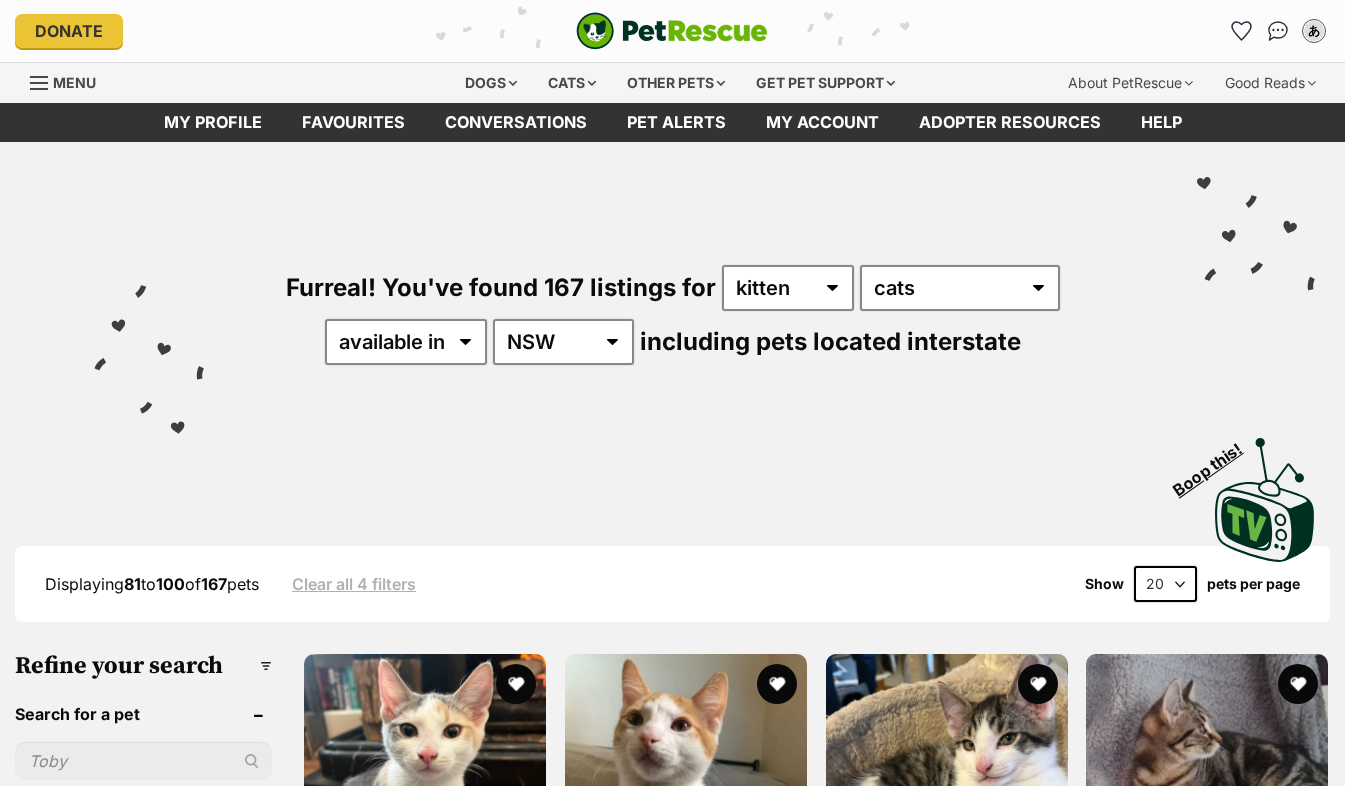 scroll, scrollTop: 155, scrollLeft: 0, axis: vertical 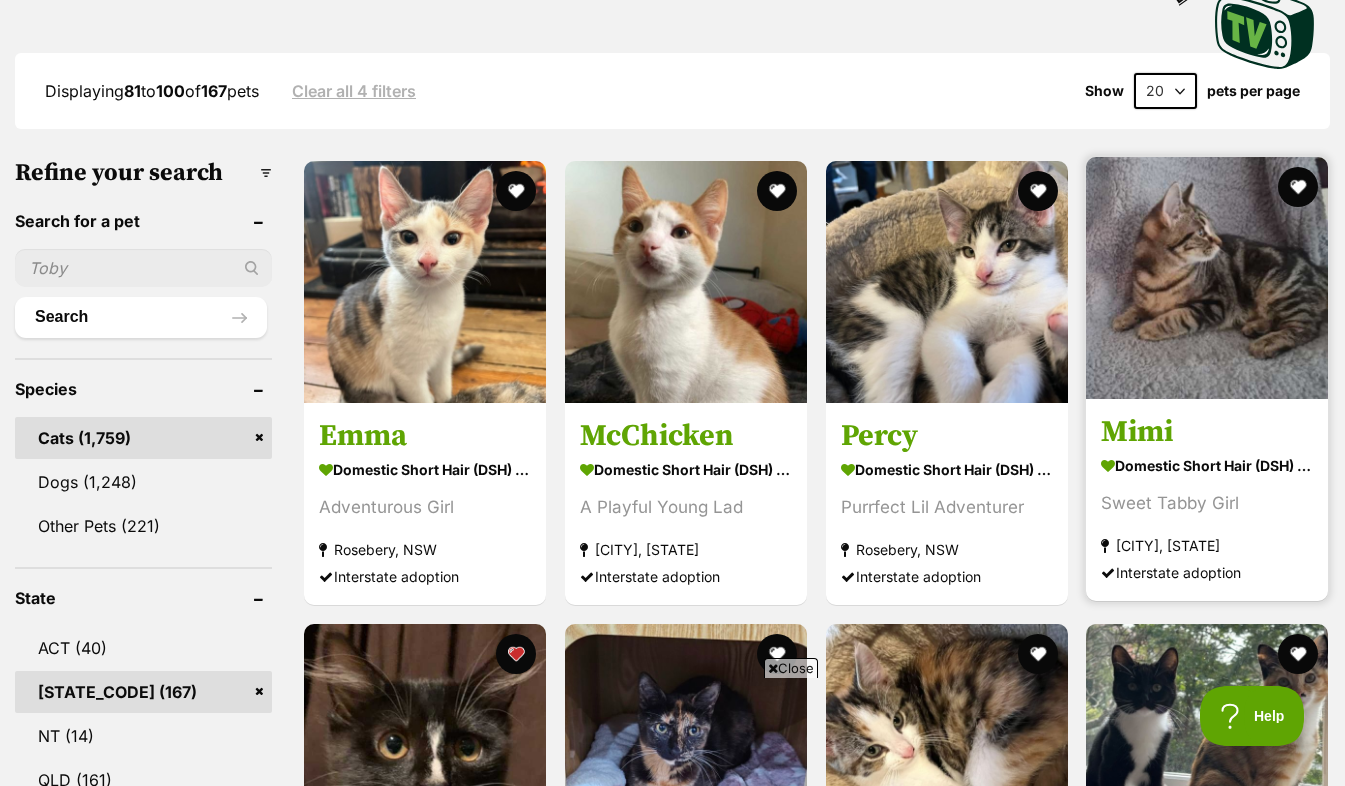 click on "Emma
Domestic Short Hair (DSH) Cat
Adventurous Girl
Rosebery, NSW
Interstate adoption
McChicken
Domestic Short Hair (DSH) Cat
A Playful Young Lad
Earlwood, NSW
Interstate adoption
Percy
Domestic Short Hair (DSH) Cat
Purrfect Lil Adventurer
Rosebery, NSW
Interstate adoption
Mimi
Domestic Short Hair (DSH) Cat
Sweet Tabby Girl
Campbelltown, NSW
Interstate adoption
McFlurry
Domestic Short Hair (DSH) Cat
Sweet and Playful Kitten
Earlwood, NSW
Interstate adoption
Jewels
Domestic Short Hair (DSH) Cat
A Precious Companion
Condell Park, NSW
Interstate adoption
Advertisement
Evie
Domestic Short Hair (DSH) Cat
Adventurous Little Gal" at bounding box center (816, 1600) 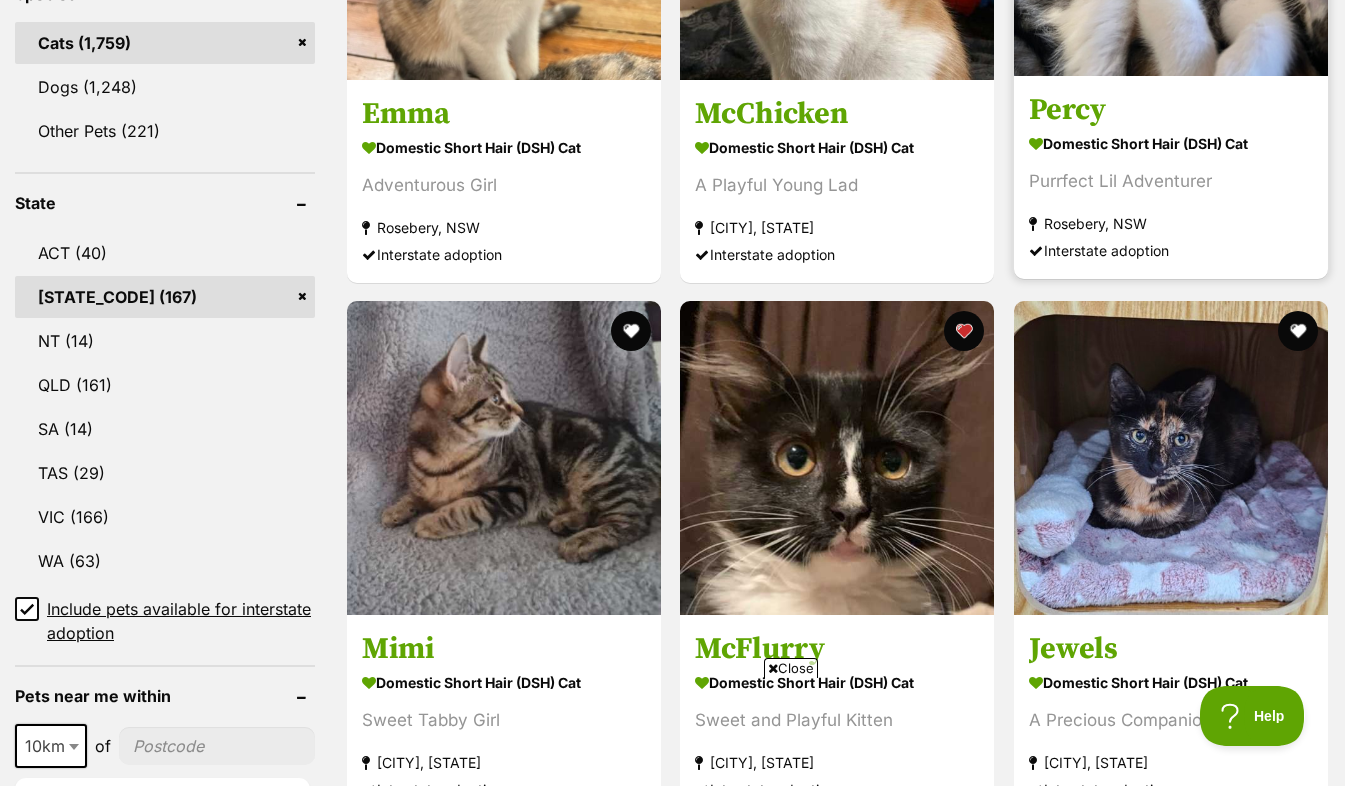 scroll, scrollTop: 889, scrollLeft: 0, axis: vertical 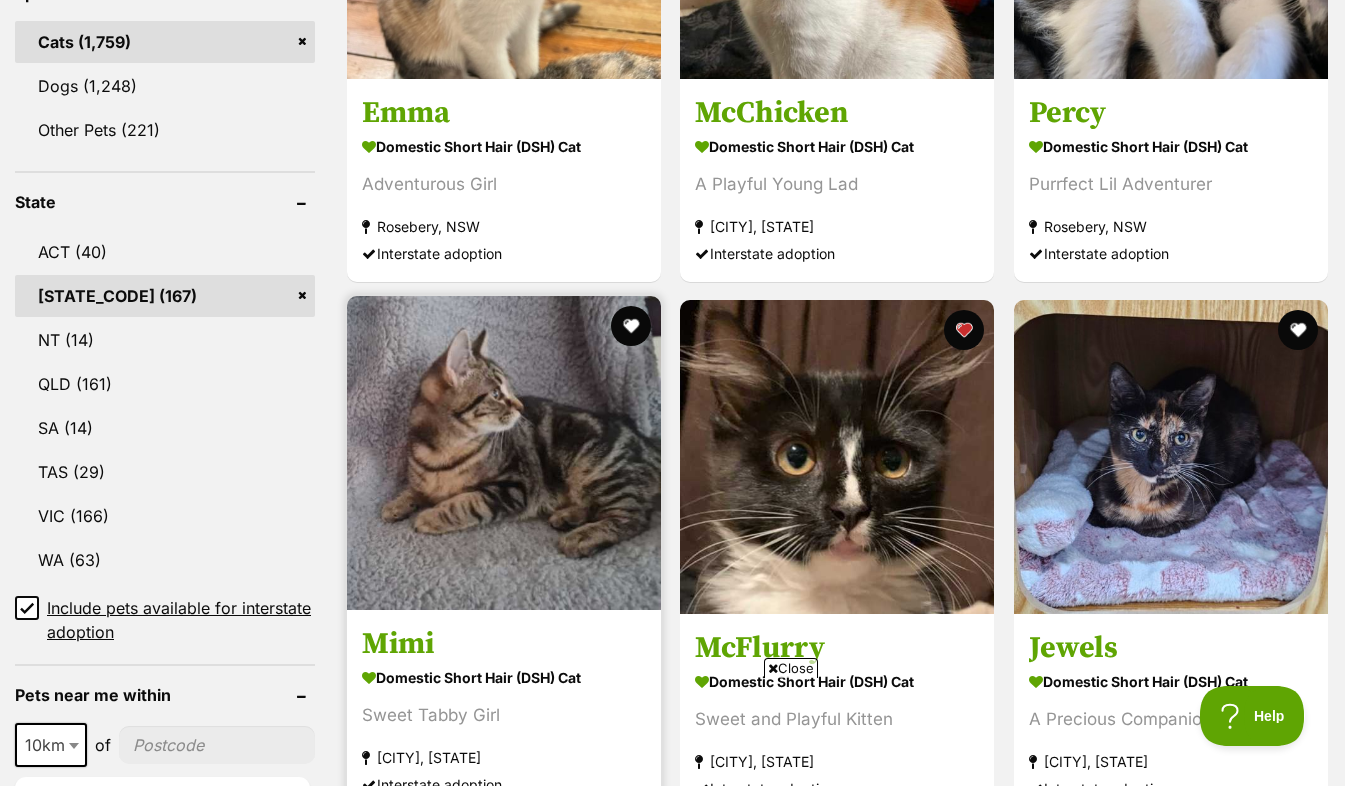 click at bounding box center (504, 453) 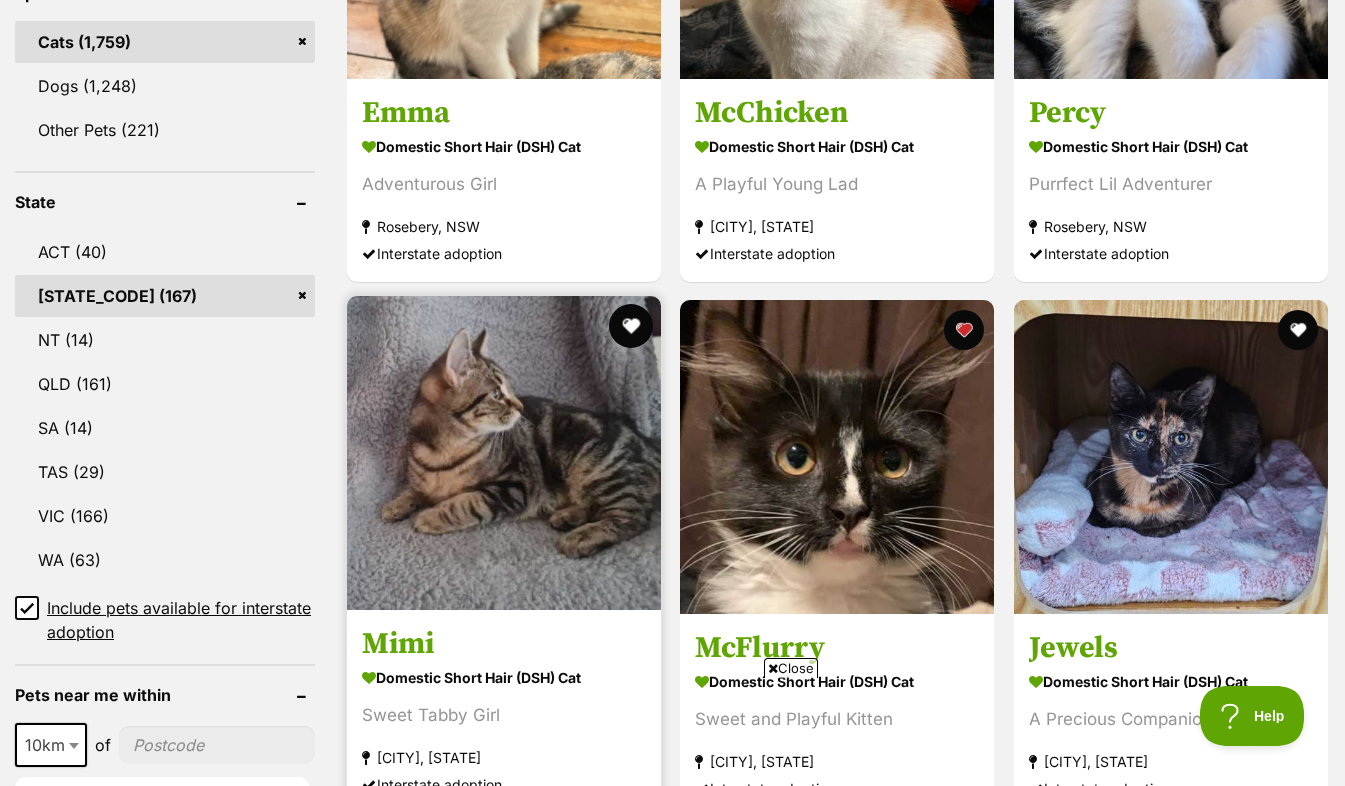 click at bounding box center [631, 326] 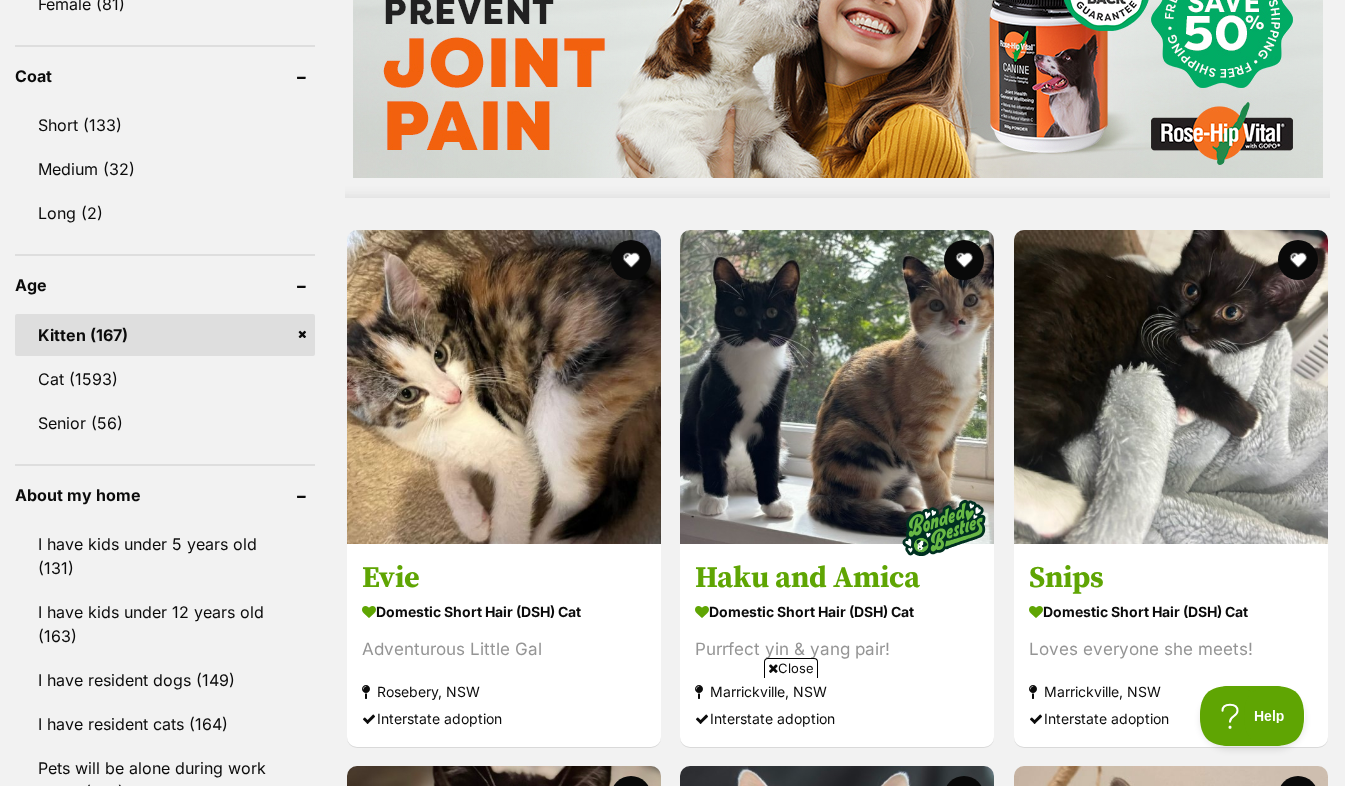 scroll, scrollTop: 0, scrollLeft: 0, axis: both 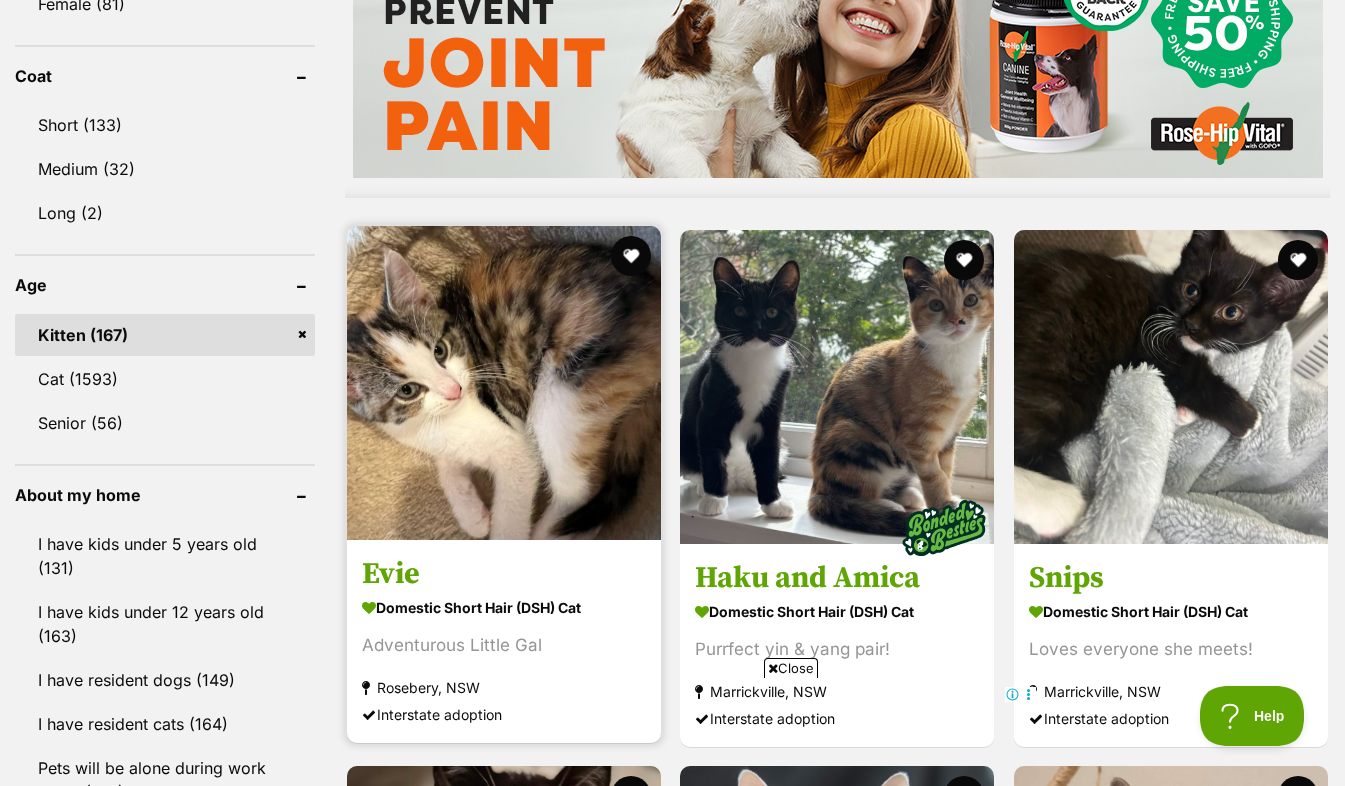 click at bounding box center [504, 383] 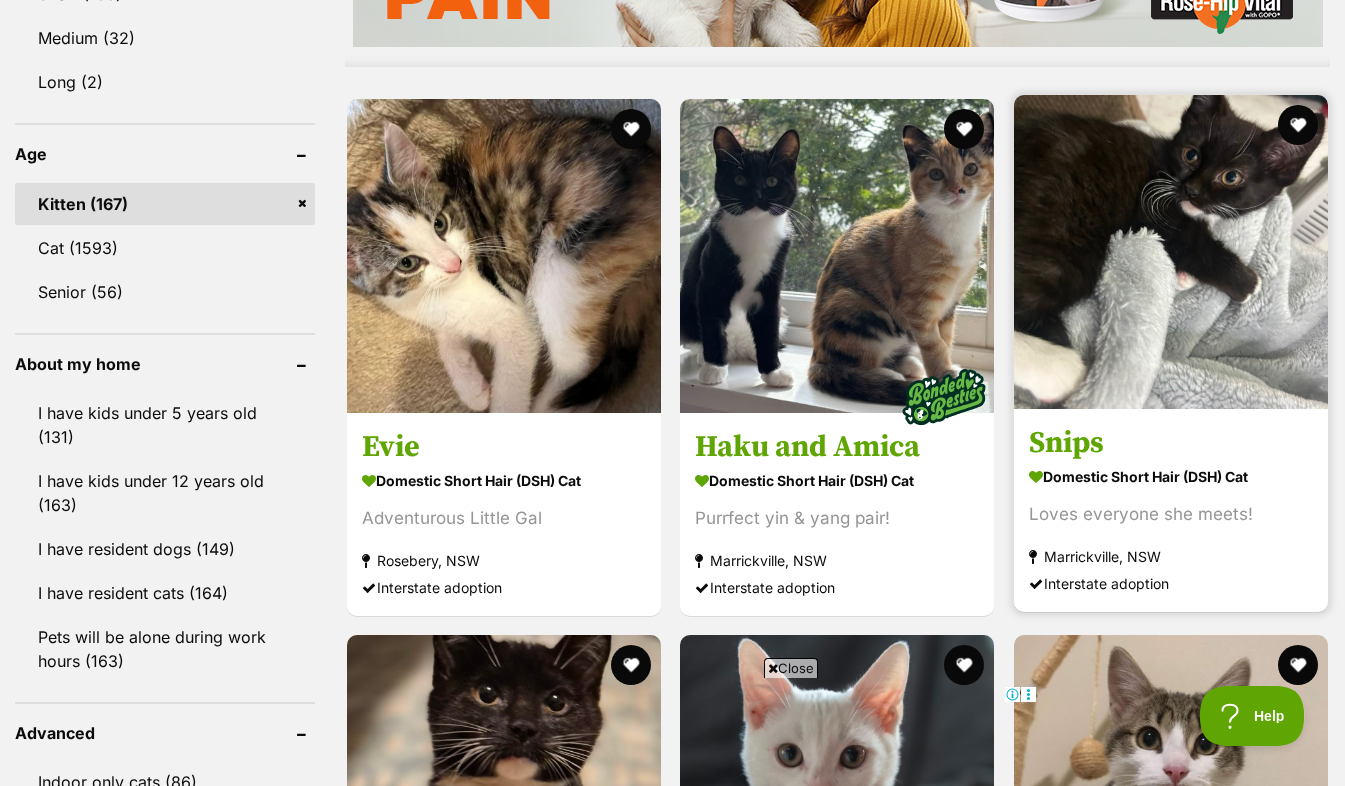 click at bounding box center [1171, 252] 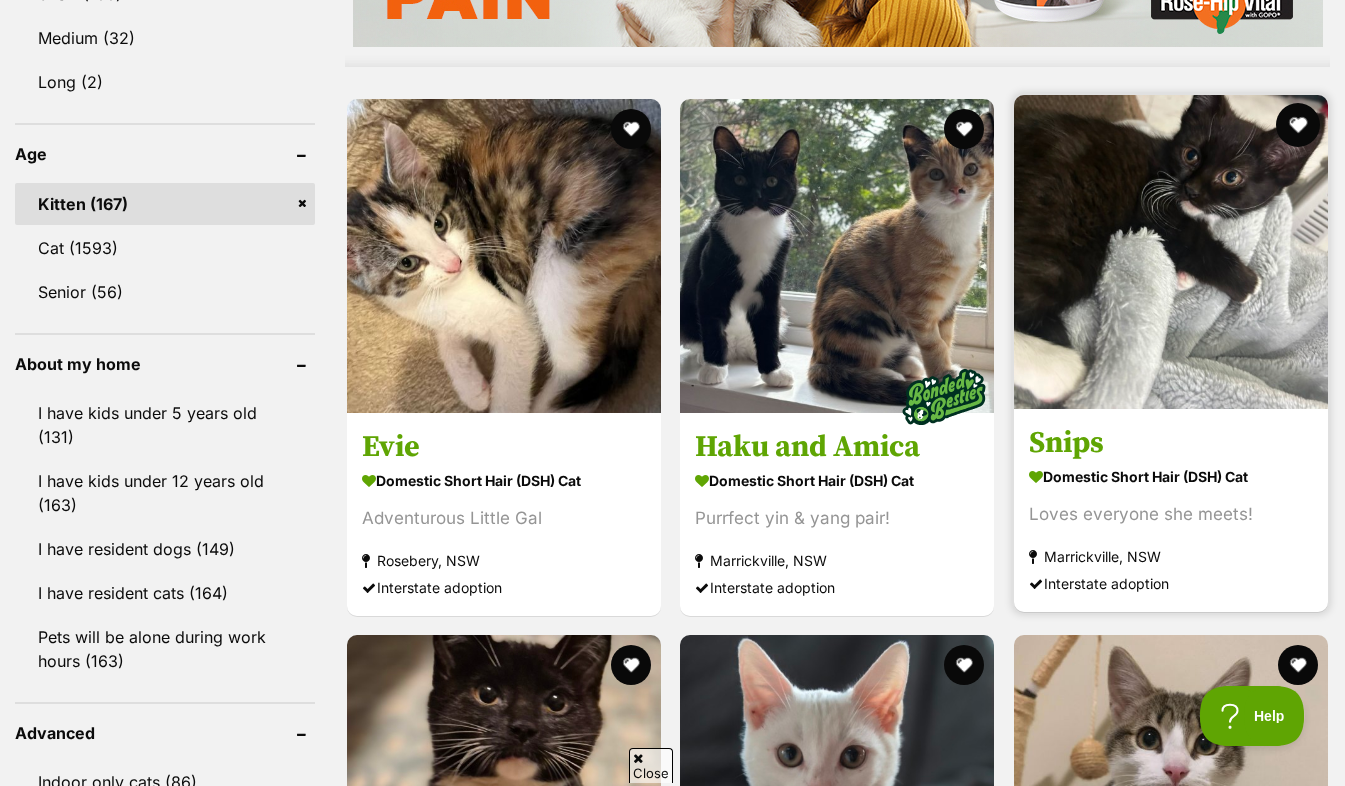 click at bounding box center (1298, 125) 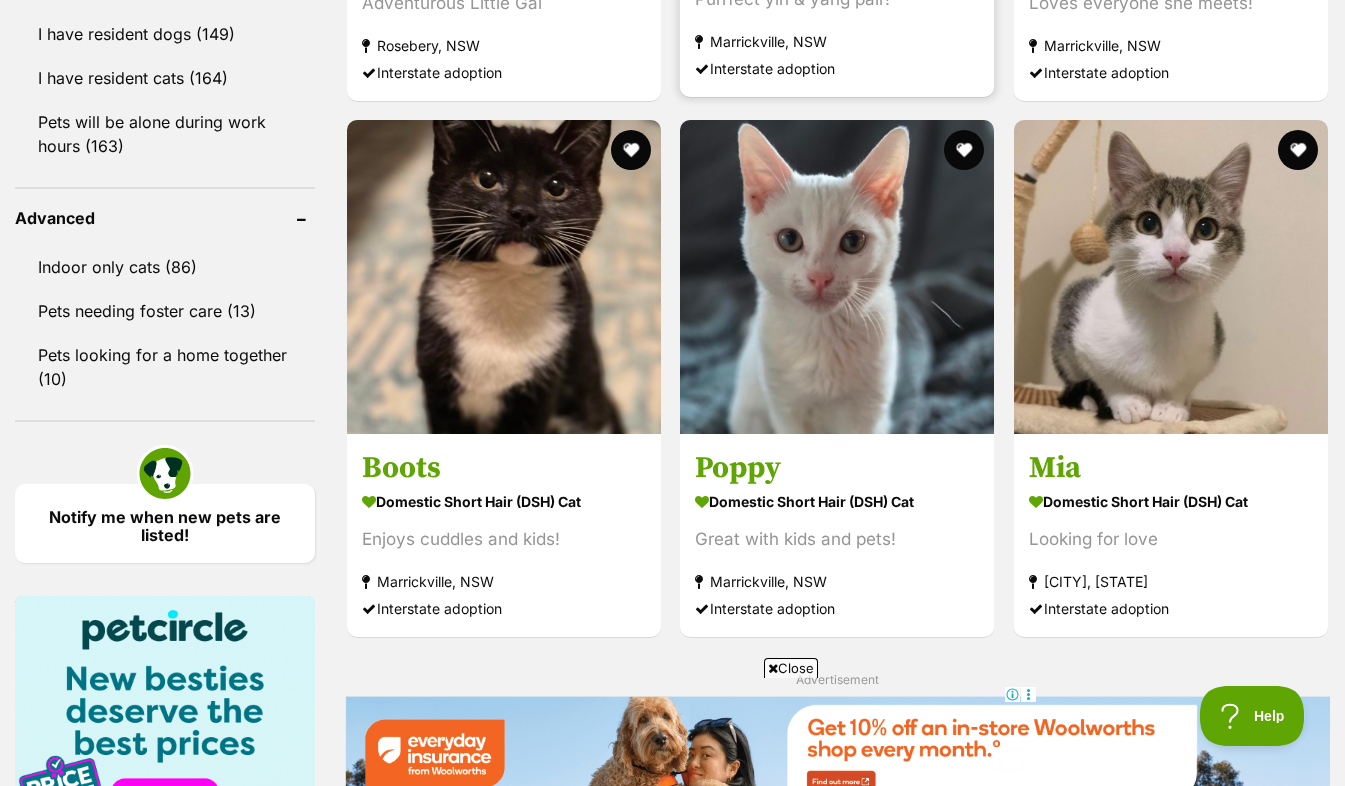 scroll, scrollTop: 2498, scrollLeft: 0, axis: vertical 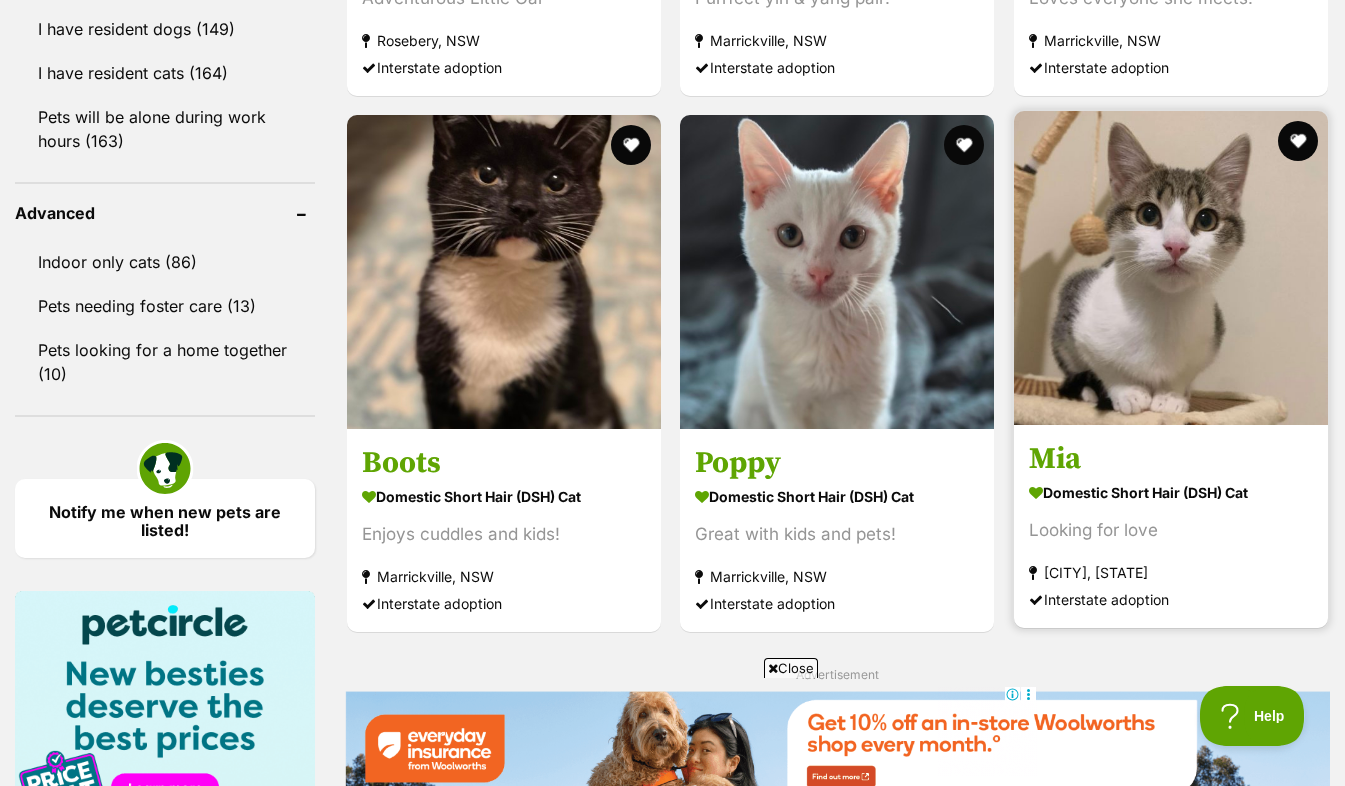 click at bounding box center (1171, 268) 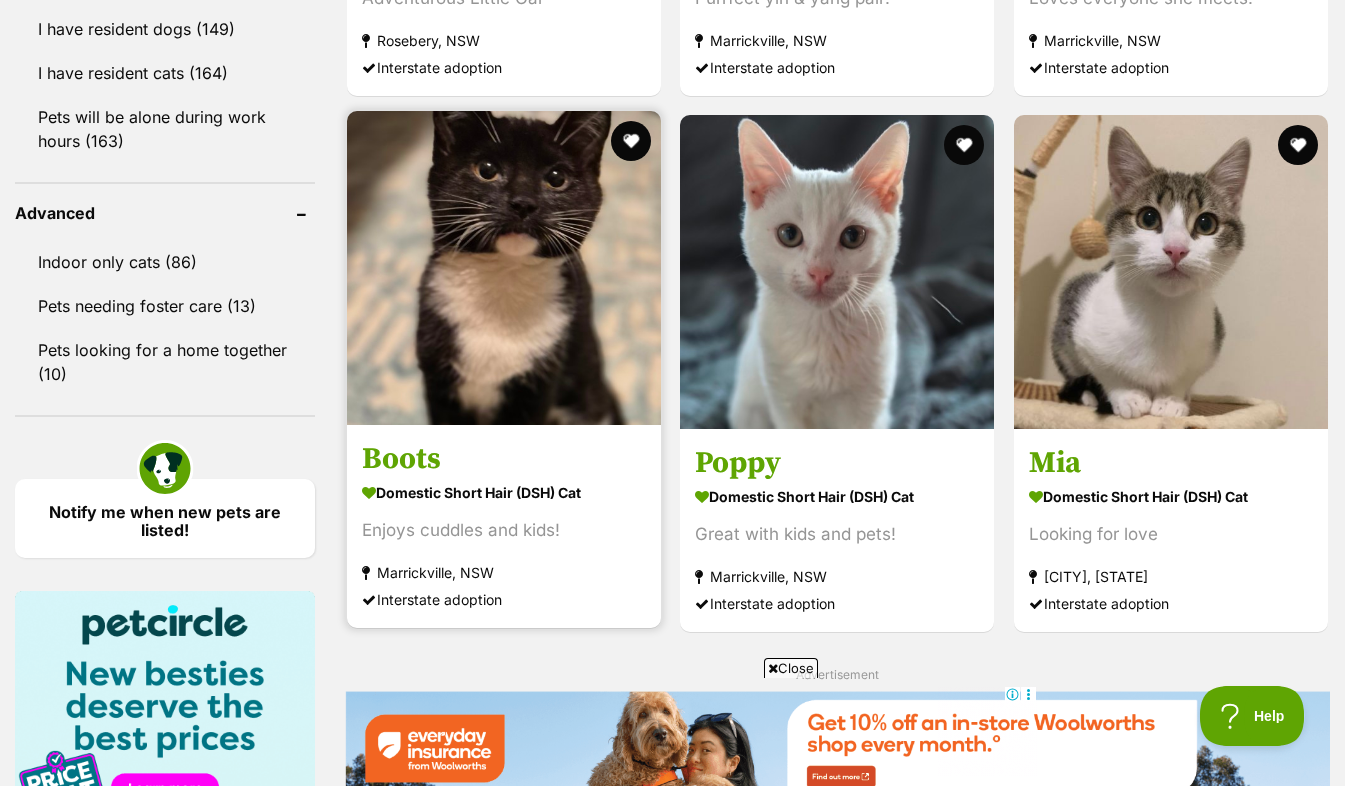 click at bounding box center [504, 268] 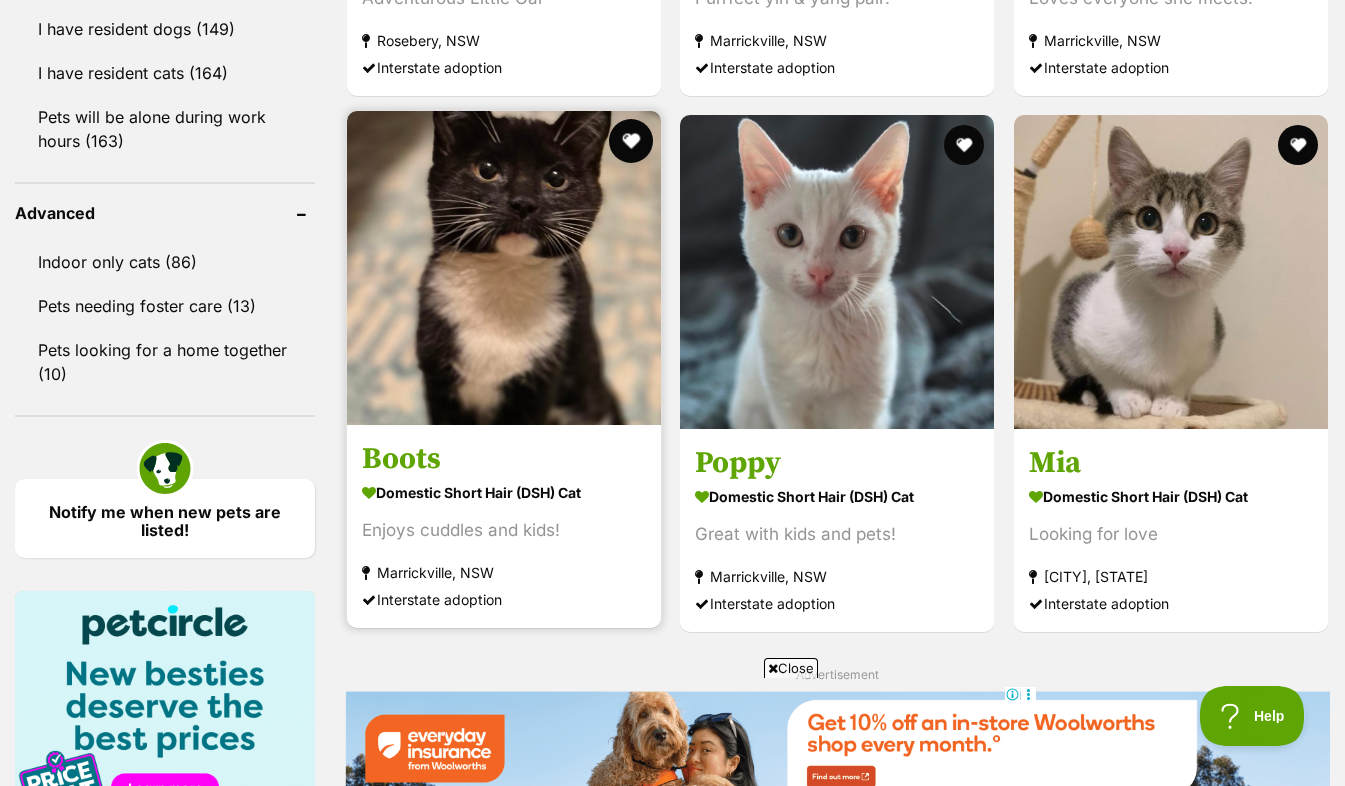 click at bounding box center [631, 141] 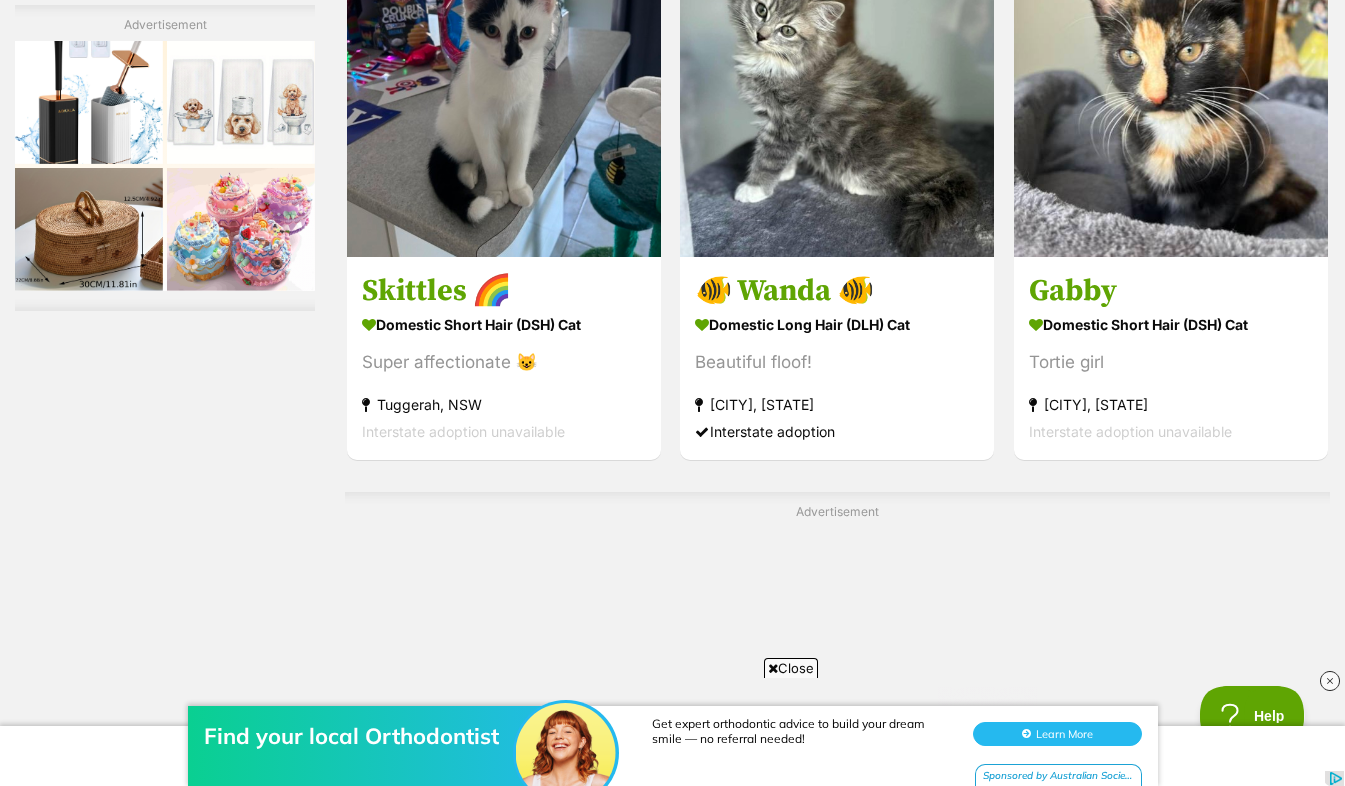 scroll, scrollTop: 3938, scrollLeft: 0, axis: vertical 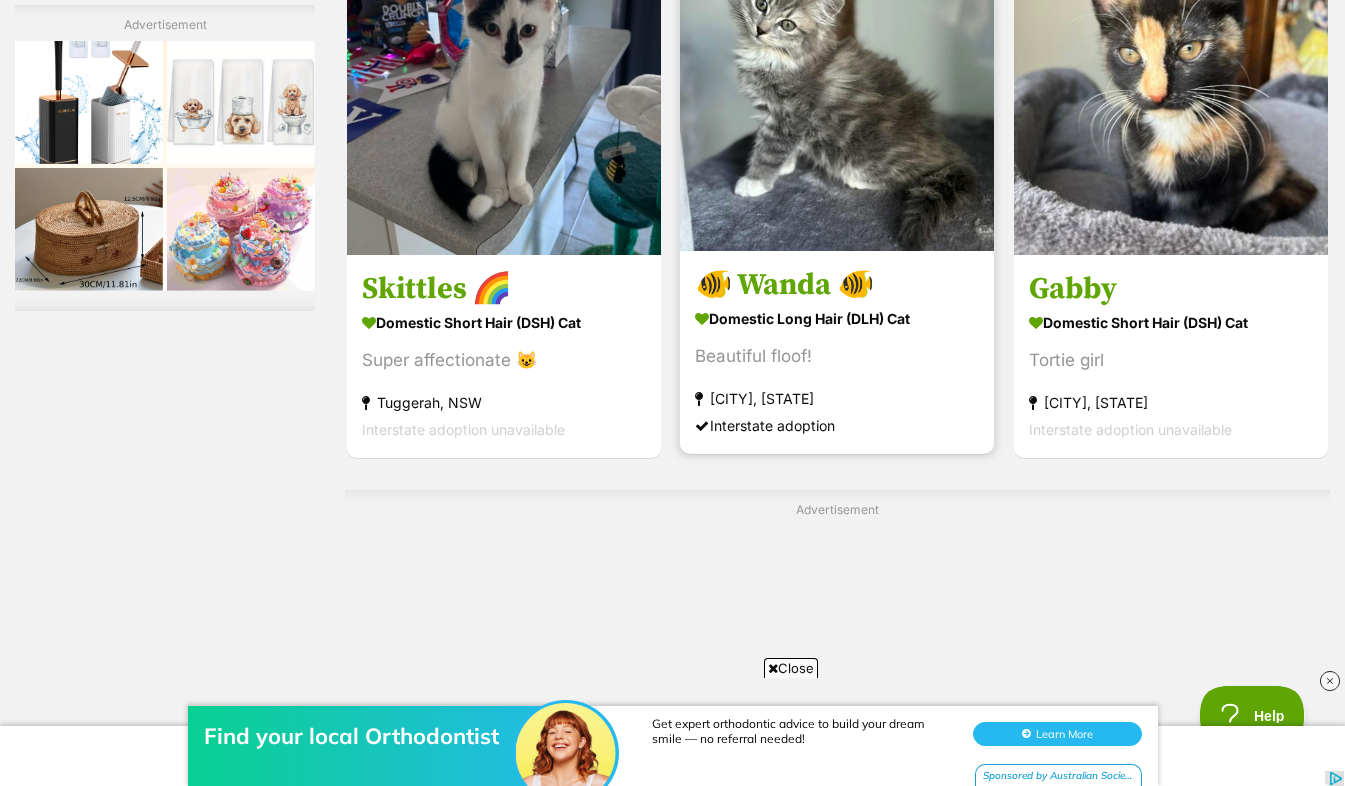 click at bounding box center (837, 94) 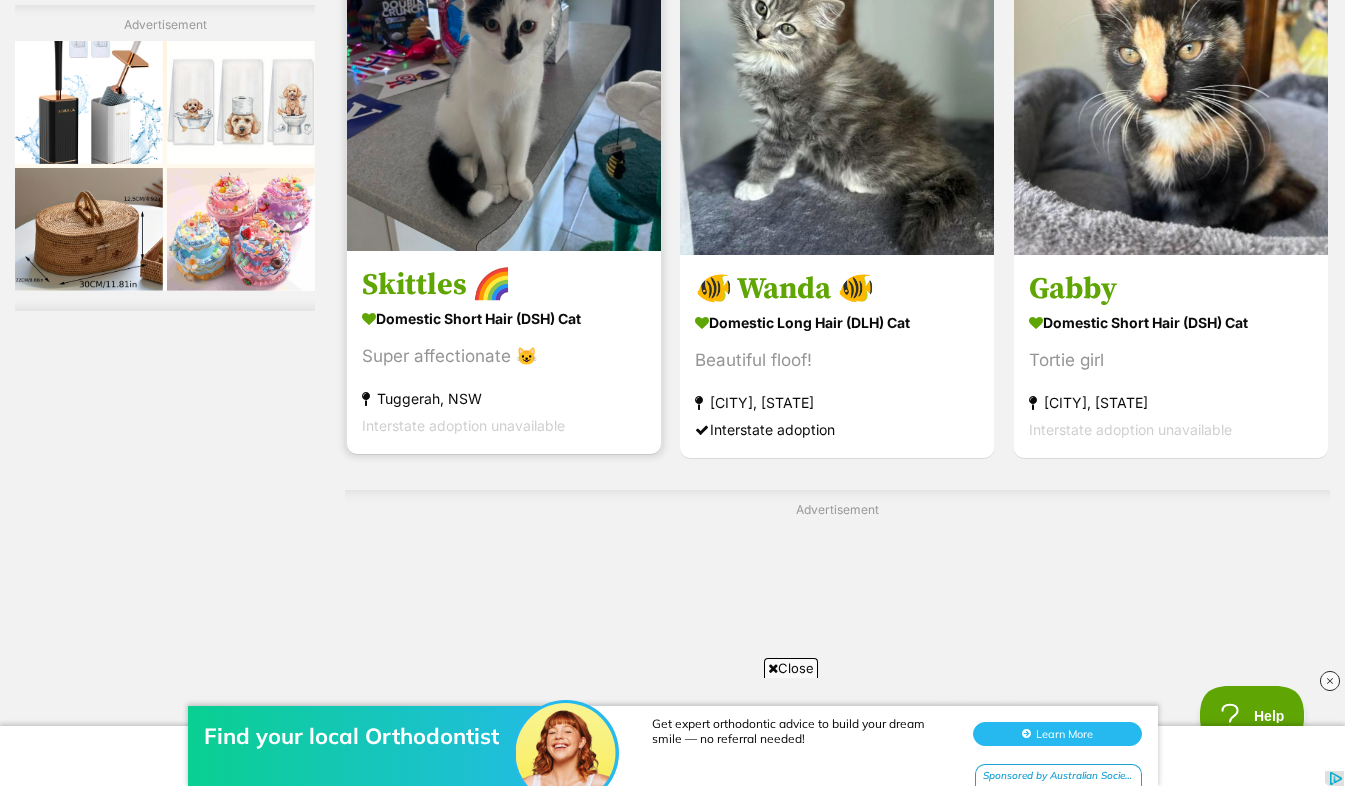 scroll, scrollTop: 3810, scrollLeft: 0, axis: vertical 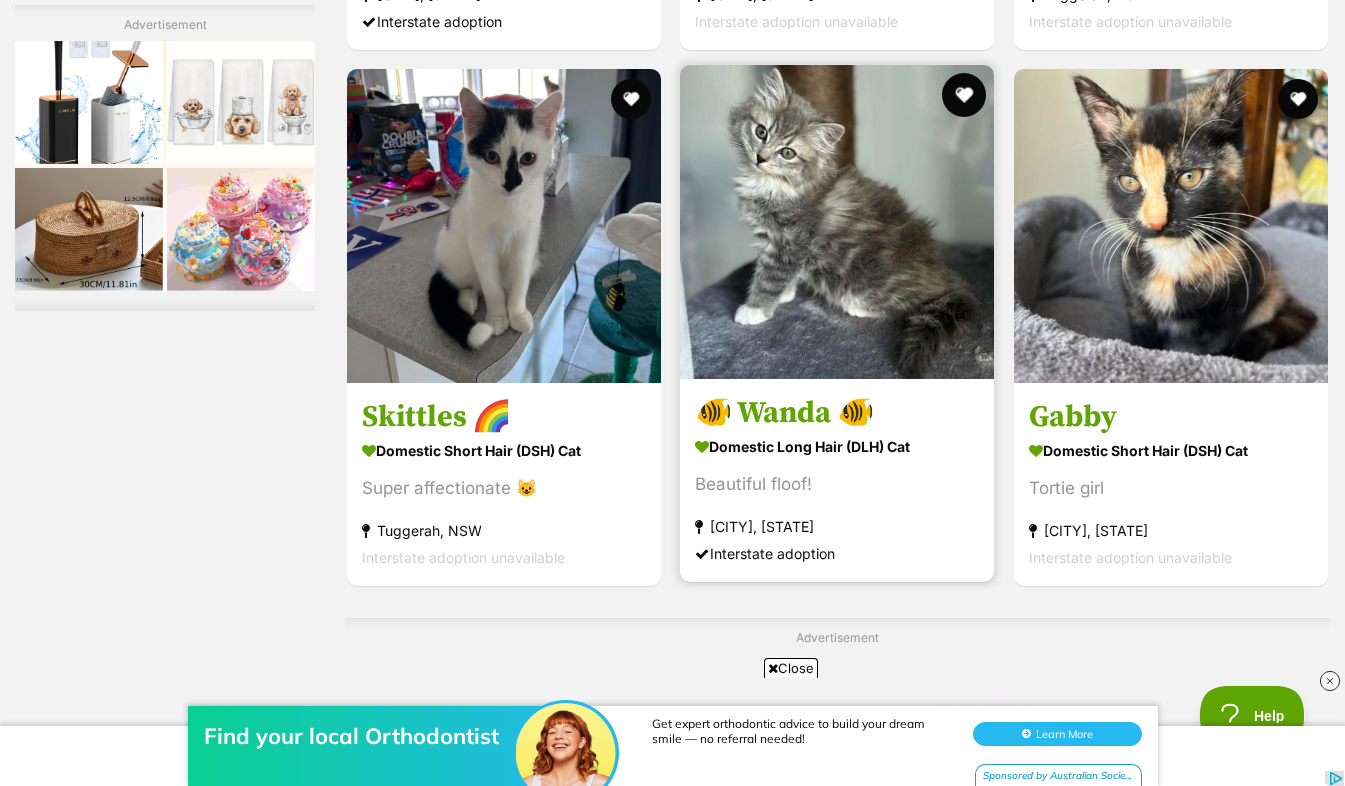 click at bounding box center [965, 95] 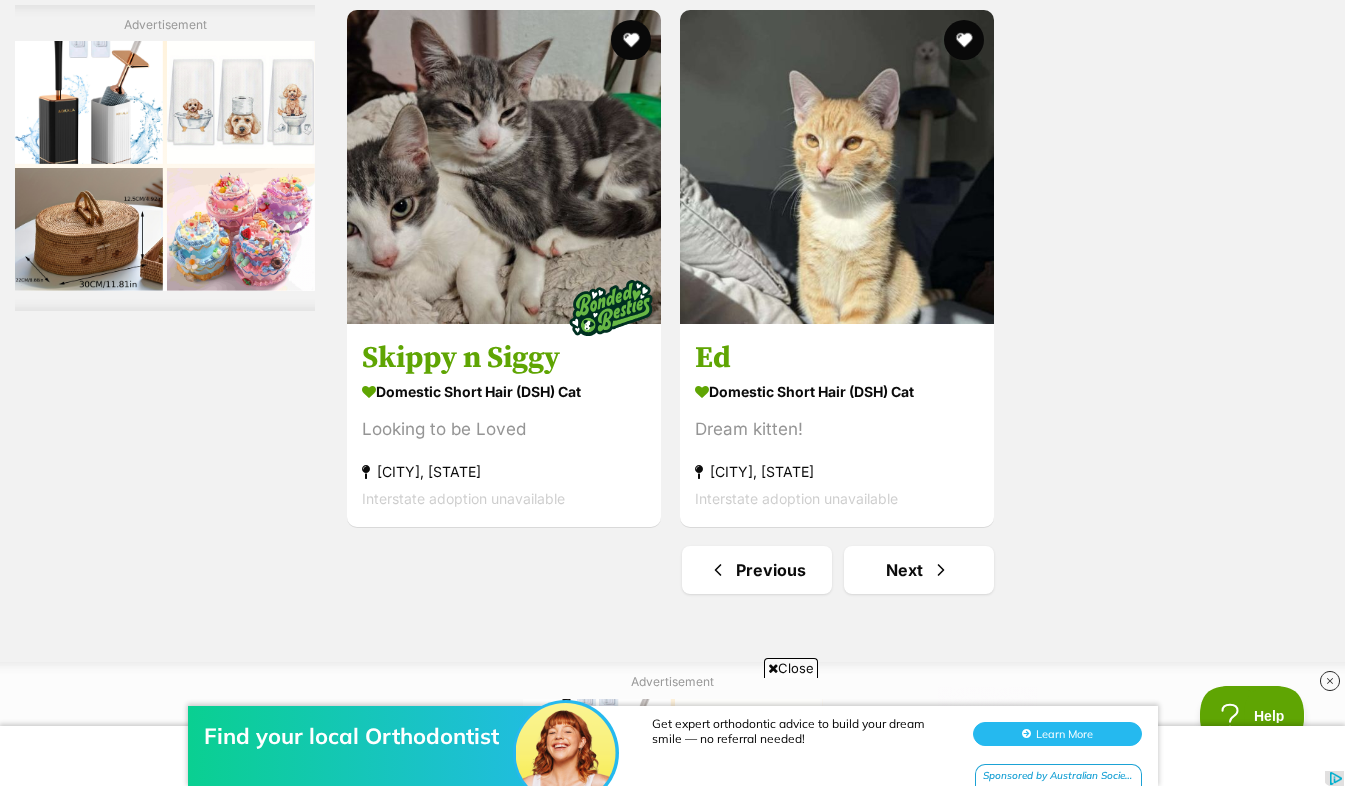 scroll, scrollTop: 4949, scrollLeft: 0, axis: vertical 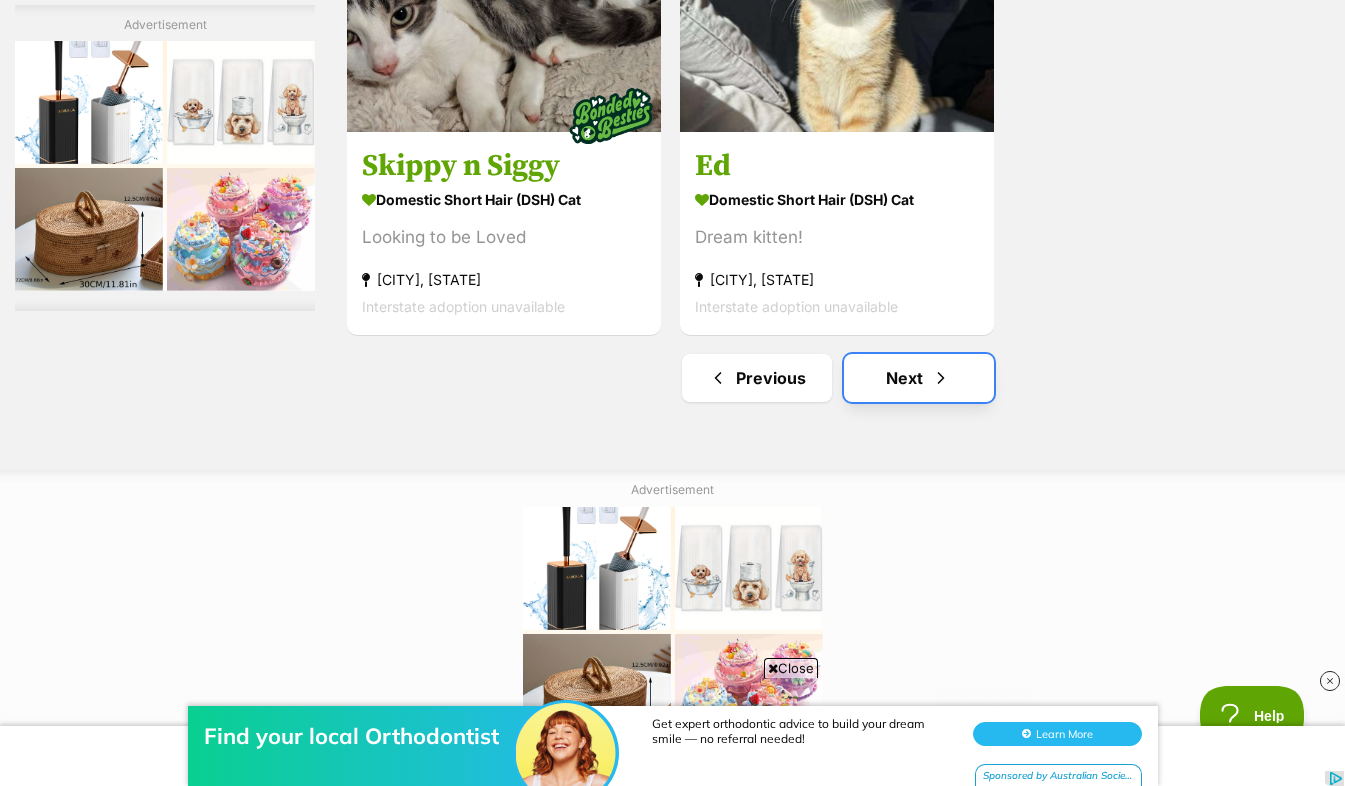 click at bounding box center (941, 378) 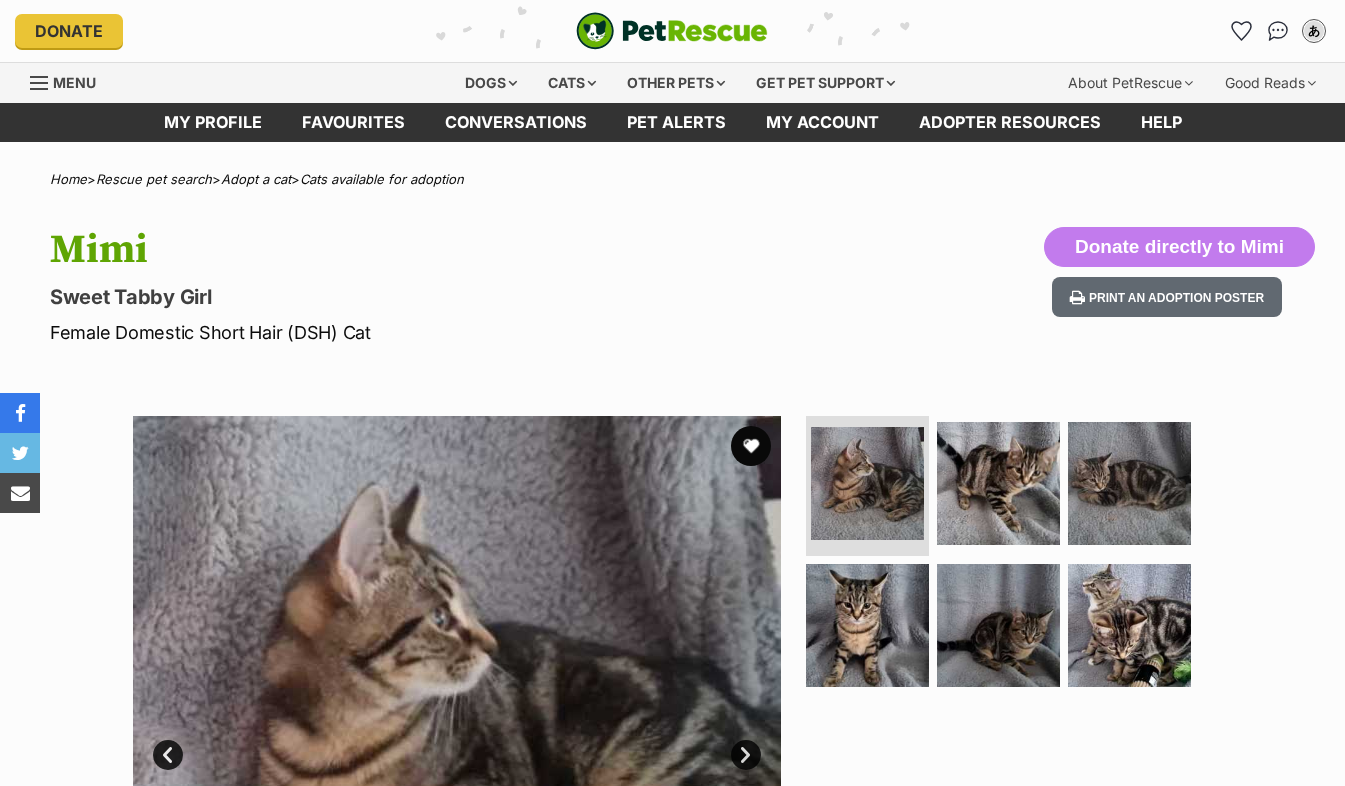 scroll, scrollTop: 98, scrollLeft: 0, axis: vertical 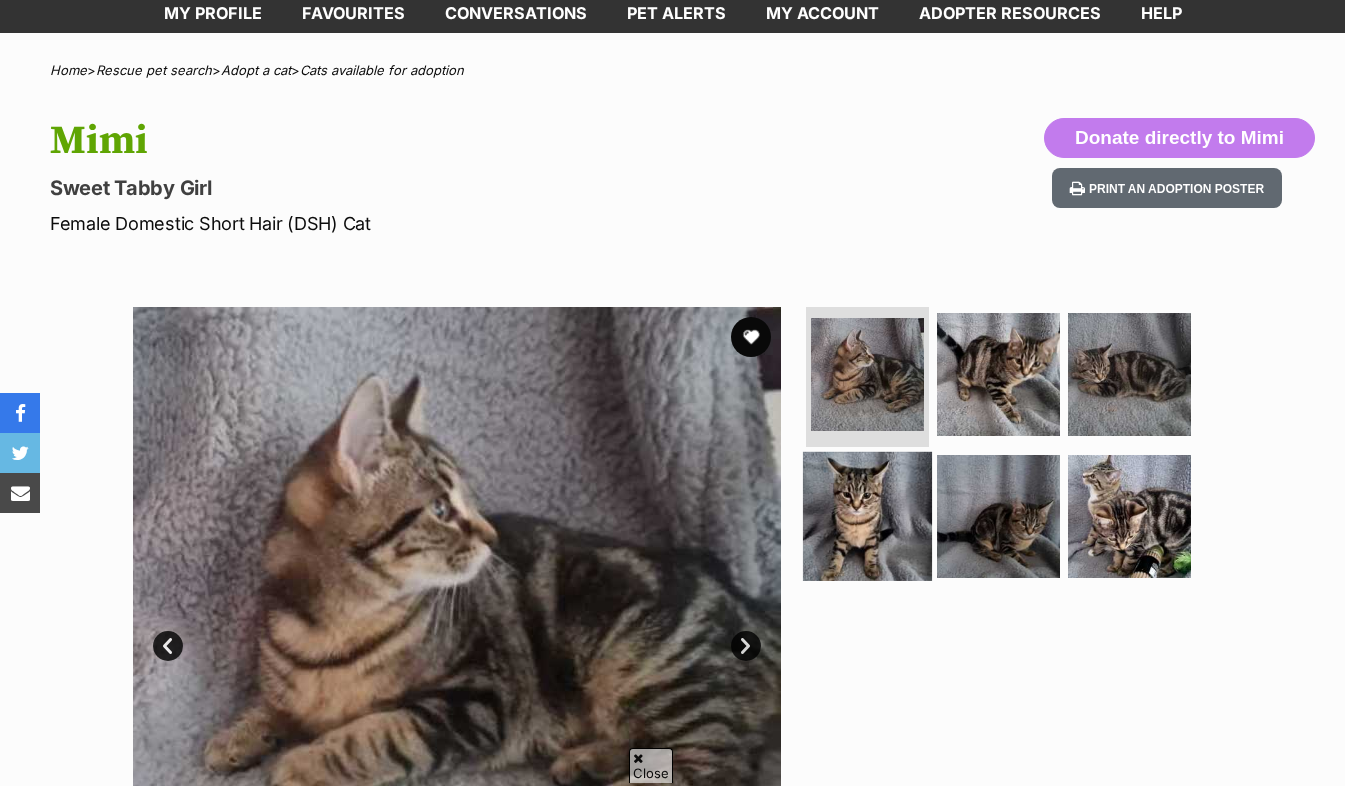 click at bounding box center (867, 515) 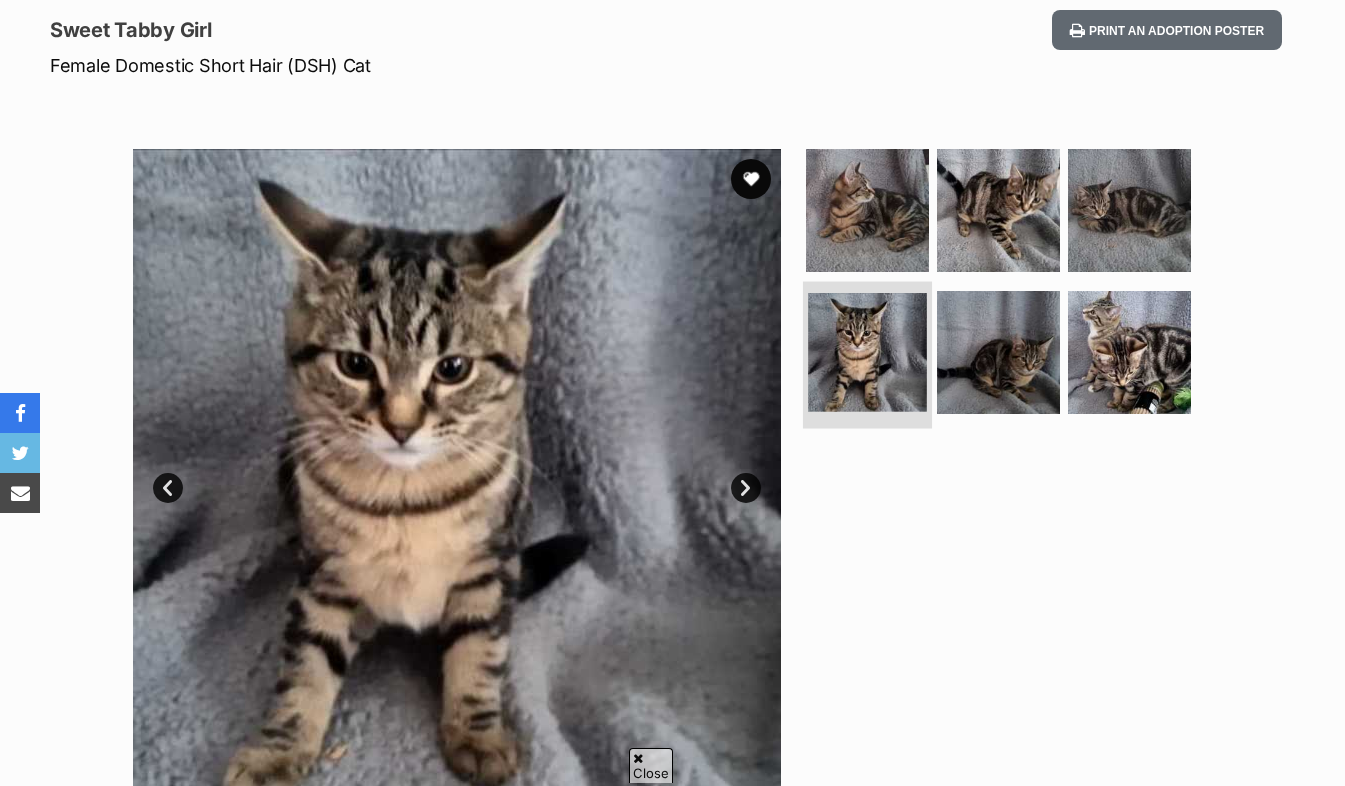 scroll, scrollTop: 0, scrollLeft: 0, axis: both 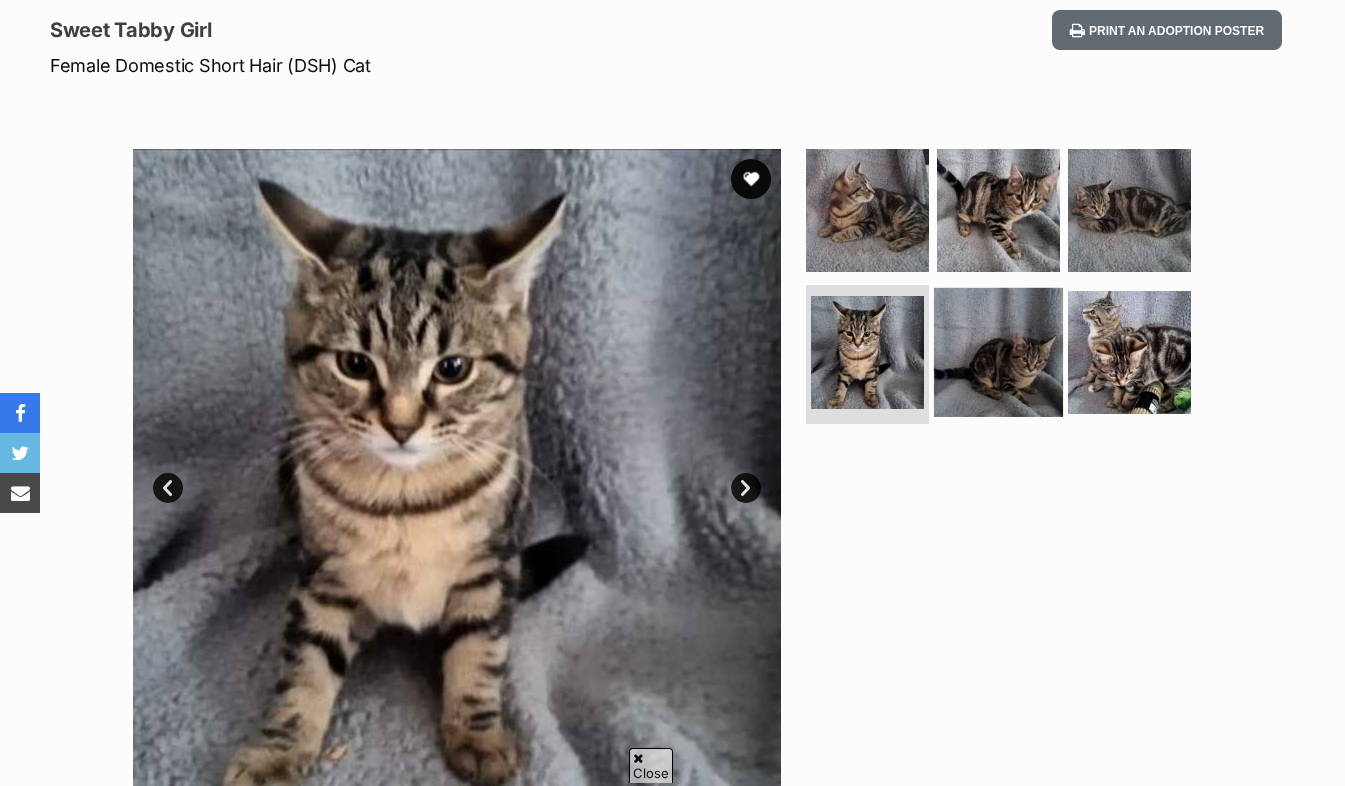 click at bounding box center (998, 351) 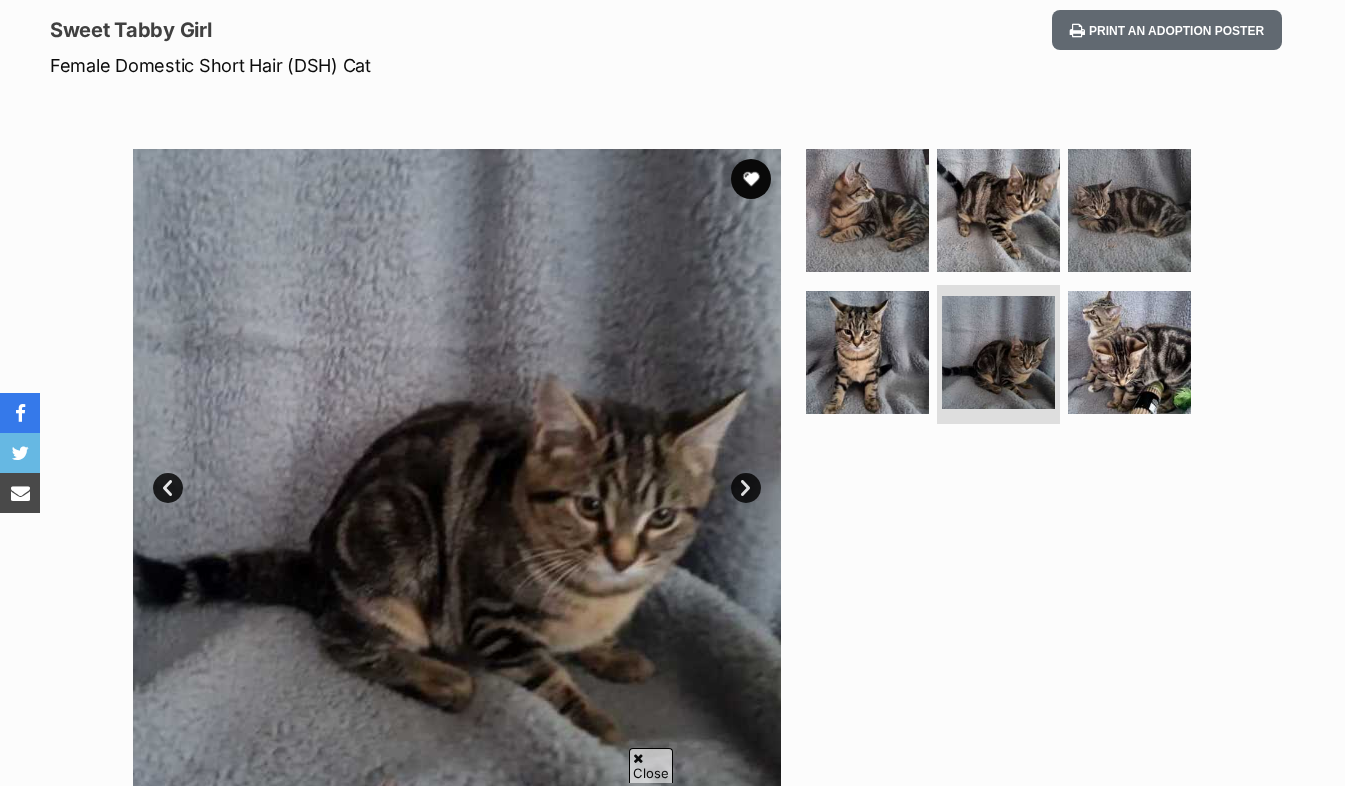 scroll, scrollTop: 0, scrollLeft: 0, axis: both 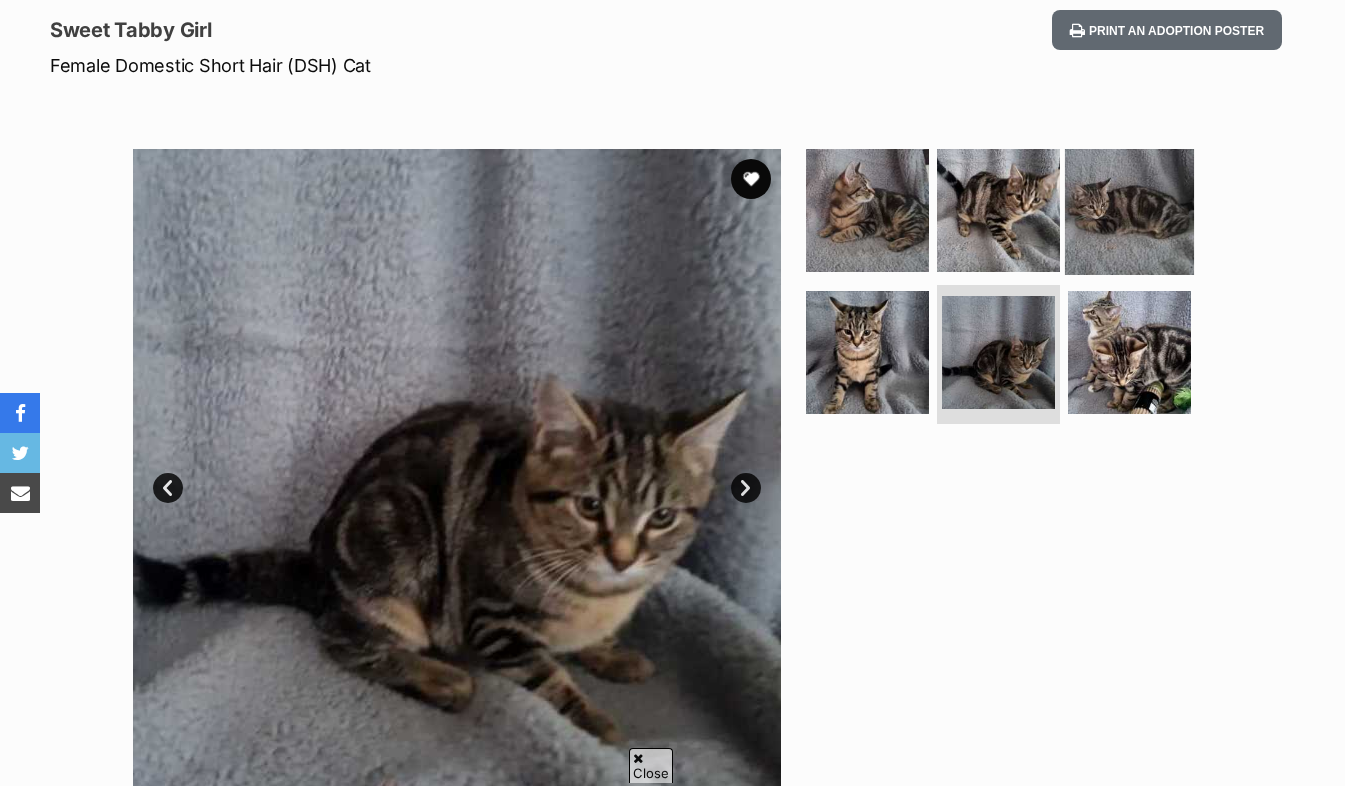 click at bounding box center (1129, 210) 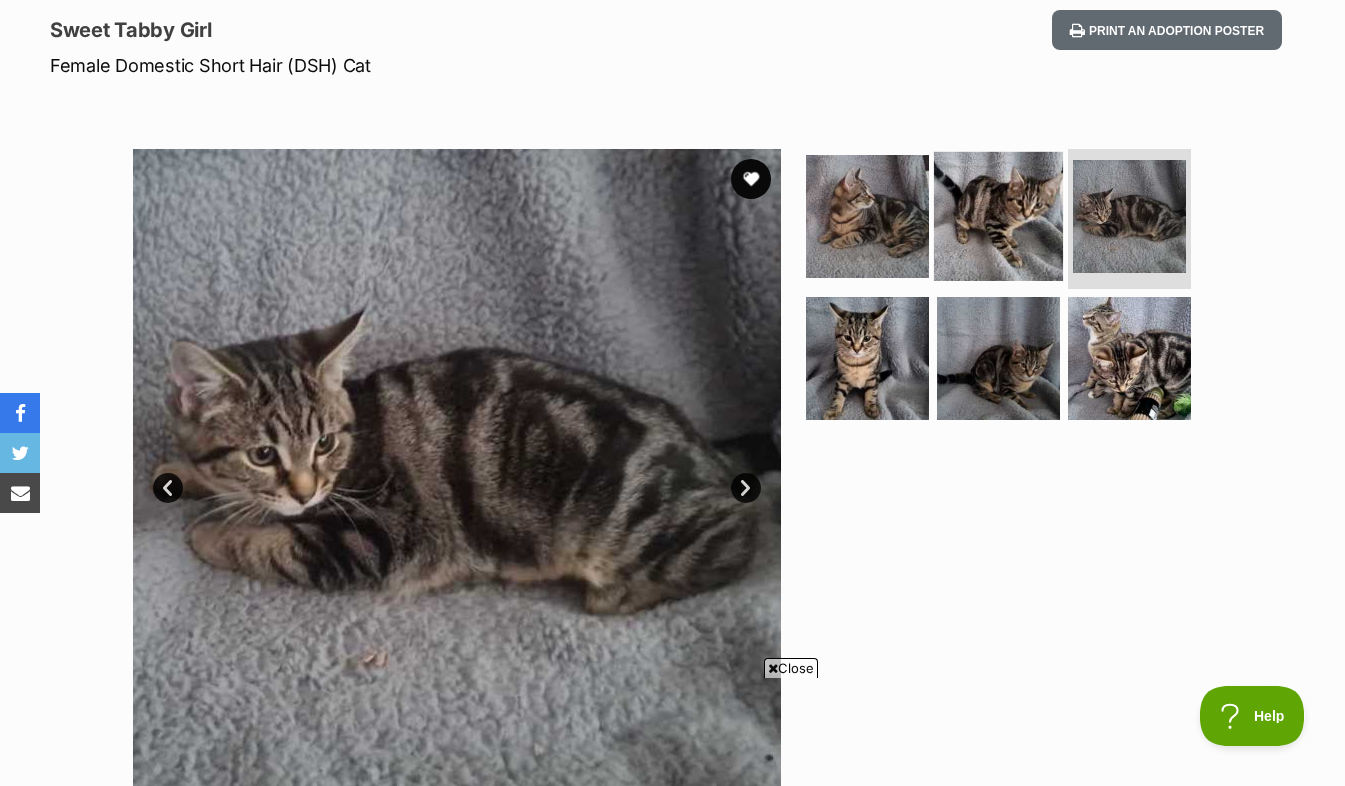 scroll, scrollTop: 0, scrollLeft: 0, axis: both 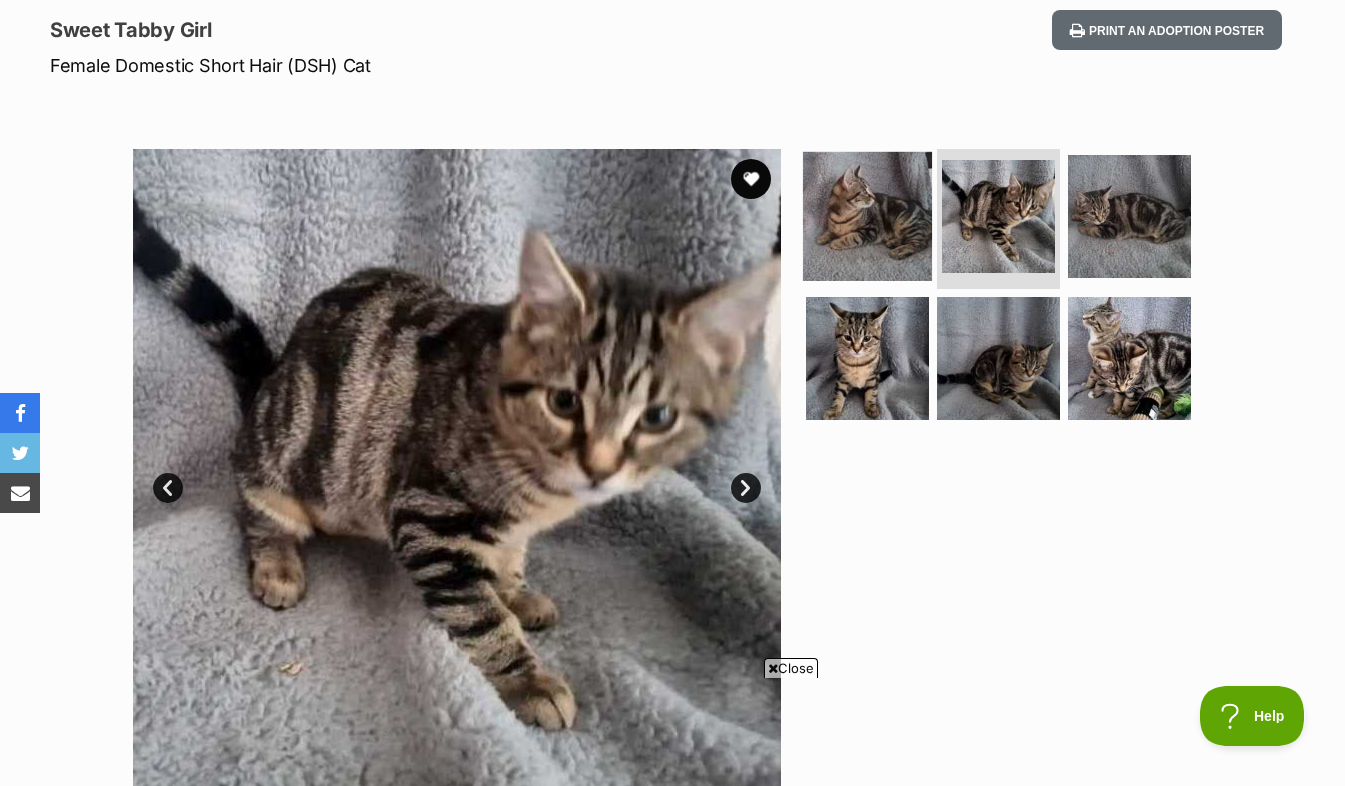 click at bounding box center (867, 216) 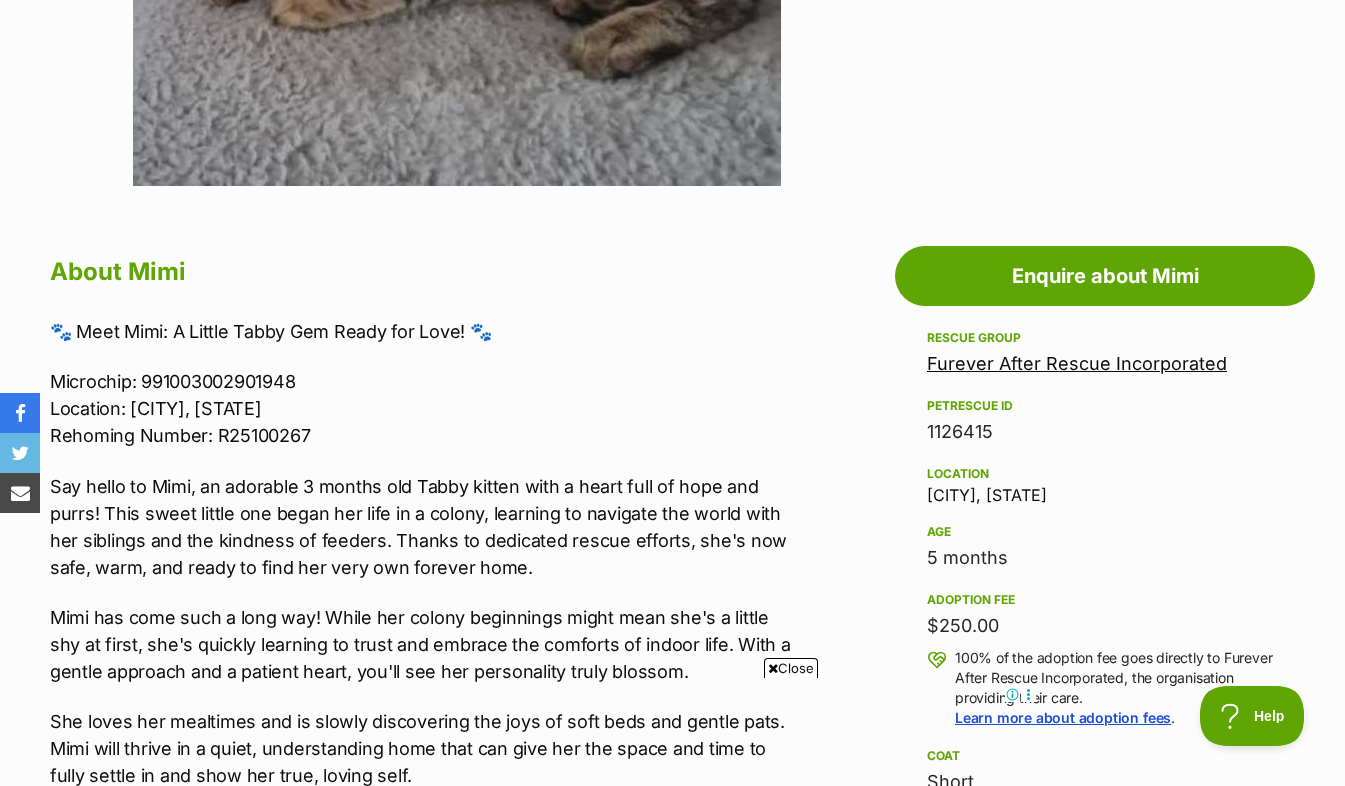 scroll, scrollTop: 0, scrollLeft: 0, axis: both 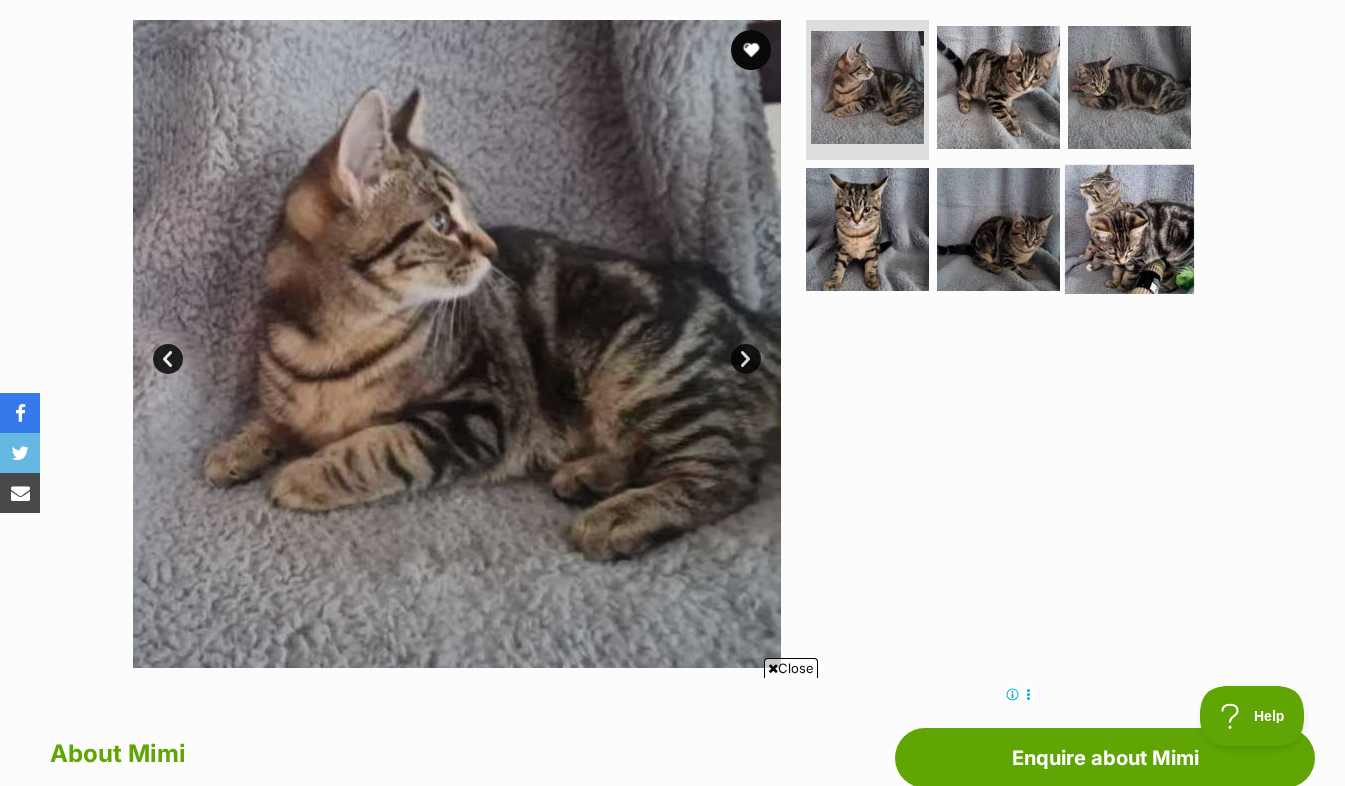 click at bounding box center (1129, 228) 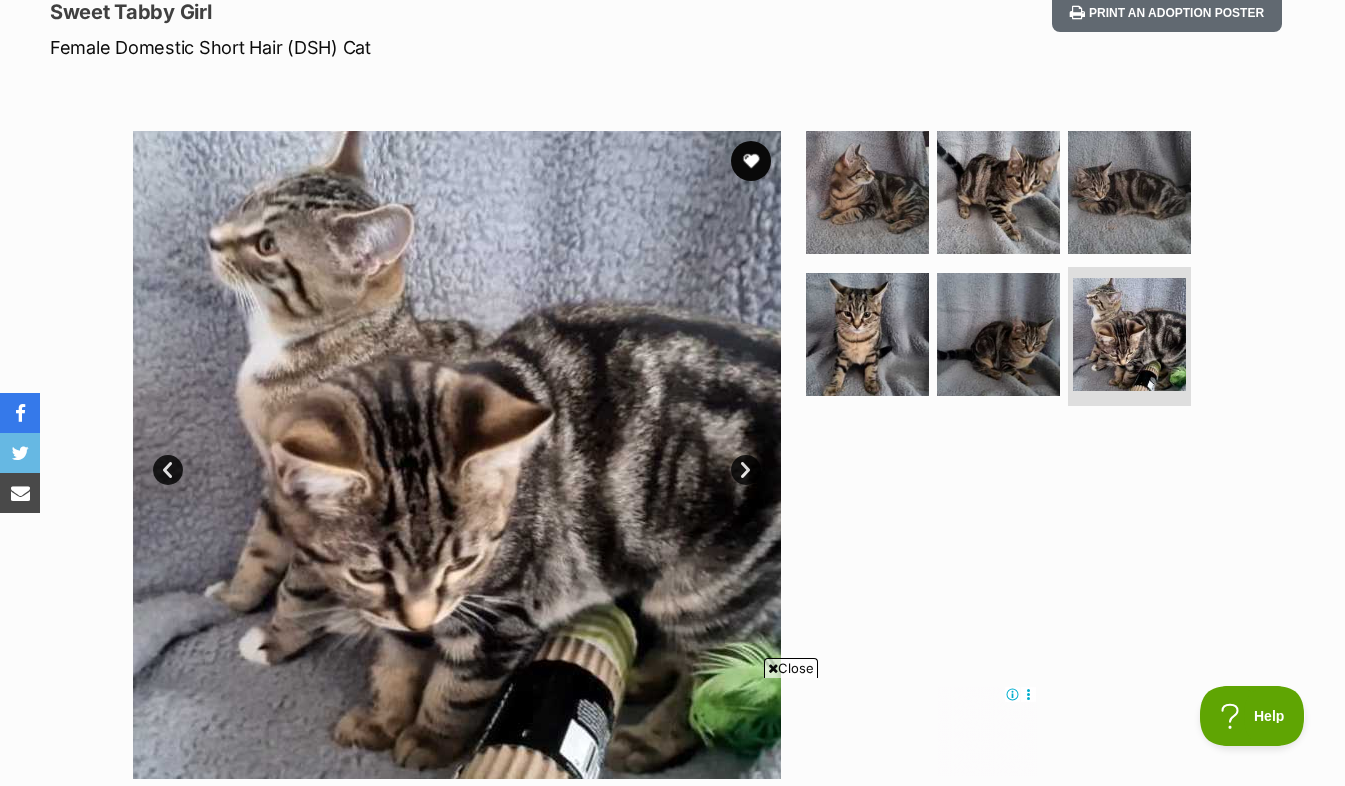 scroll, scrollTop: 281, scrollLeft: 0, axis: vertical 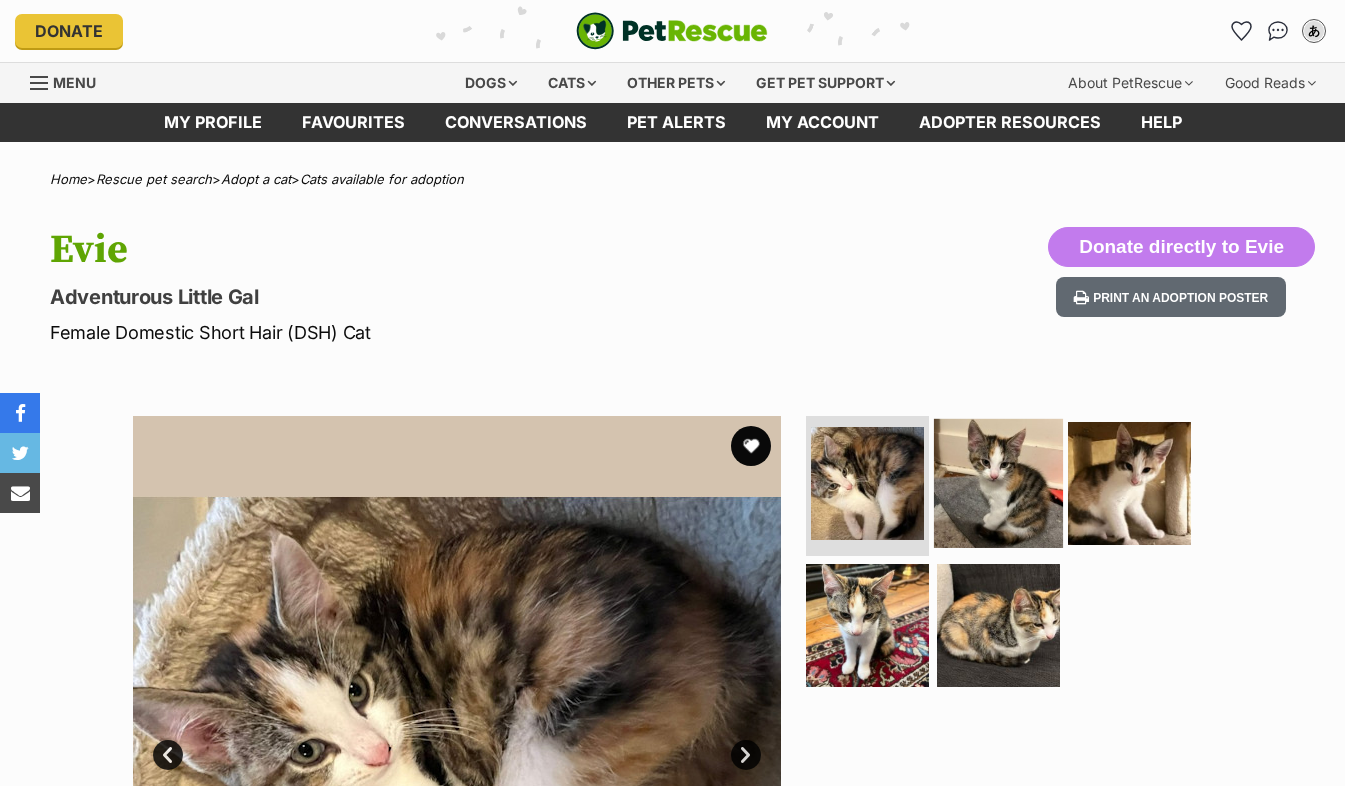 click at bounding box center (998, 483) 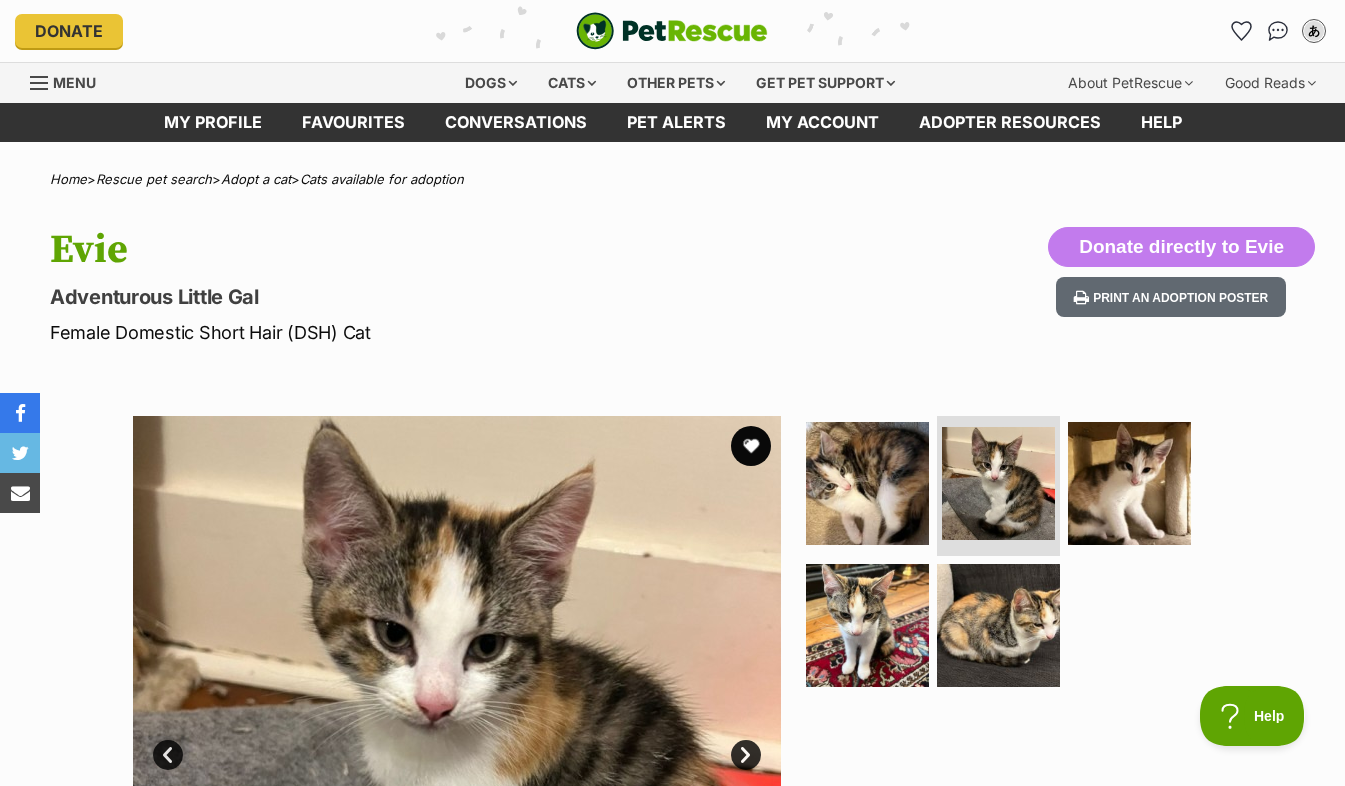 scroll, scrollTop: 0, scrollLeft: 0, axis: both 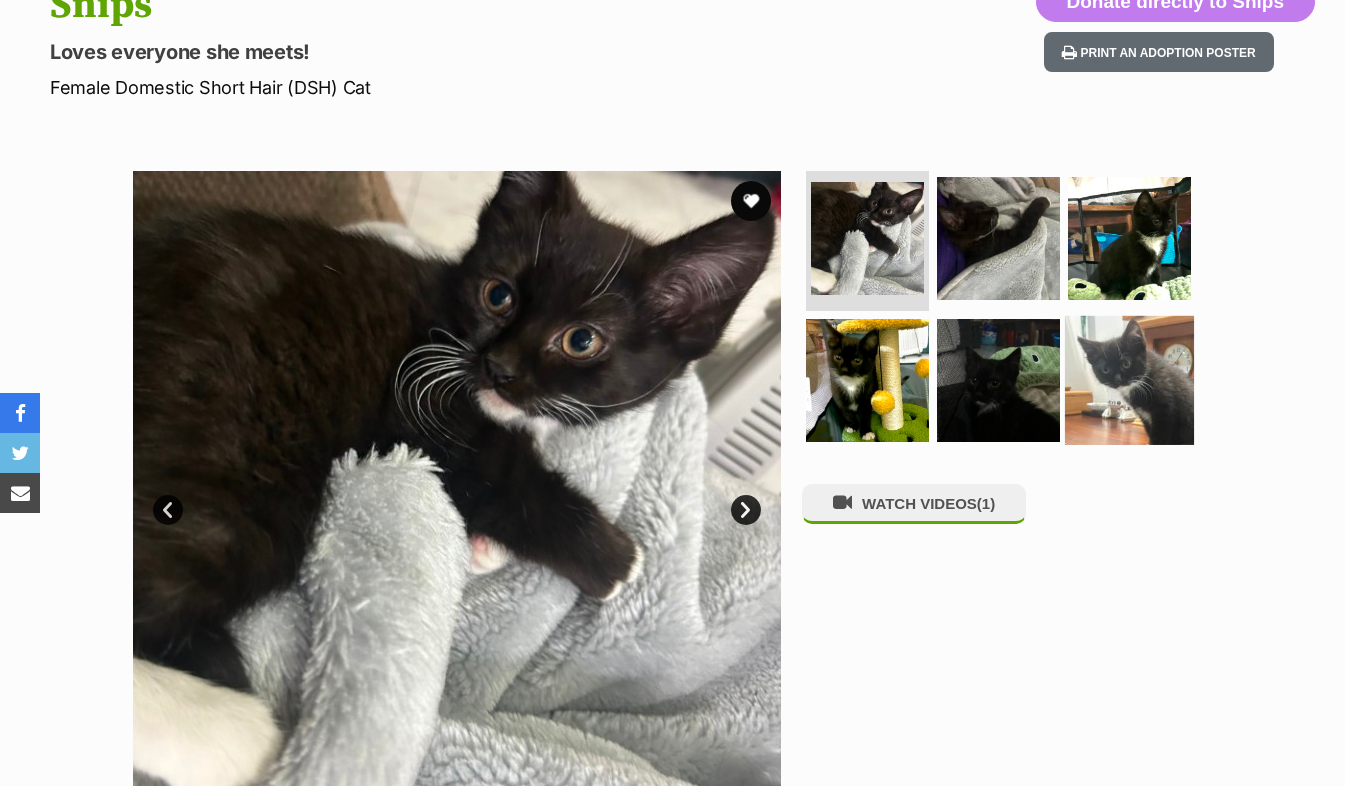 click at bounding box center (1129, 379) 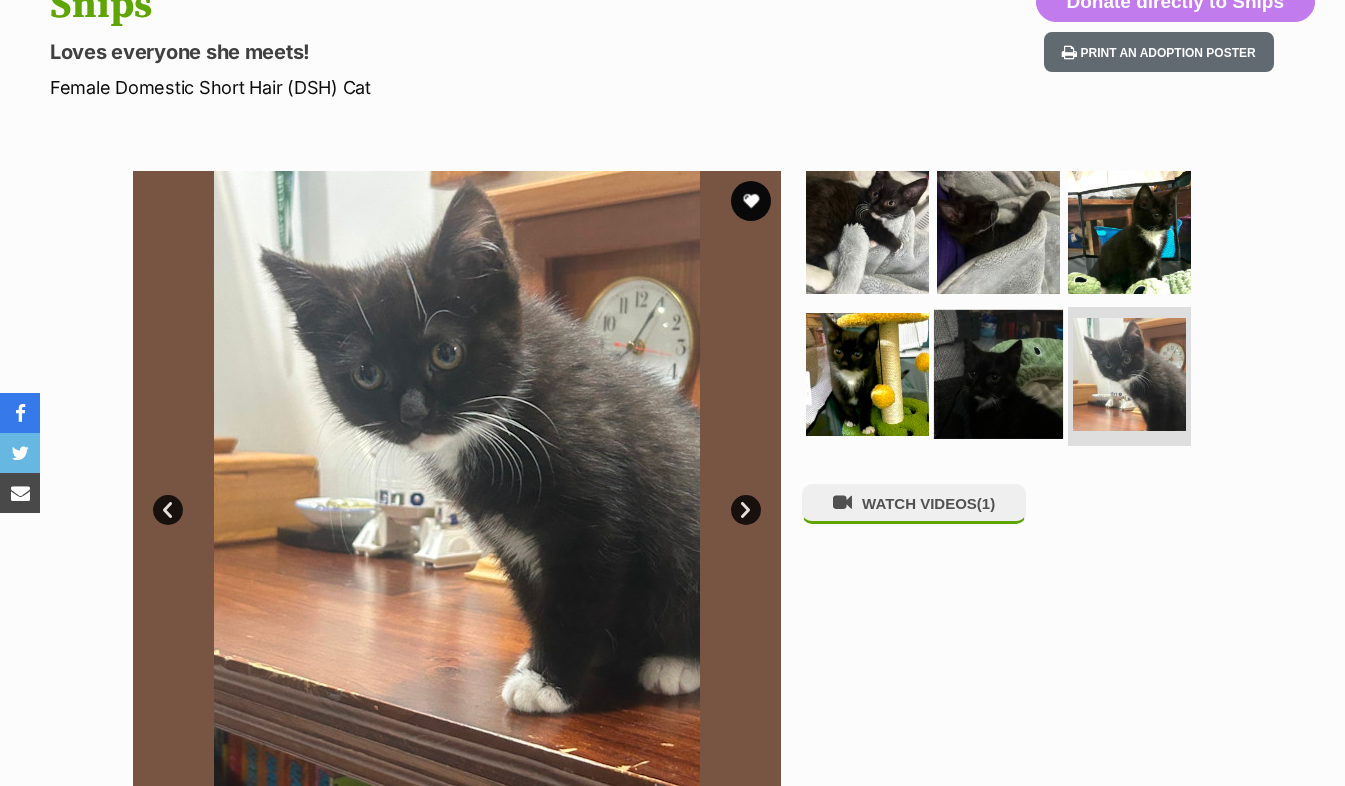 click at bounding box center (998, 373) 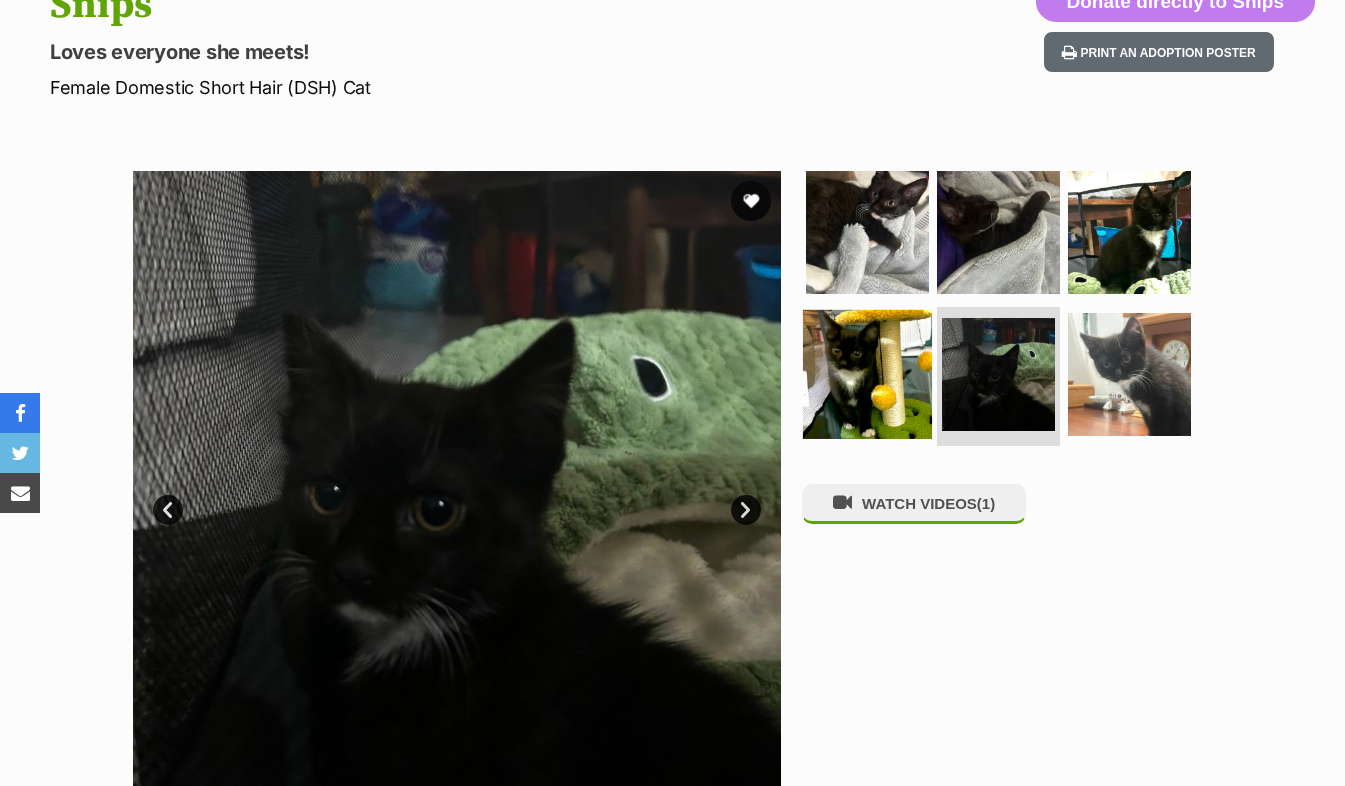 click at bounding box center [867, 373] 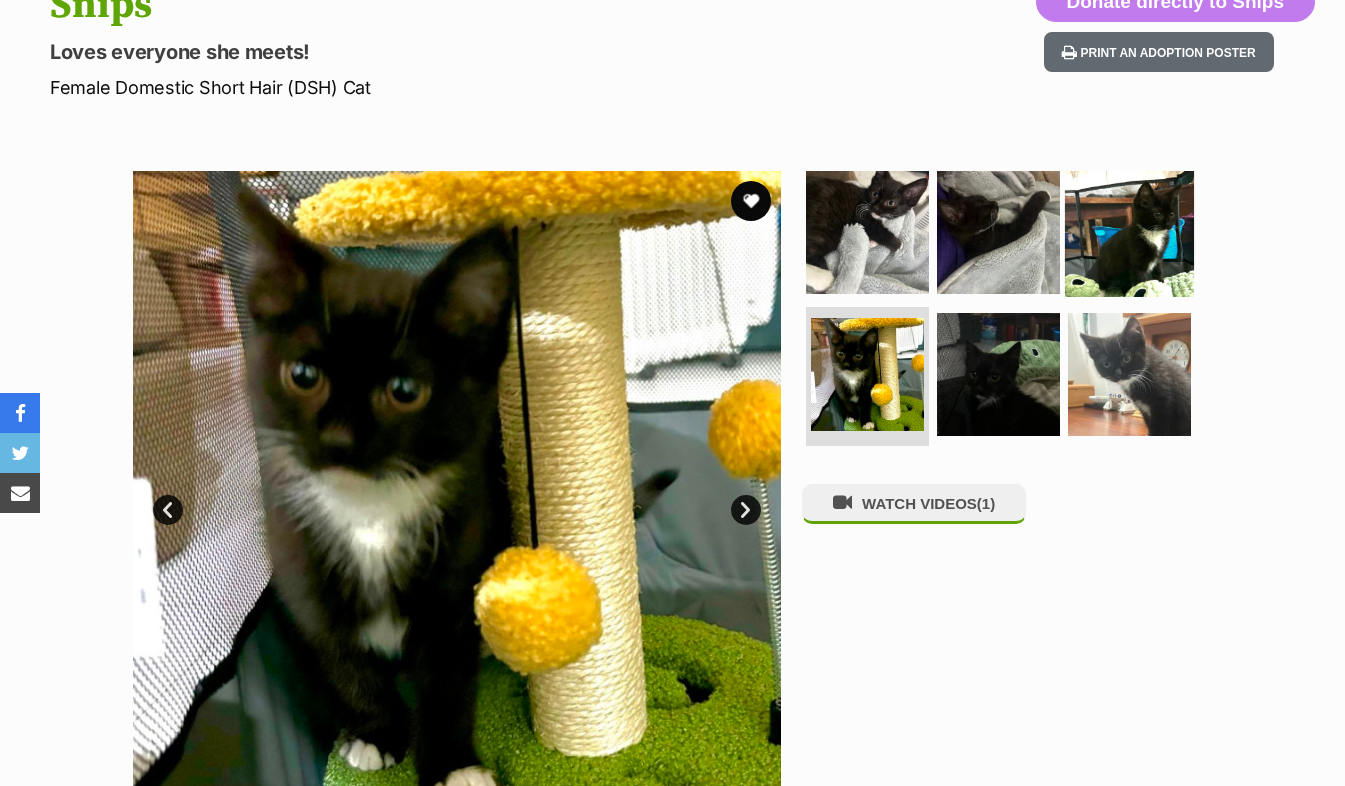 click at bounding box center [1129, 232] 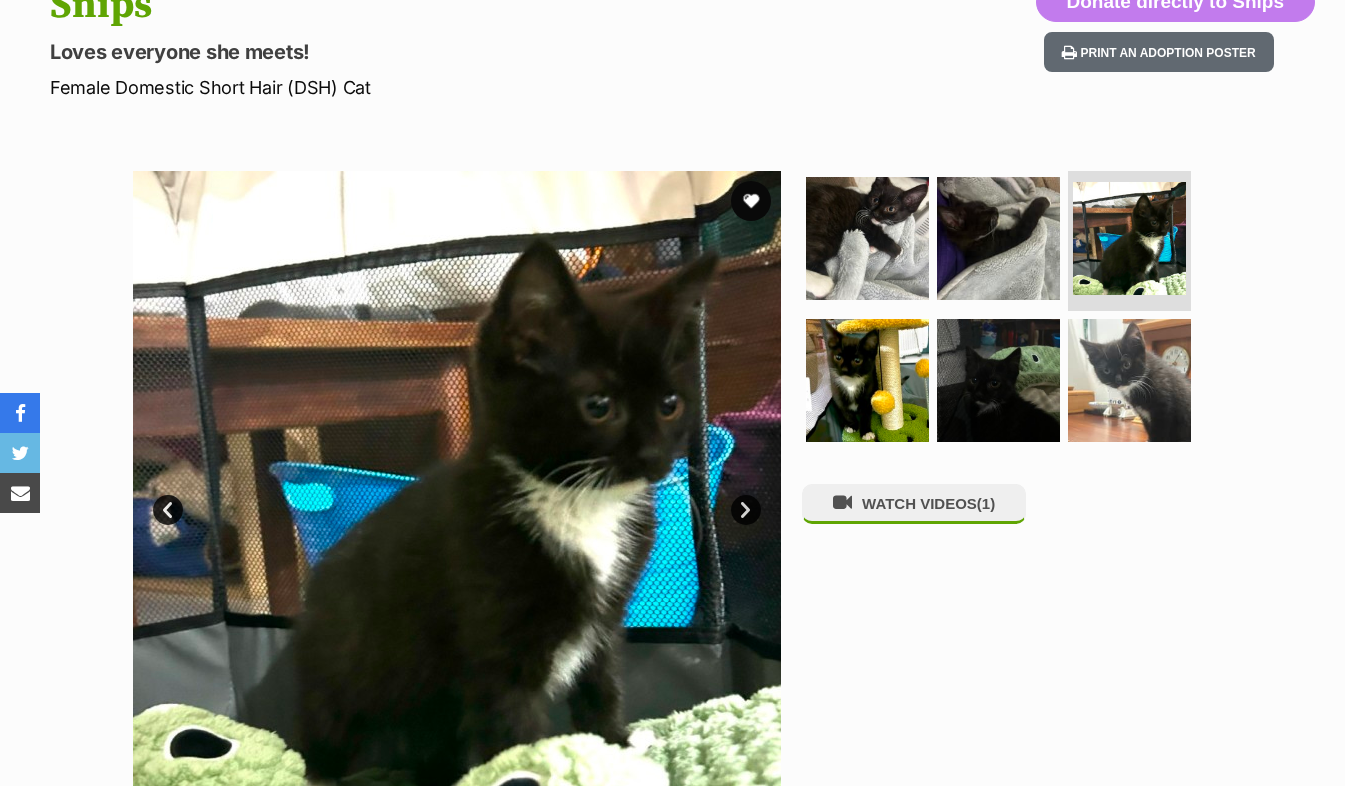 click at bounding box center [1007, 313] 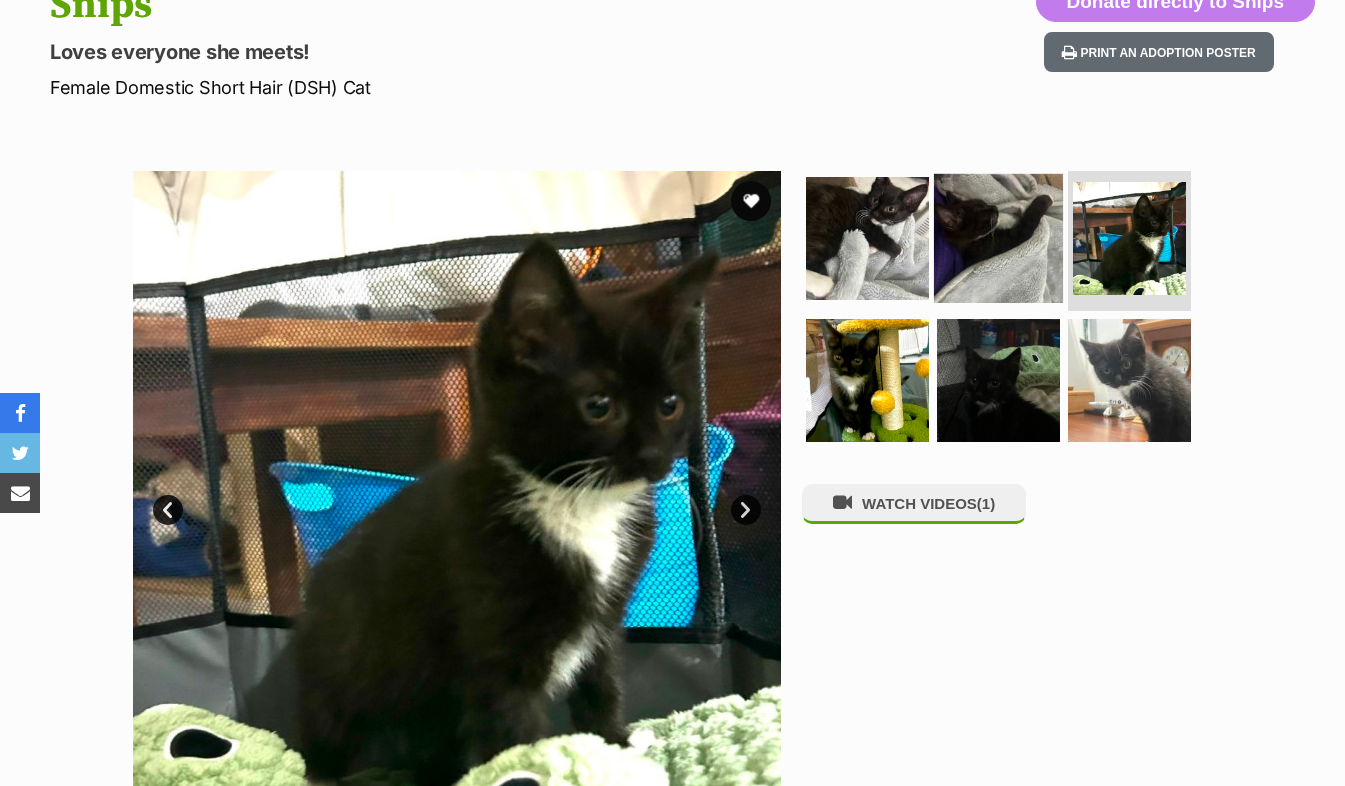click at bounding box center [998, 238] 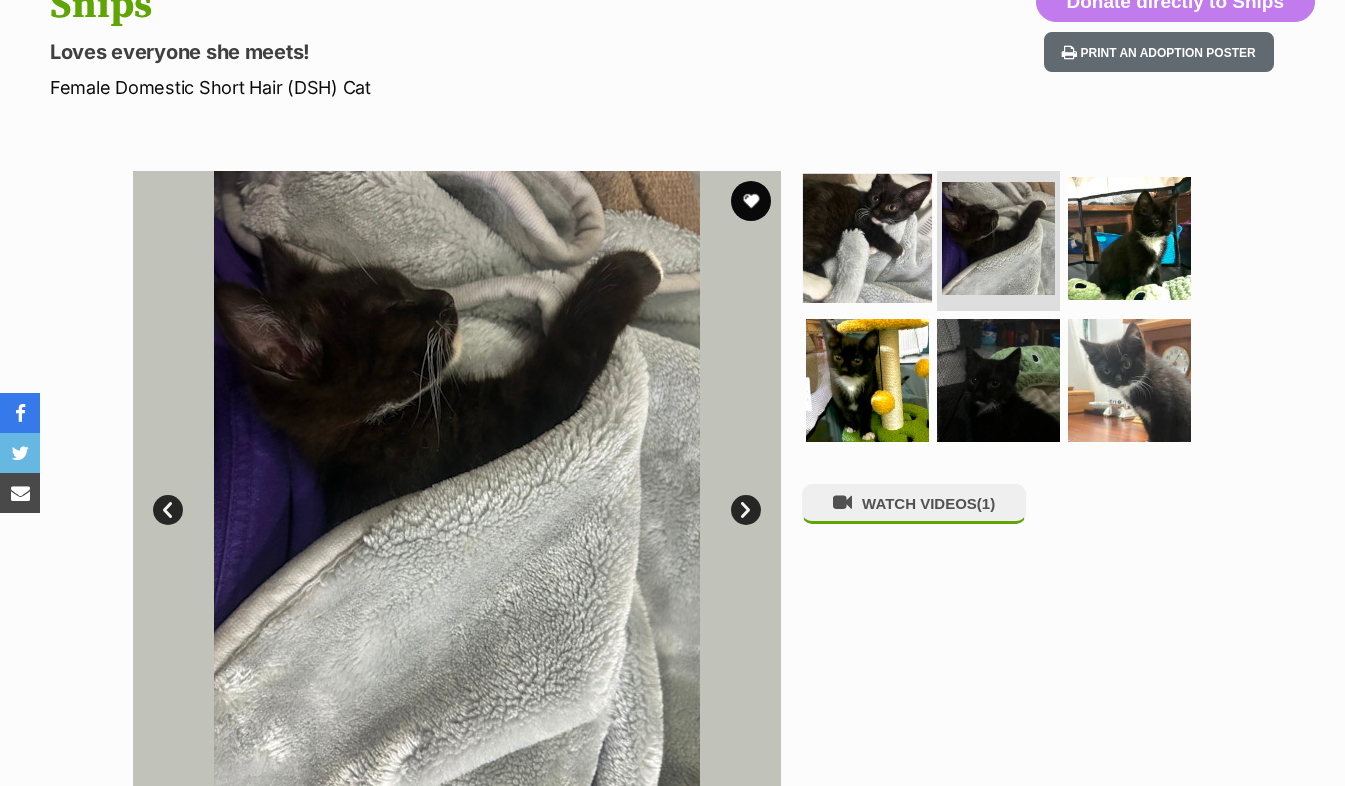 click at bounding box center (867, 238) 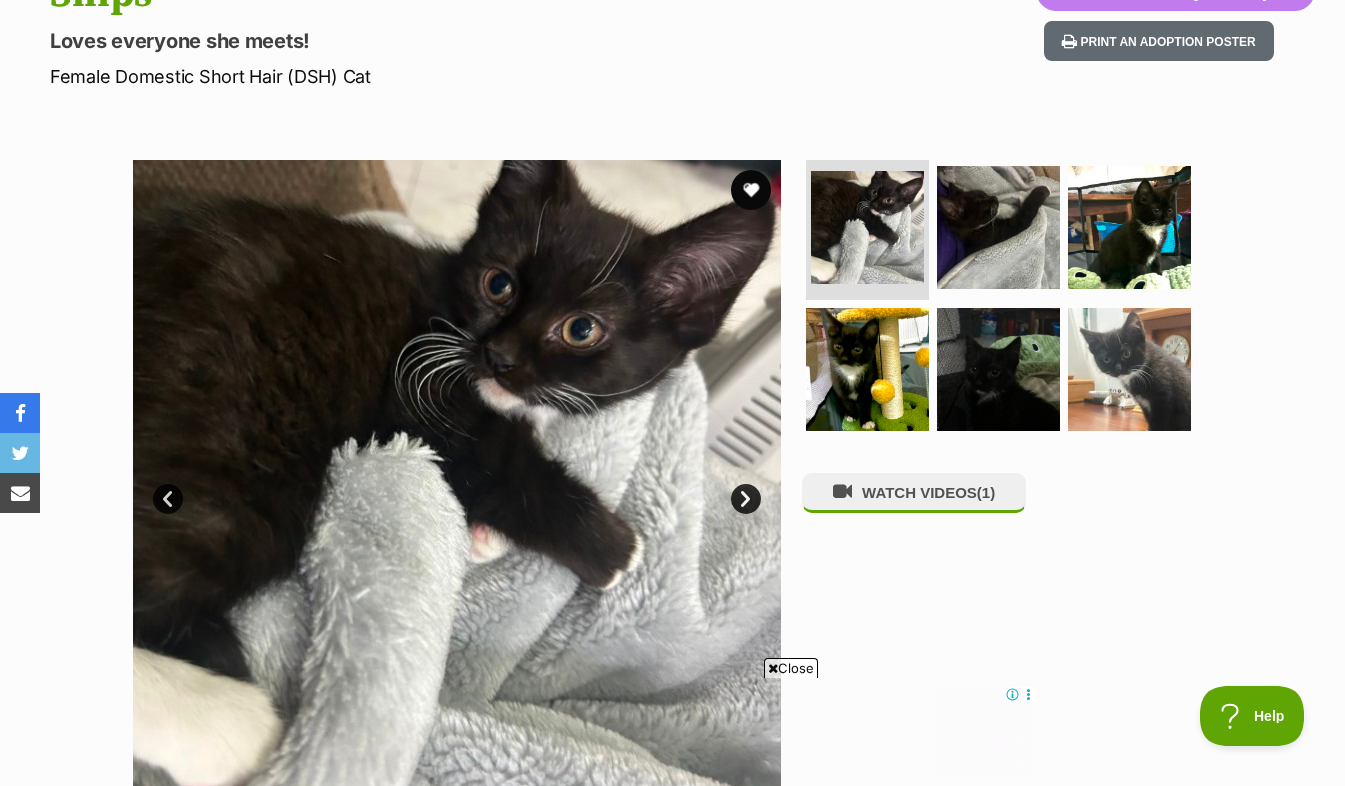 scroll, scrollTop: 251, scrollLeft: 0, axis: vertical 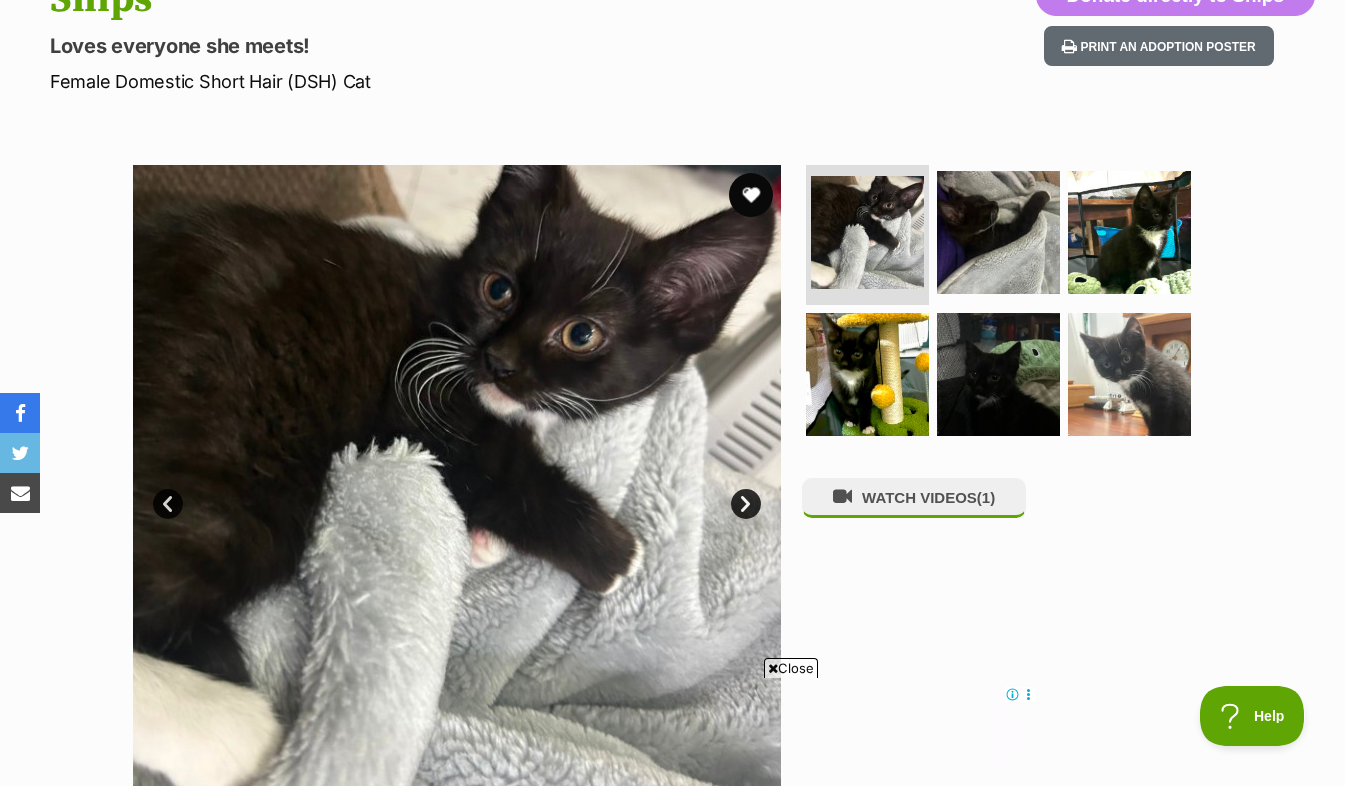 click at bounding box center [751, 195] 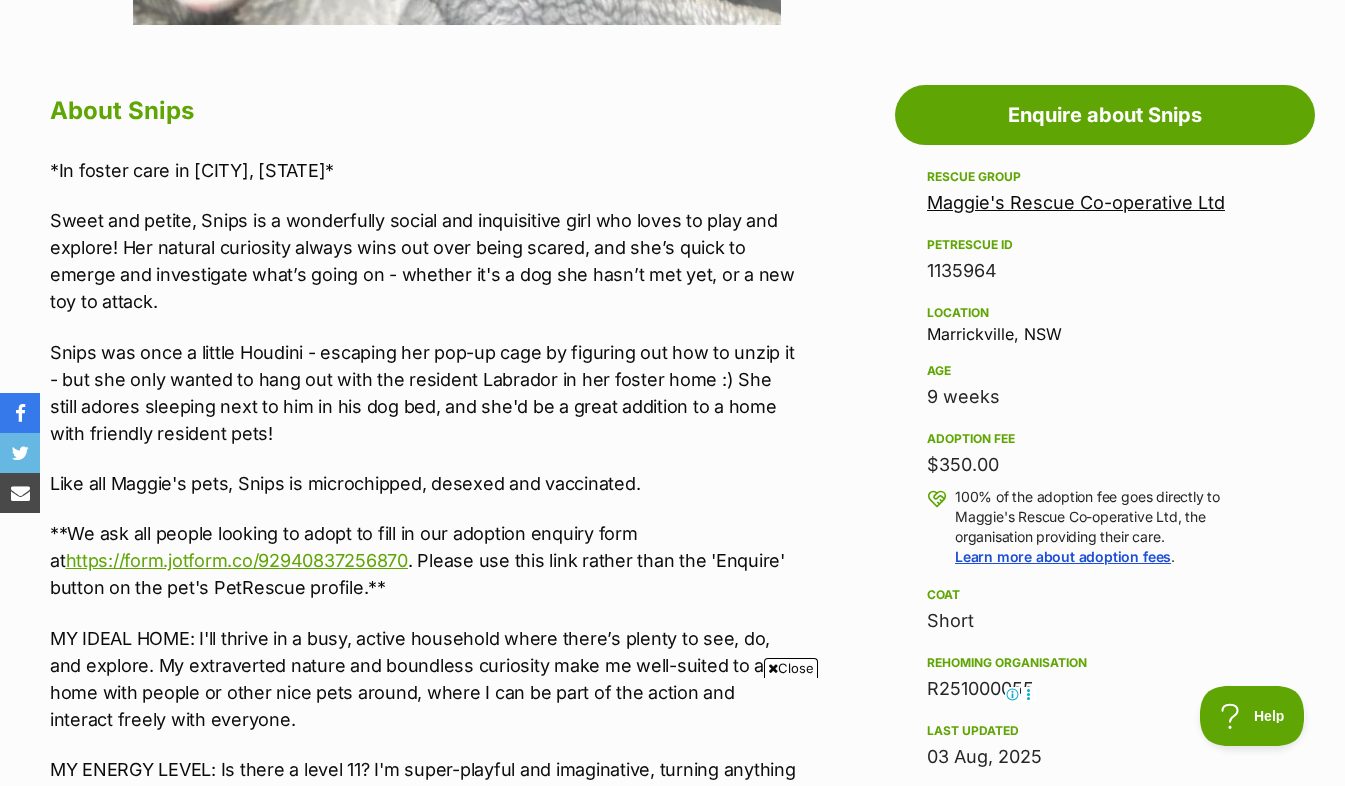 scroll, scrollTop: 1026, scrollLeft: 0, axis: vertical 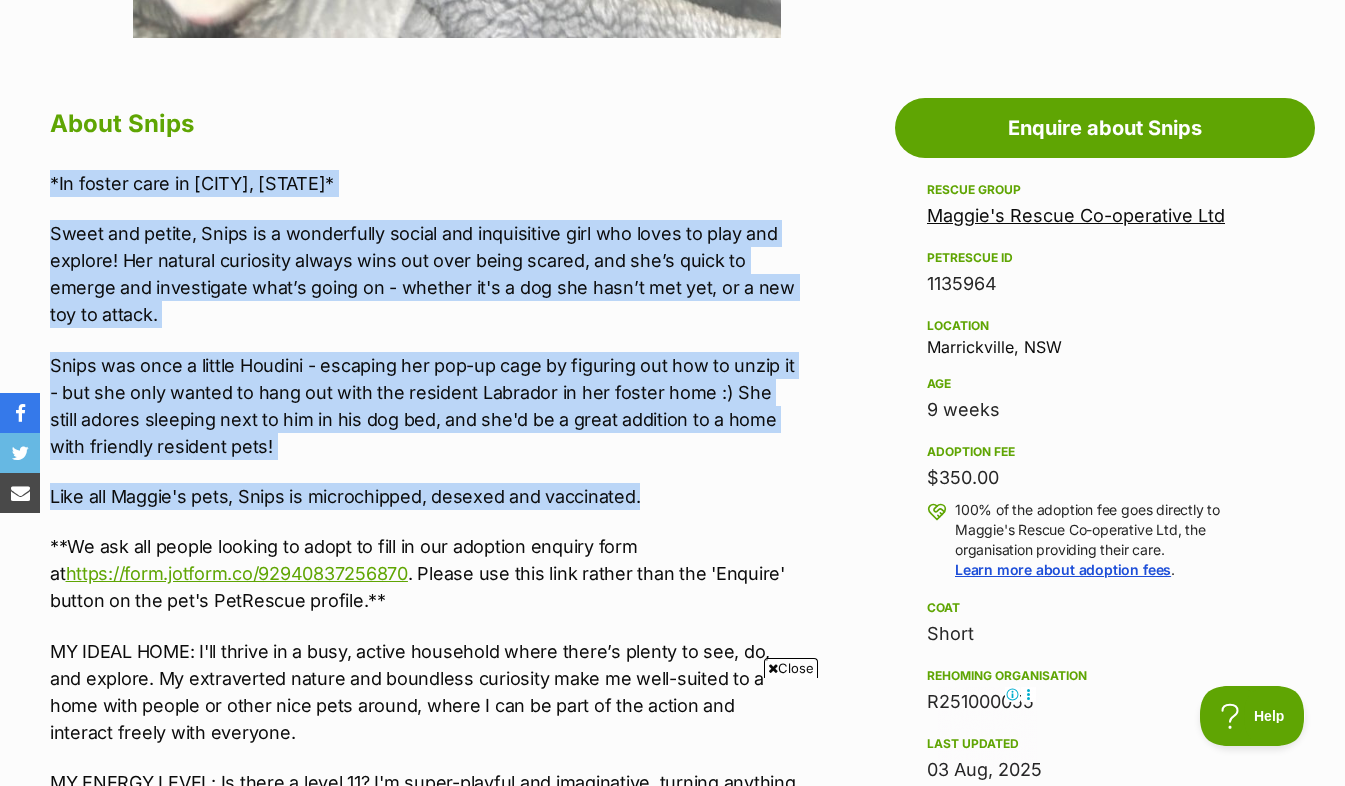 drag, startPoint x: 53, startPoint y: 189, endPoint x: 649, endPoint y: 491, distance: 668.14667 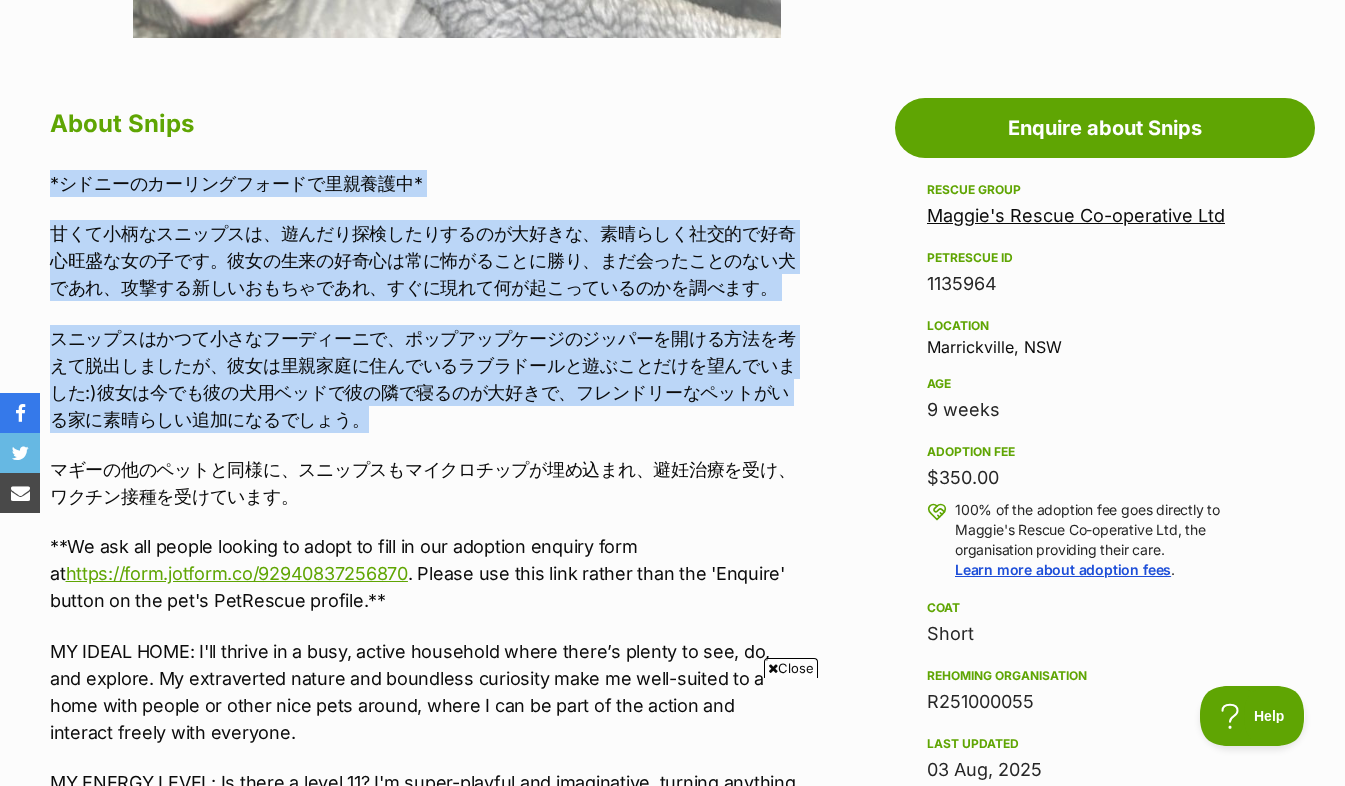 scroll, scrollTop: 0, scrollLeft: 0, axis: both 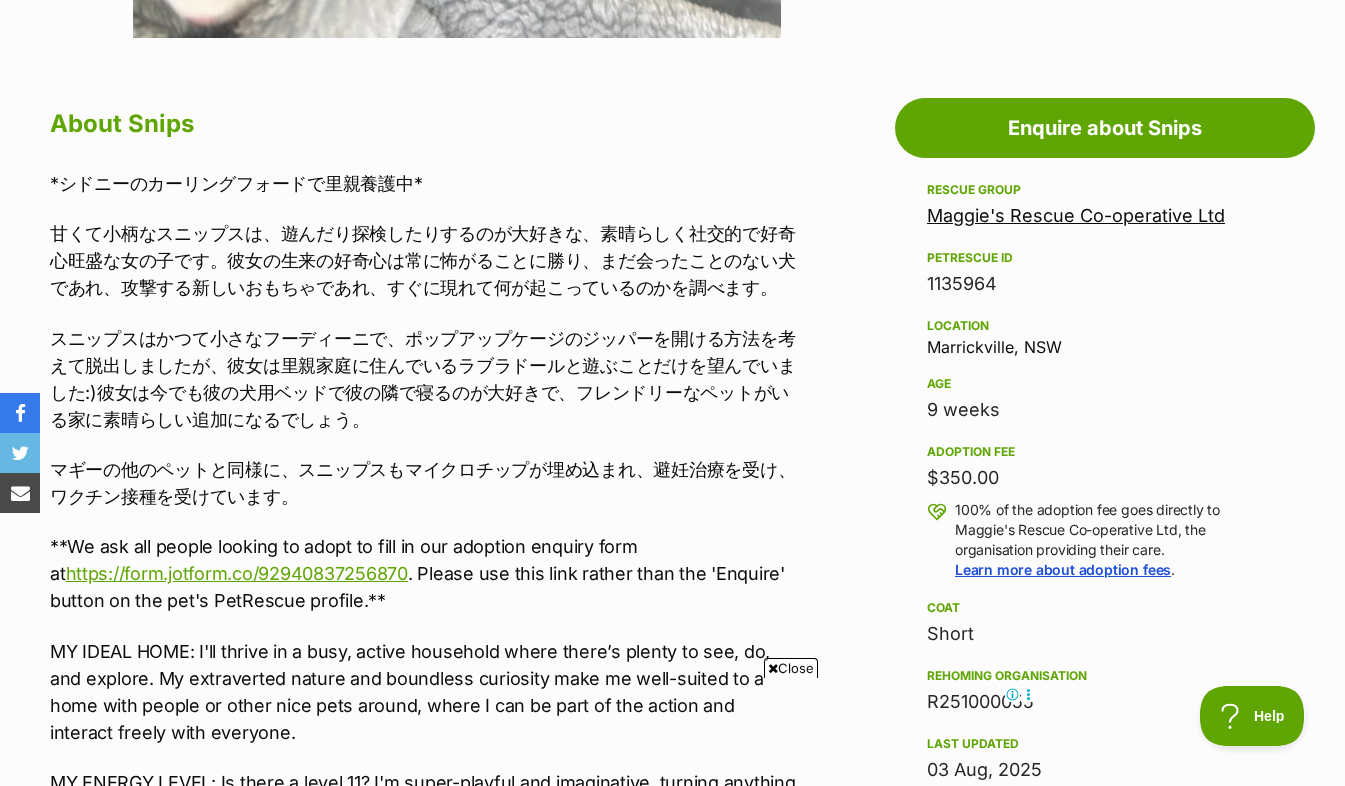 click on "About Snips" at bounding box center [425, 124] 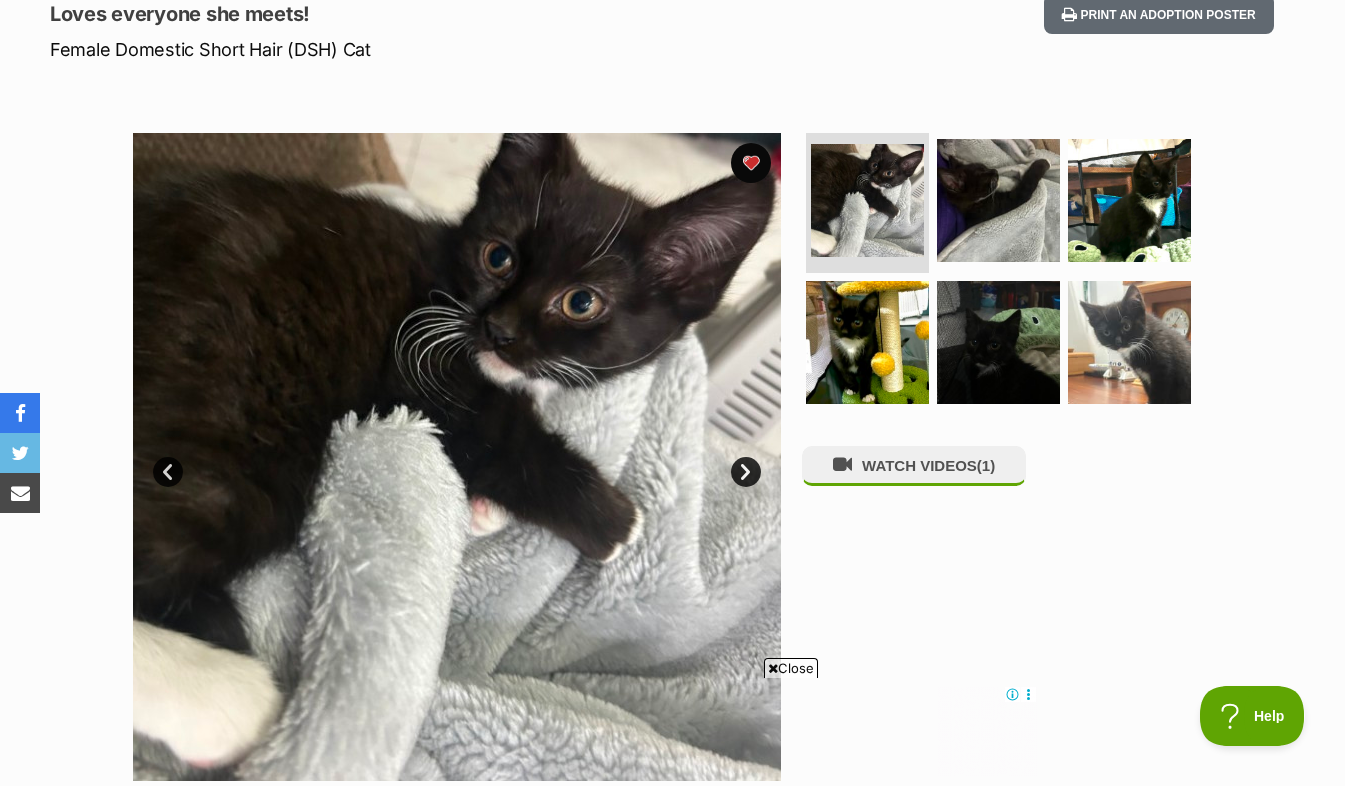 scroll, scrollTop: 281, scrollLeft: 0, axis: vertical 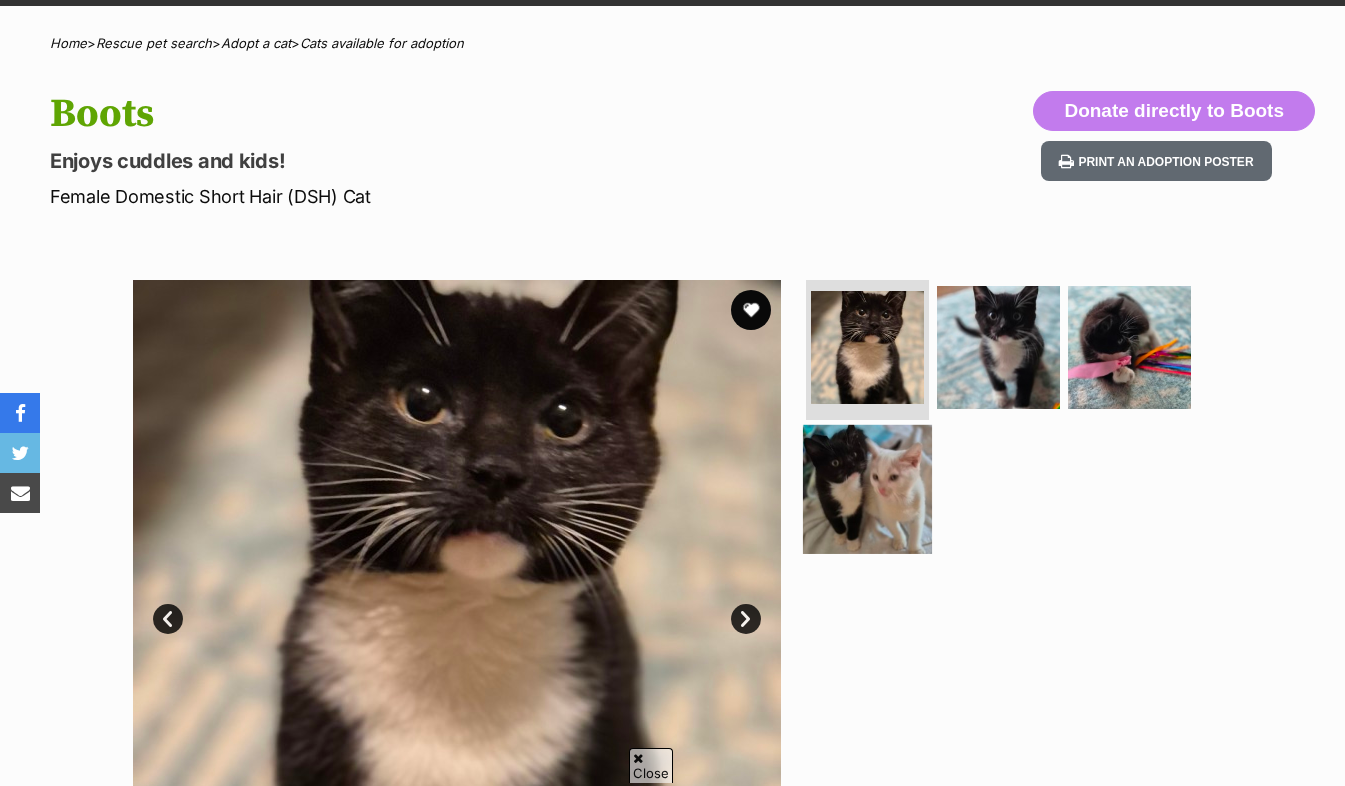 click at bounding box center [867, 488] 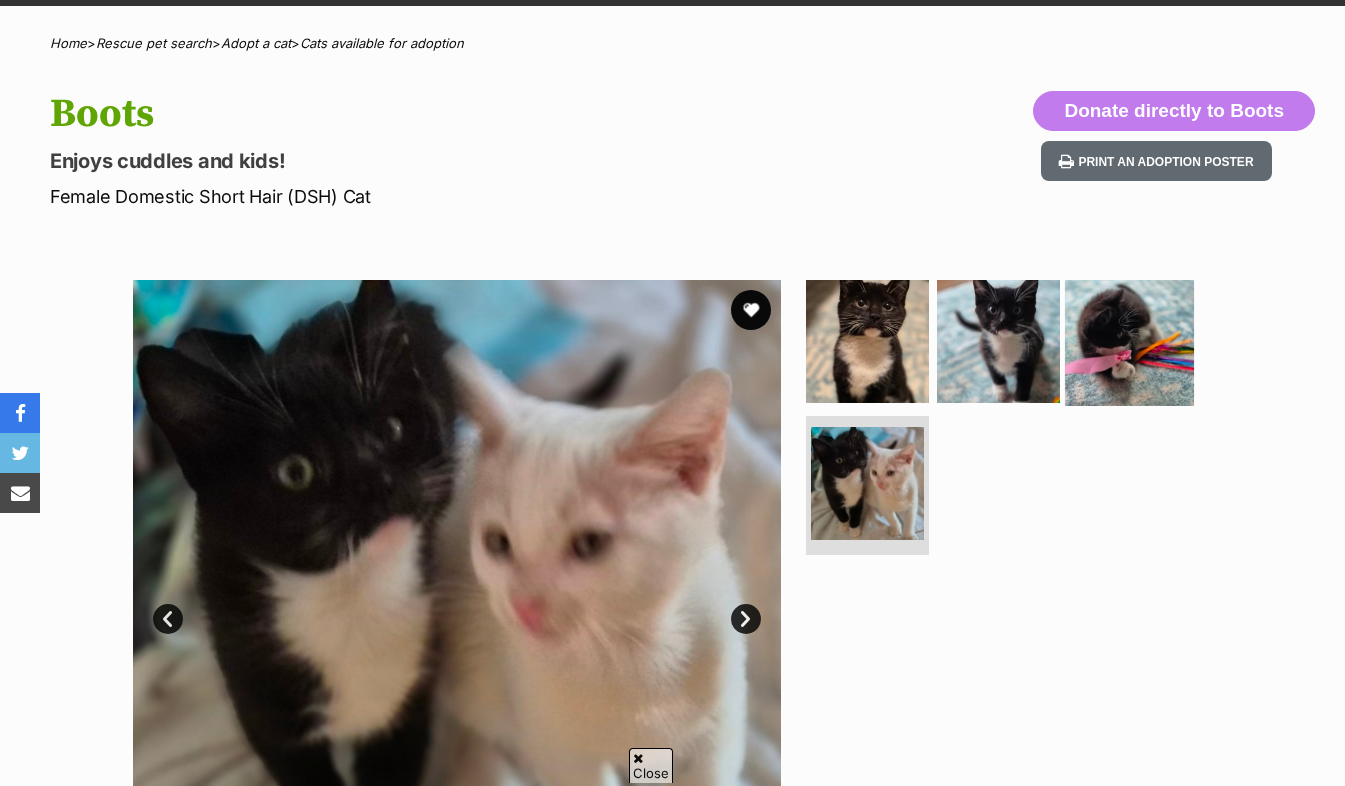 scroll, scrollTop: 0, scrollLeft: 0, axis: both 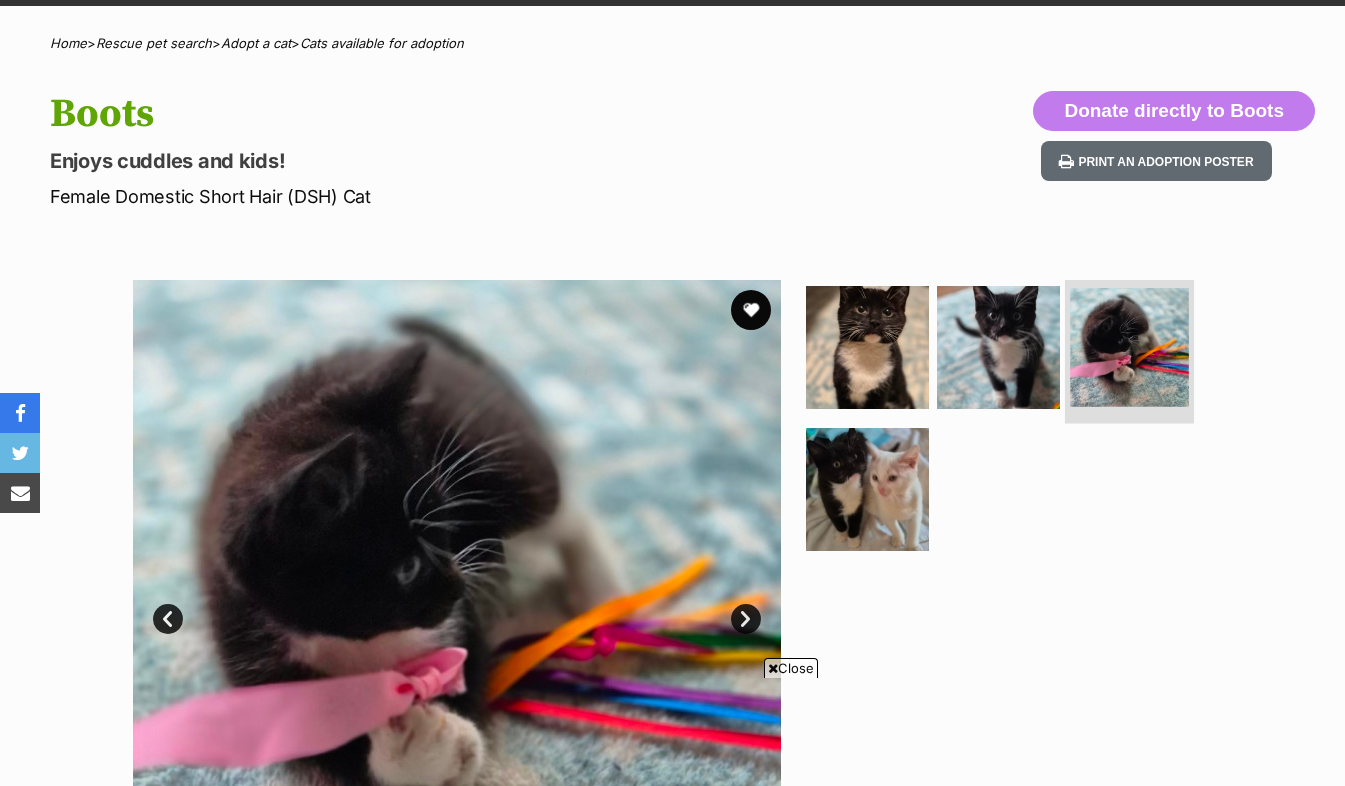 click at bounding box center [1129, 347] 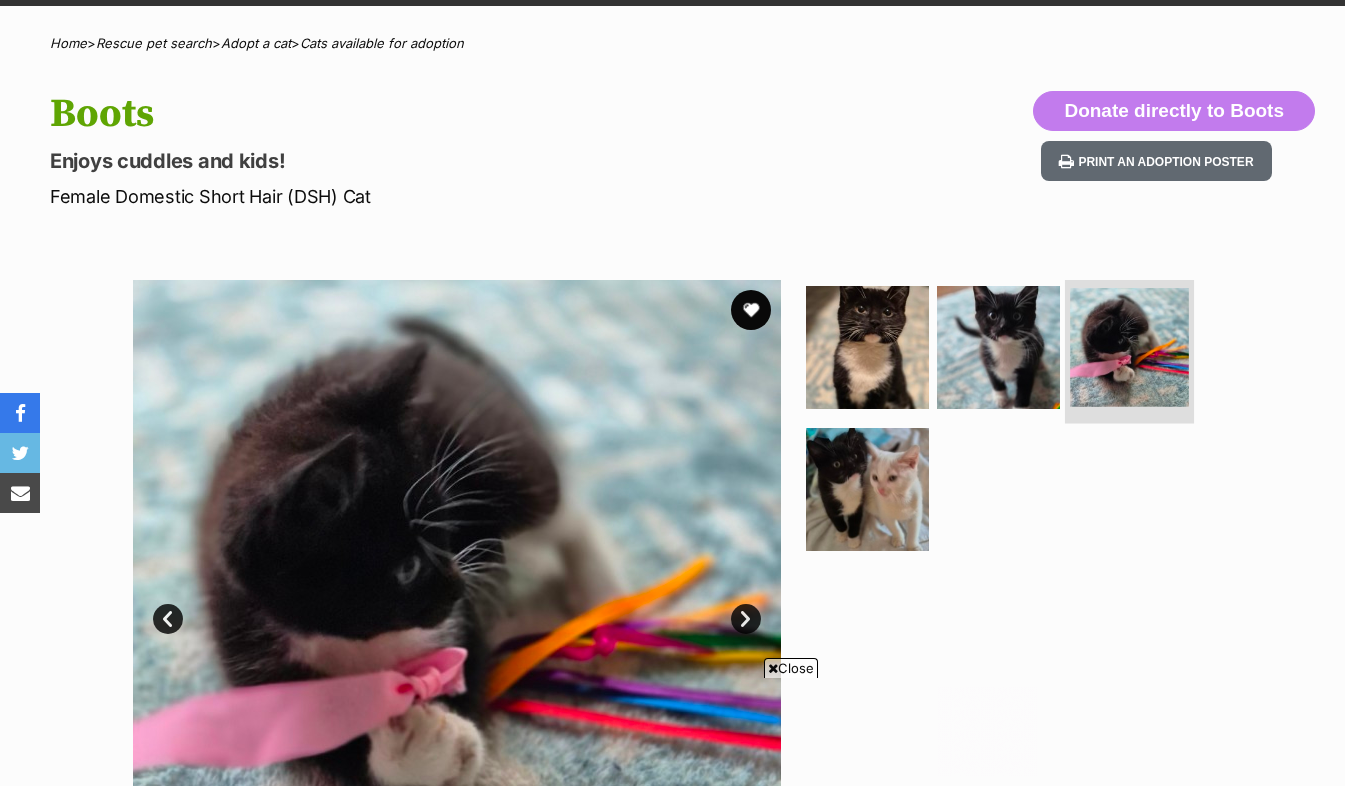 scroll, scrollTop: 0, scrollLeft: 0, axis: both 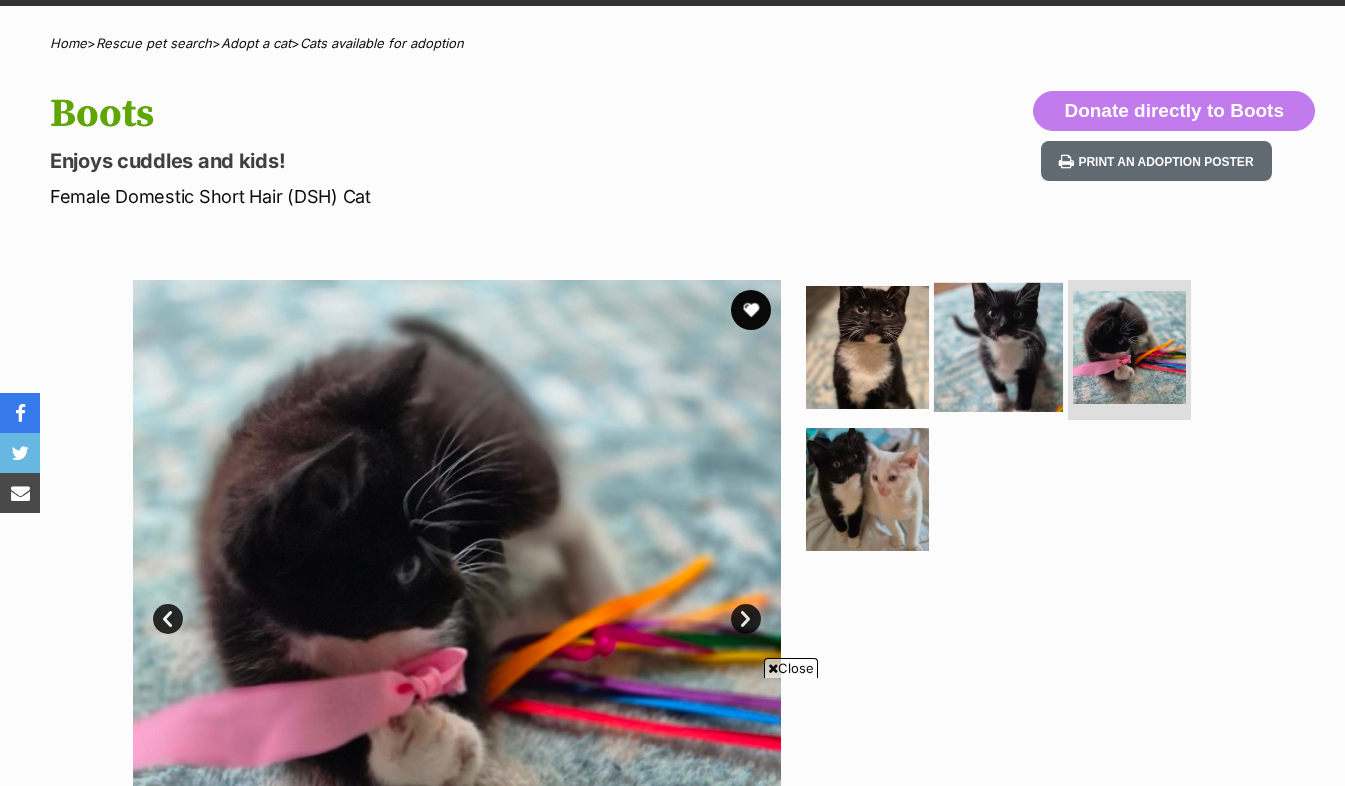 click at bounding box center [998, 347] 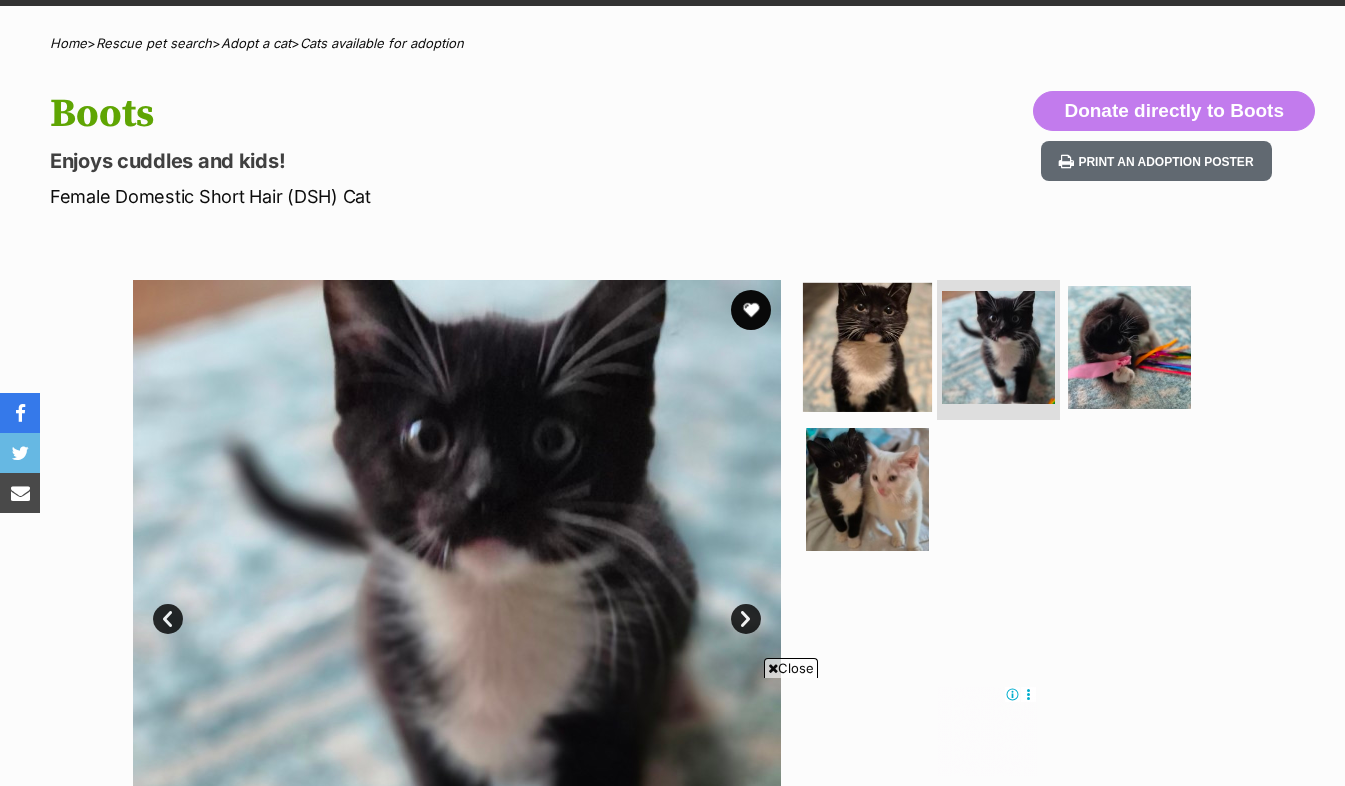 click at bounding box center (867, 347) 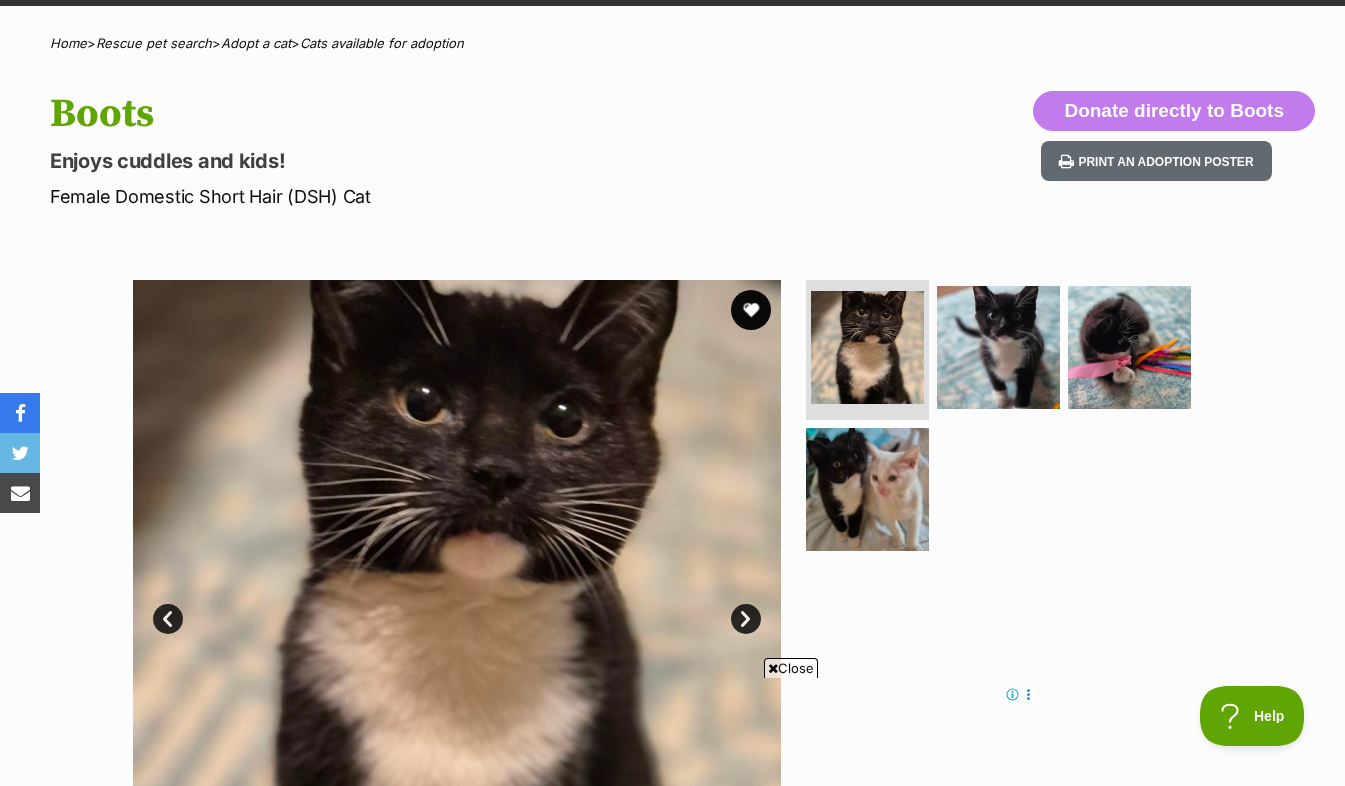scroll, scrollTop: 0, scrollLeft: 0, axis: both 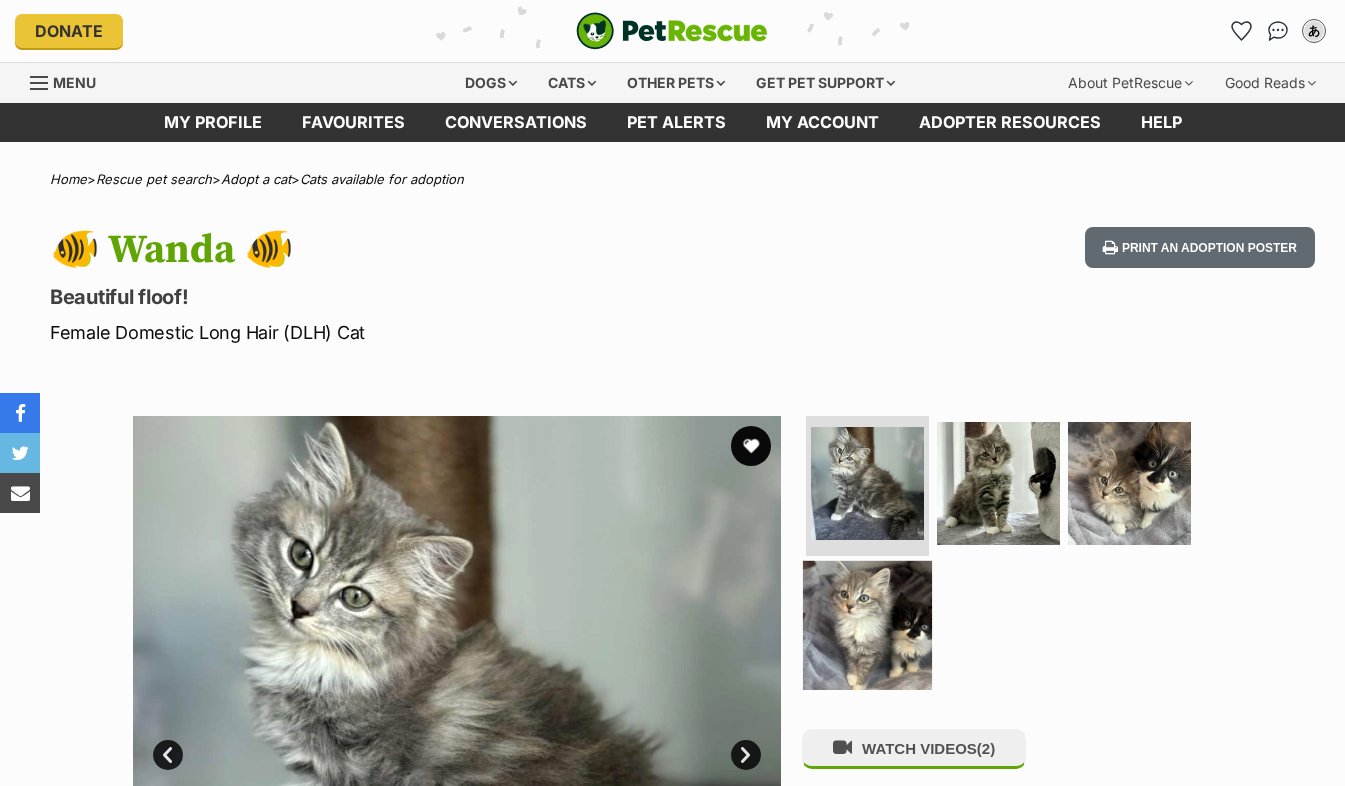 click at bounding box center [867, 624] 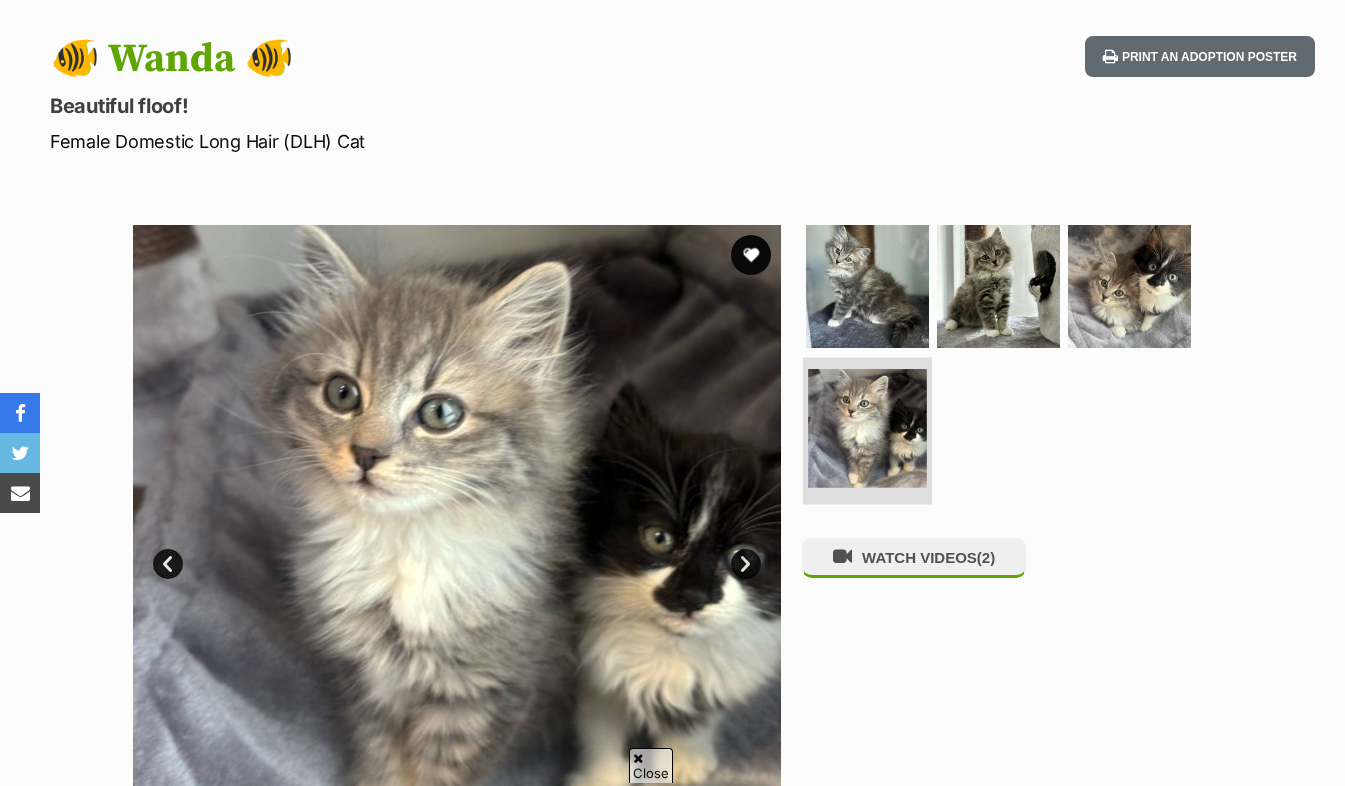 scroll, scrollTop: 192, scrollLeft: 0, axis: vertical 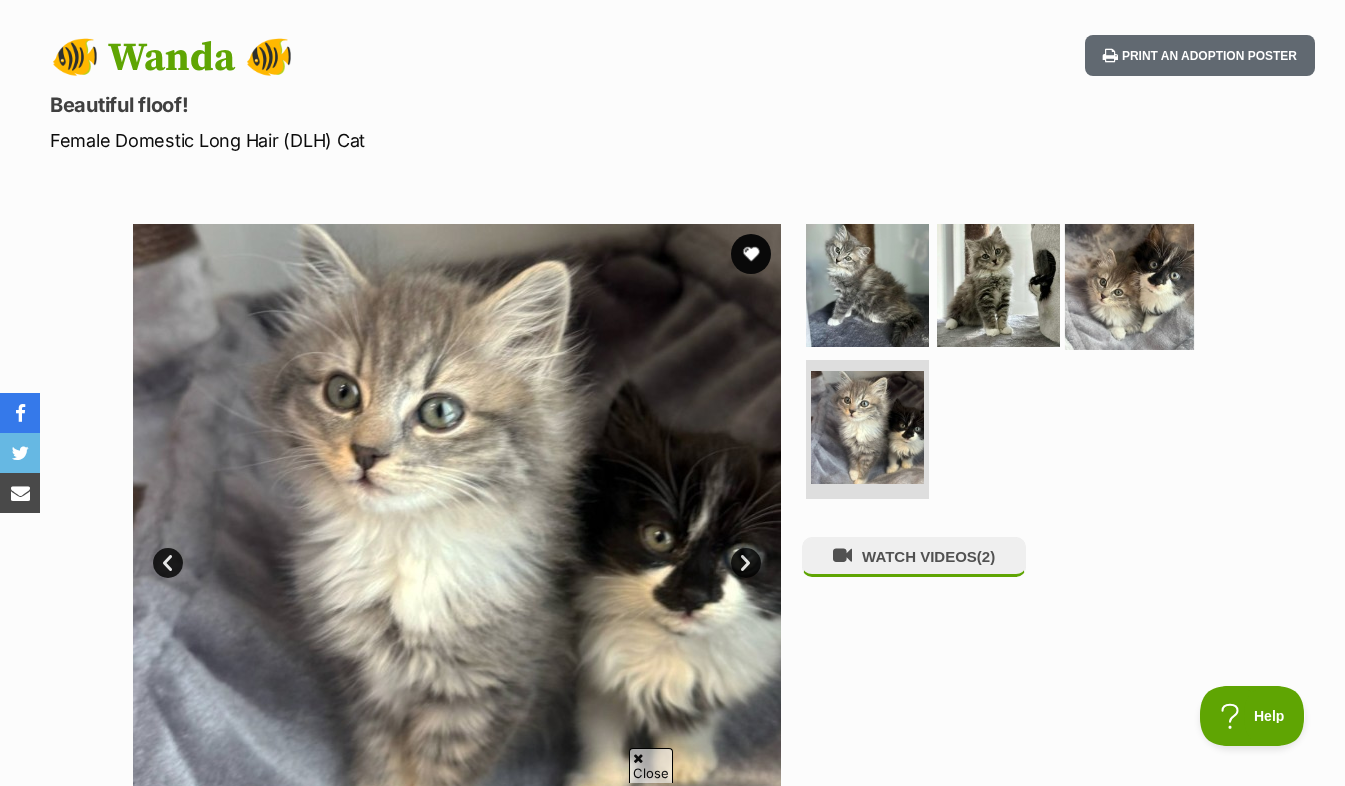 click at bounding box center (1129, 285) 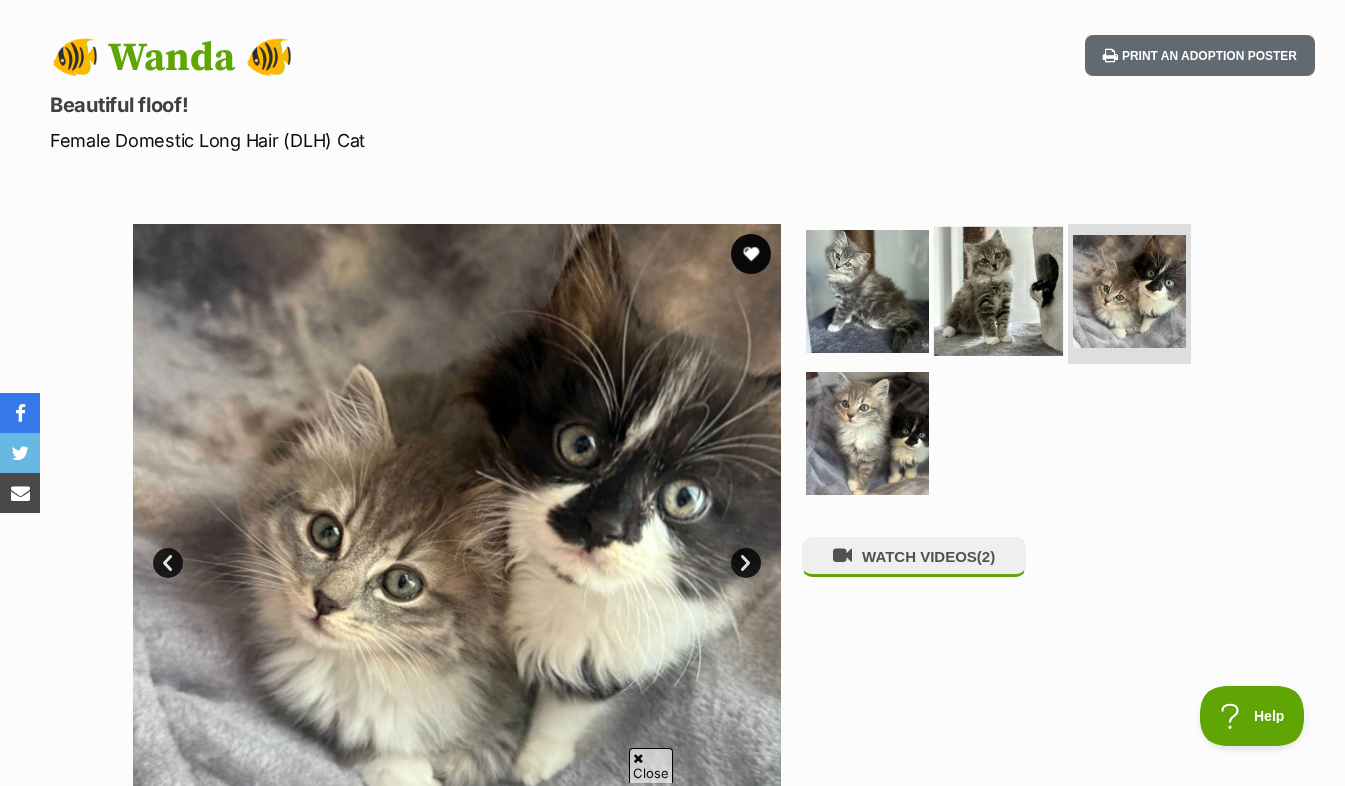 scroll, scrollTop: 0, scrollLeft: 0, axis: both 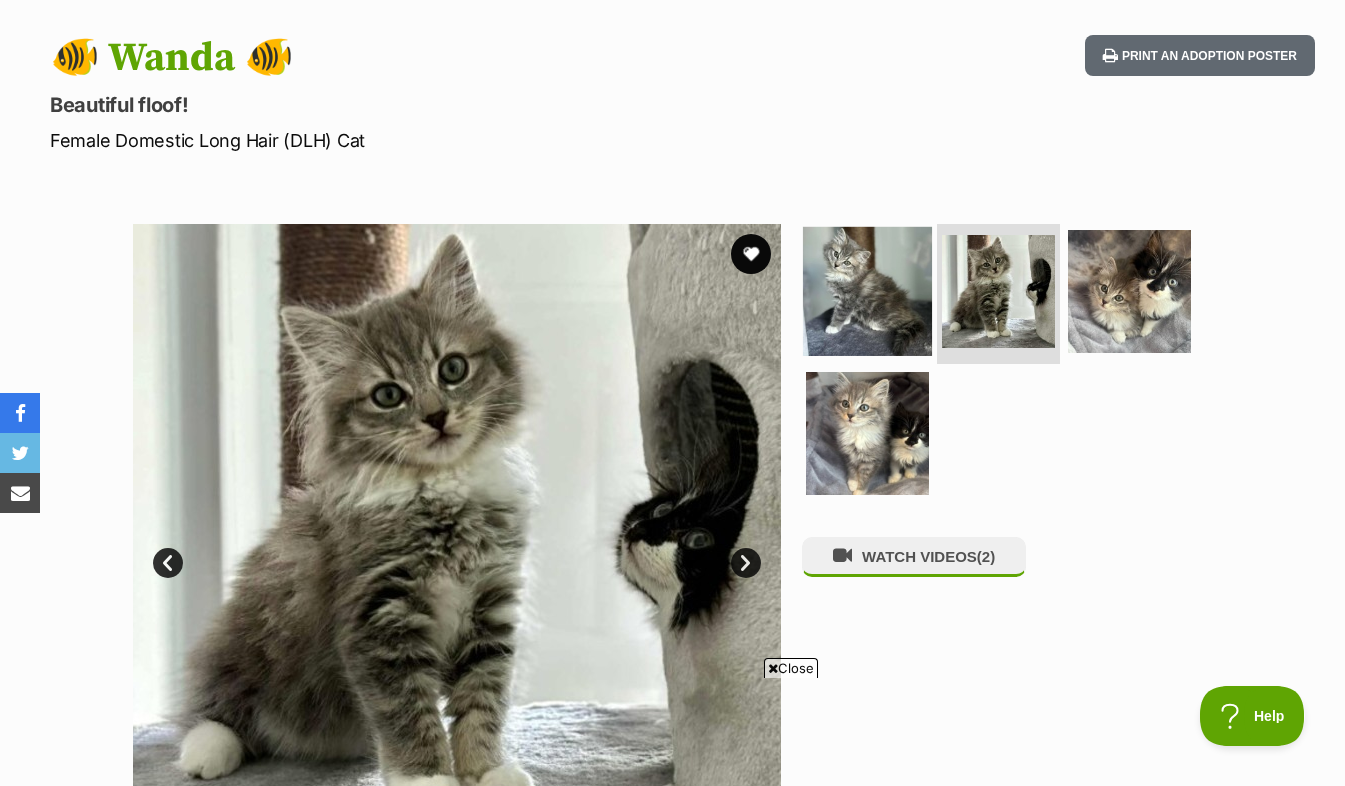 click at bounding box center (867, 291) 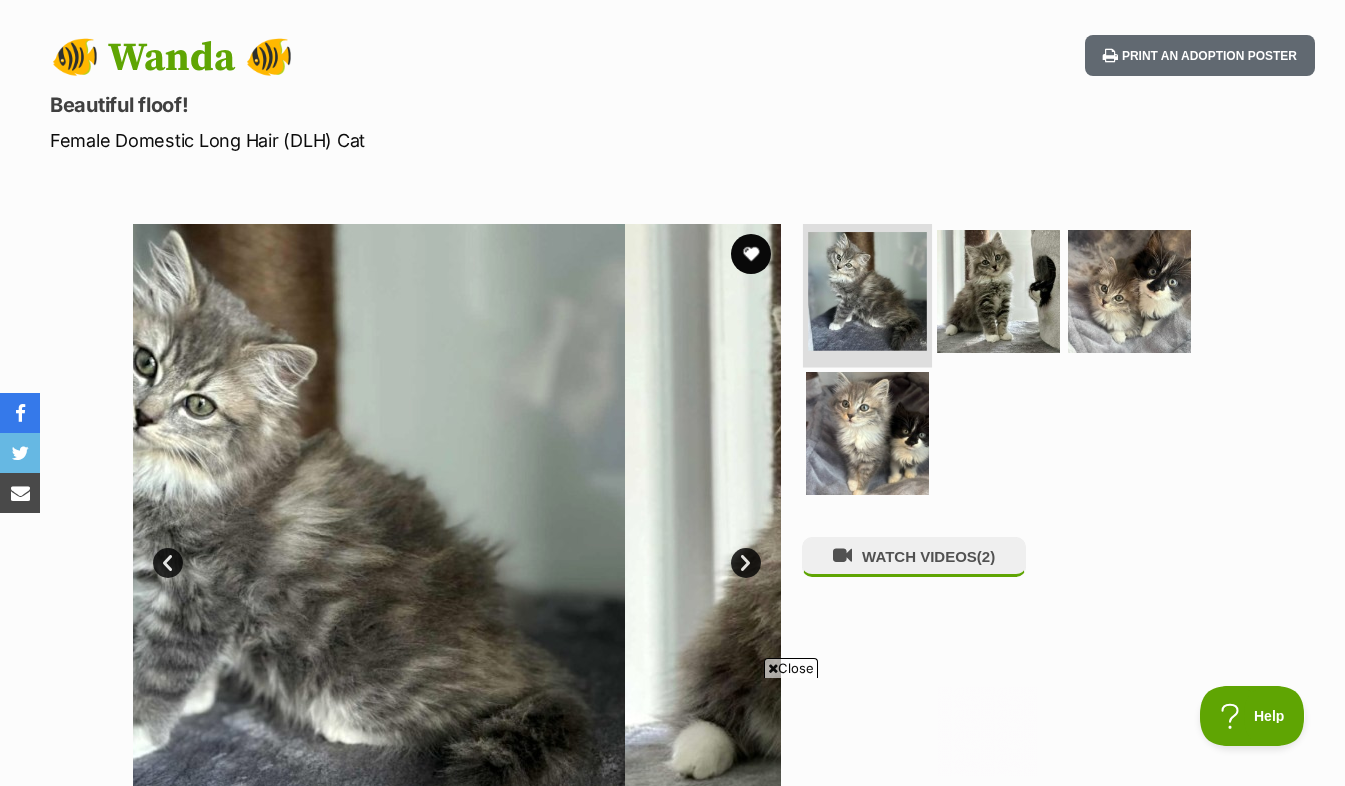scroll, scrollTop: 0, scrollLeft: 0, axis: both 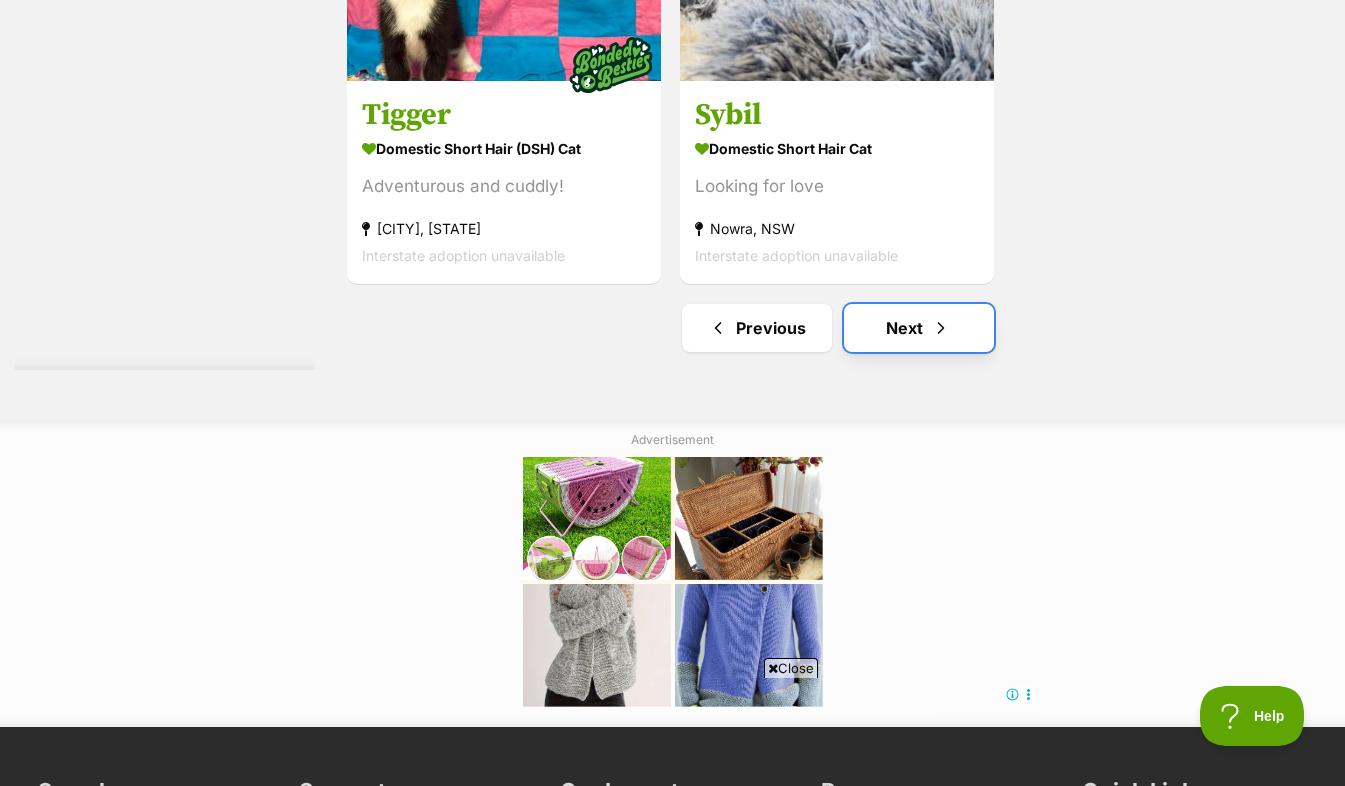 click at bounding box center [941, 328] 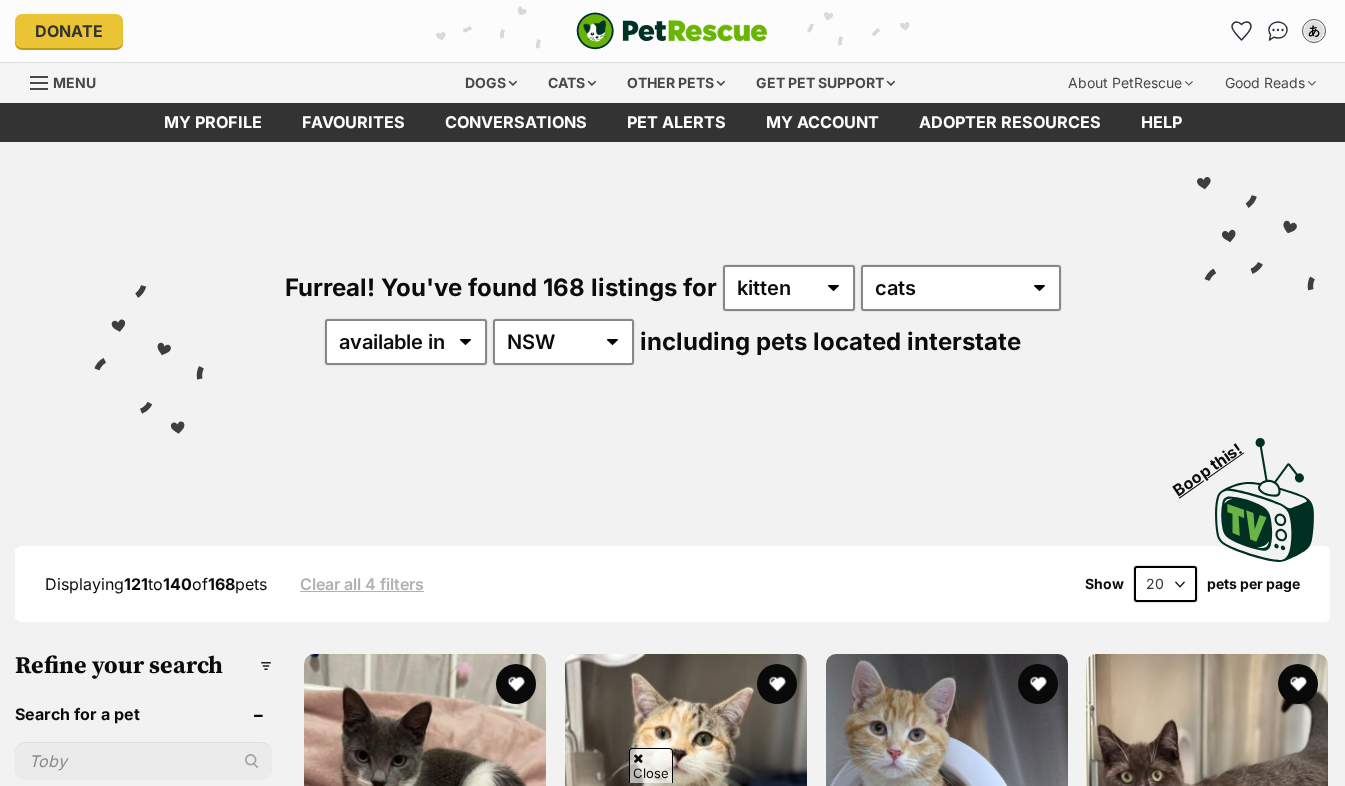 scroll, scrollTop: 338, scrollLeft: 0, axis: vertical 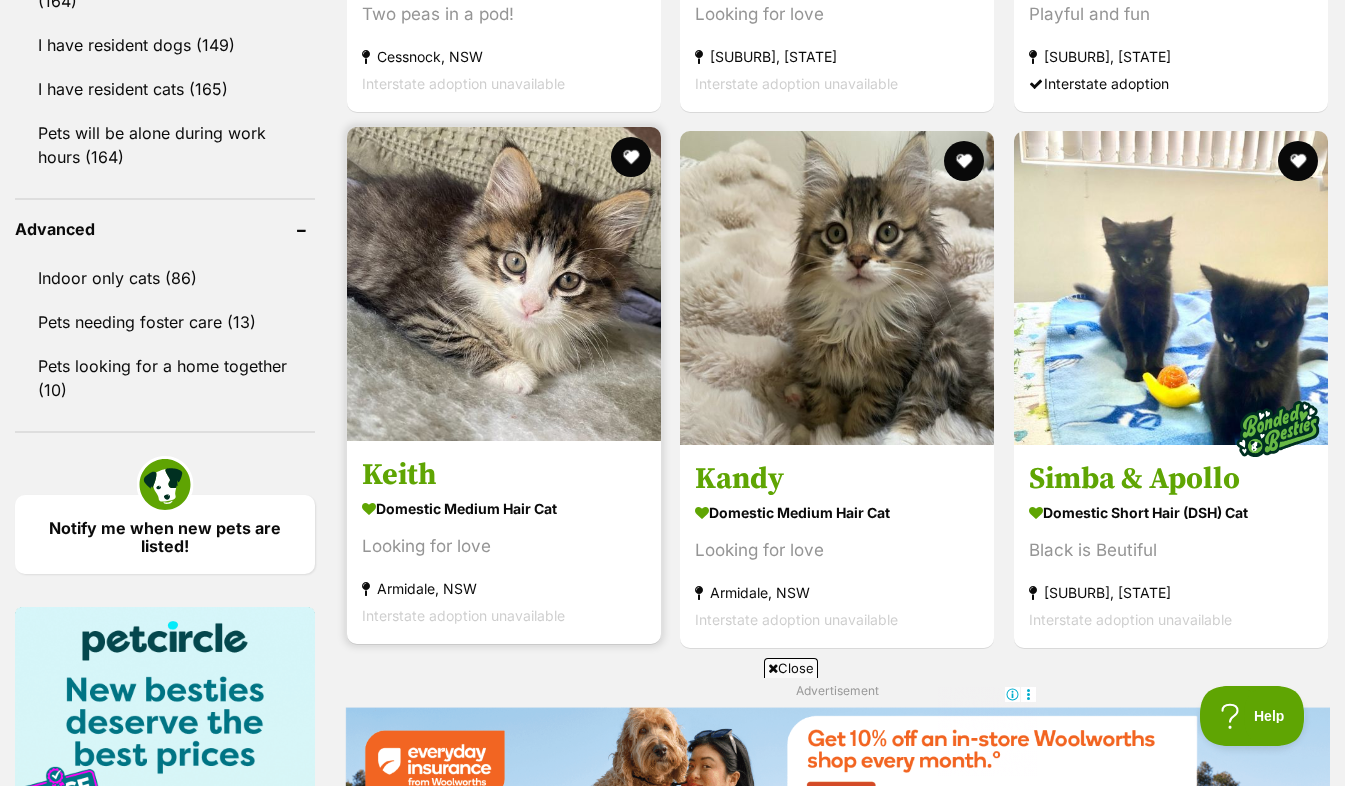 click at bounding box center (504, 284) 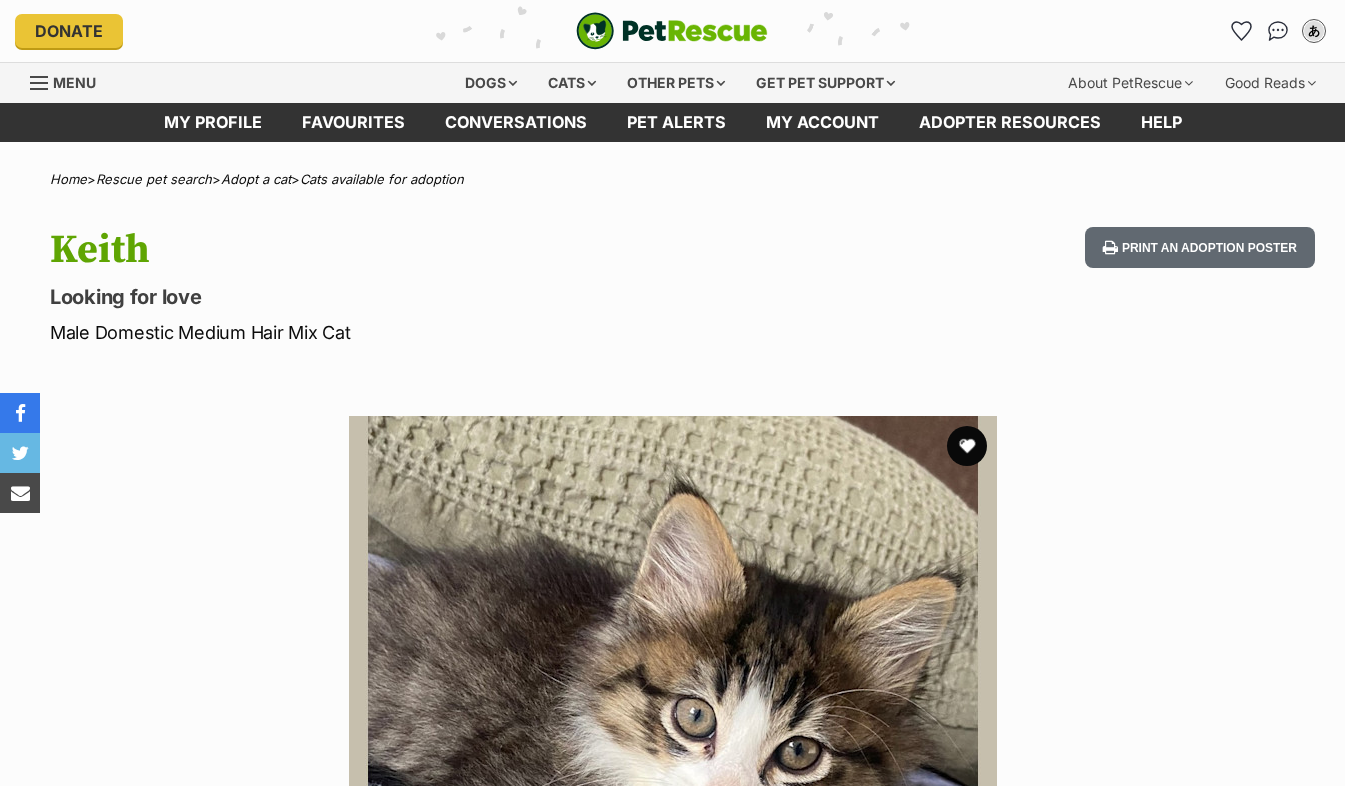 scroll, scrollTop: 0, scrollLeft: 0, axis: both 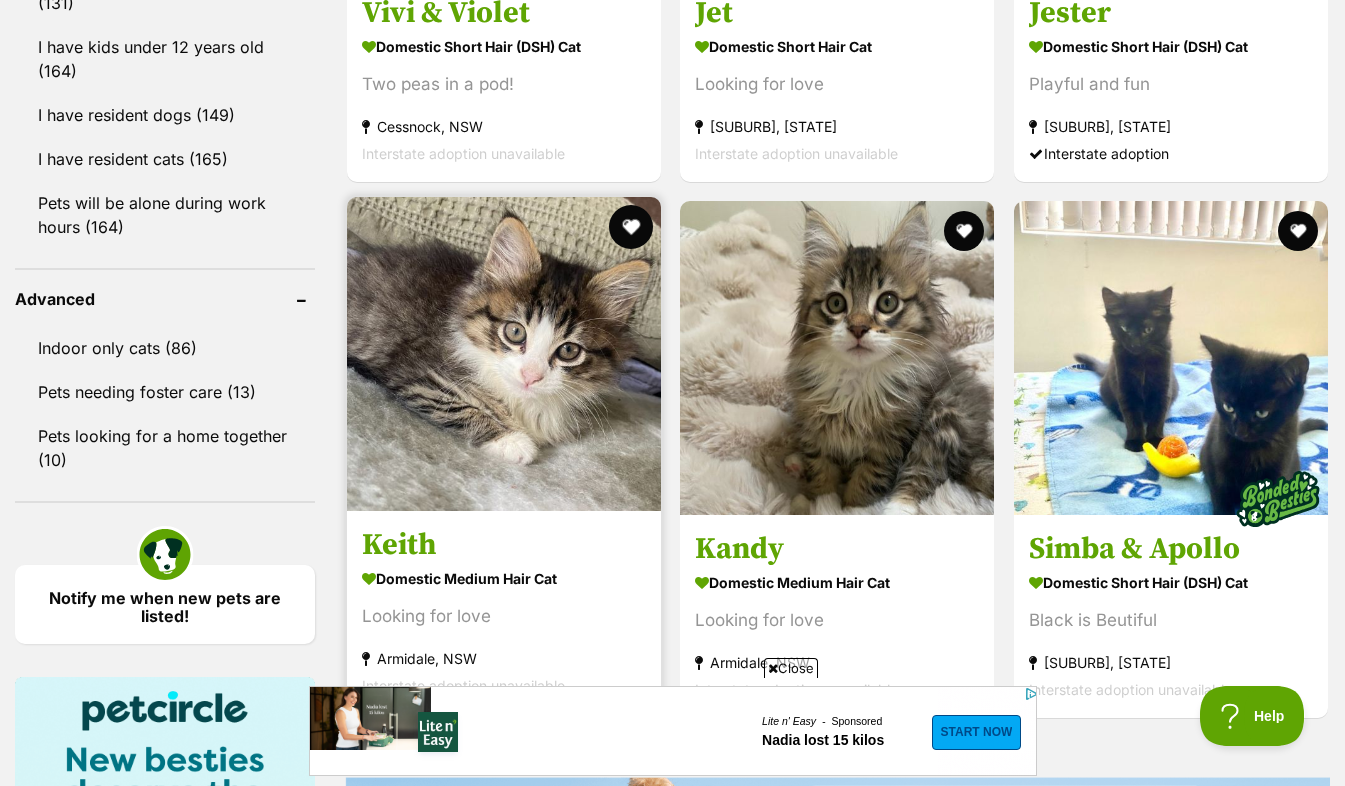 click at bounding box center (631, 227) 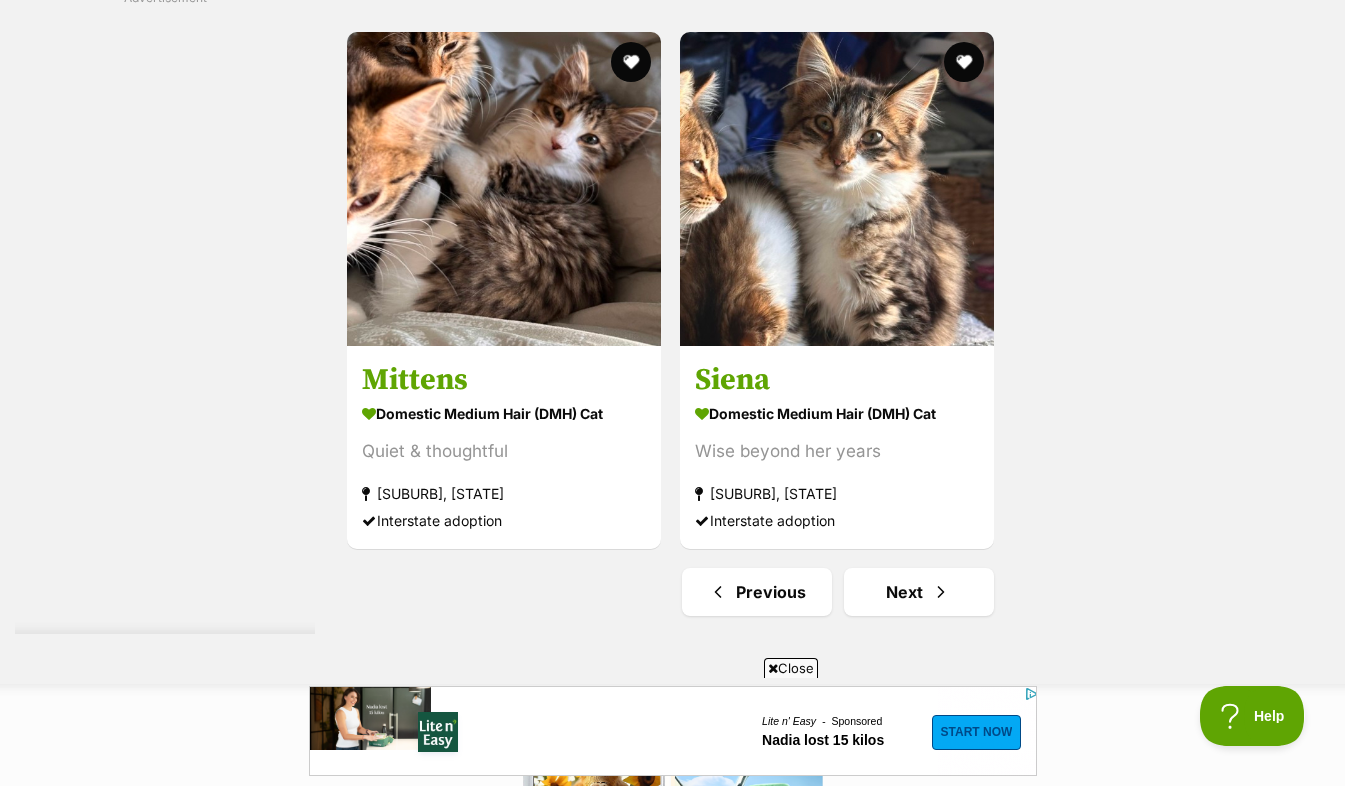 scroll, scrollTop: 4921, scrollLeft: 0, axis: vertical 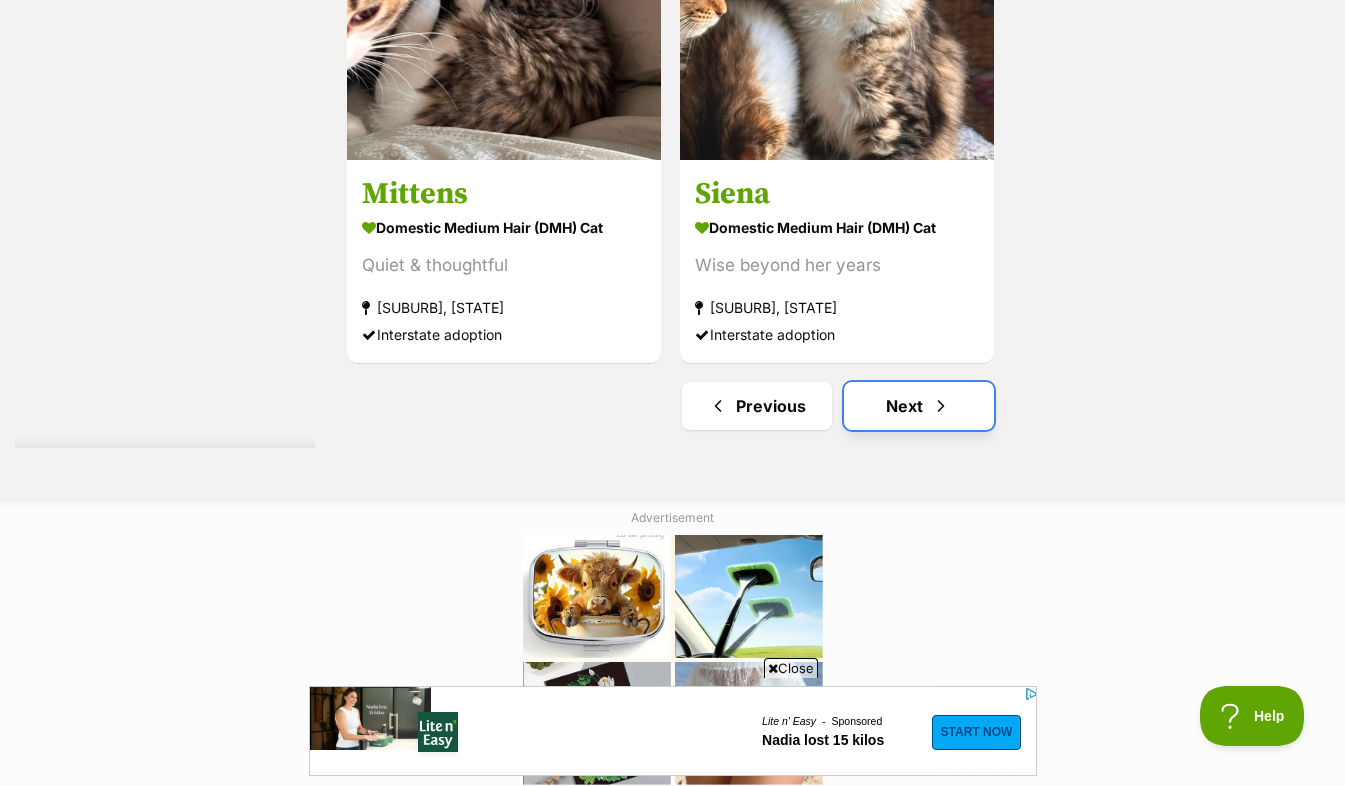 click on "Next" at bounding box center (919, 406) 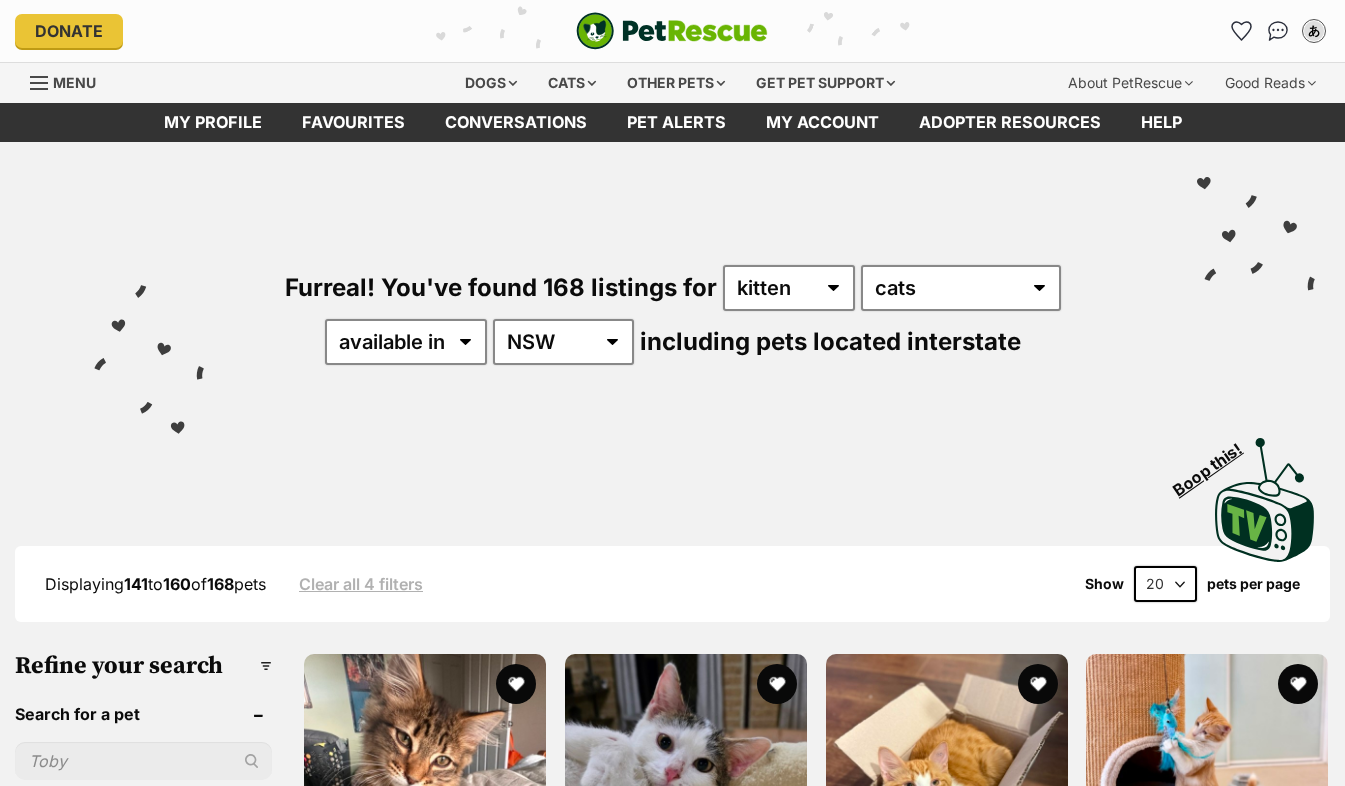 scroll, scrollTop: 0, scrollLeft: 0, axis: both 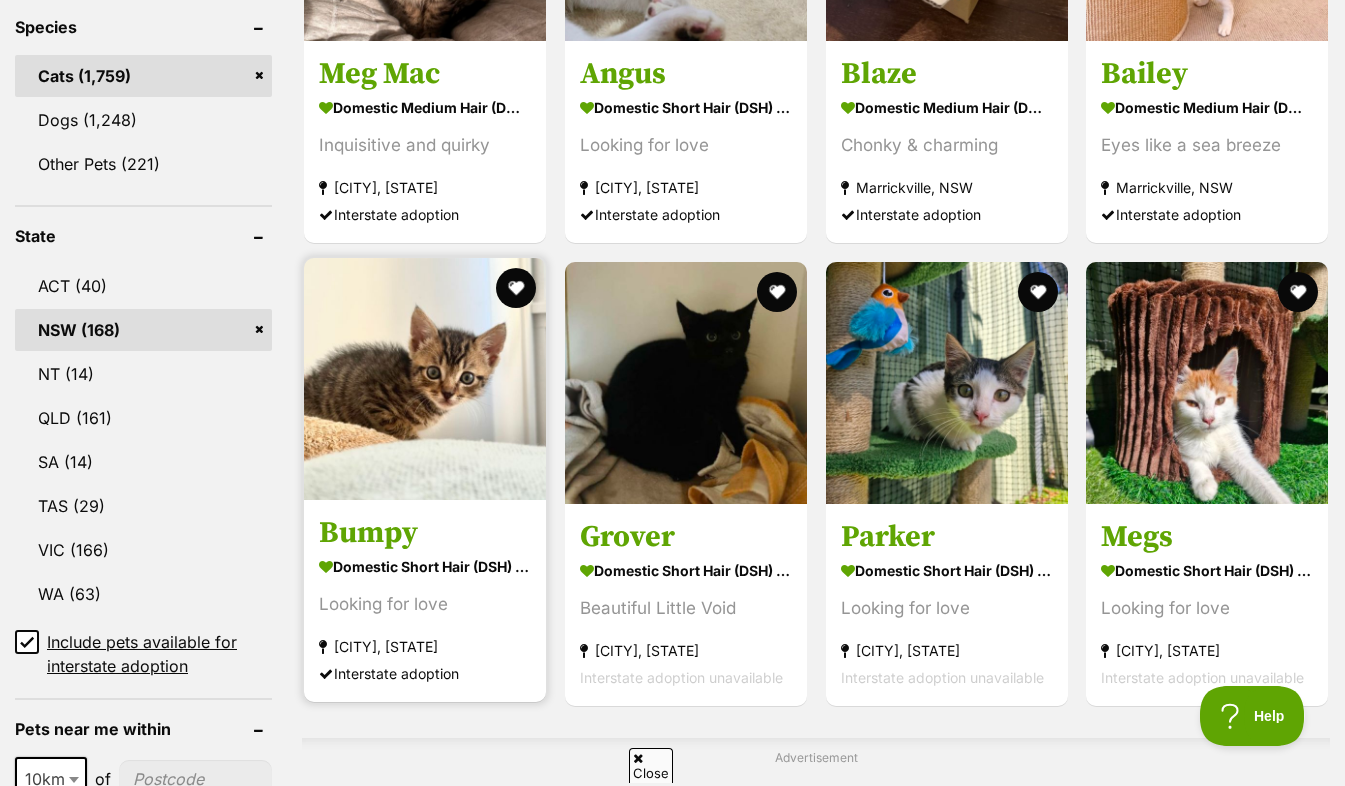 click at bounding box center [425, 379] 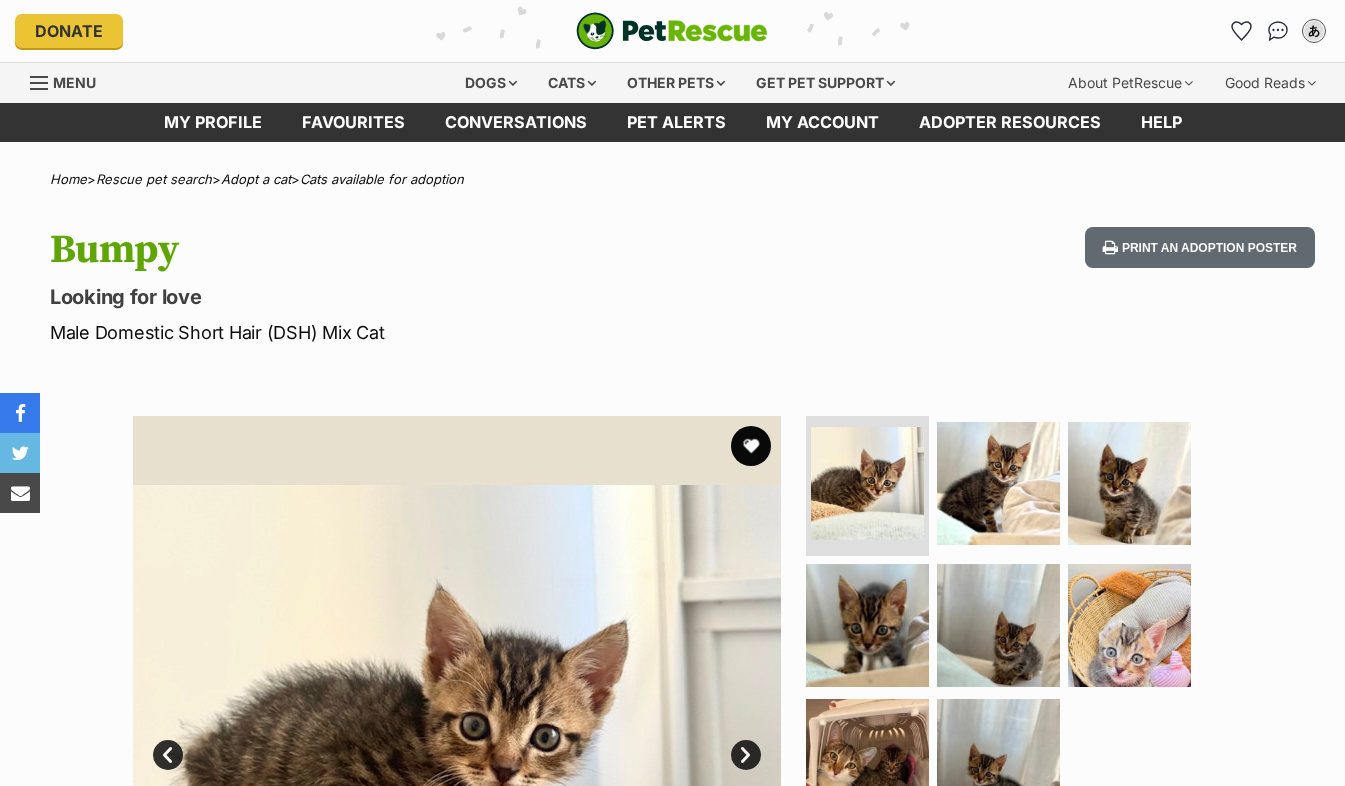 scroll, scrollTop: 0, scrollLeft: 0, axis: both 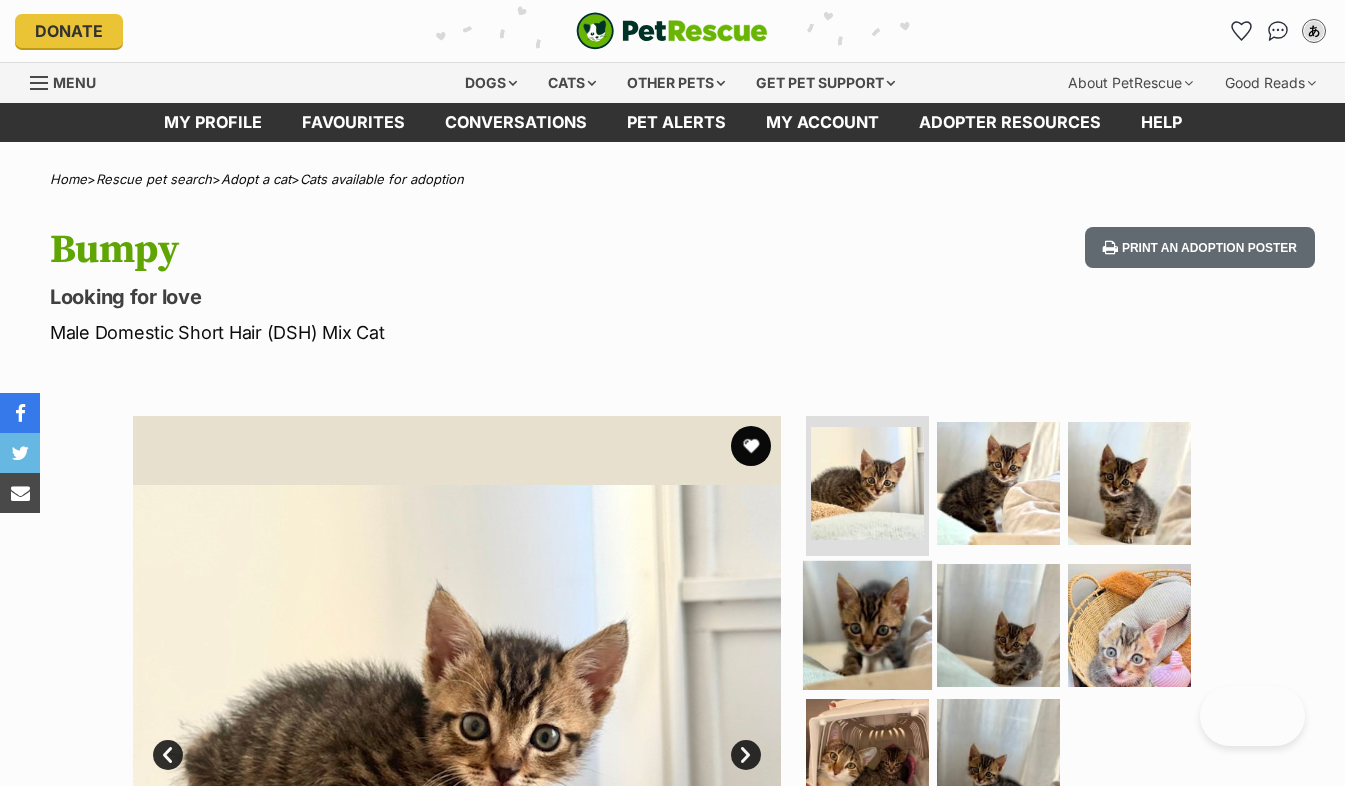 click at bounding box center [867, 624] 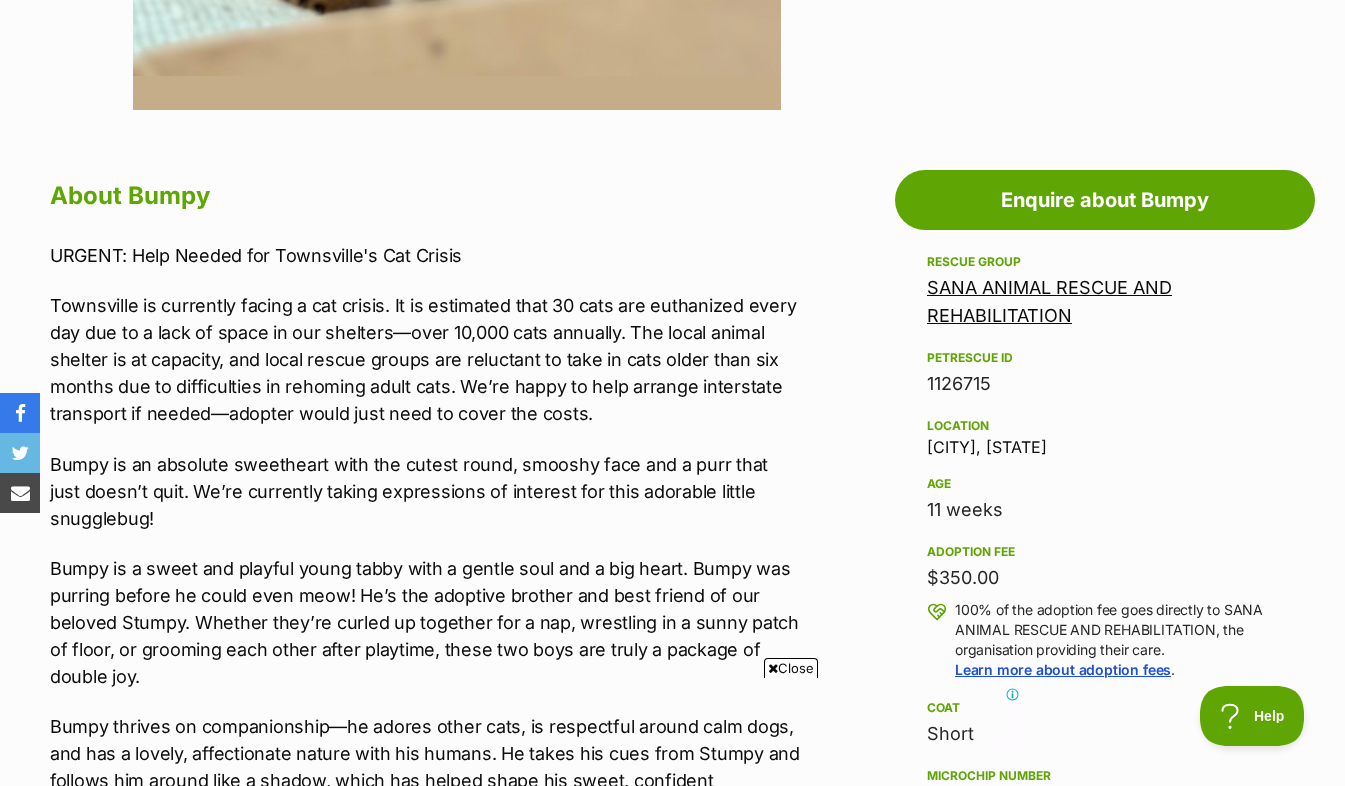 scroll, scrollTop: 565, scrollLeft: 0, axis: vertical 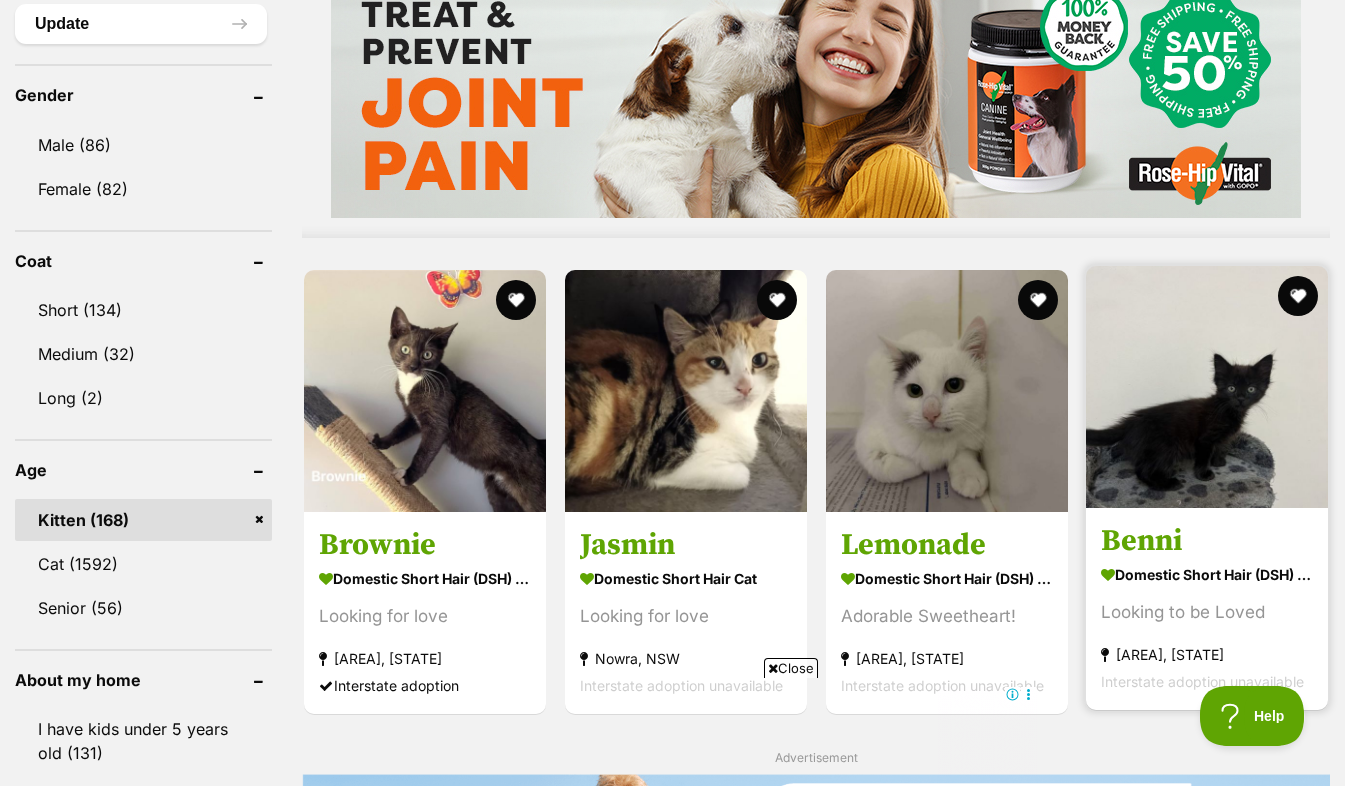 click at bounding box center [1207, 387] 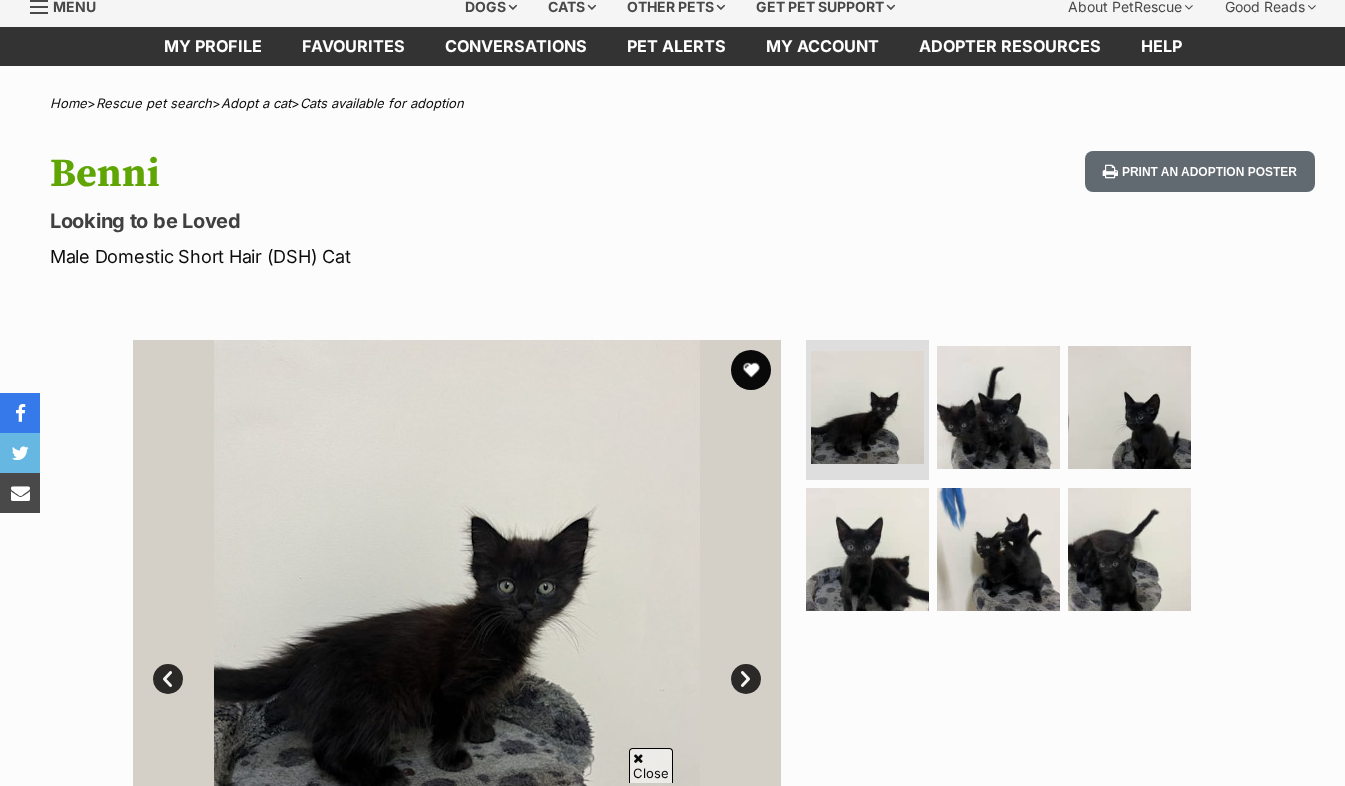 scroll, scrollTop: 196, scrollLeft: 0, axis: vertical 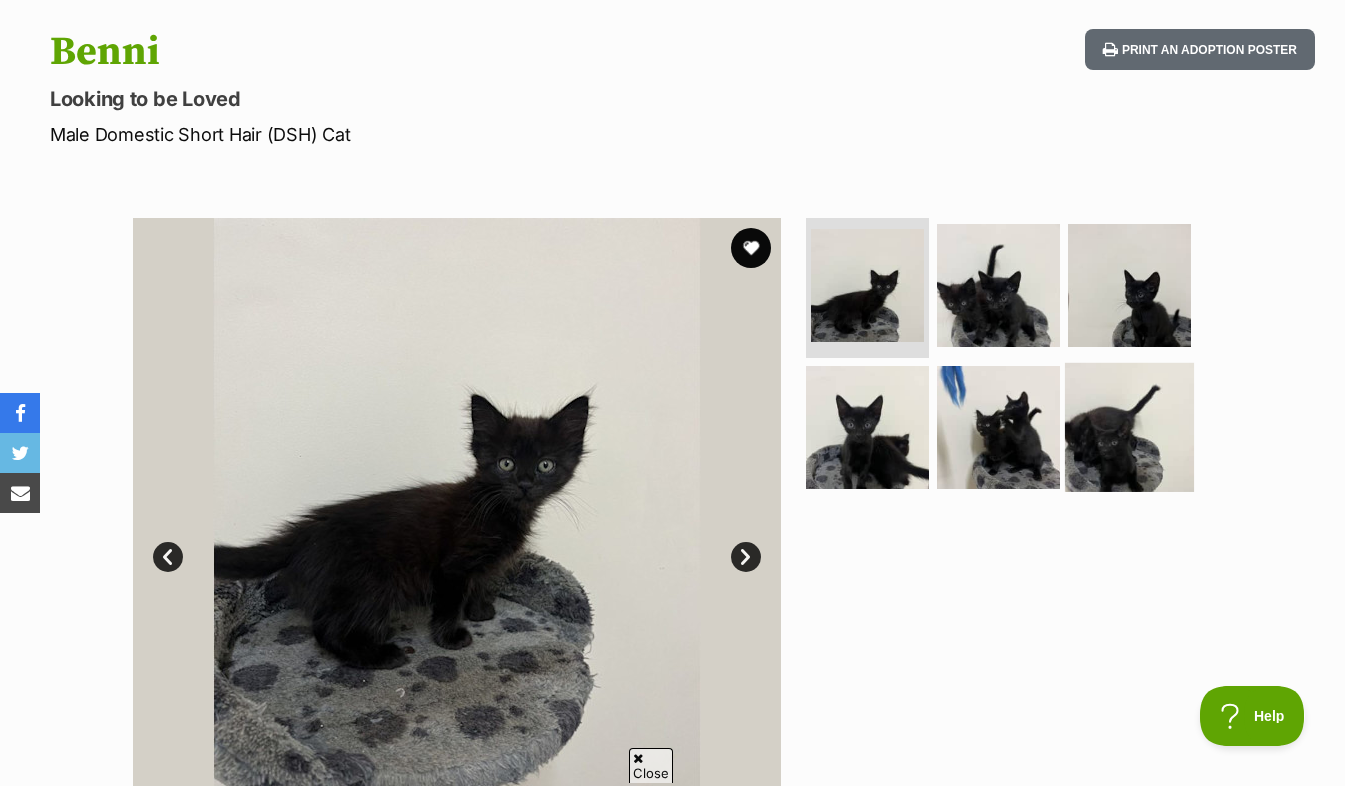 click at bounding box center [1129, 426] 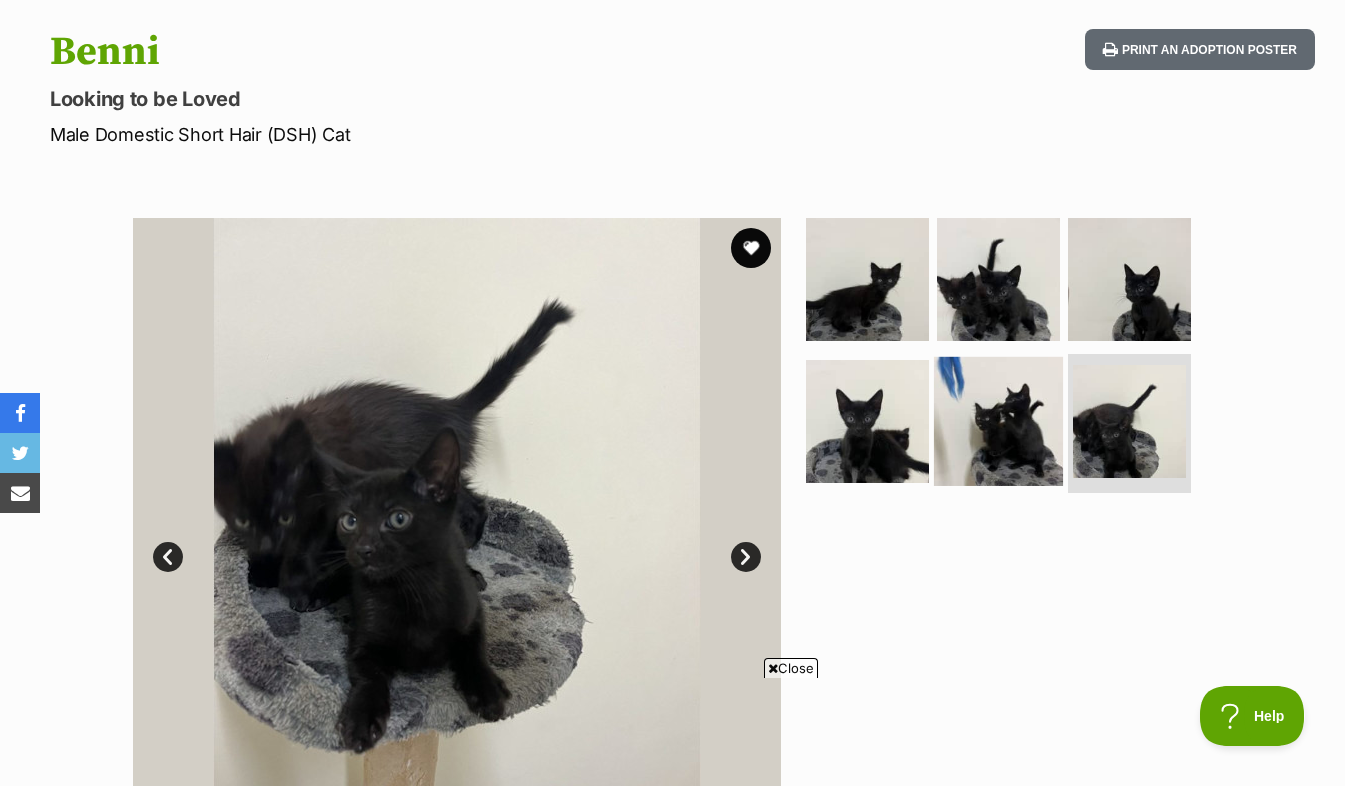 scroll, scrollTop: 0, scrollLeft: 0, axis: both 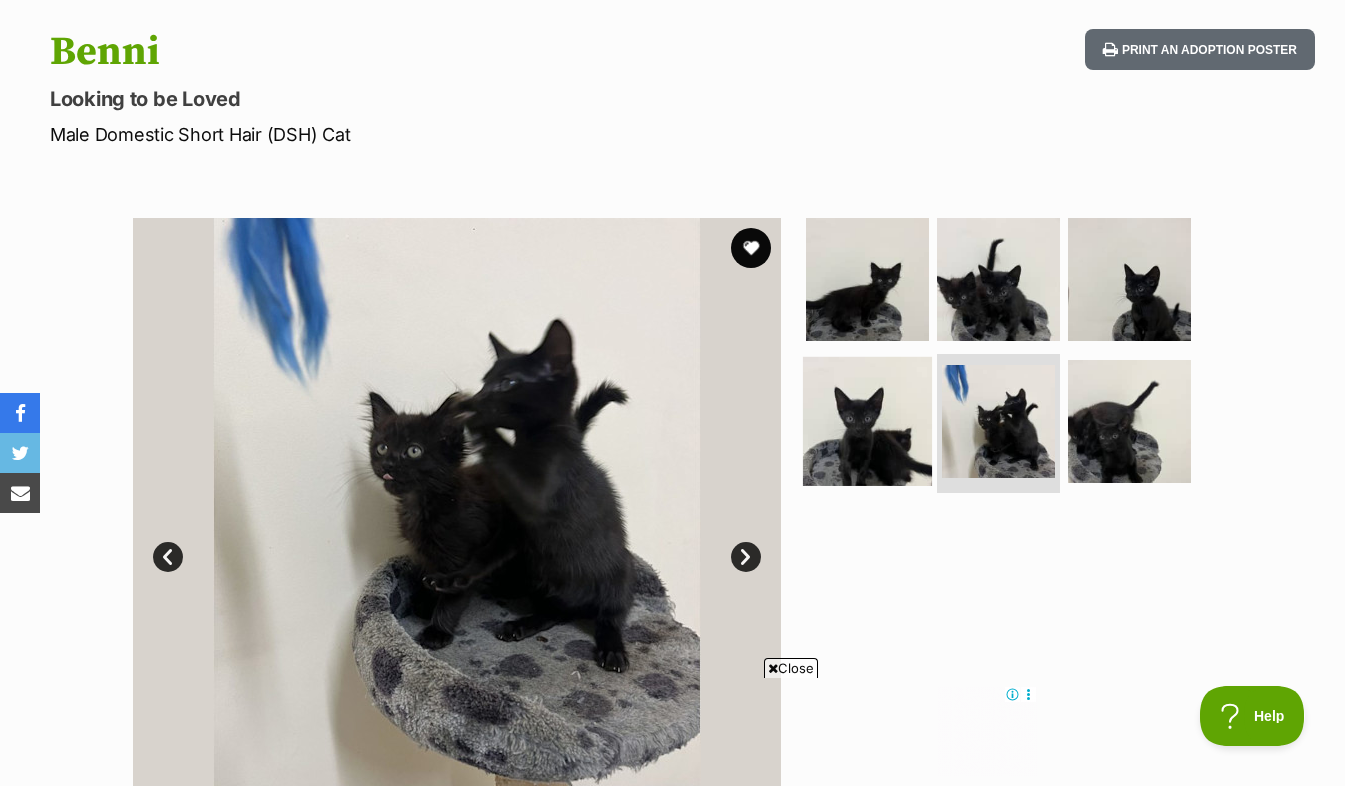 click at bounding box center [867, 420] 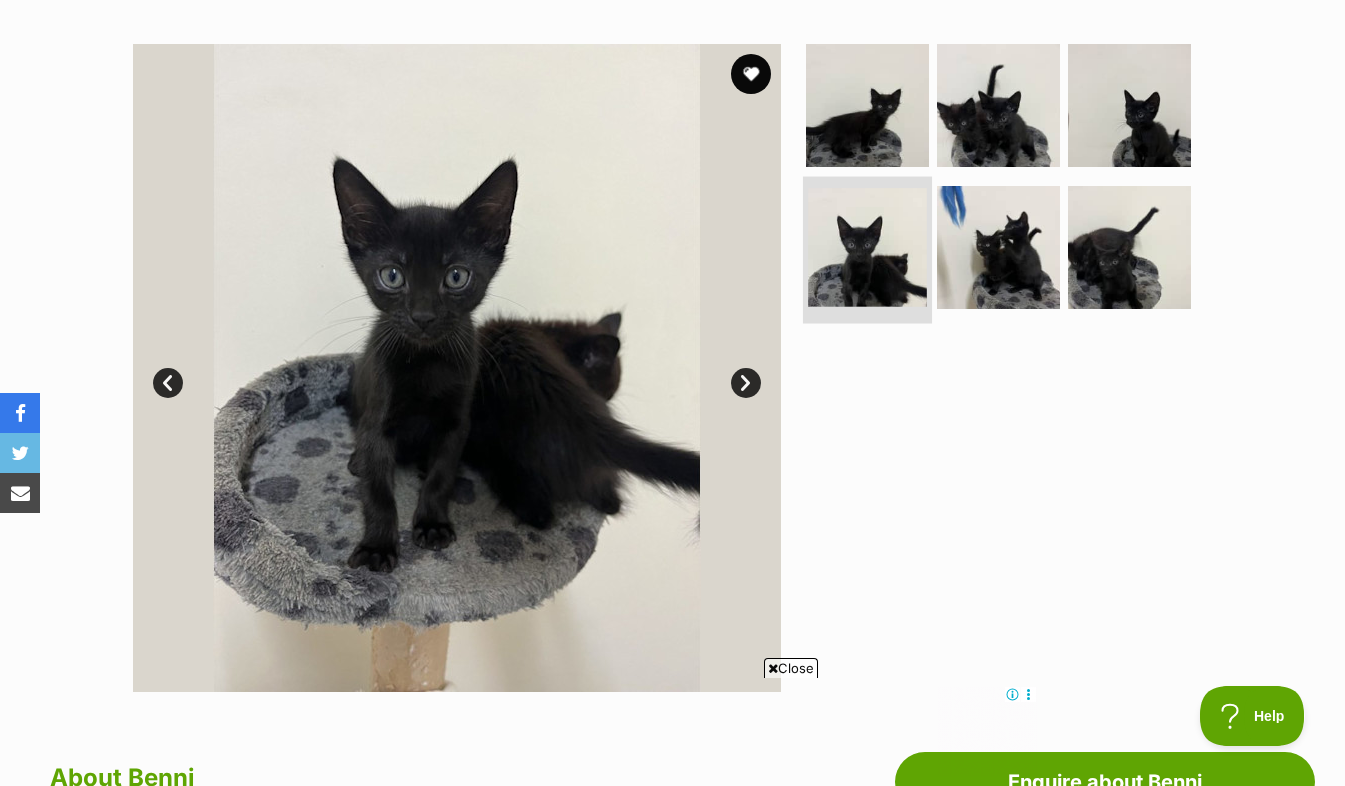scroll, scrollTop: 369, scrollLeft: 0, axis: vertical 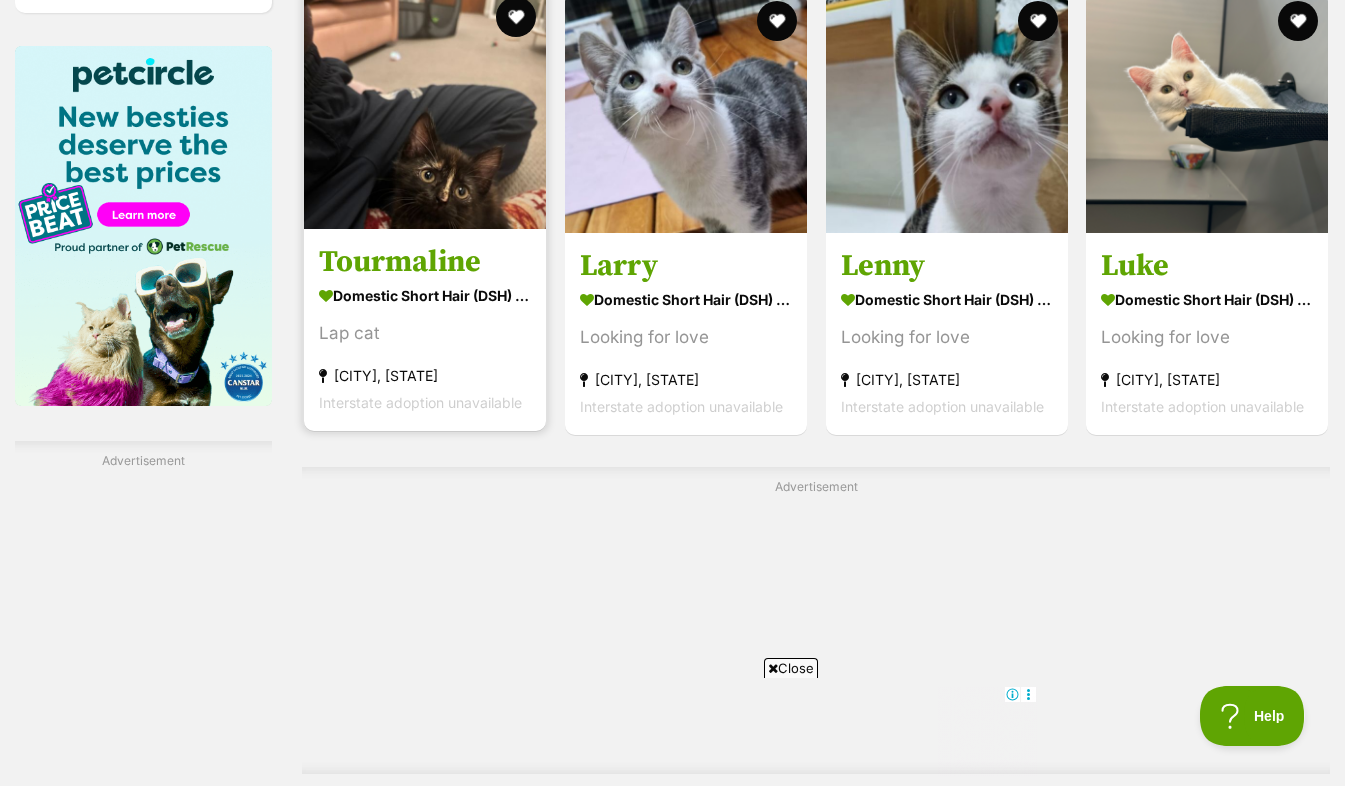 click at bounding box center (425, 108) 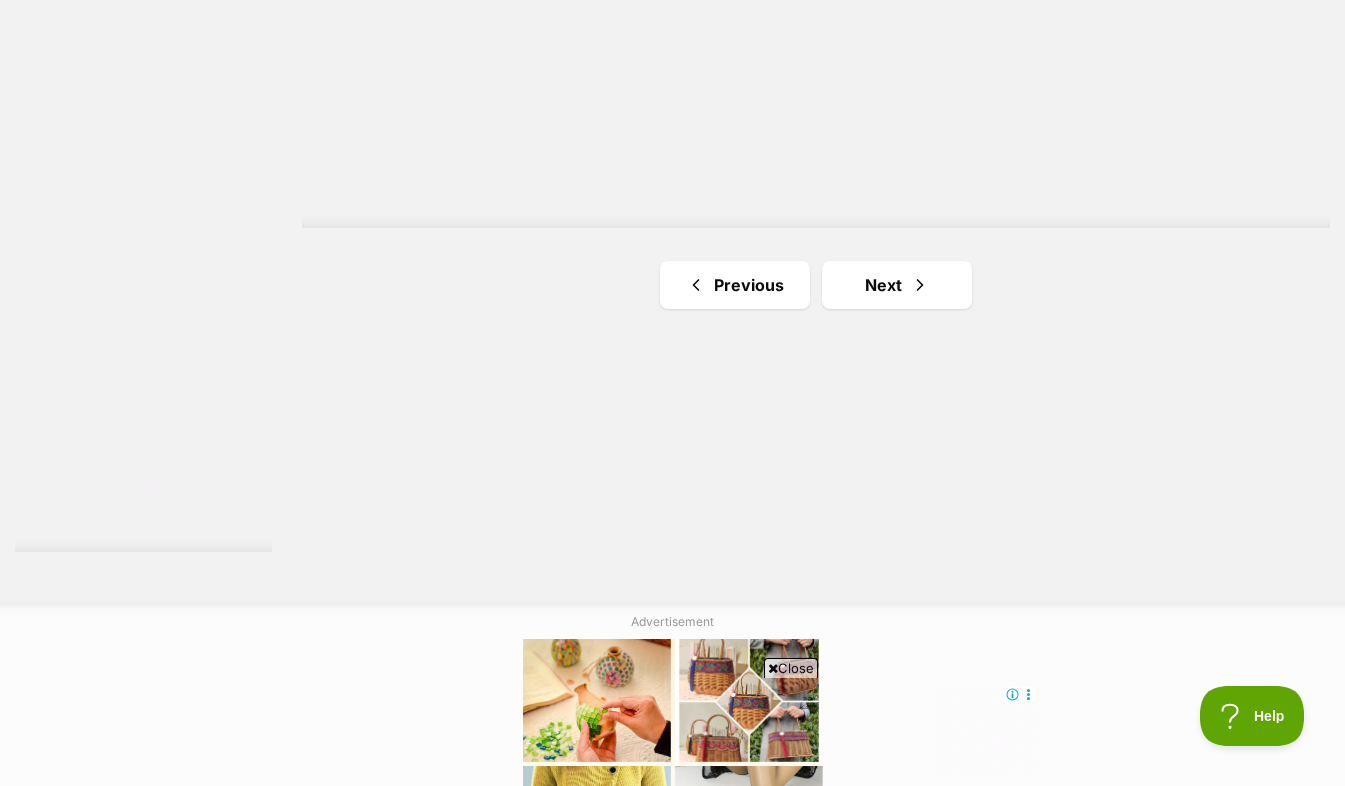 scroll, scrollTop: 3614, scrollLeft: 0, axis: vertical 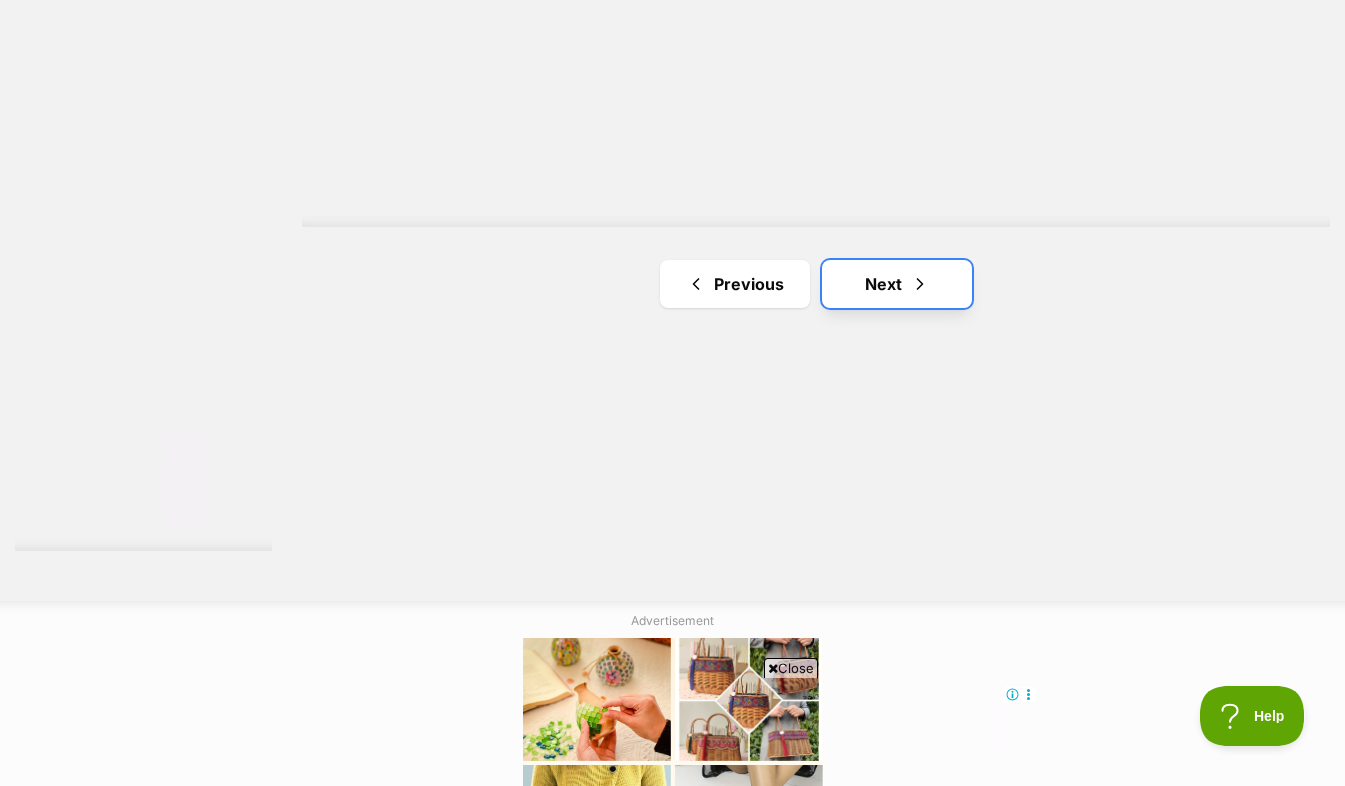 click on "Next" at bounding box center (897, 284) 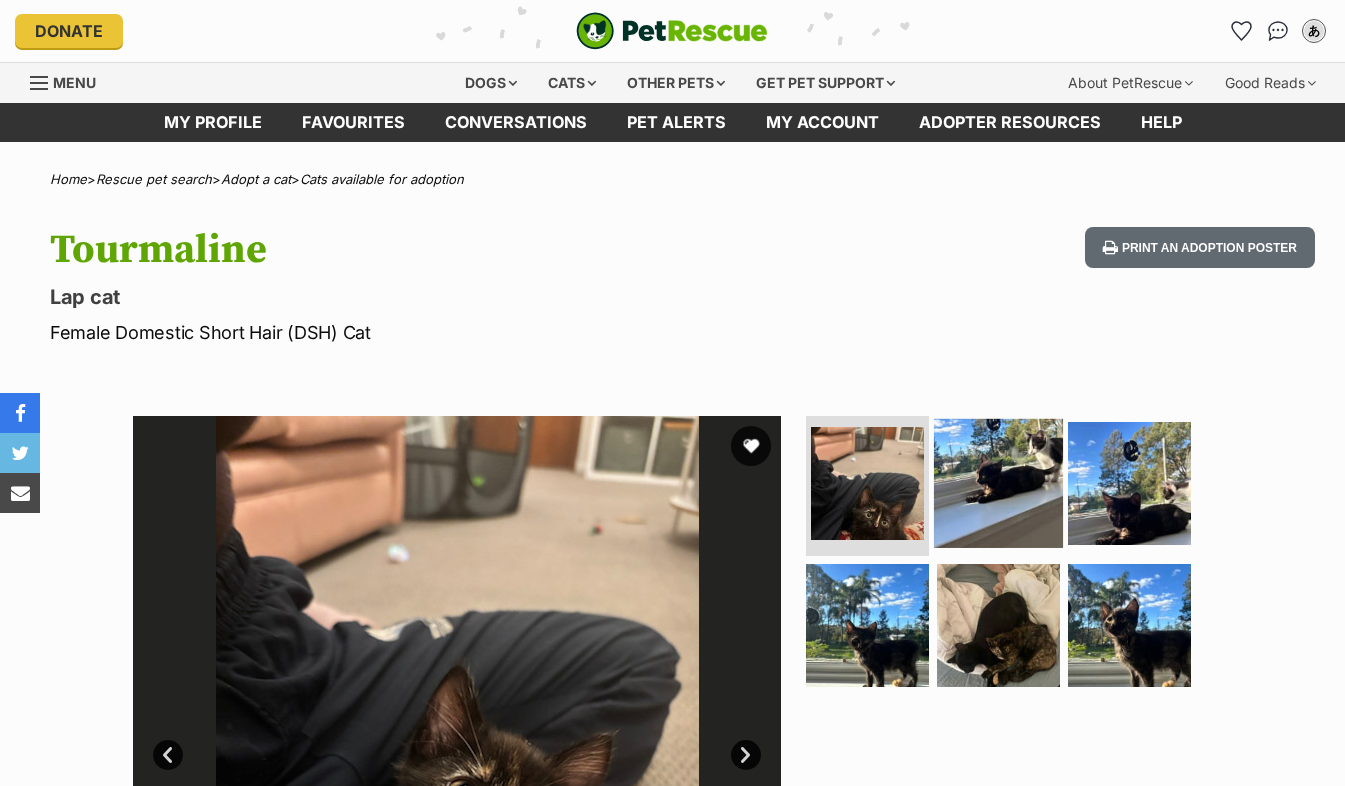 scroll, scrollTop: 0, scrollLeft: 0, axis: both 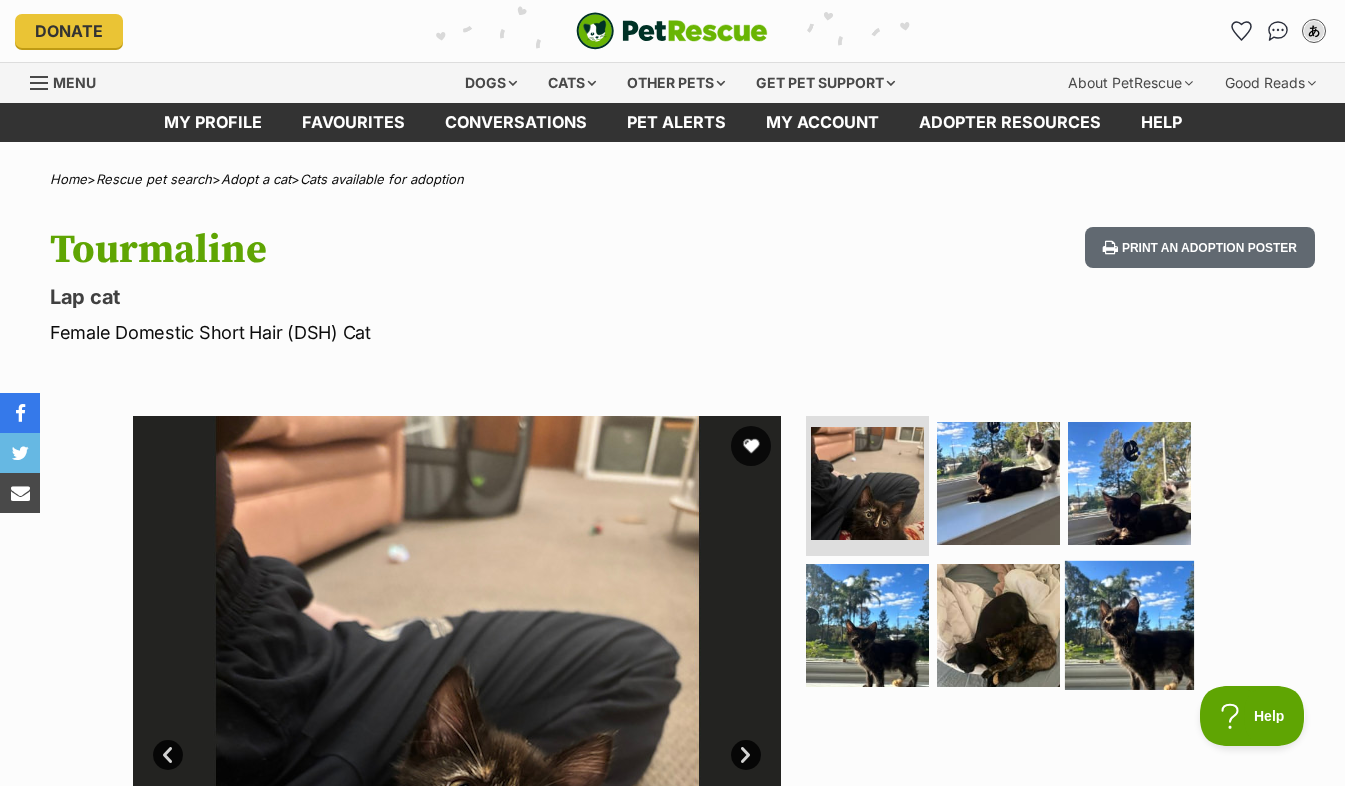 click at bounding box center [1129, 624] 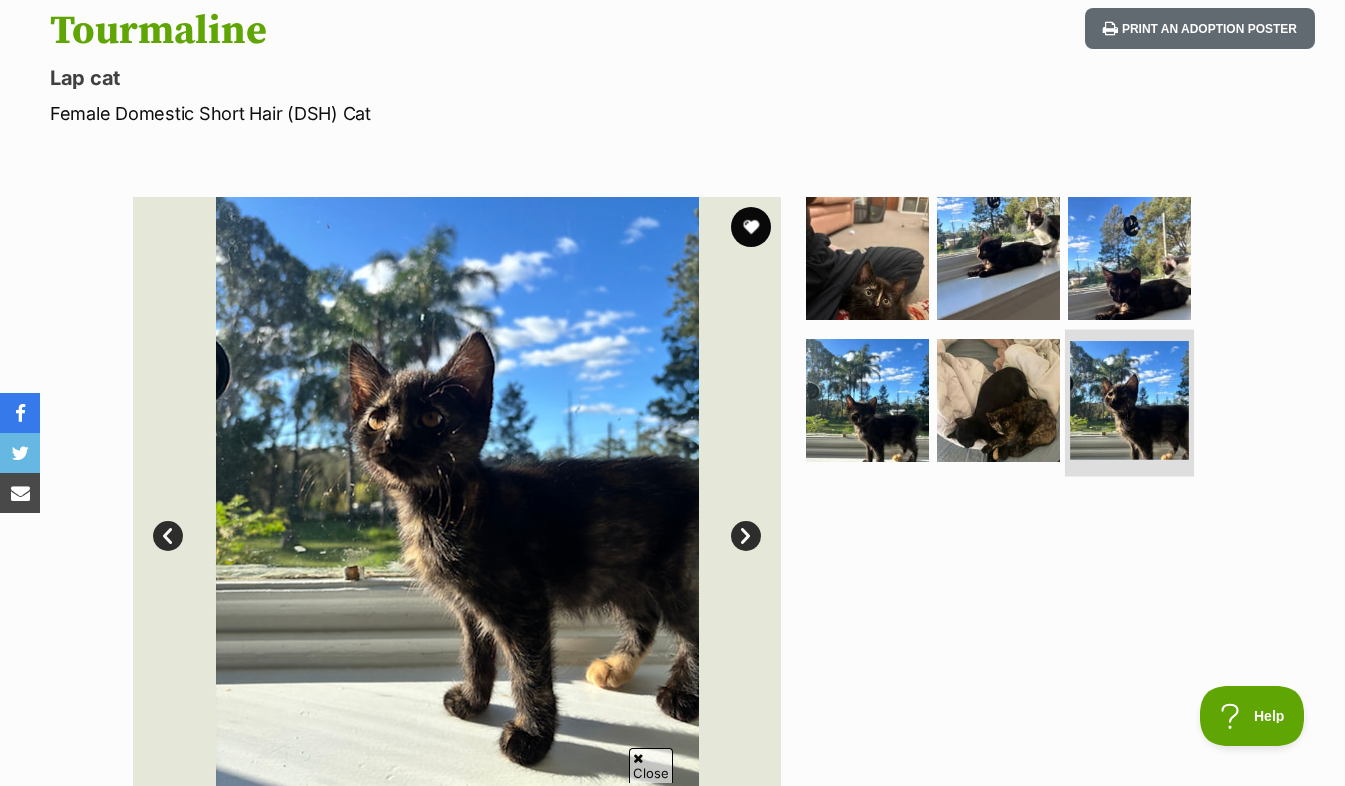 scroll, scrollTop: 220, scrollLeft: 0, axis: vertical 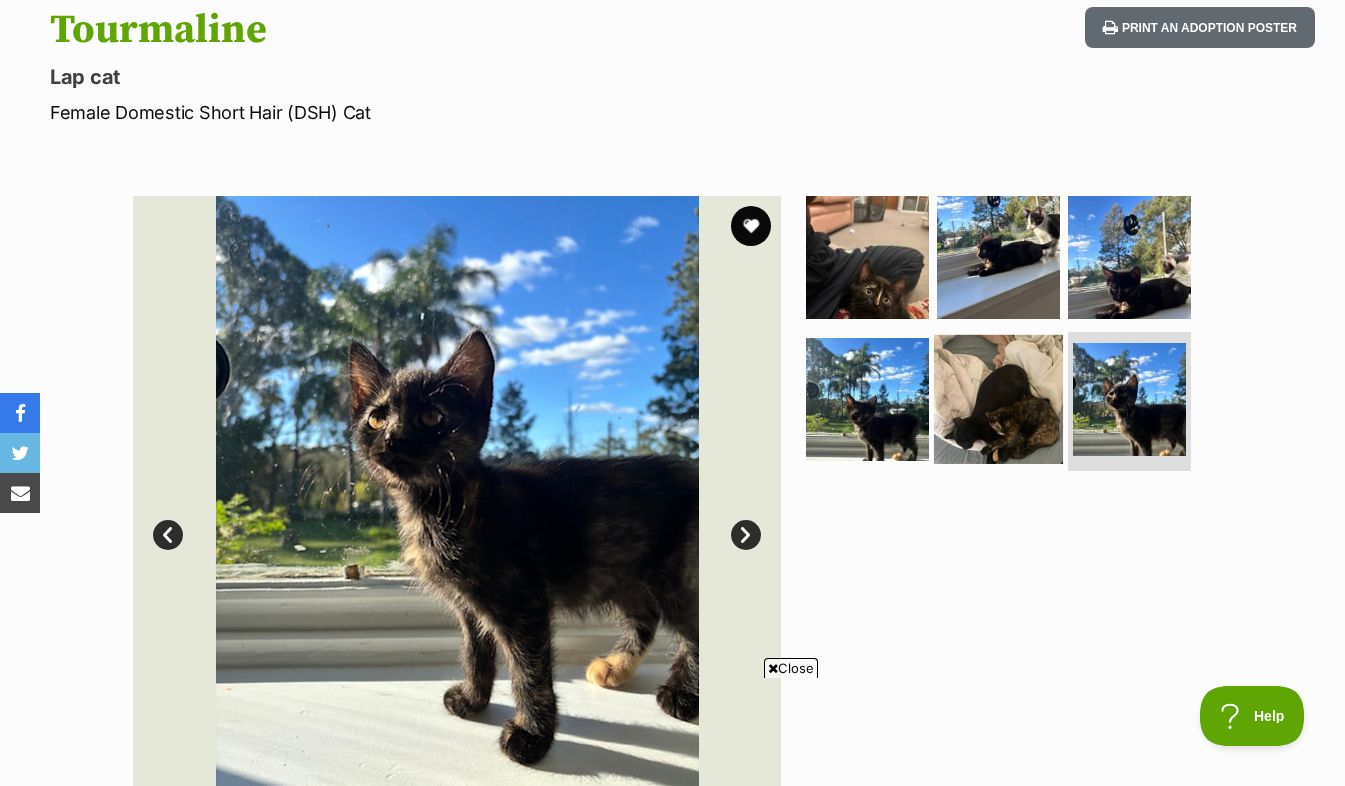 click at bounding box center [998, 398] 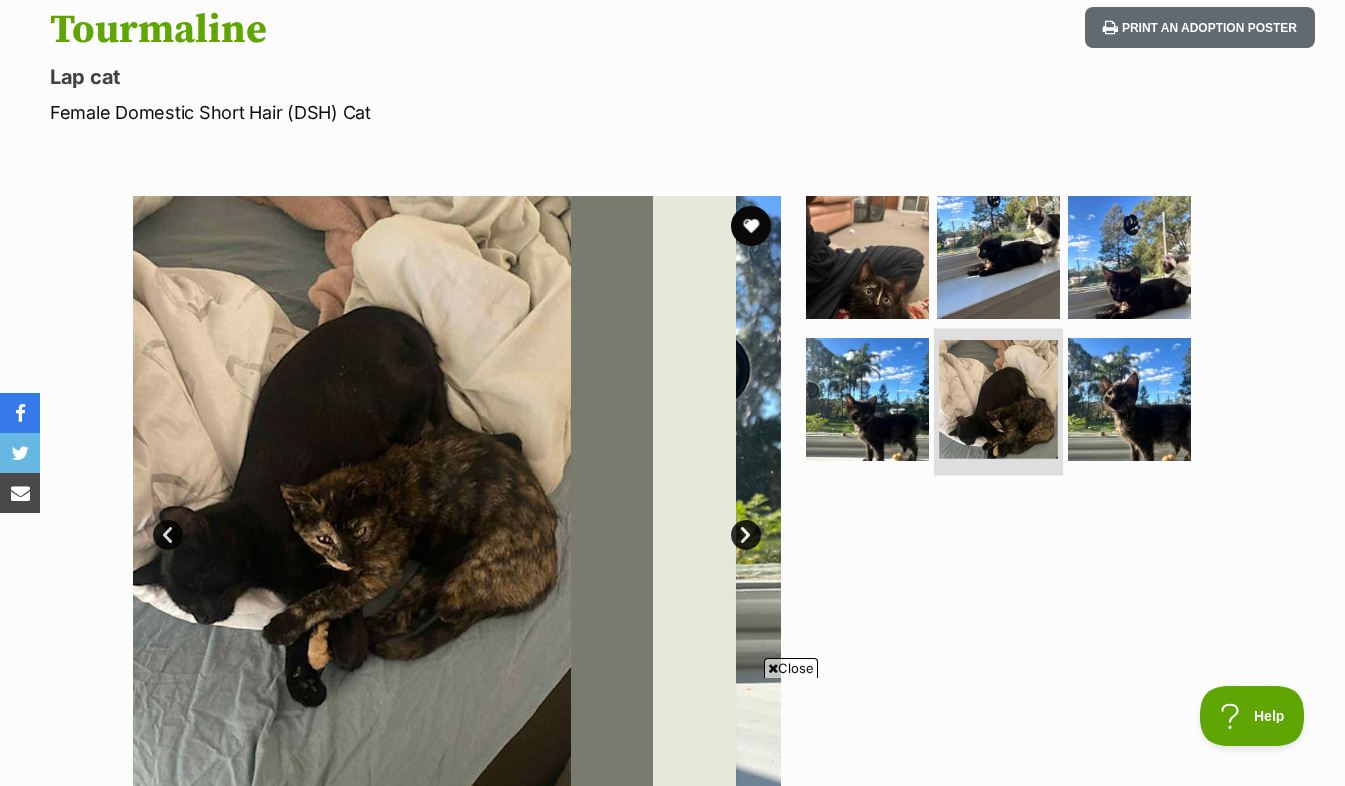 scroll, scrollTop: 0, scrollLeft: 0, axis: both 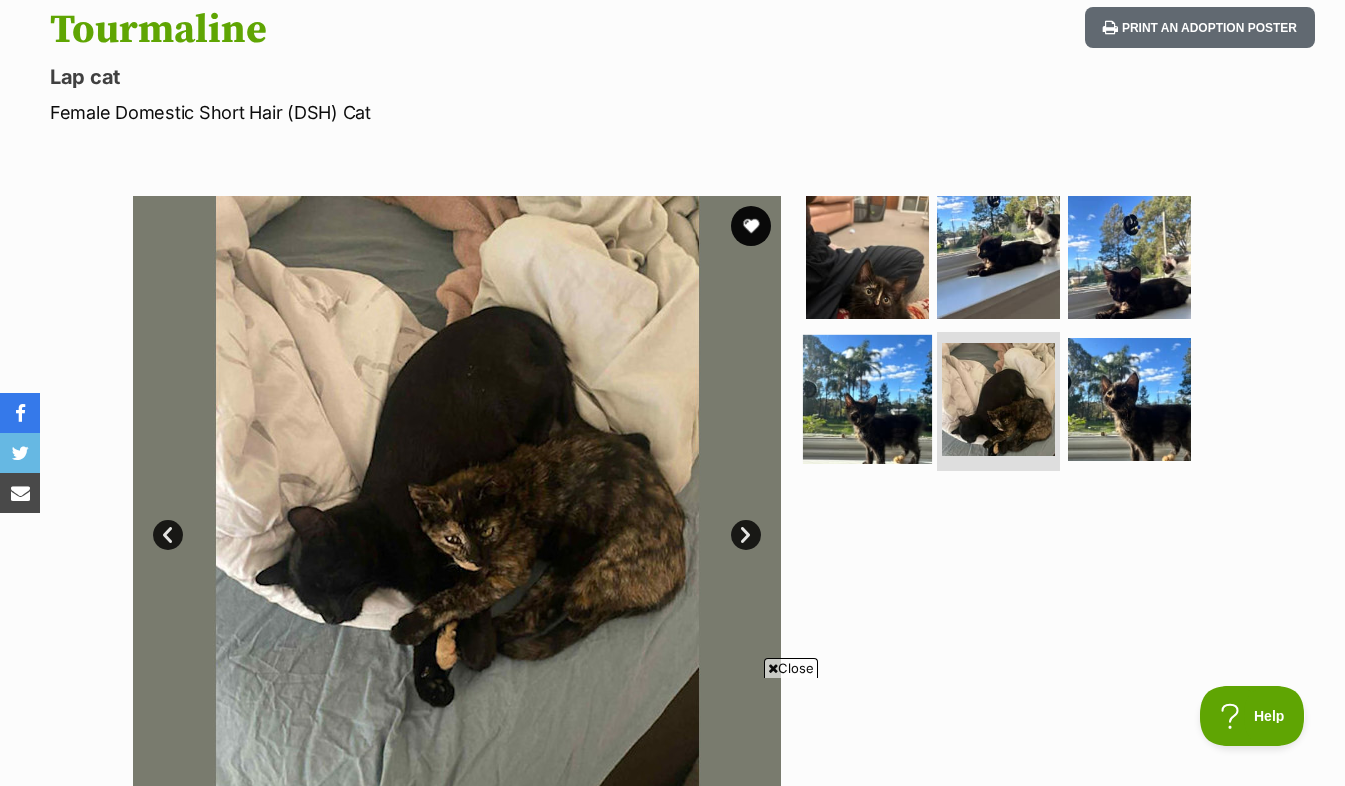 click at bounding box center (867, 398) 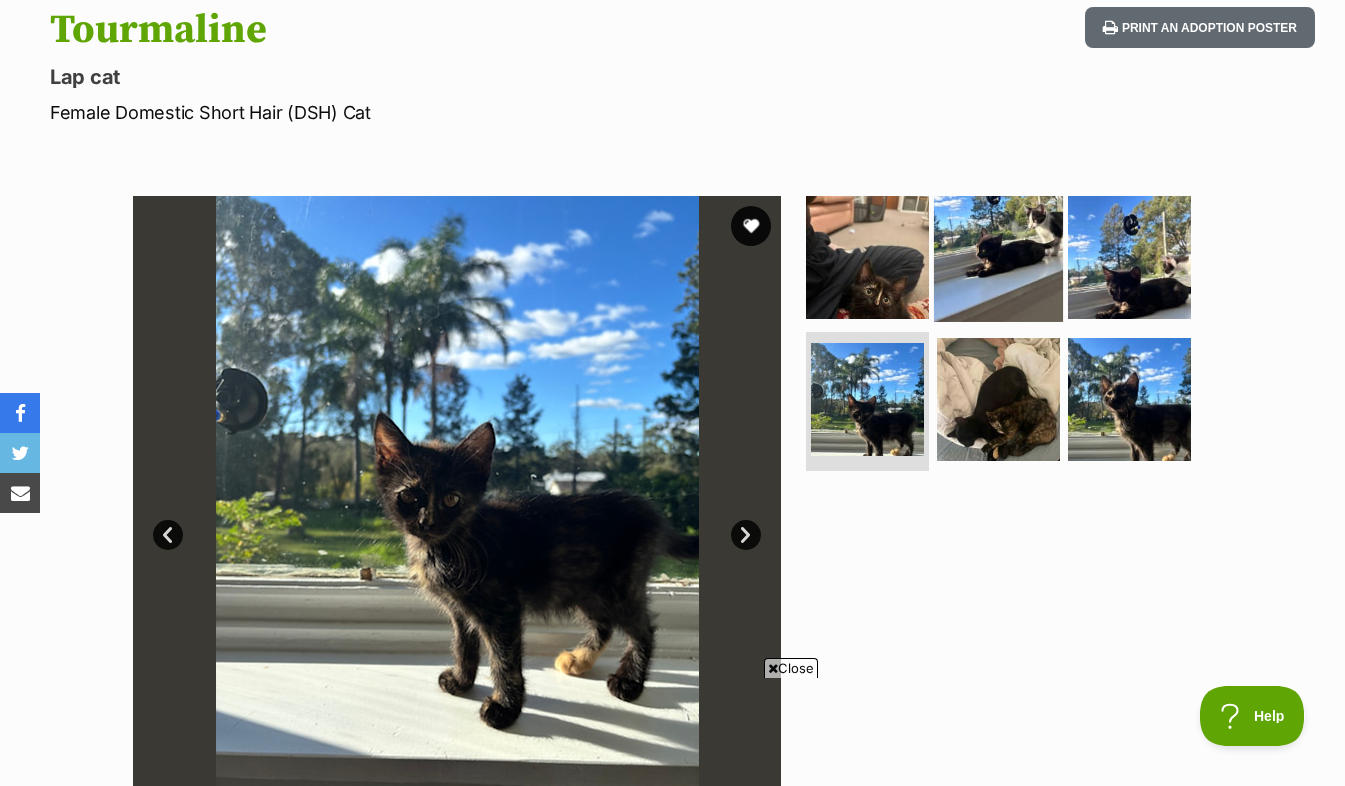 click at bounding box center [998, 257] 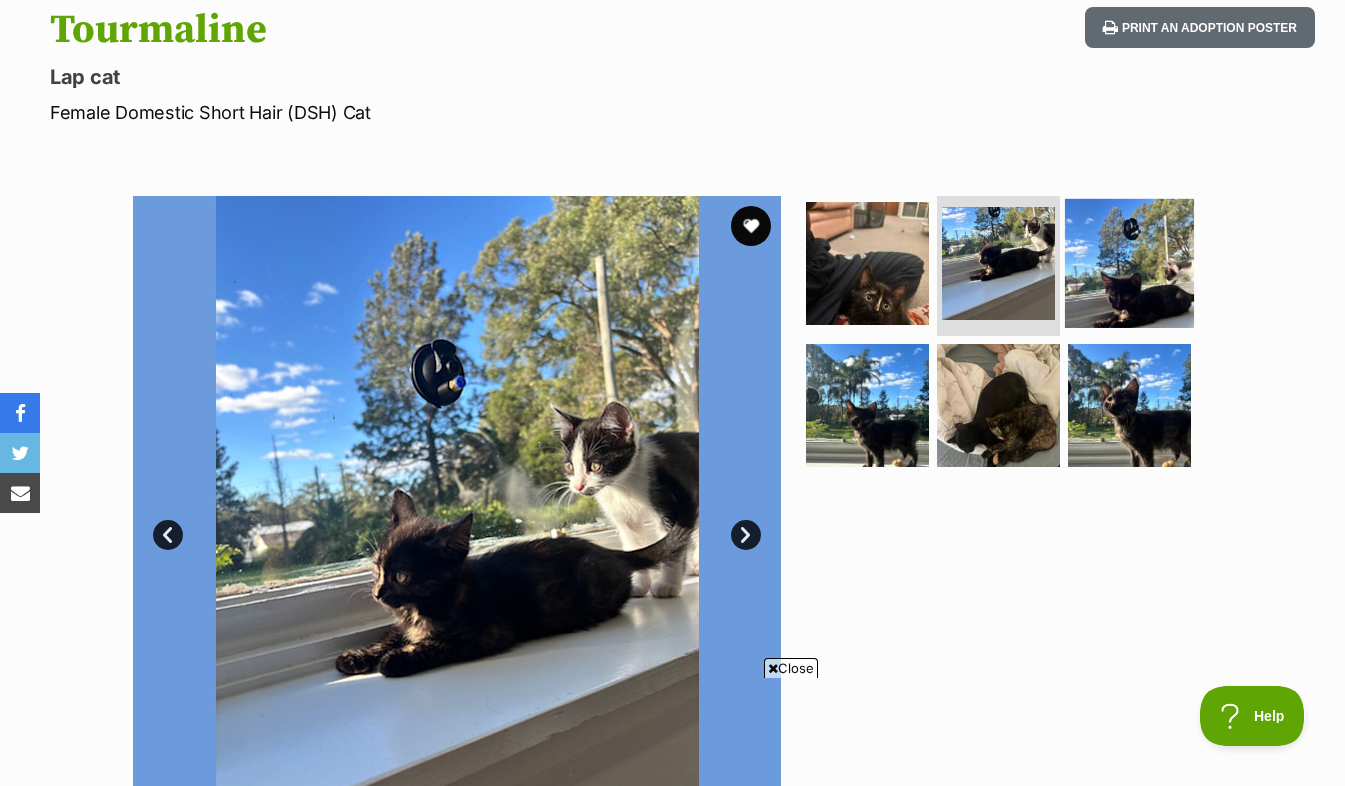 click at bounding box center (1129, 263) 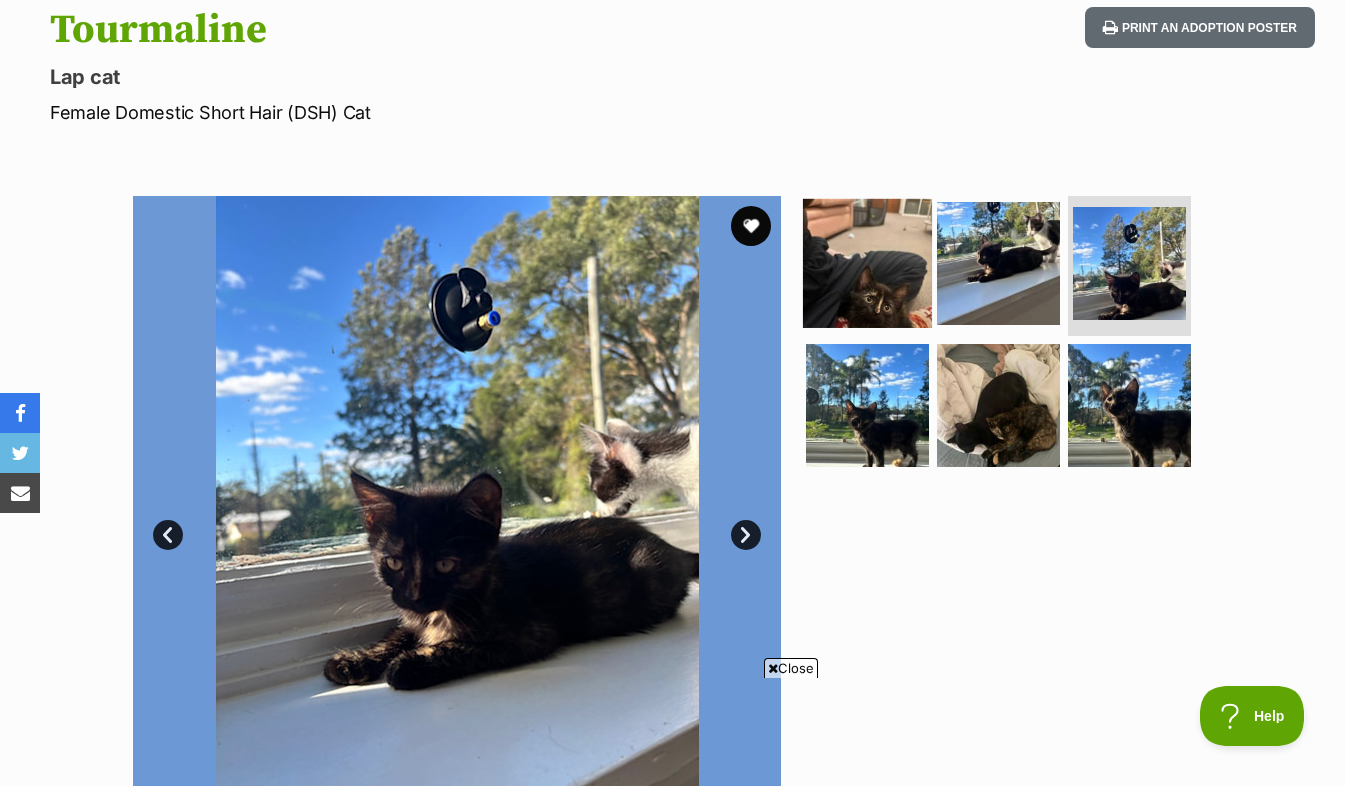 click at bounding box center (867, 263) 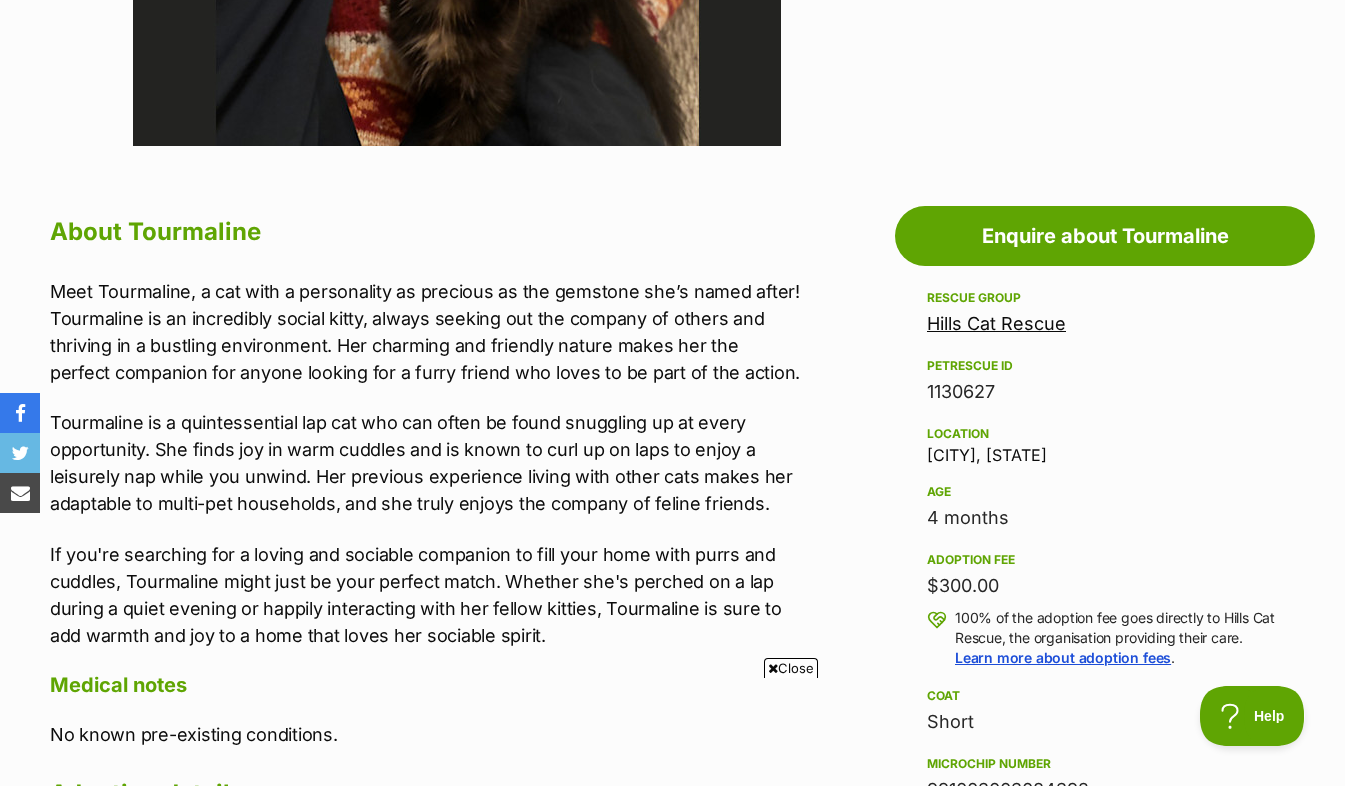 scroll, scrollTop: 909, scrollLeft: 0, axis: vertical 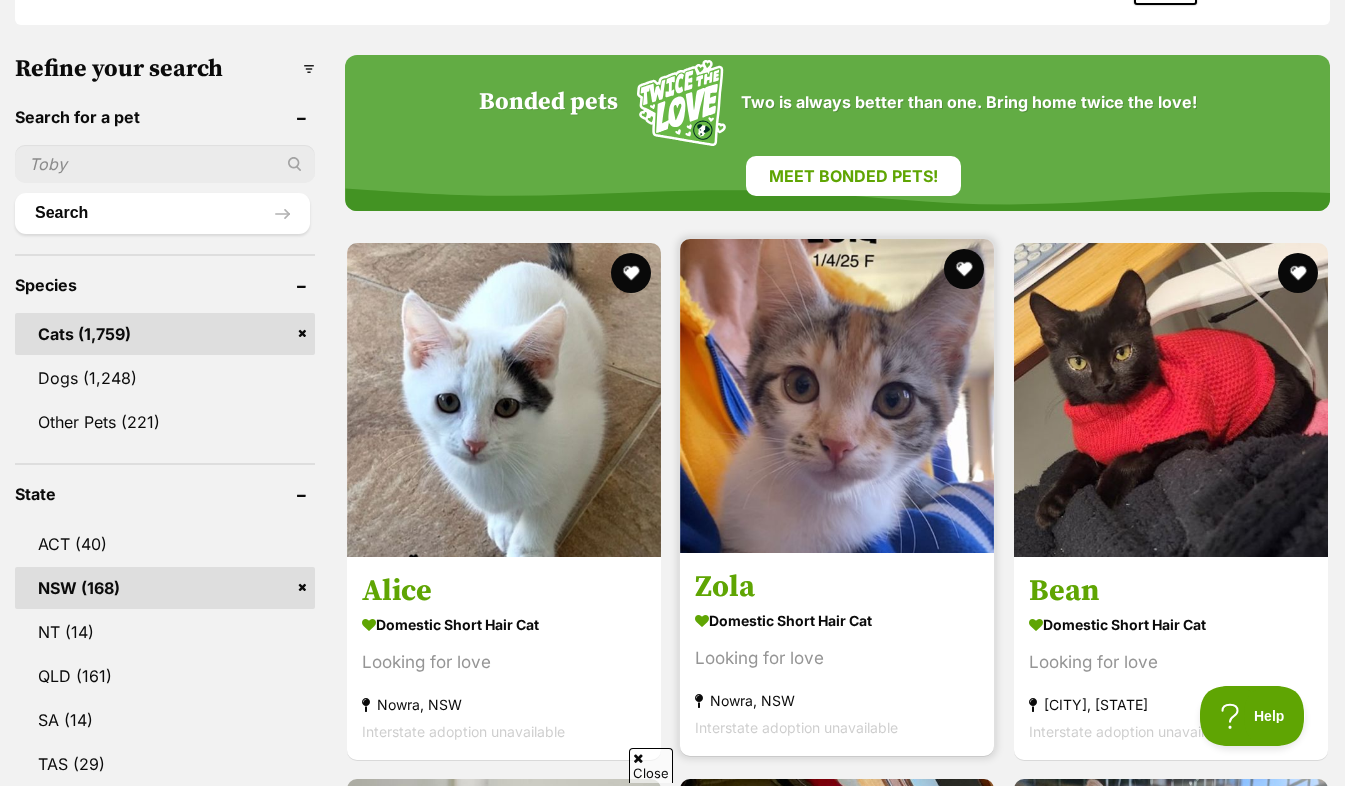 click at bounding box center [837, 396] 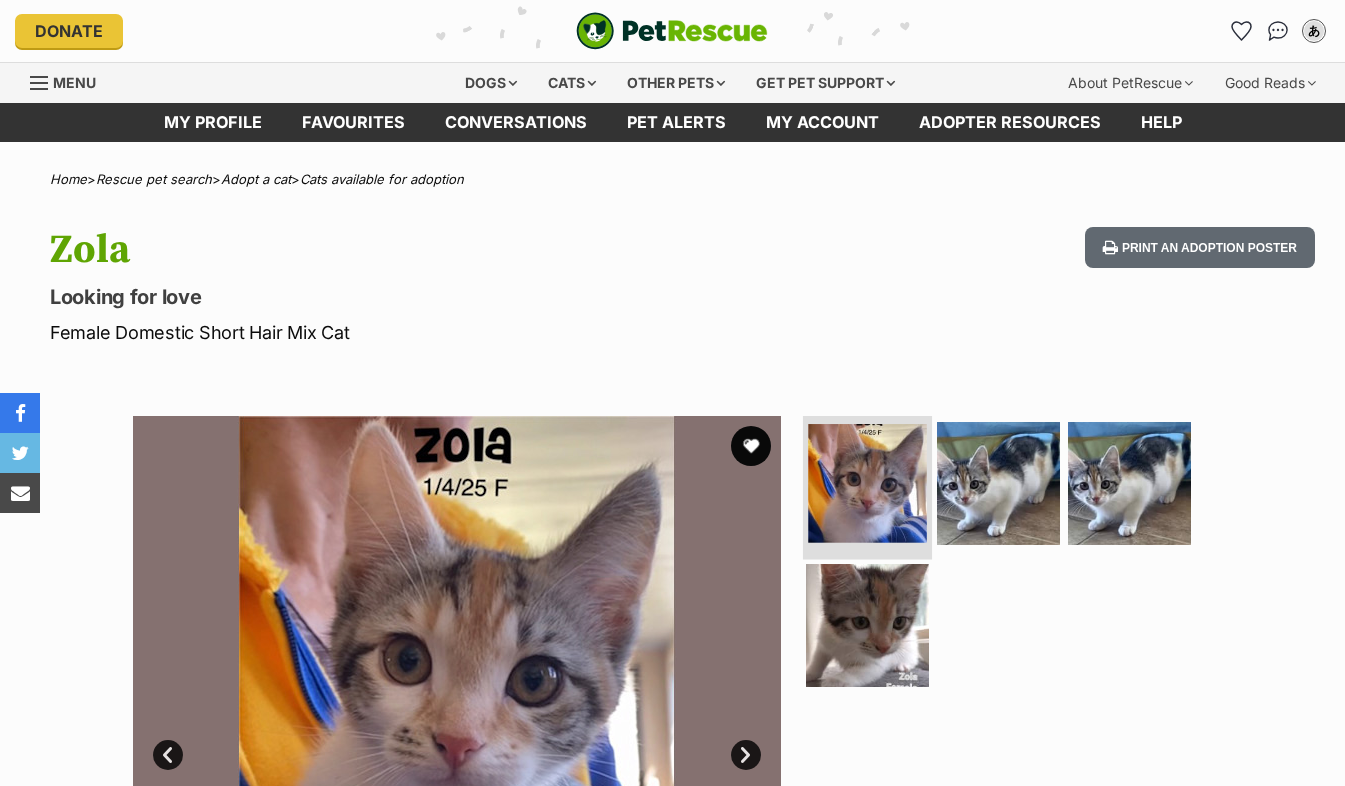 scroll, scrollTop: 0, scrollLeft: 0, axis: both 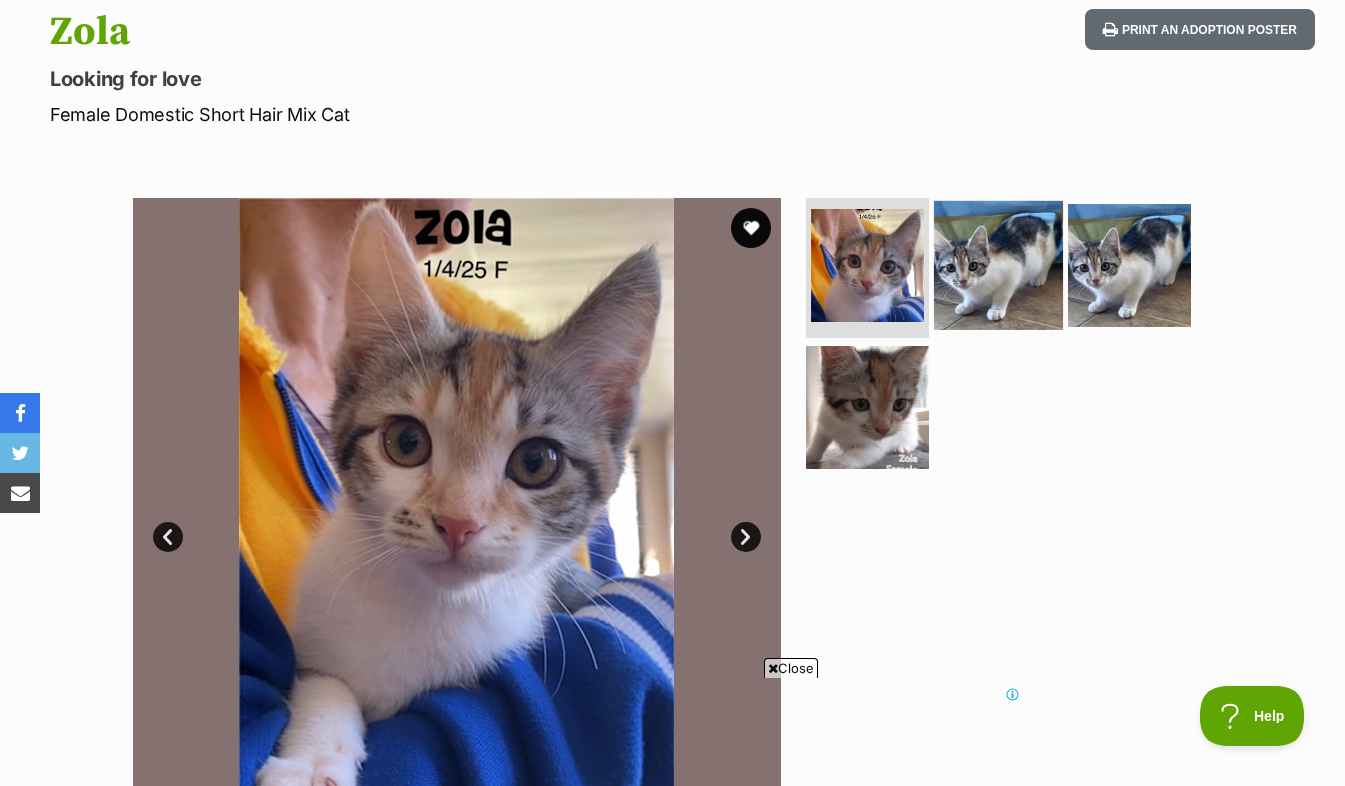 click at bounding box center [998, 265] 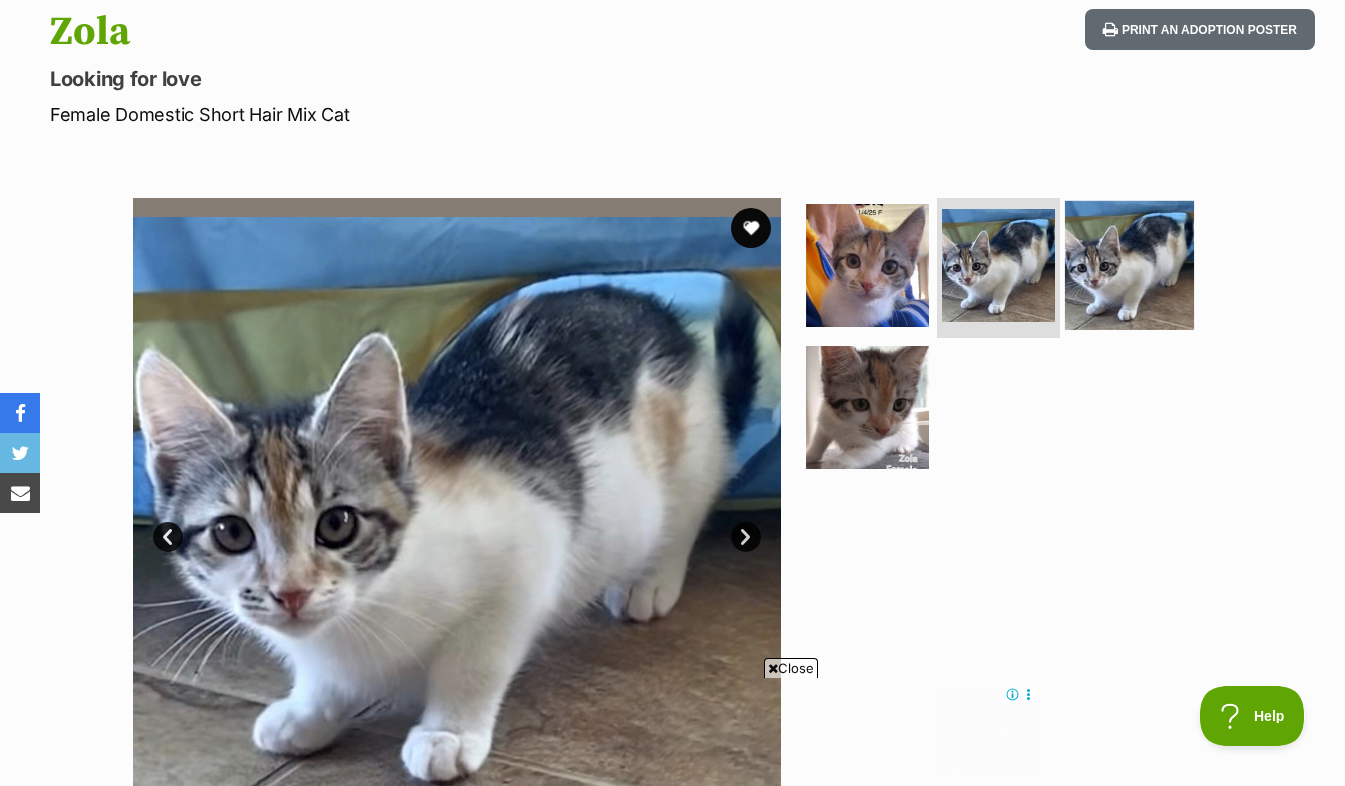click at bounding box center (1129, 265) 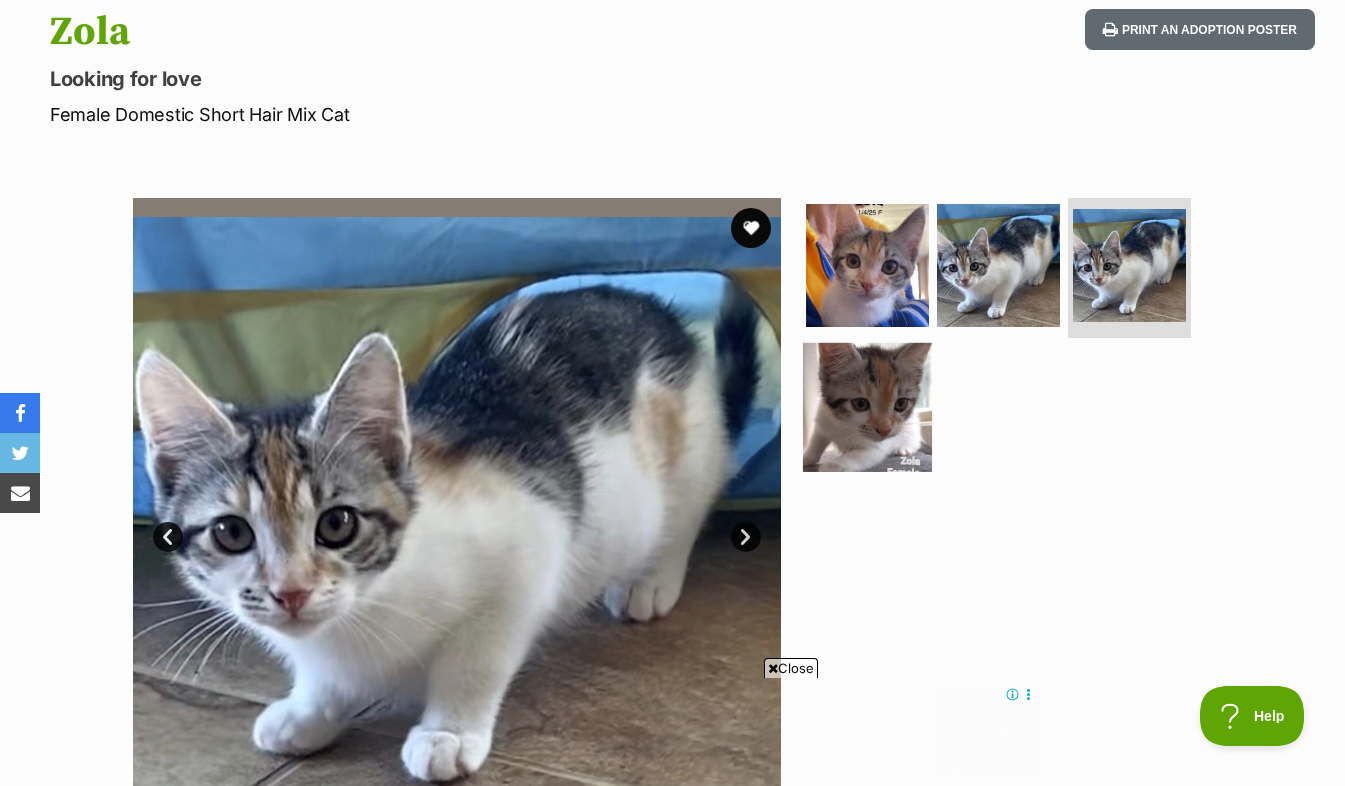 scroll, scrollTop: 0, scrollLeft: 0, axis: both 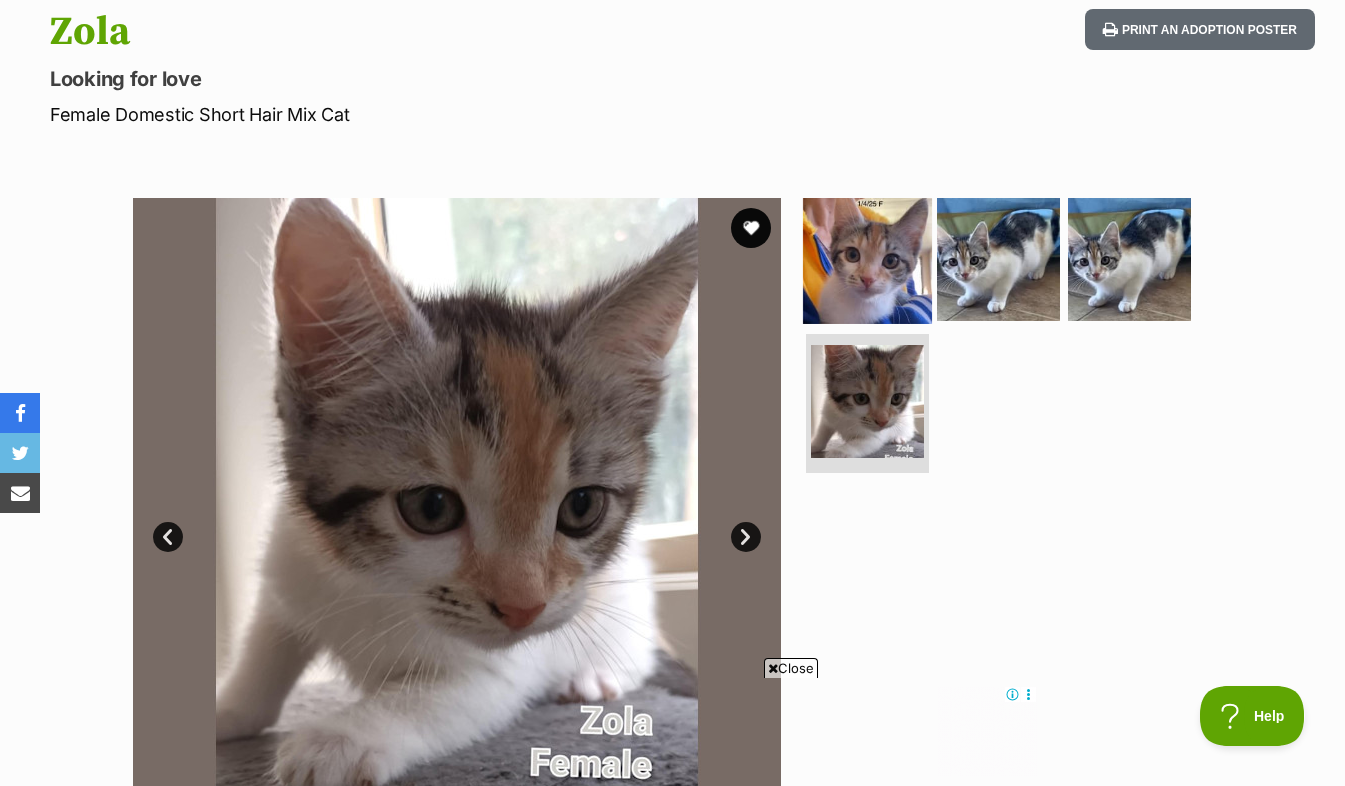 click at bounding box center (867, 259) 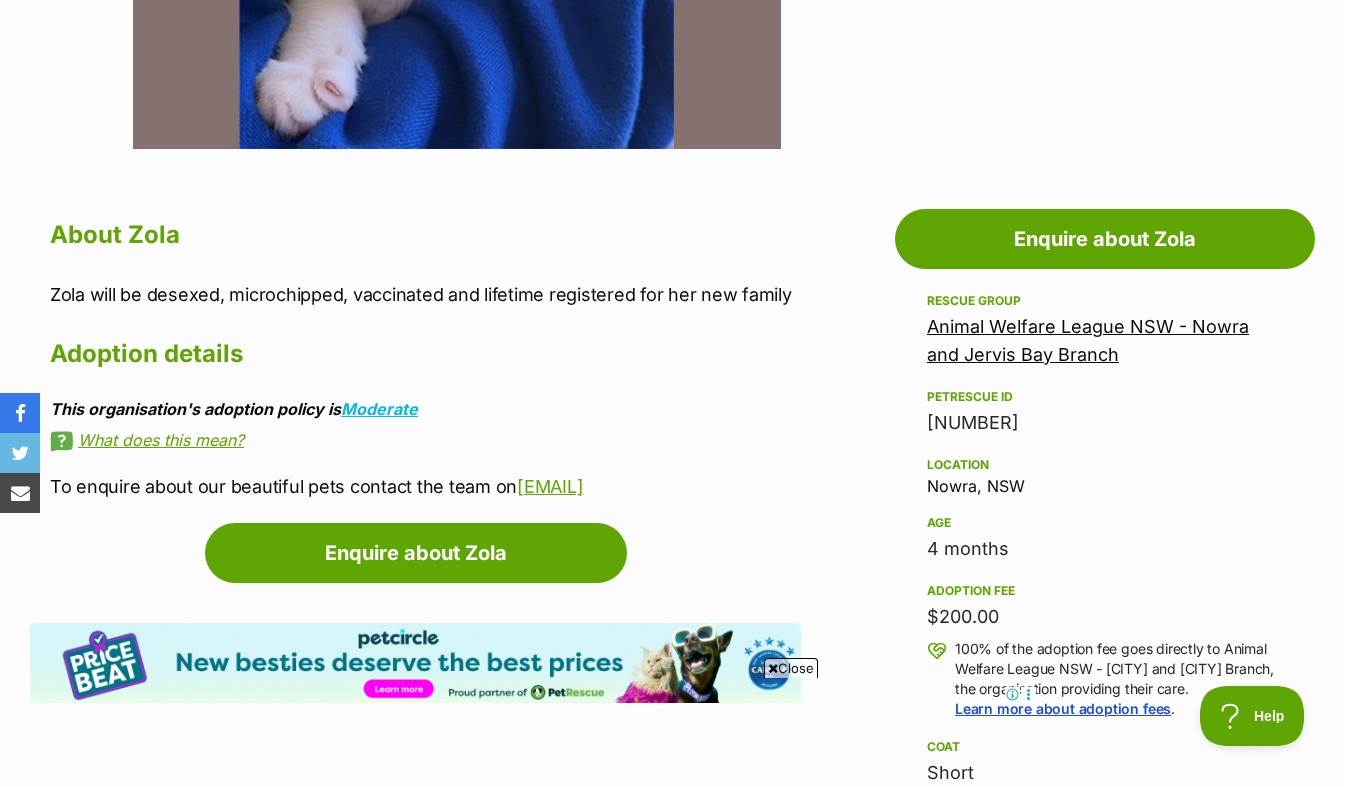 scroll, scrollTop: 1027, scrollLeft: 0, axis: vertical 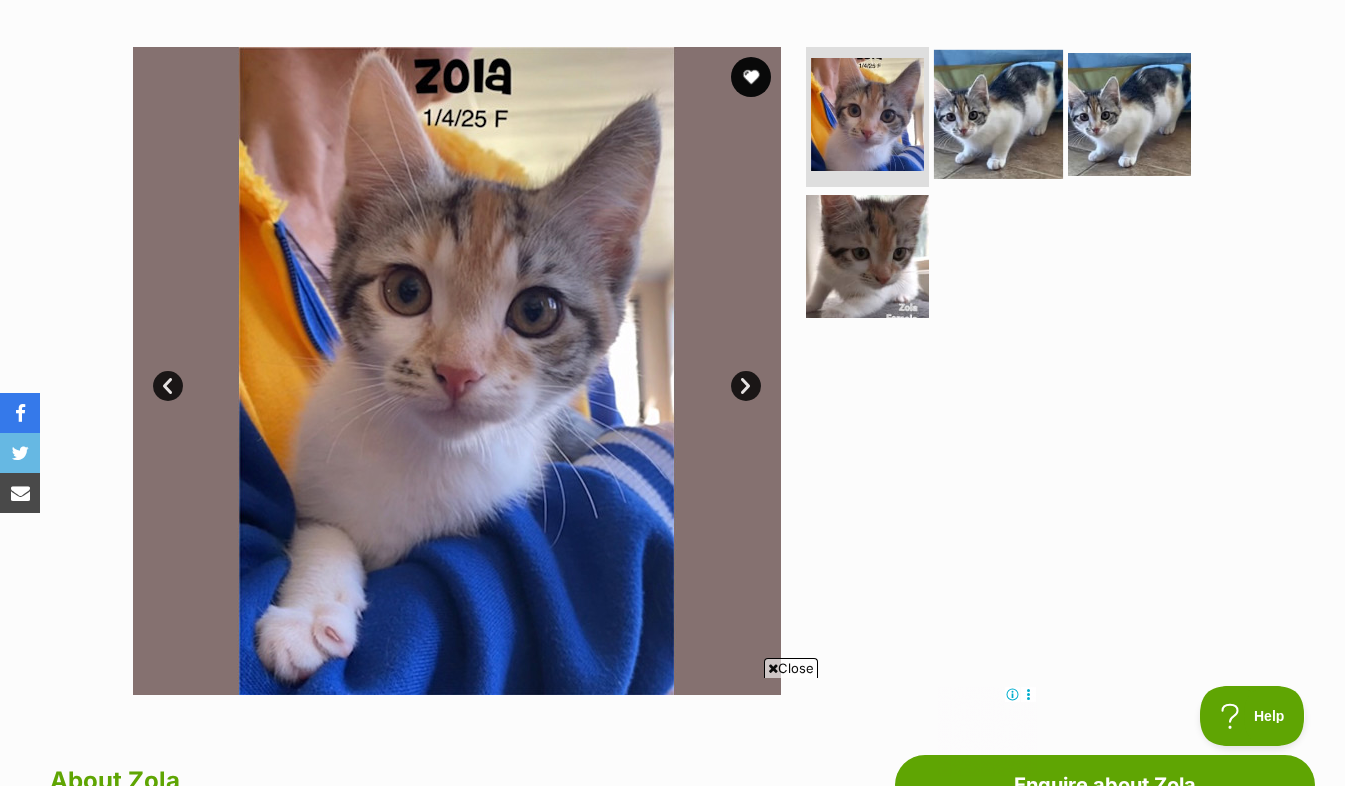 click at bounding box center [998, 114] 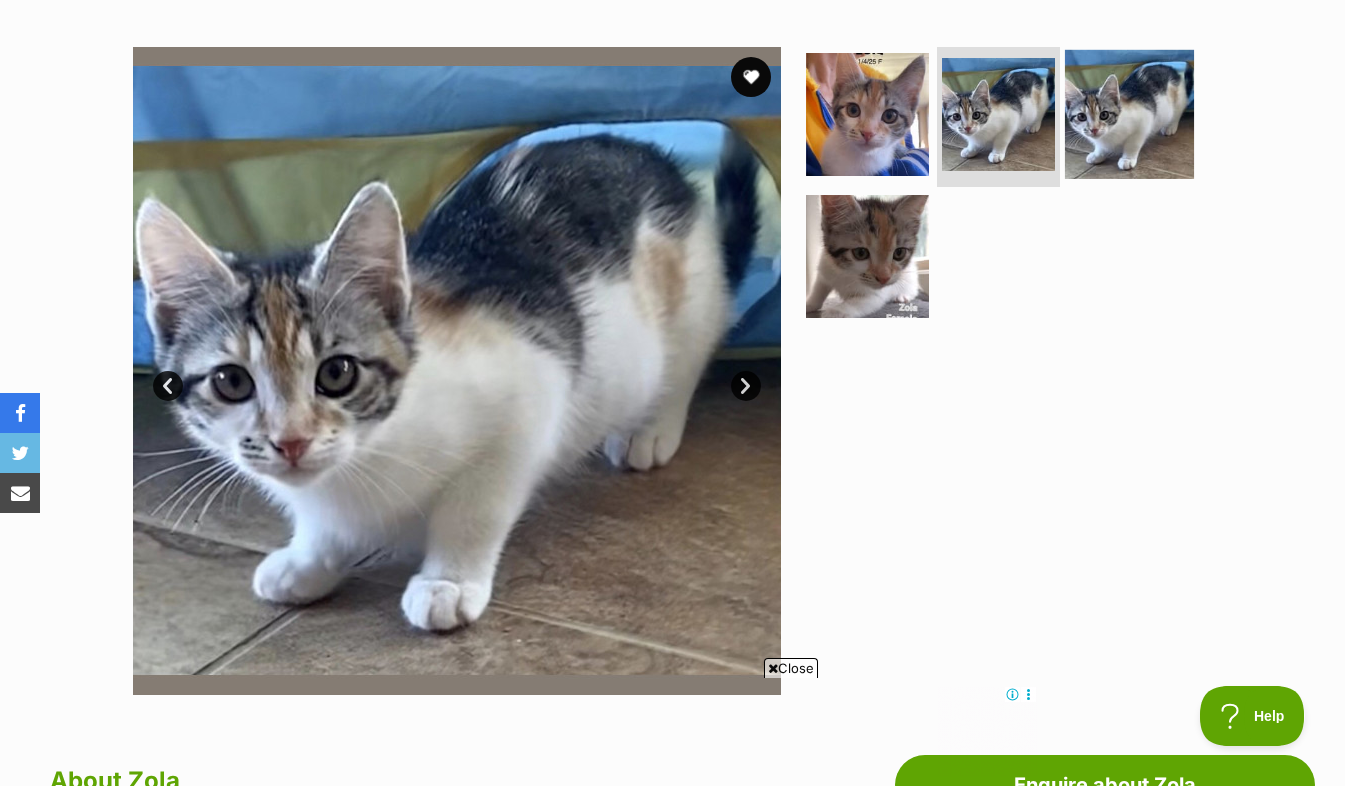 click at bounding box center (1129, 114) 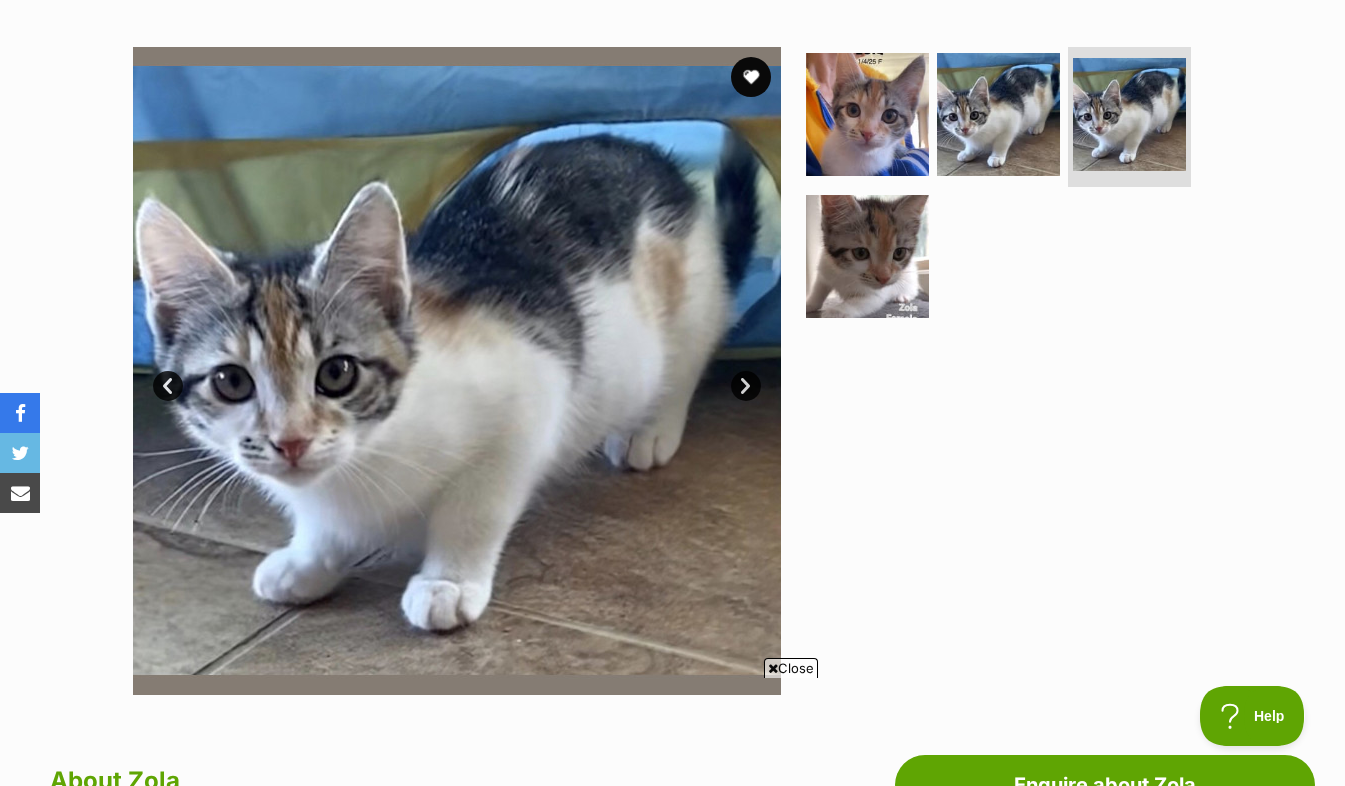 scroll, scrollTop: 0, scrollLeft: 0, axis: both 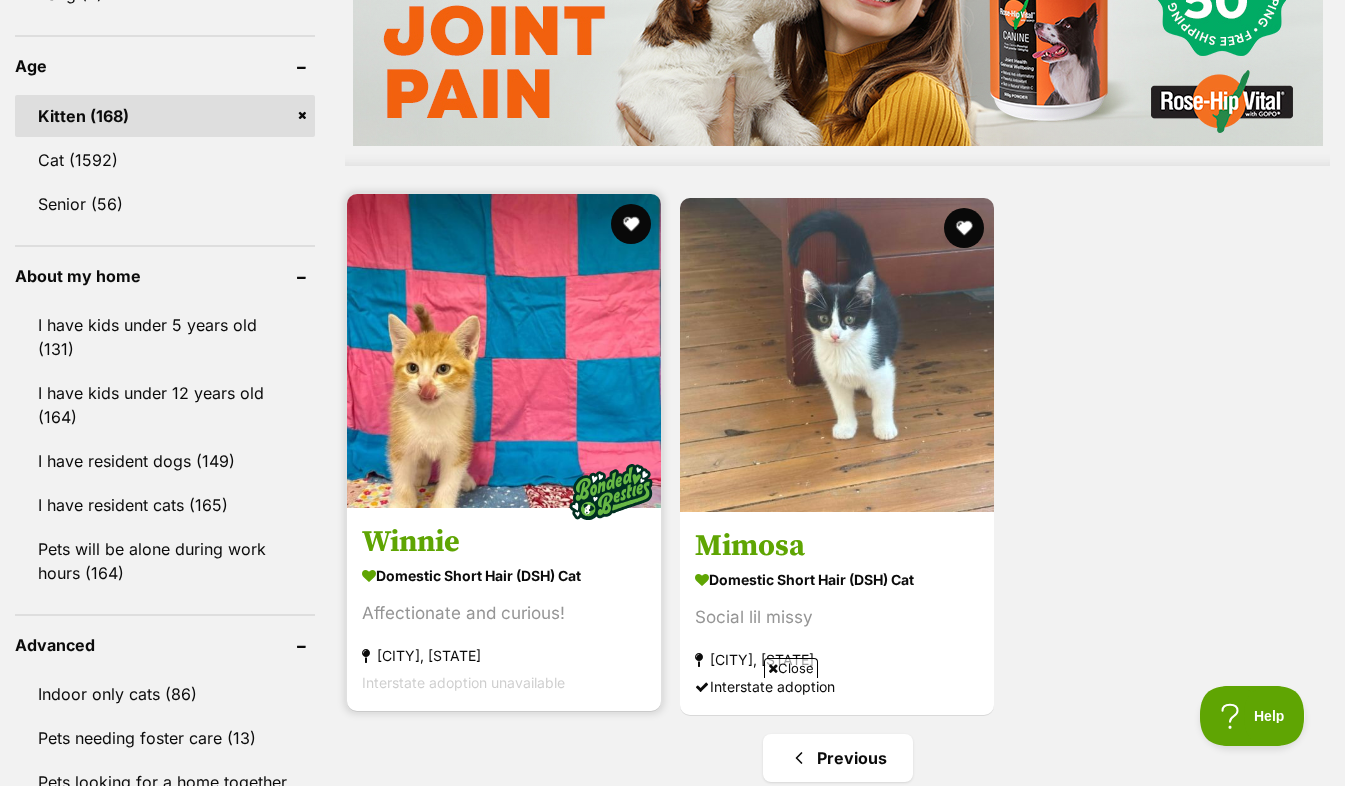 click at bounding box center [504, 351] 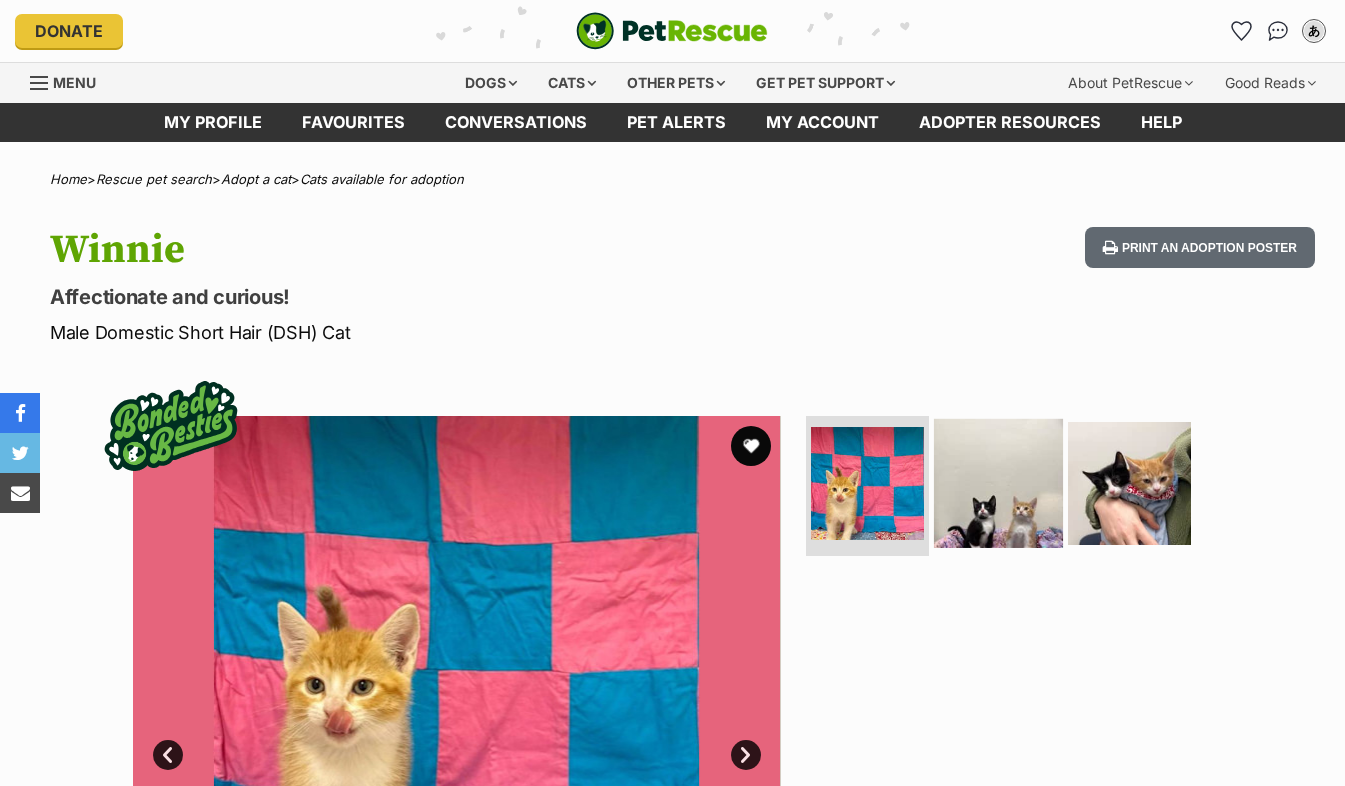 scroll, scrollTop: 0, scrollLeft: 0, axis: both 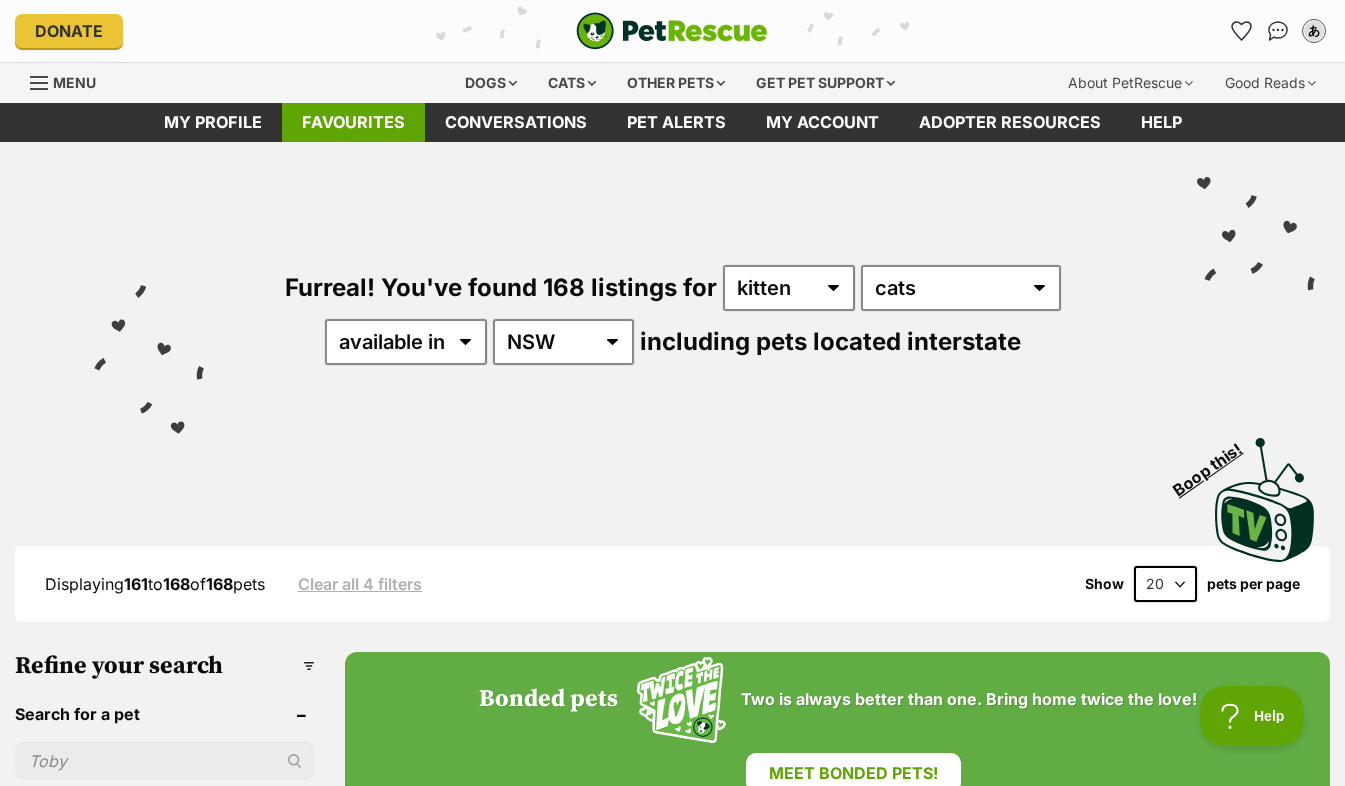click on "Favourites" at bounding box center (353, 122) 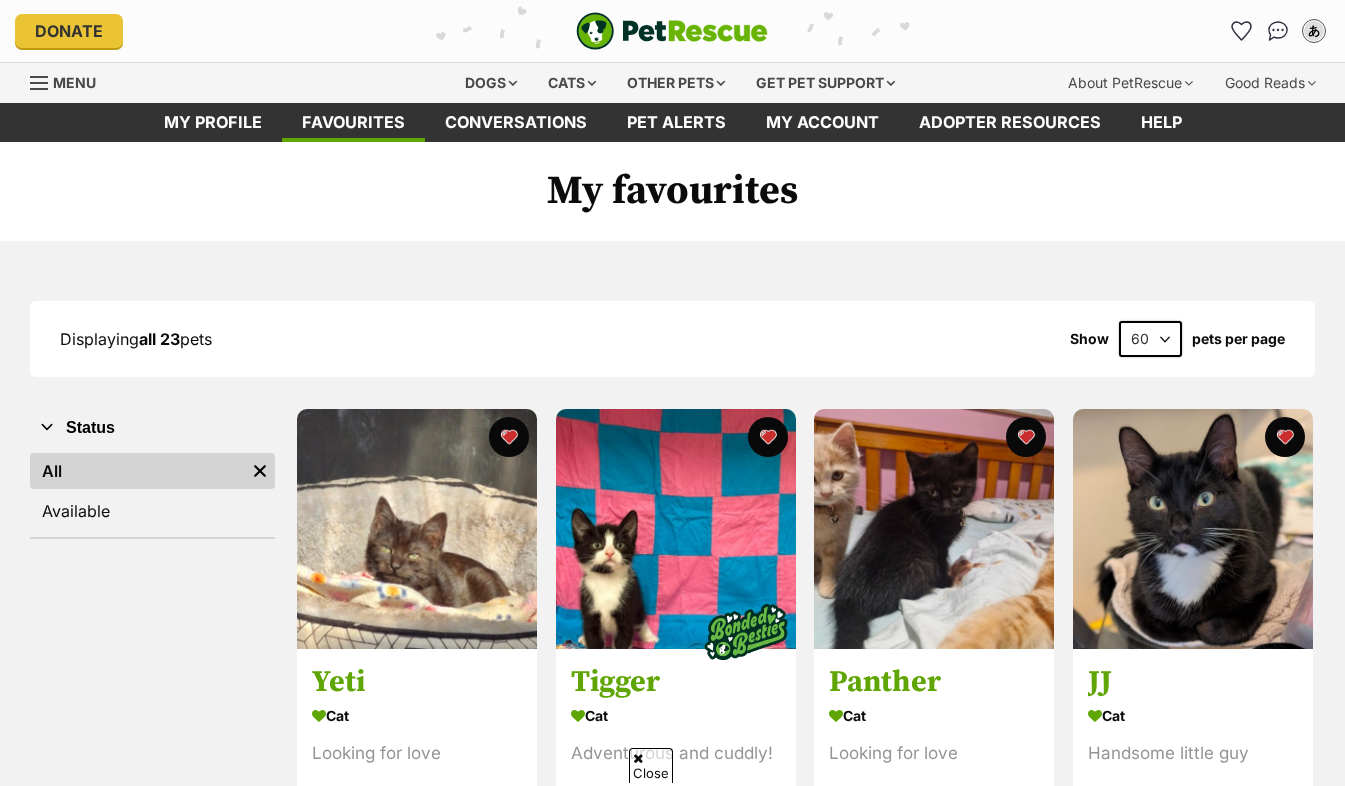 scroll, scrollTop: 849, scrollLeft: 0, axis: vertical 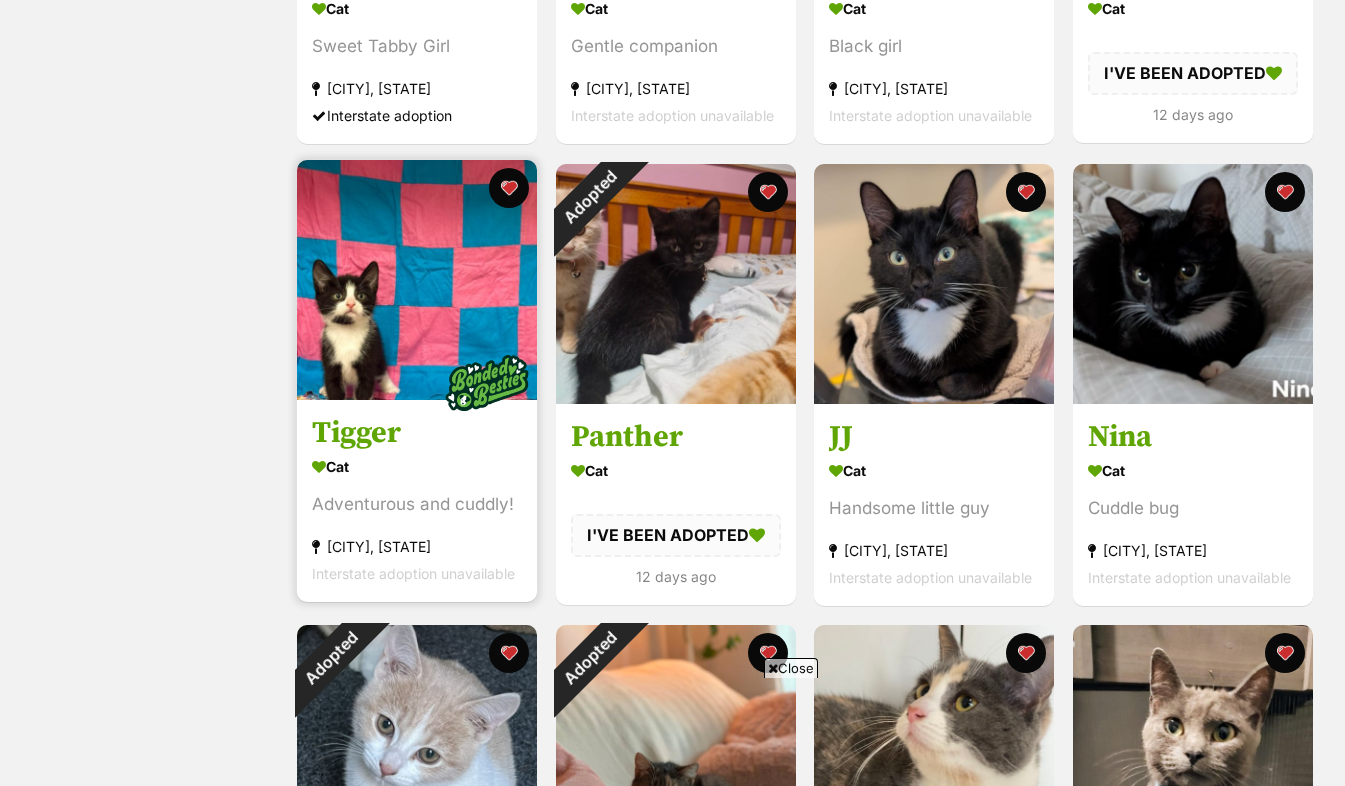 click at bounding box center [417, 280] 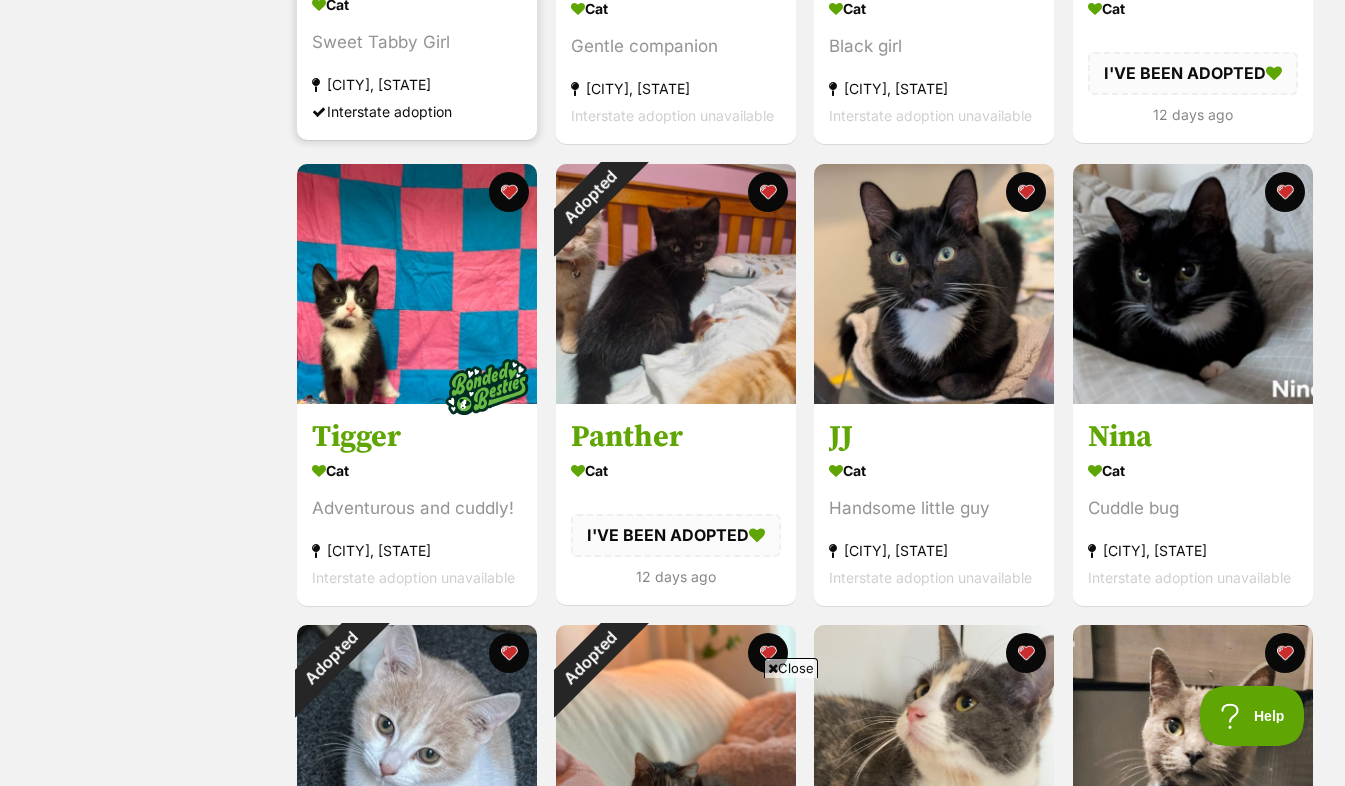 scroll, scrollTop: 0, scrollLeft: 0, axis: both 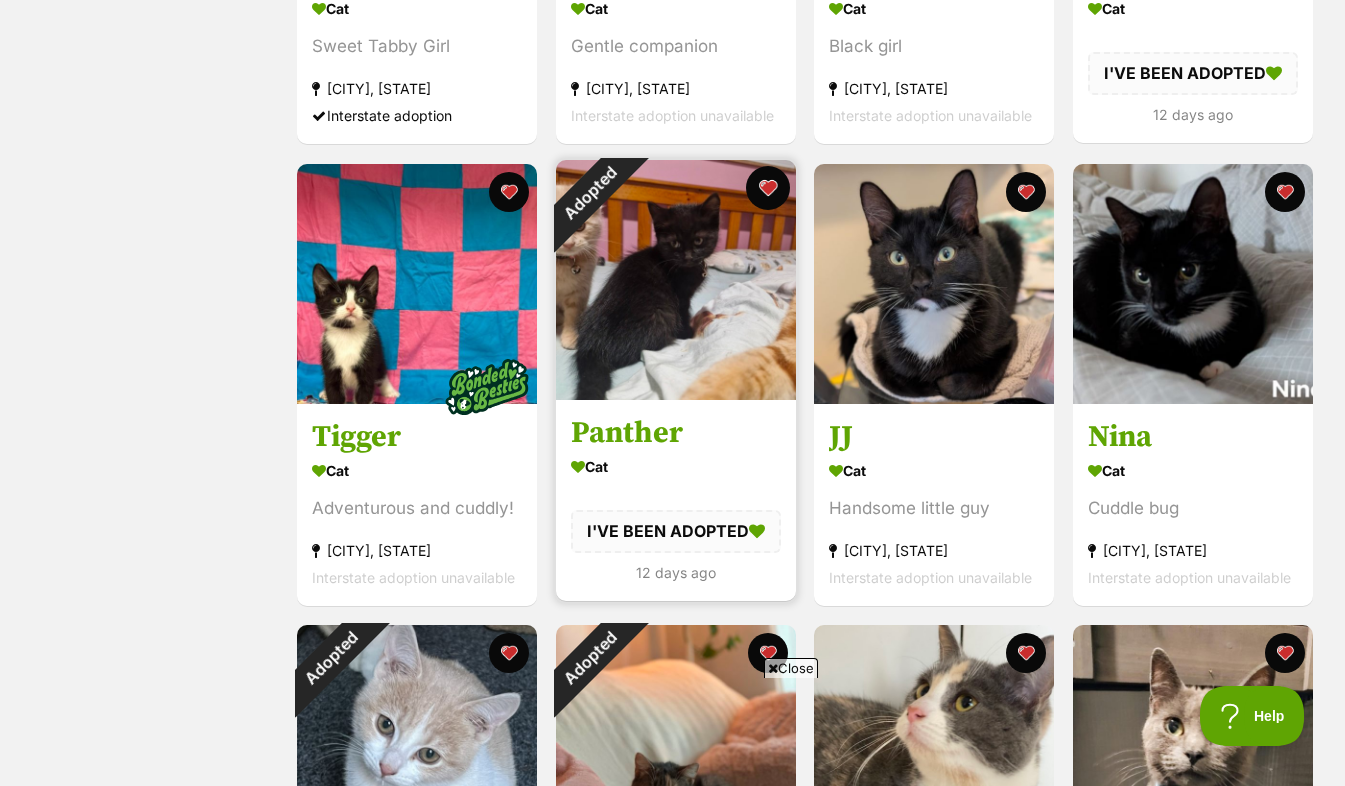 click at bounding box center [767, 188] 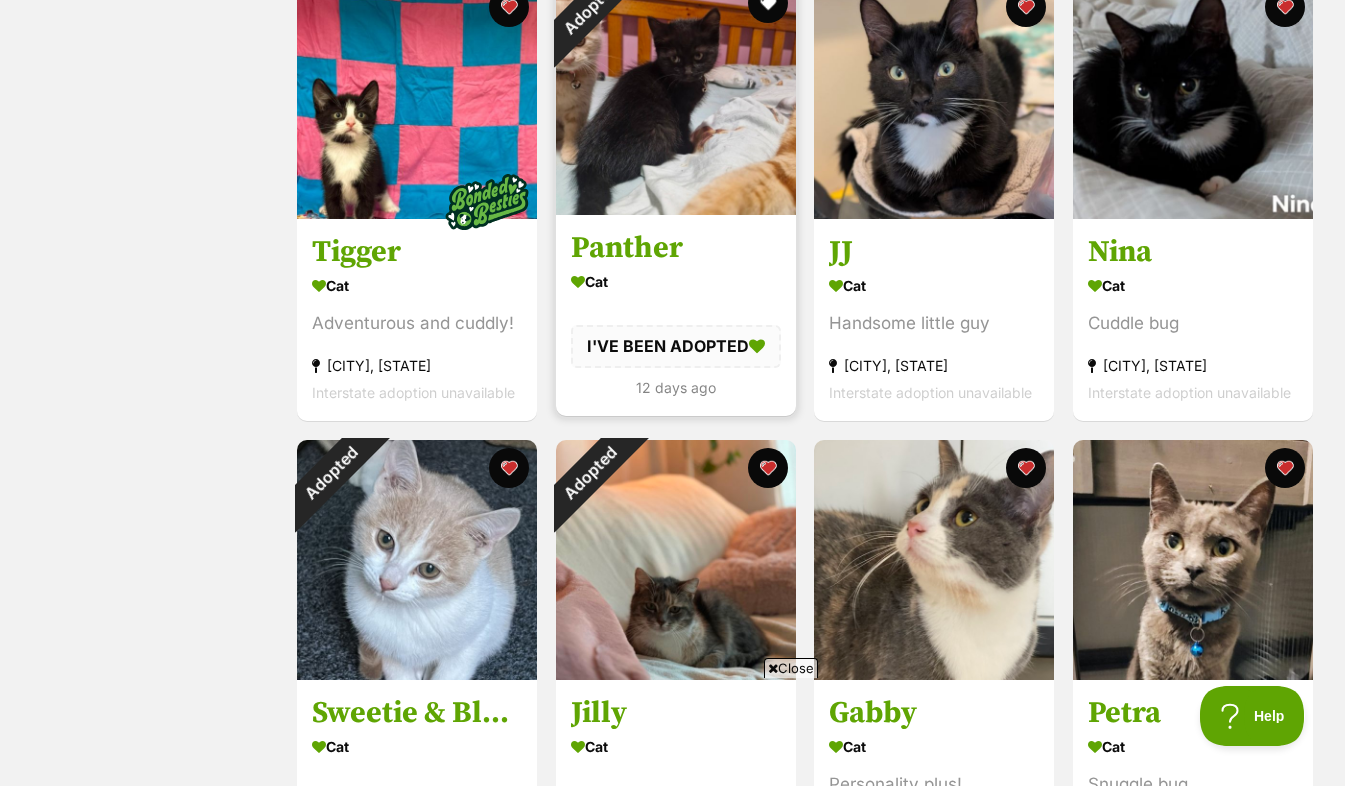 scroll, scrollTop: 1496, scrollLeft: 0, axis: vertical 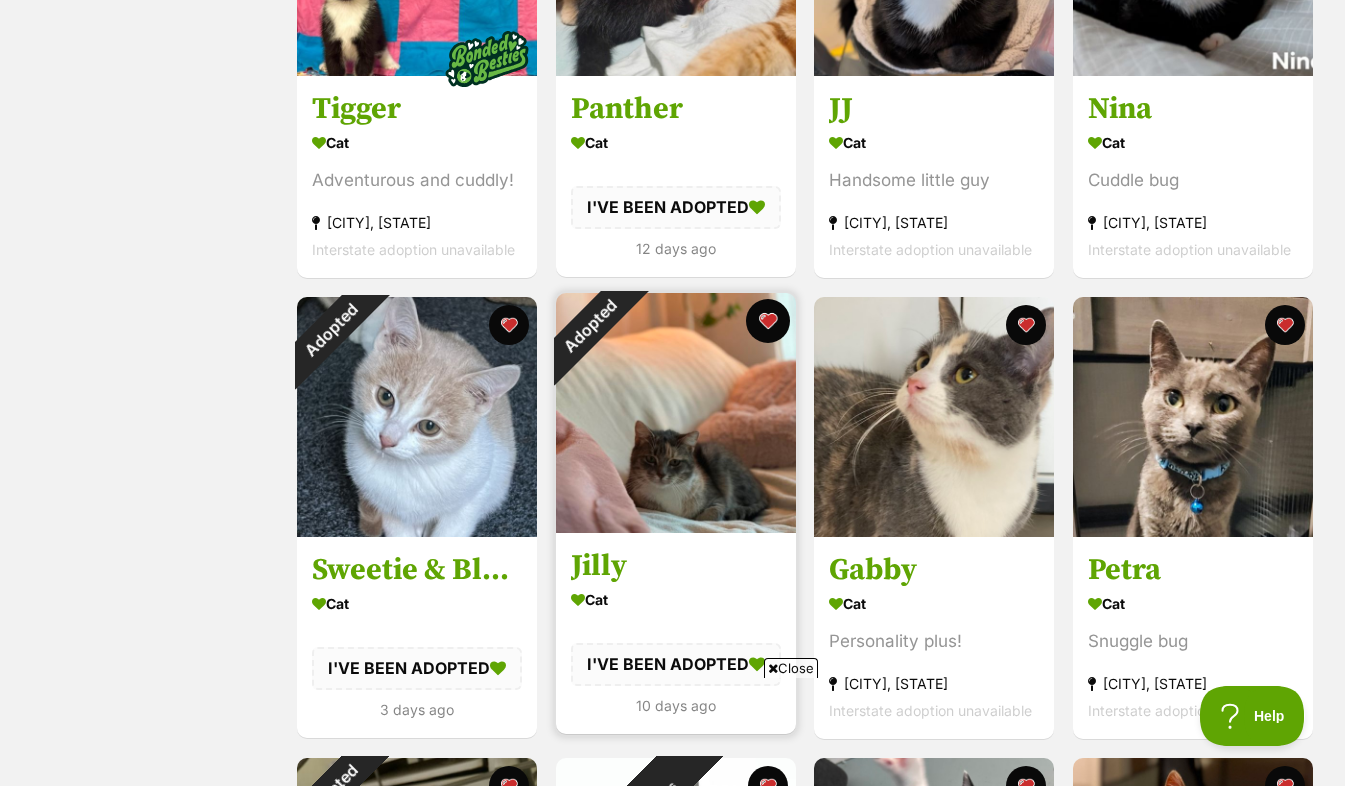 click at bounding box center [767, 321] 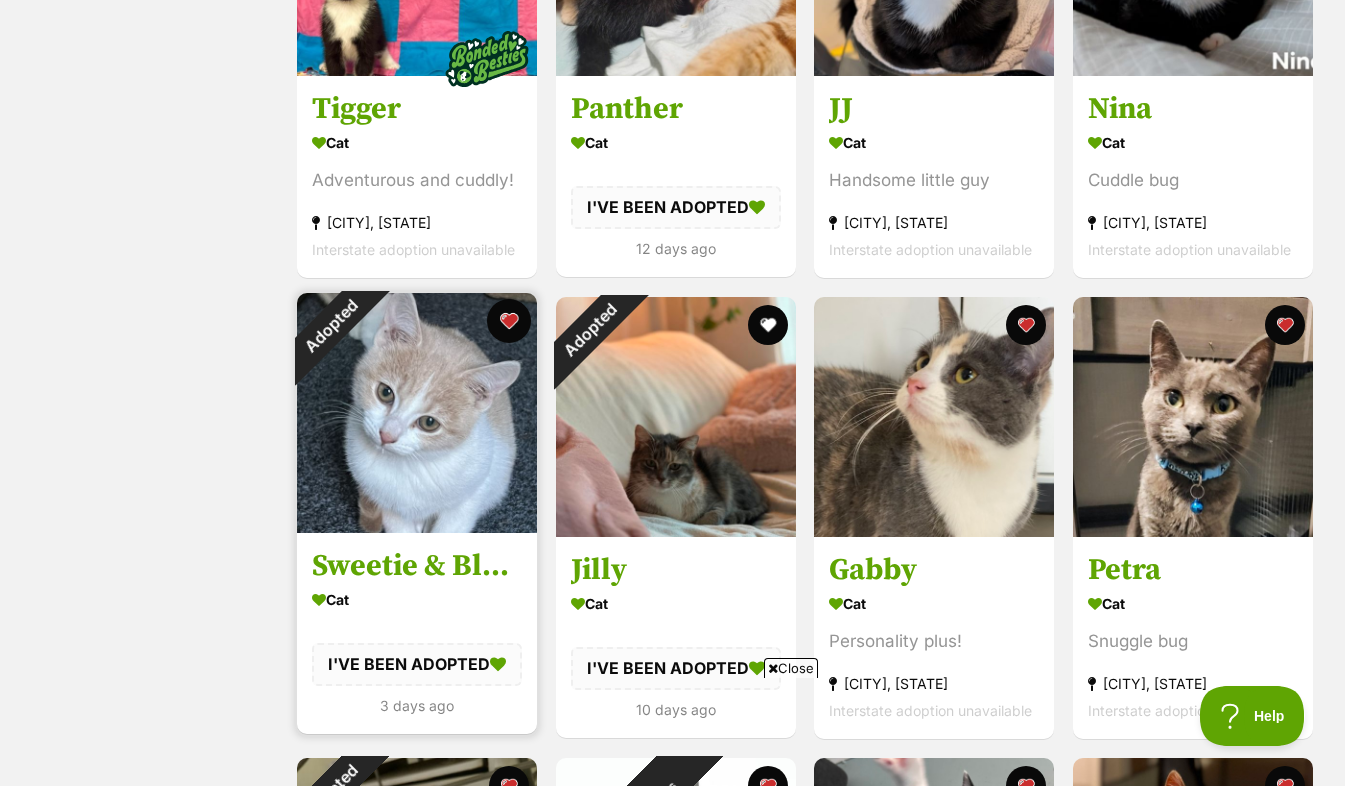 click at bounding box center [509, 321] 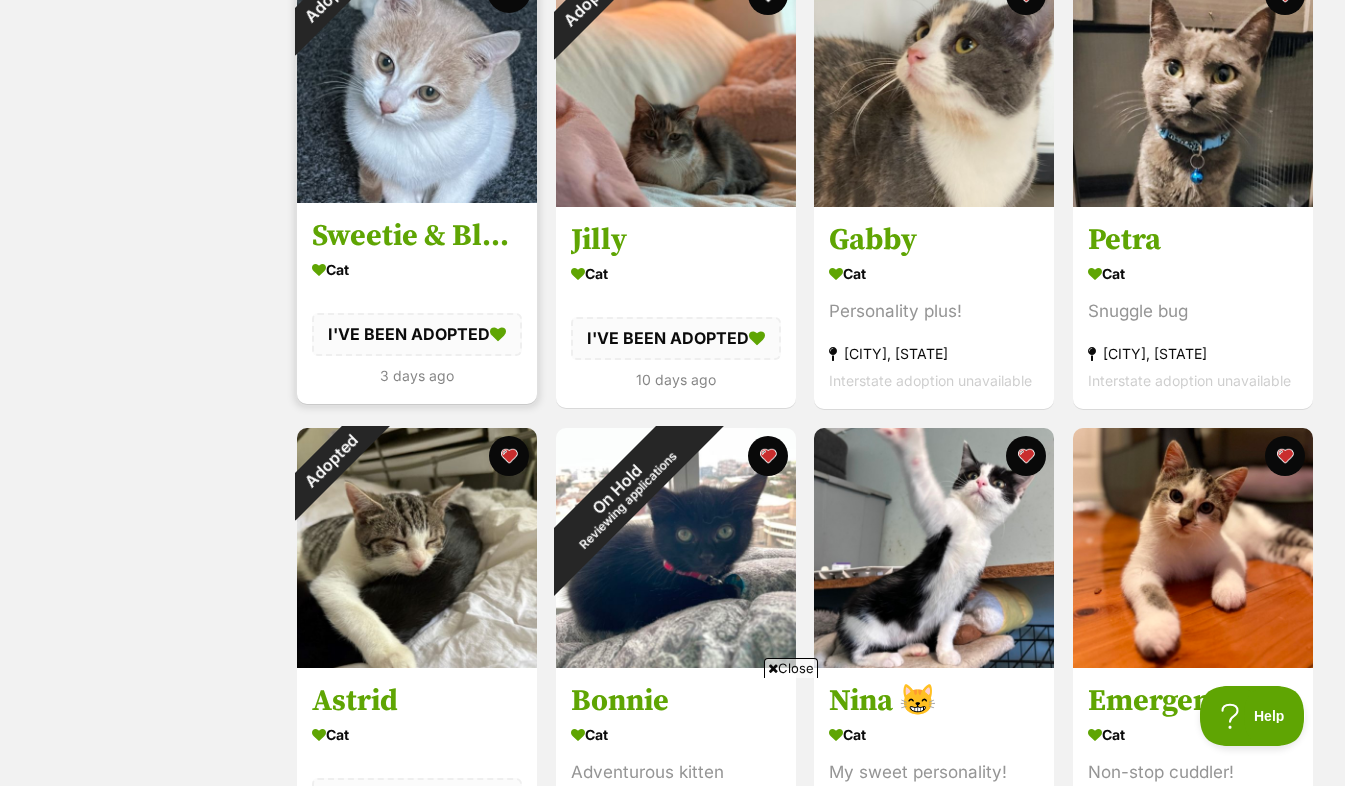 scroll, scrollTop: 1919, scrollLeft: 0, axis: vertical 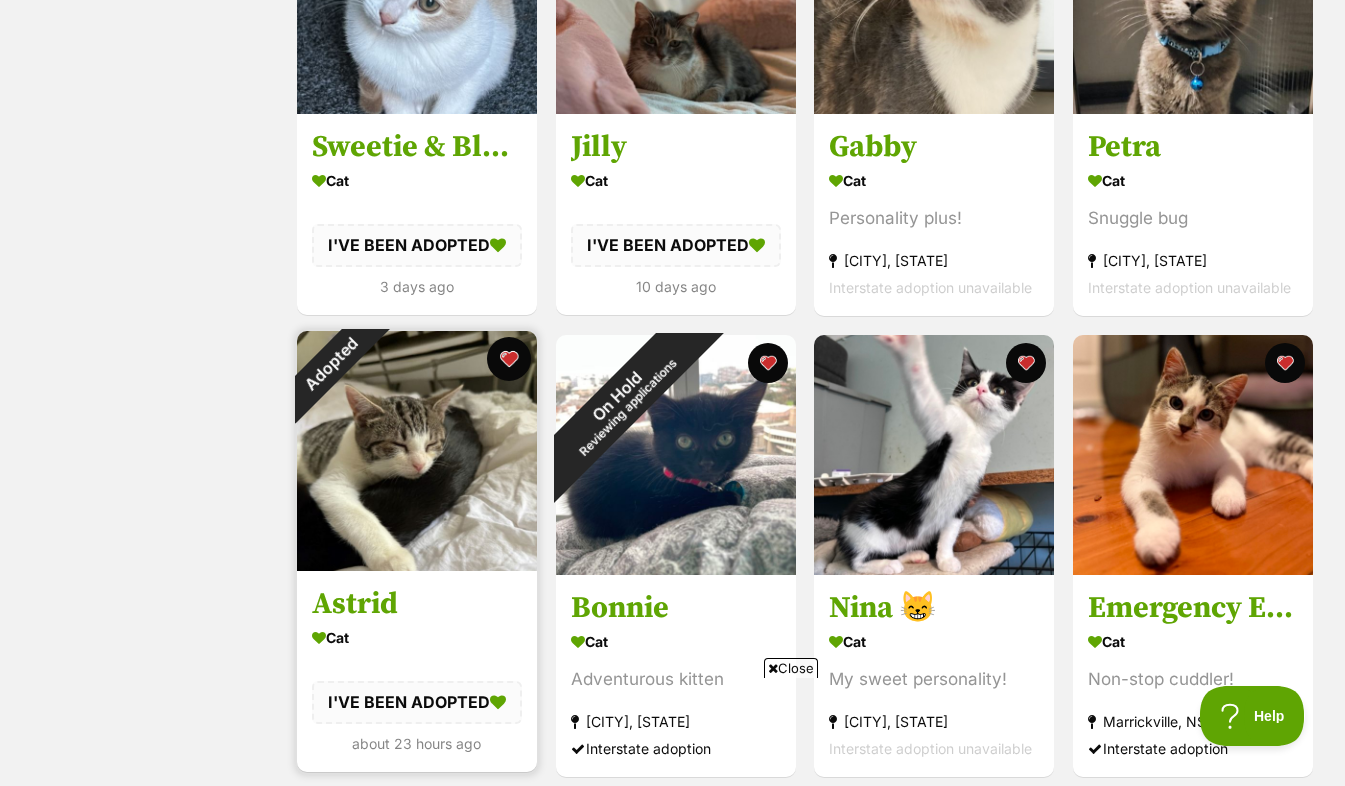click at bounding box center [509, 359] 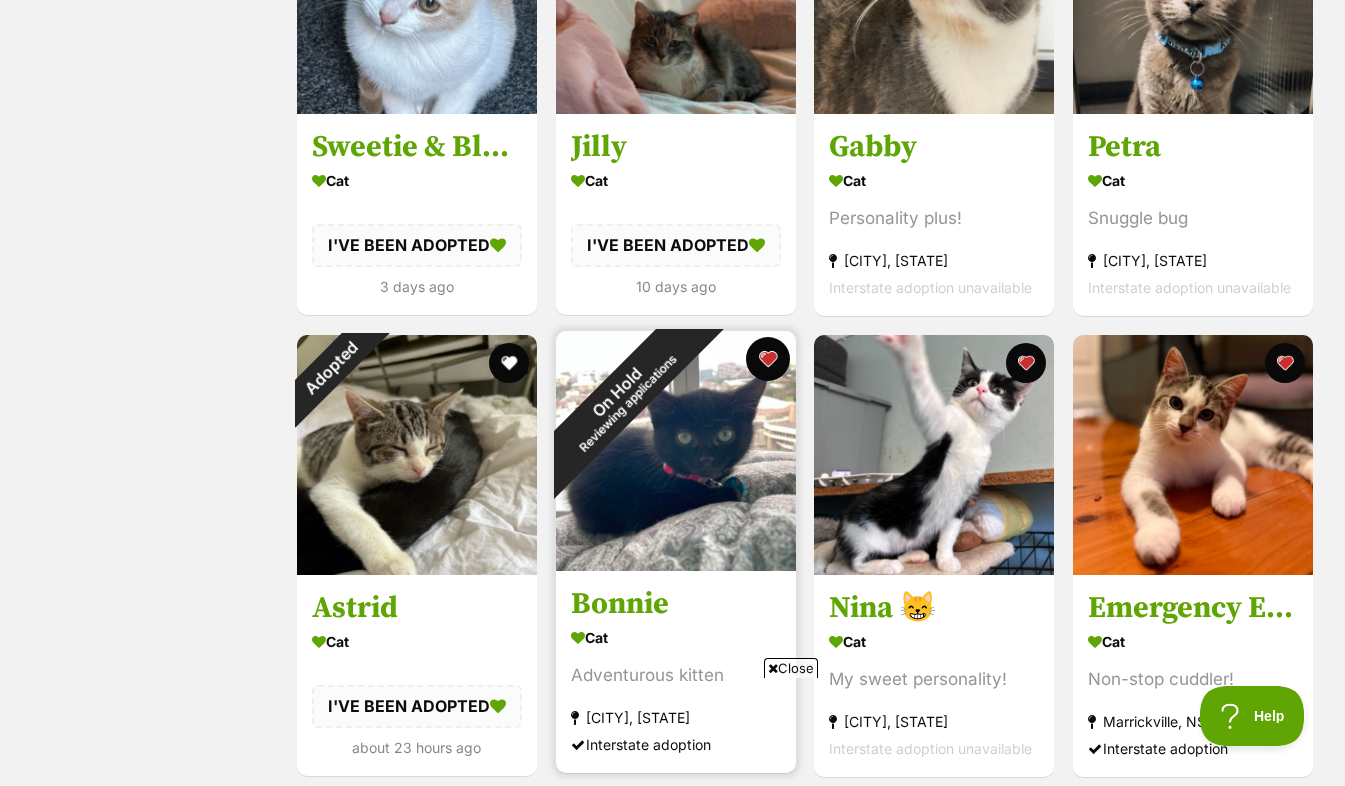 click at bounding box center (767, 359) 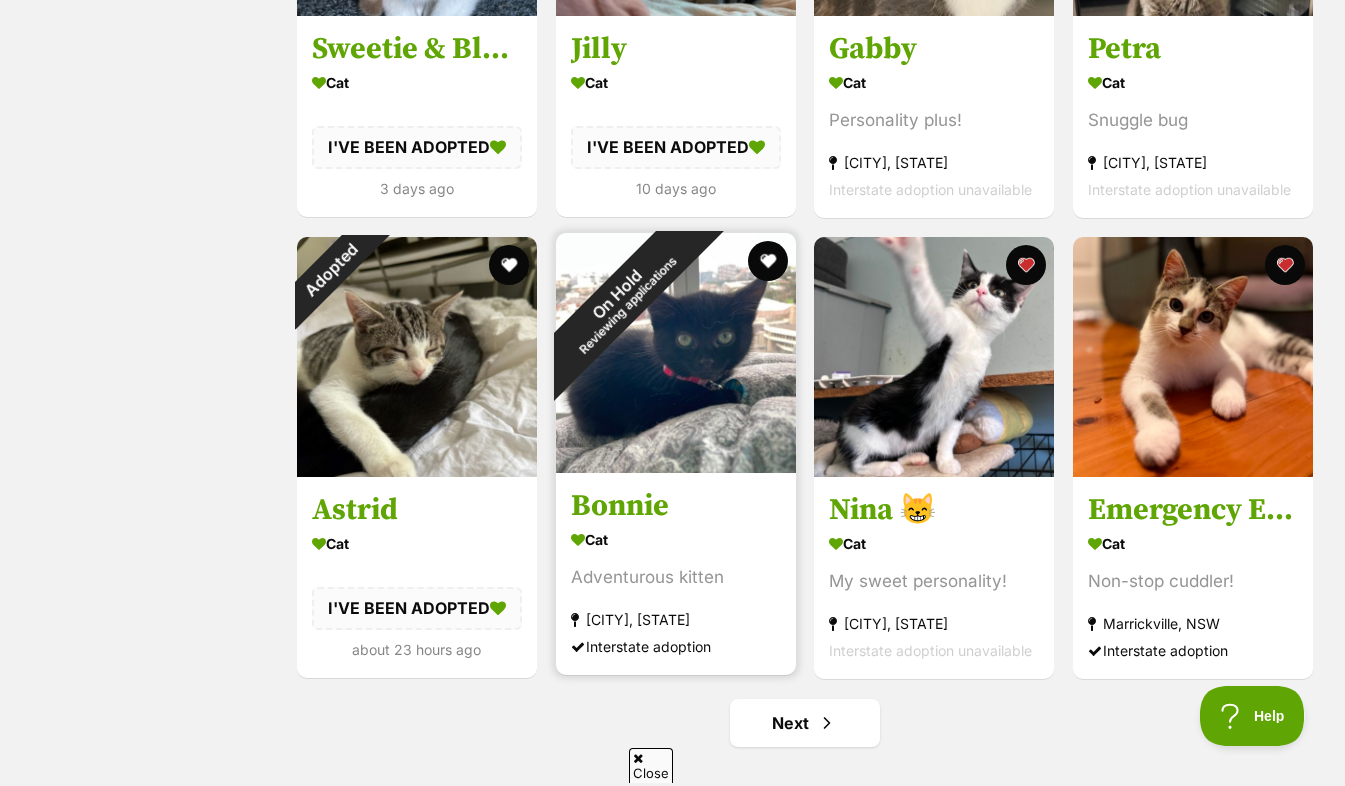 scroll, scrollTop: 2032, scrollLeft: 0, axis: vertical 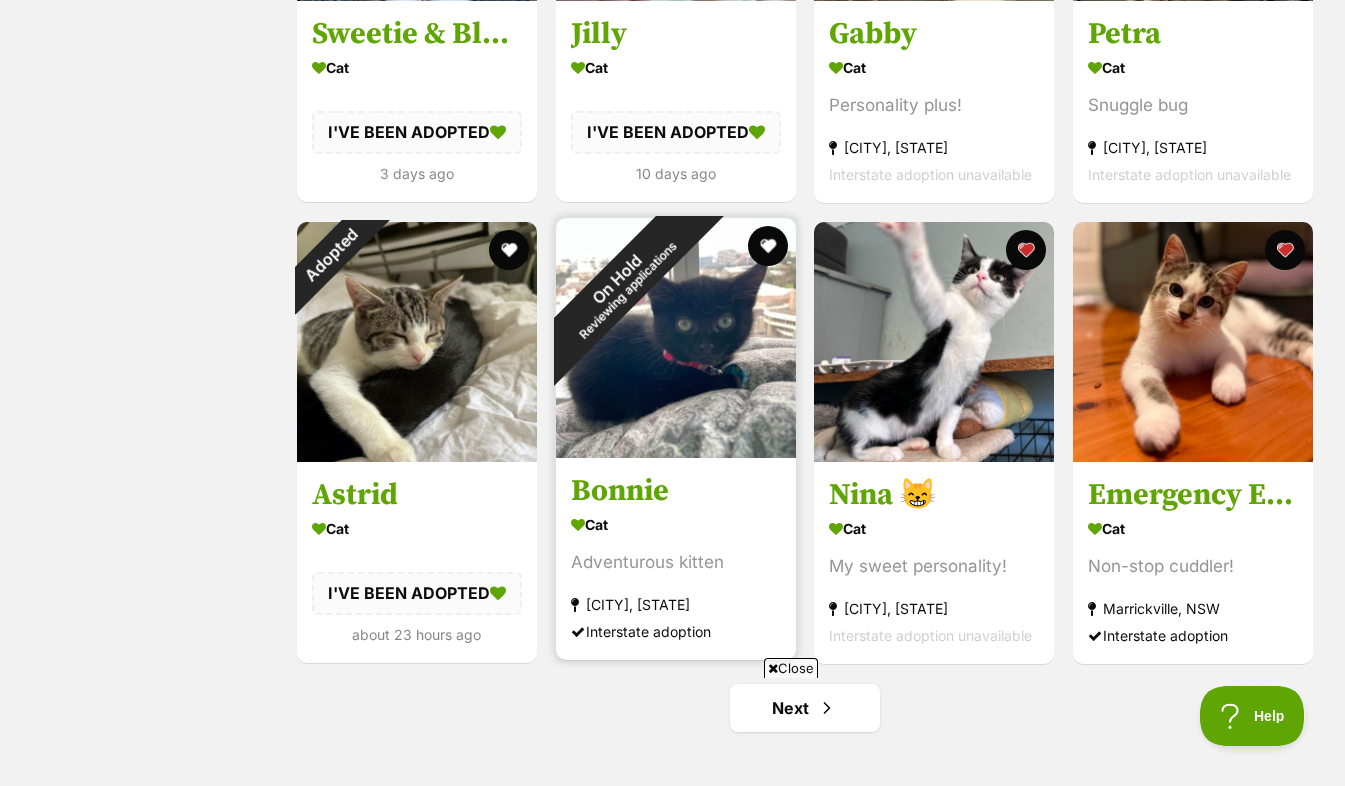 click at bounding box center [676, 338] 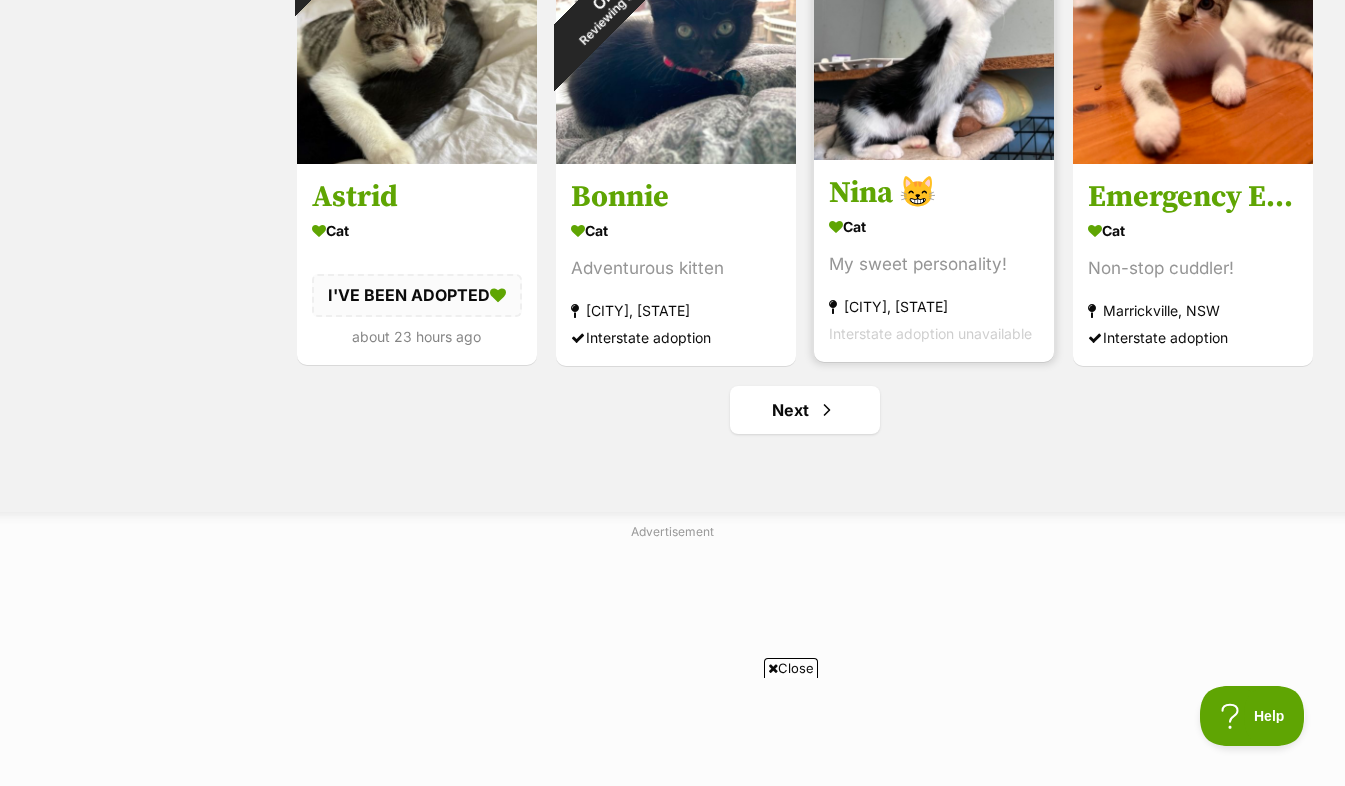 scroll, scrollTop: 2448, scrollLeft: 0, axis: vertical 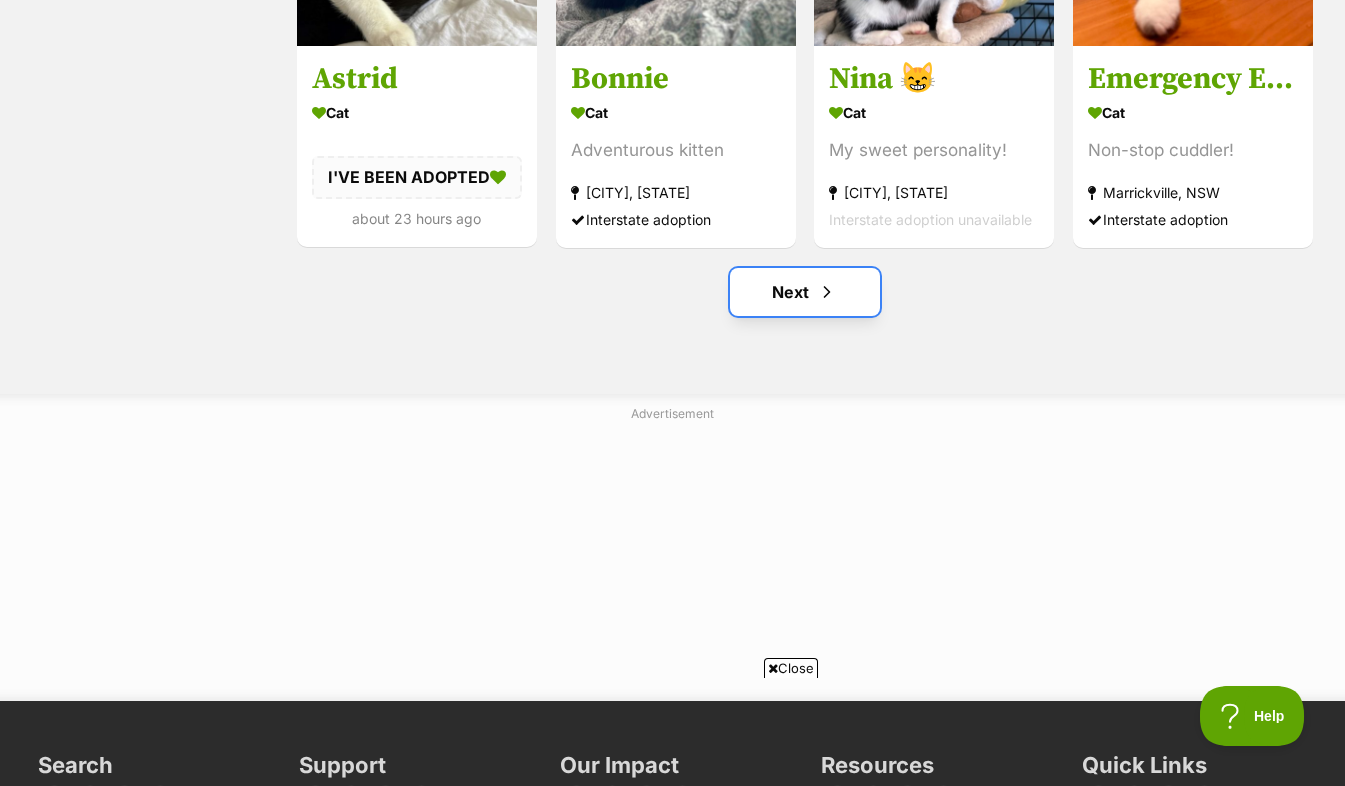 click on "Next" at bounding box center (805, 292) 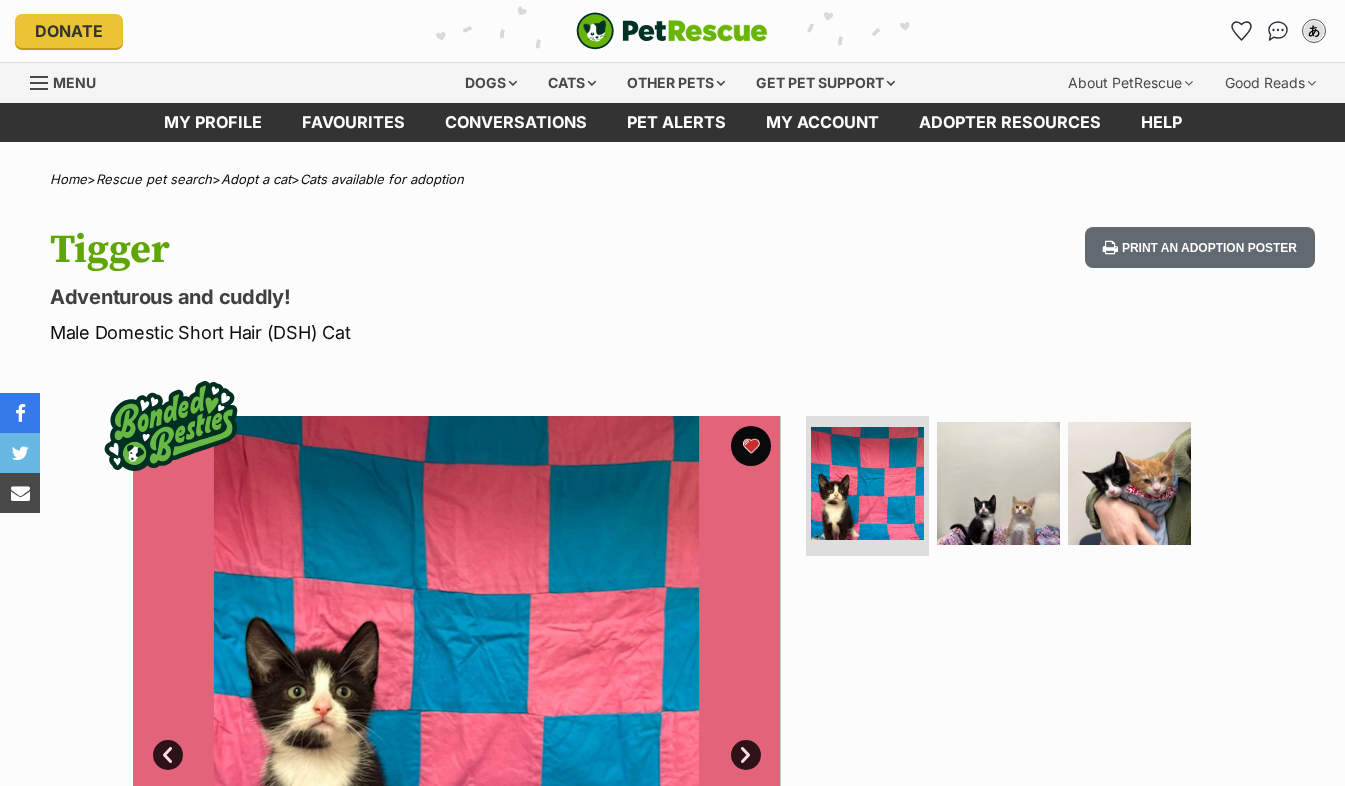 scroll, scrollTop: 0, scrollLeft: 0, axis: both 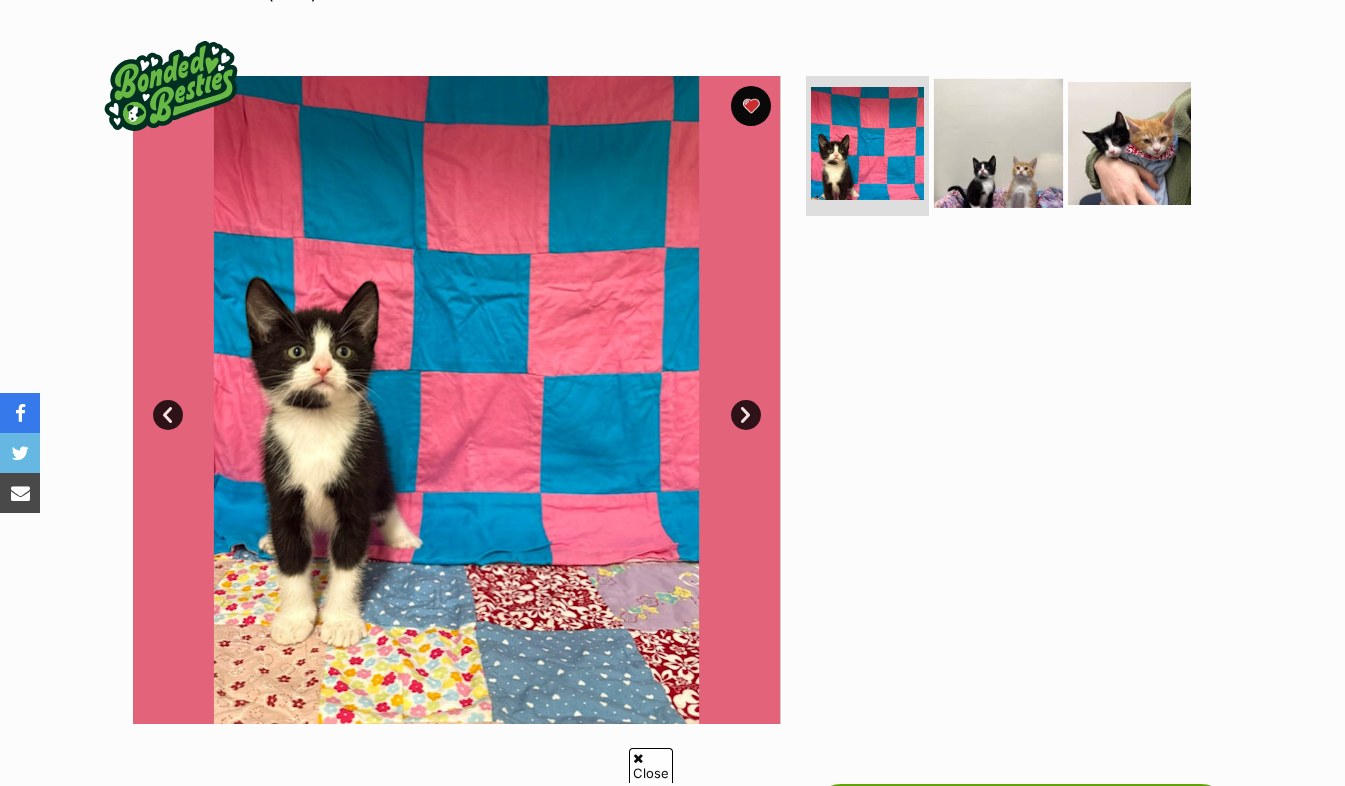 click at bounding box center [998, 143] 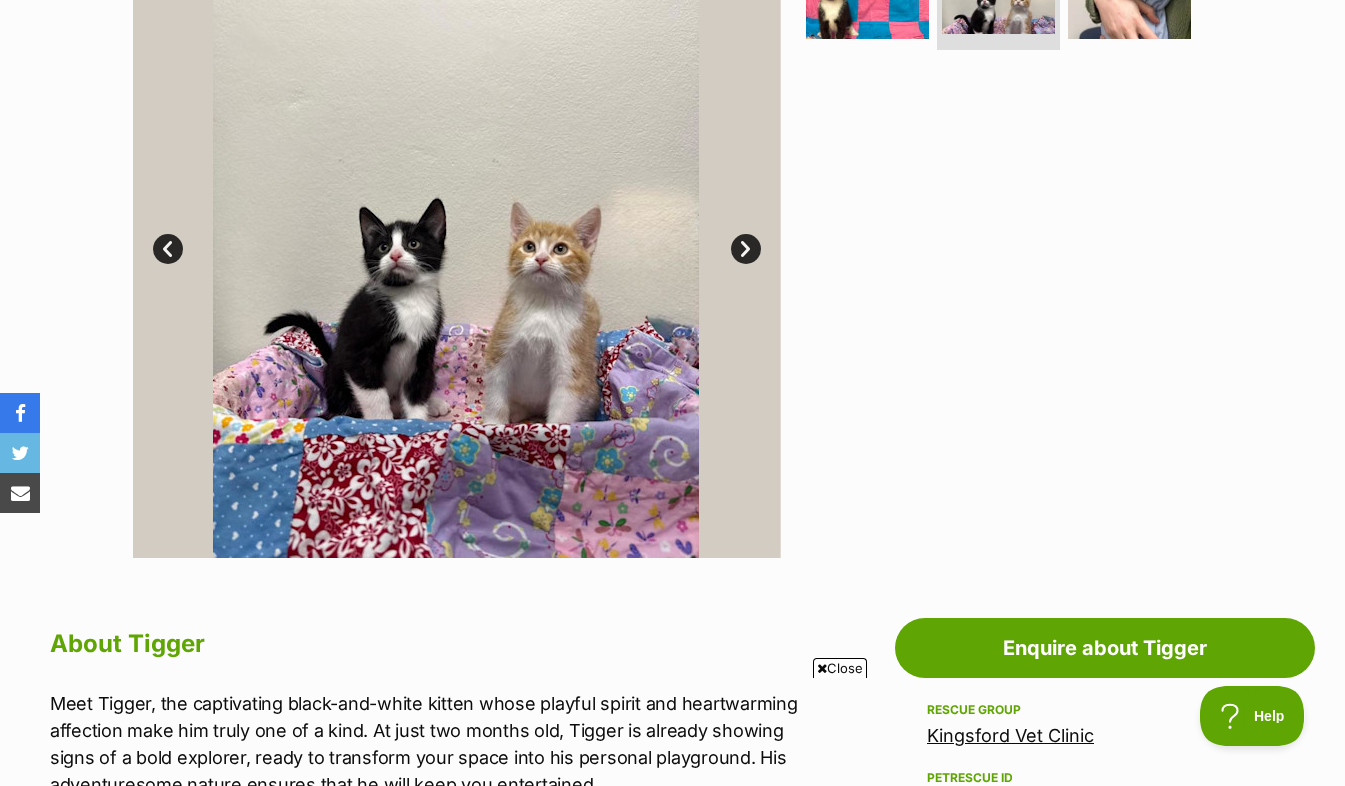 scroll, scrollTop: 507, scrollLeft: 0, axis: vertical 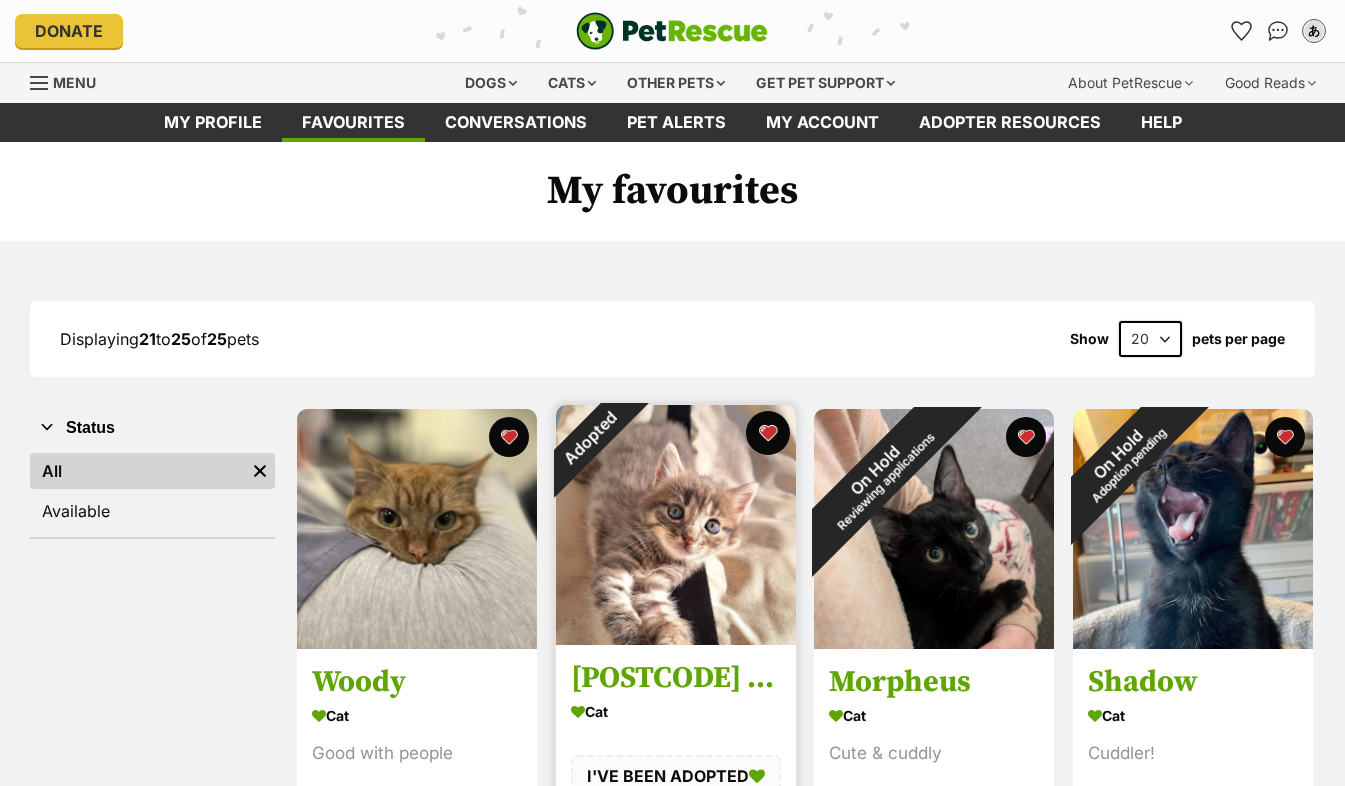click at bounding box center (767, 433) 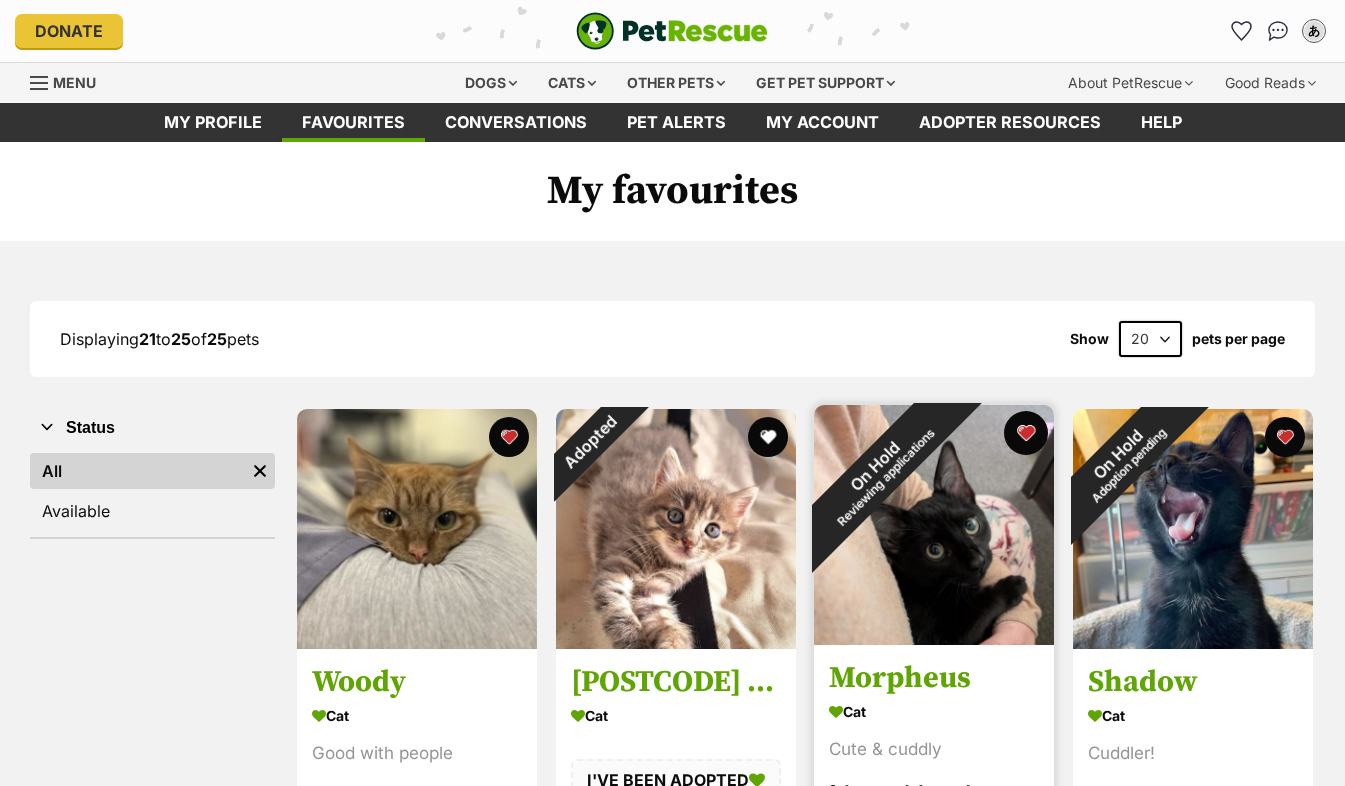 scroll, scrollTop: 0, scrollLeft: 0, axis: both 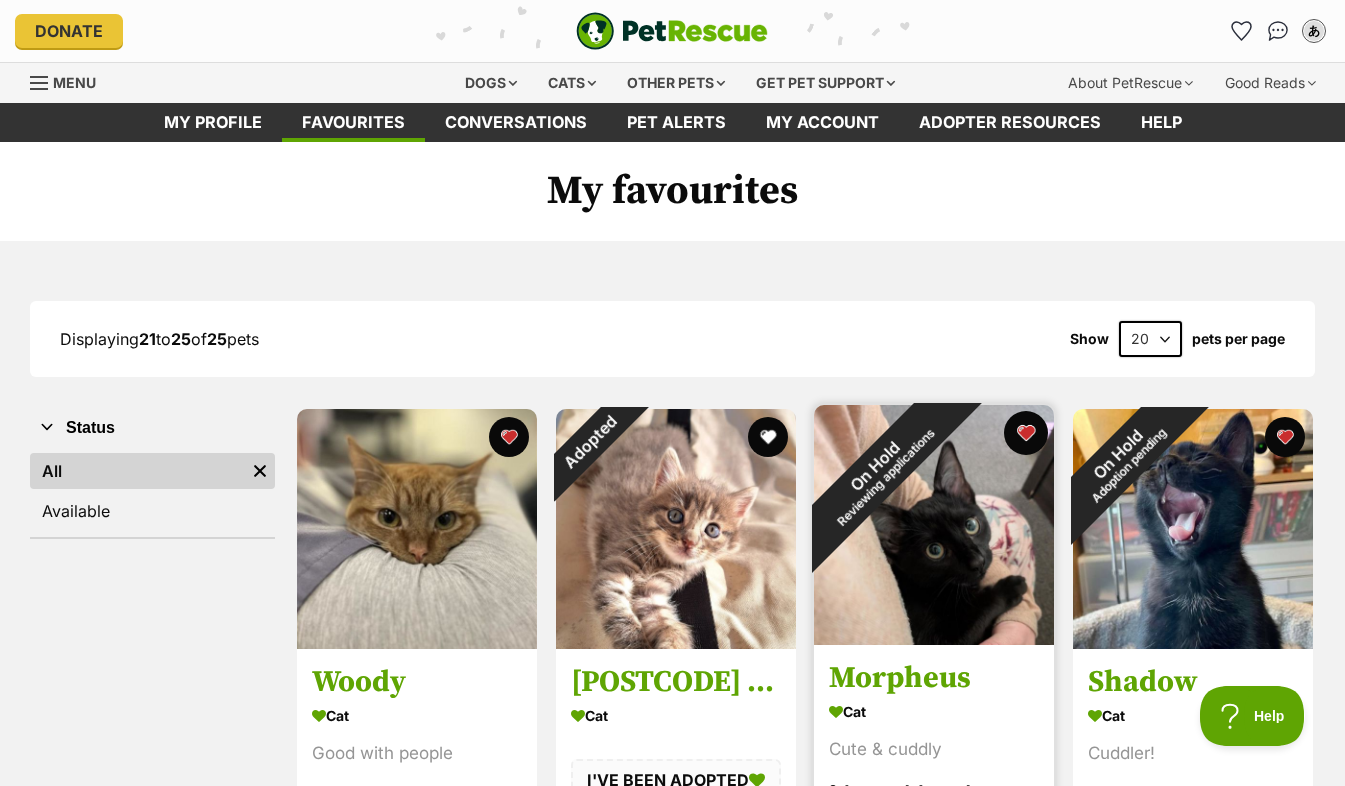 click at bounding box center [1026, 433] 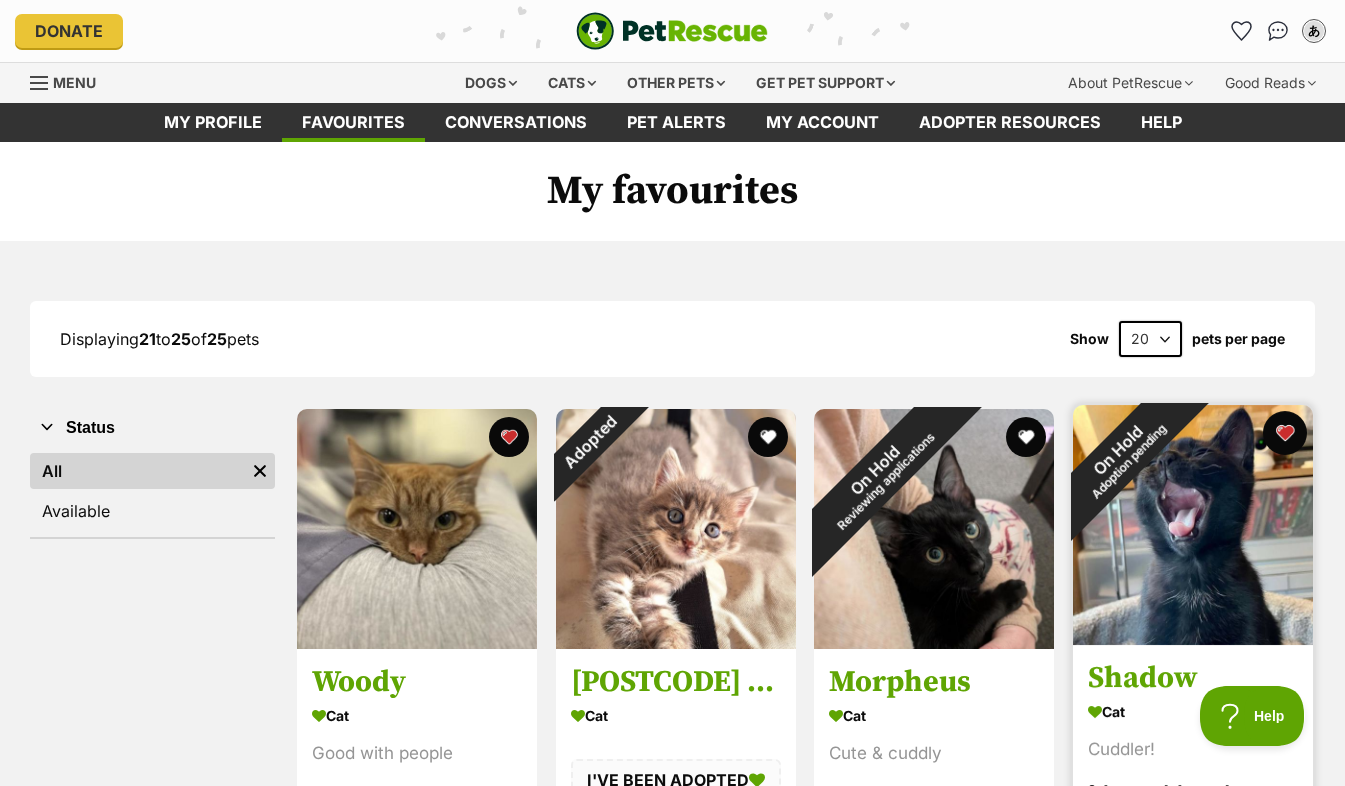 scroll, scrollTop: 0, scrollLeft: 0, axis: both 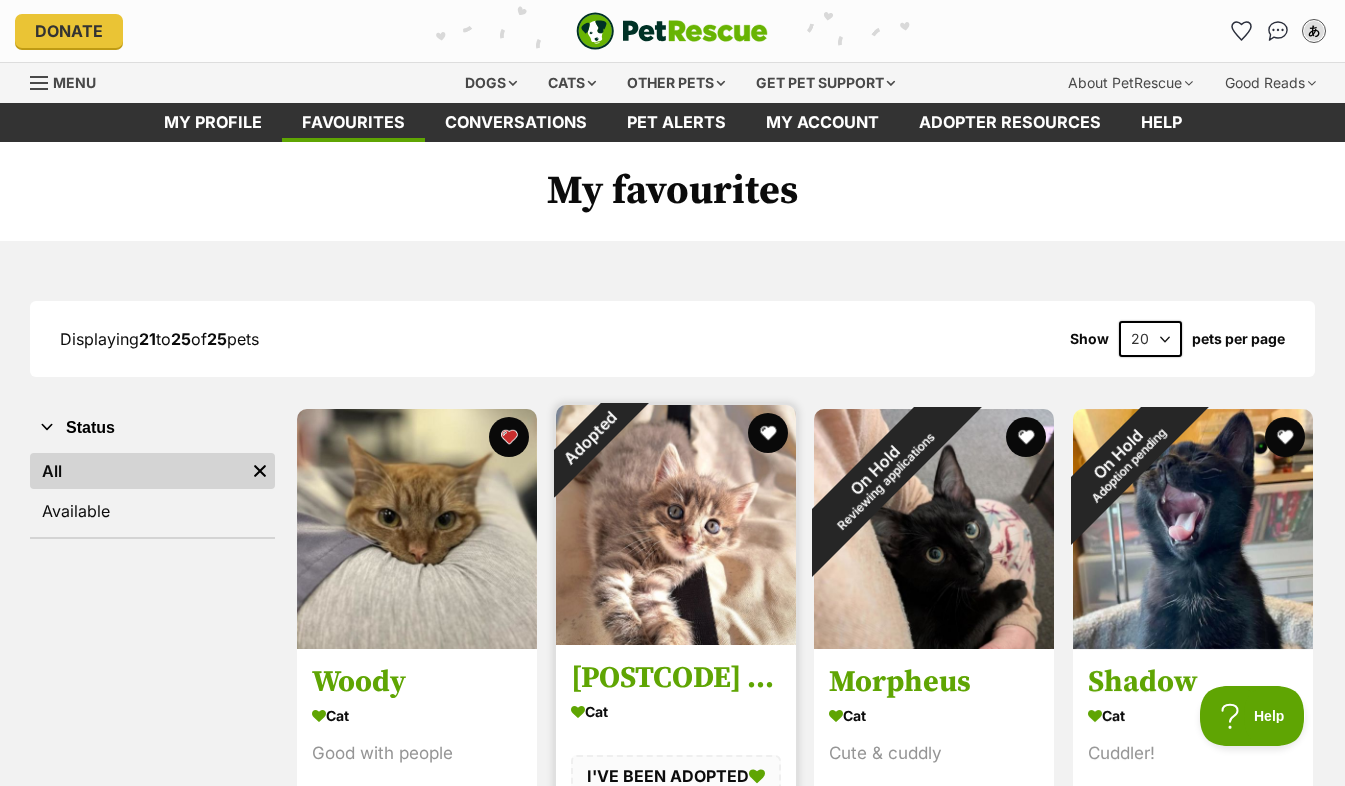 click at bounding box center [676, 525] 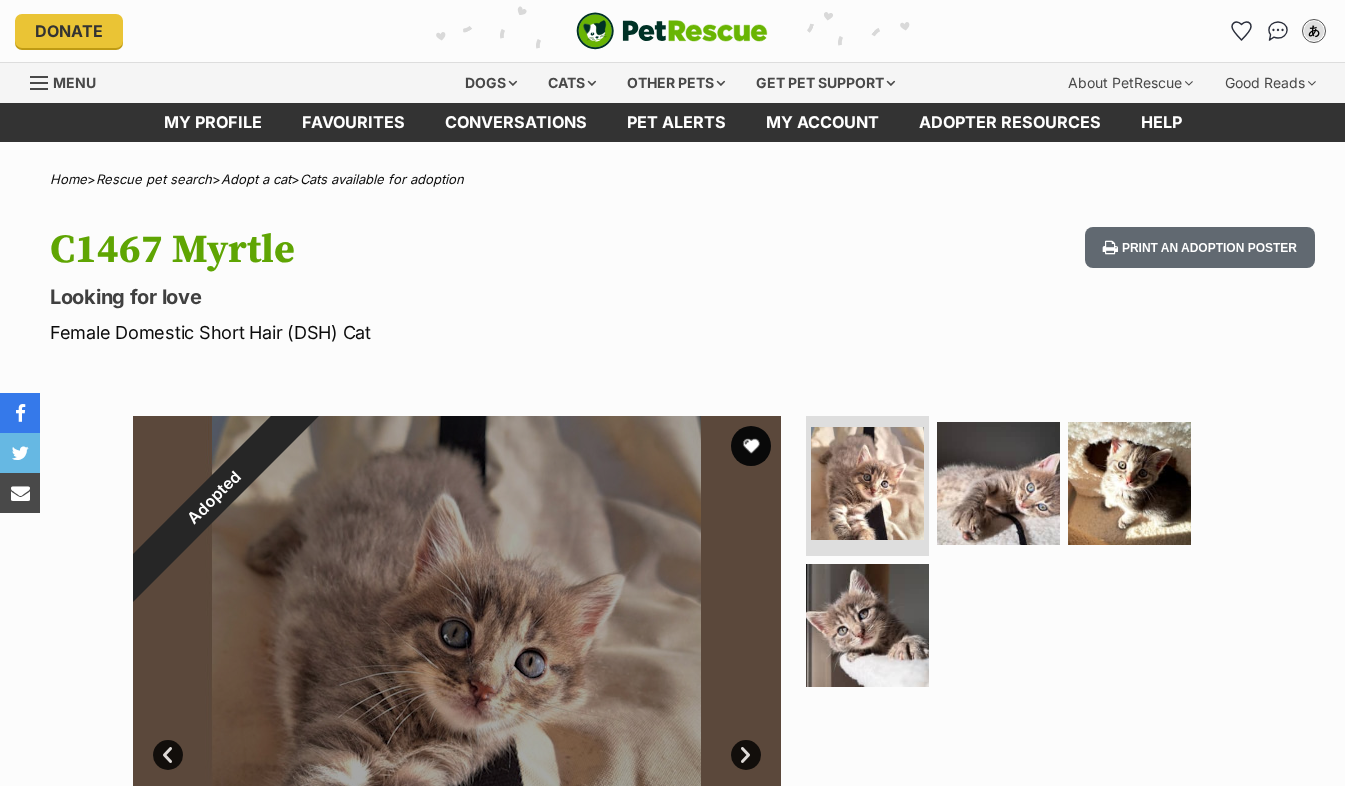 scroll, scrollTop: 0, scrollLeft: 0, axis: both 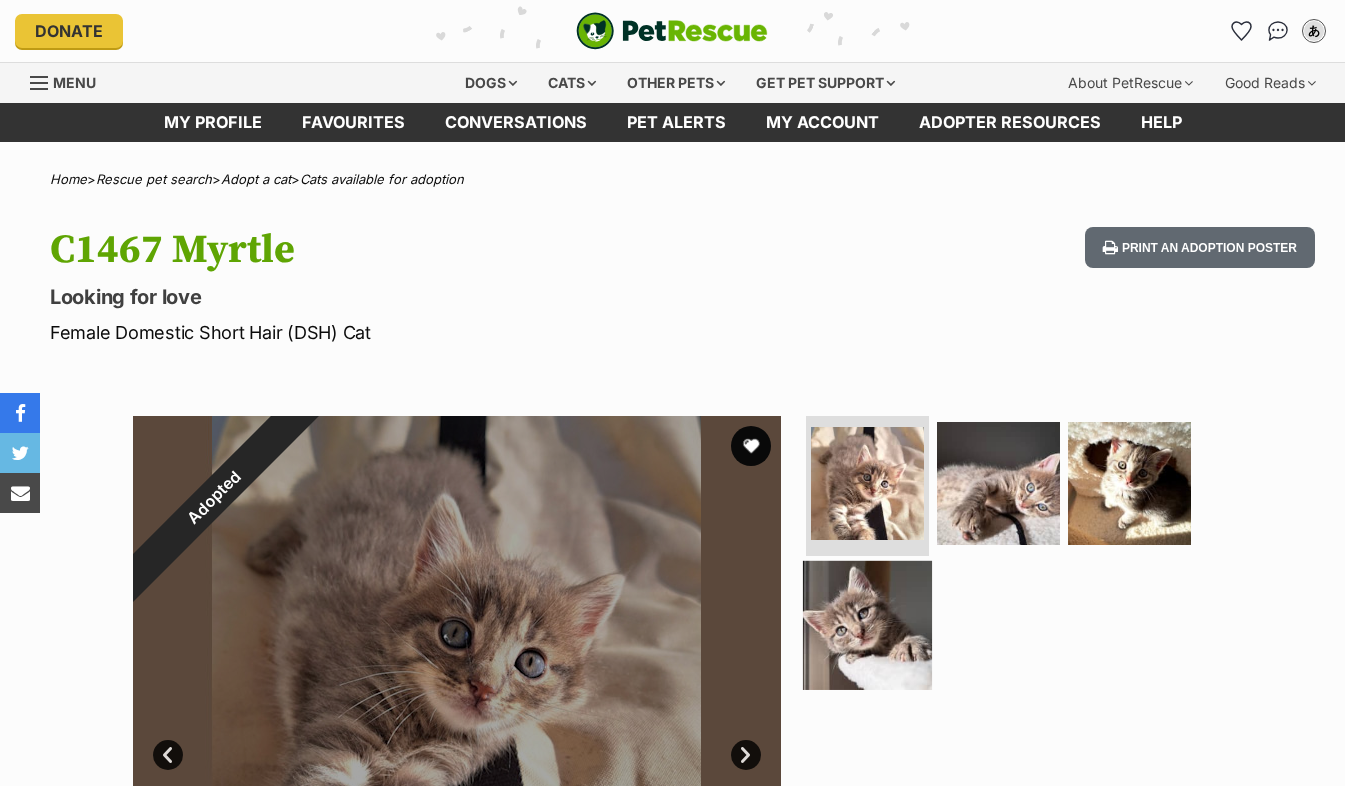 click at bounding box center [867, 624] 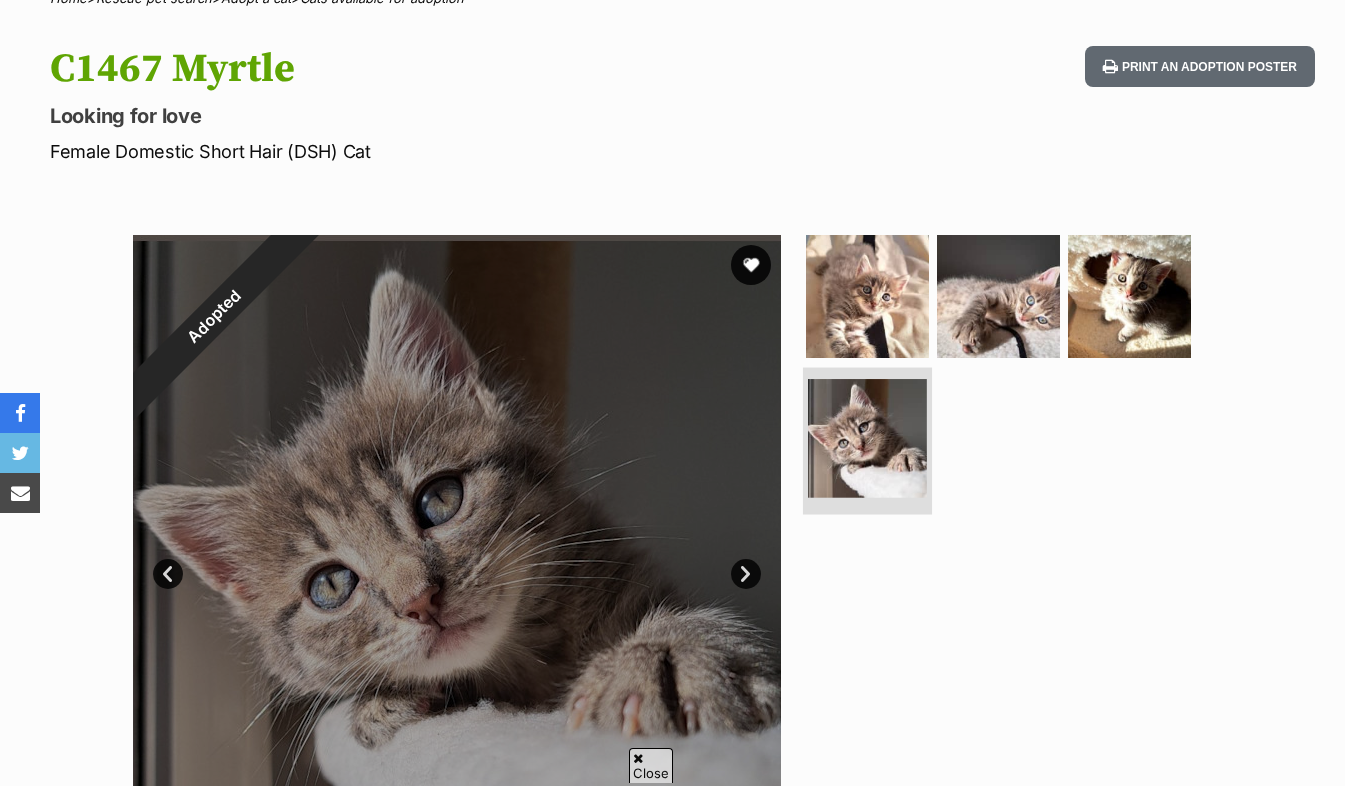 scroll, scrollTop: 332, scrollLeft: 0, axis: vertical 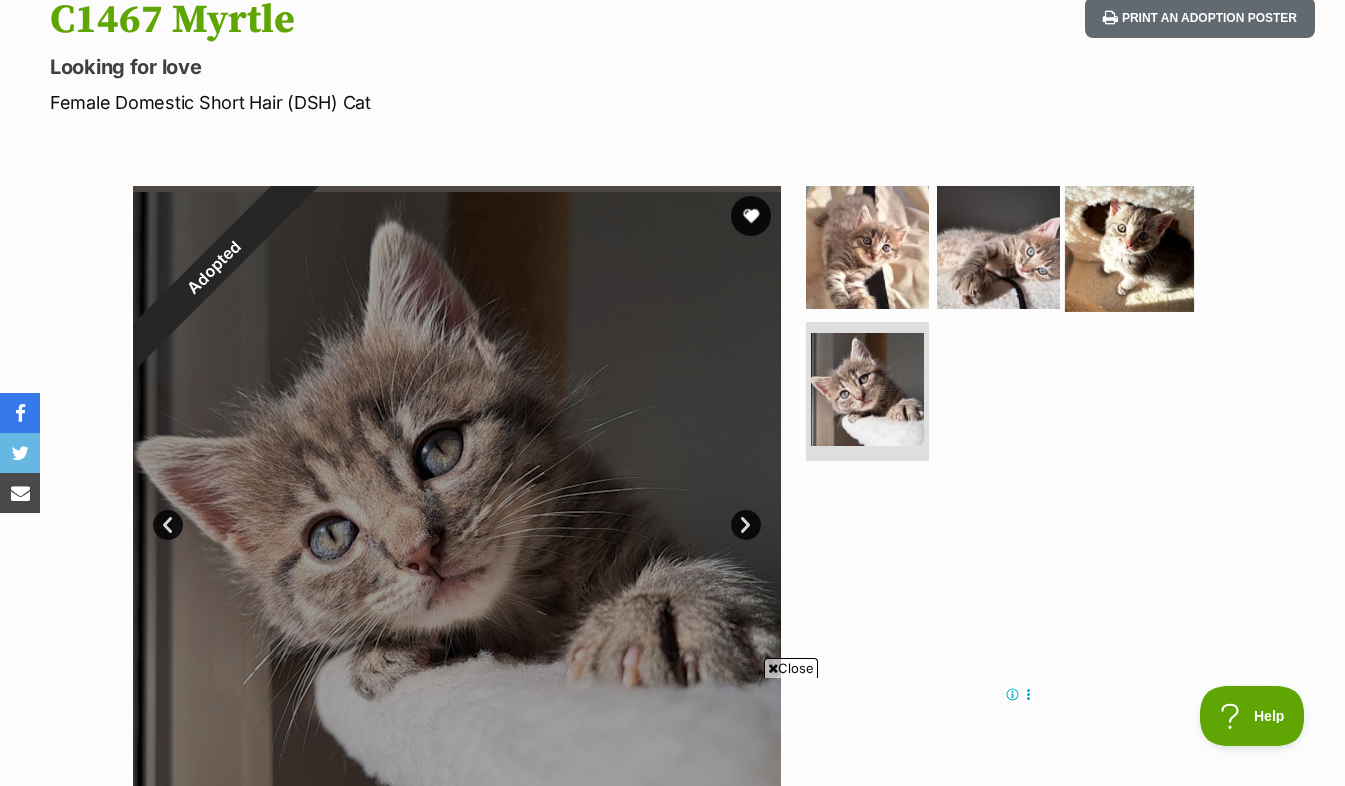 click at bounding box center [1129, 247] 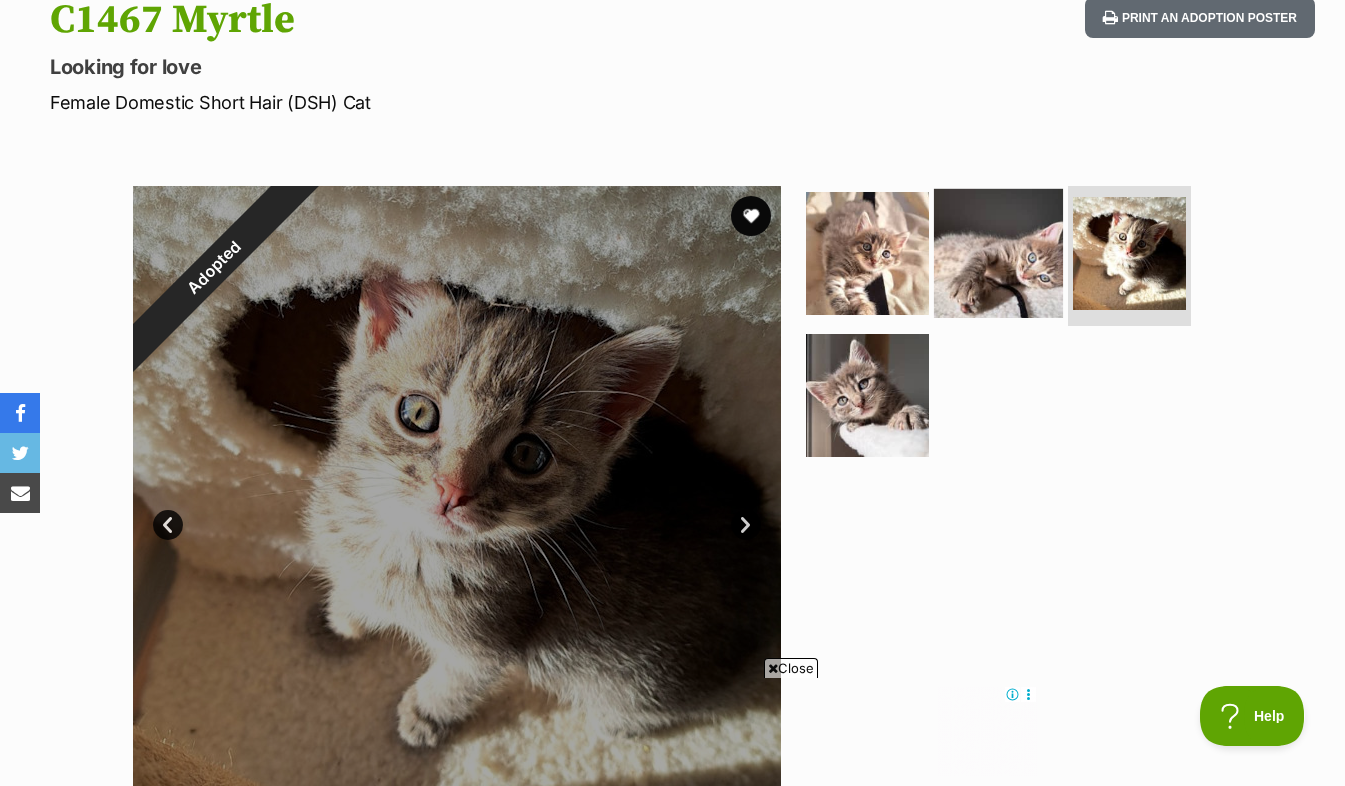 click at bounding box center [998, 253] 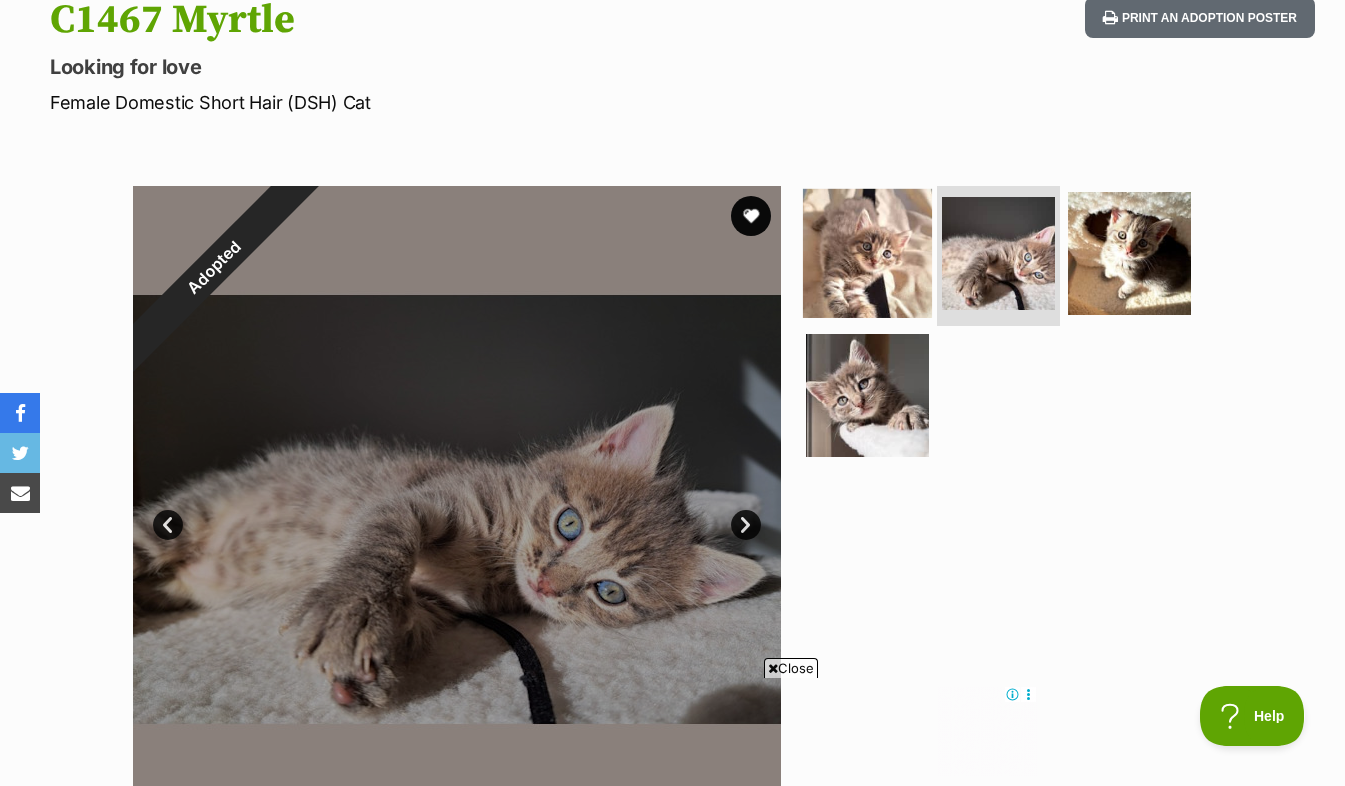 click at bounding box center [867, 253] 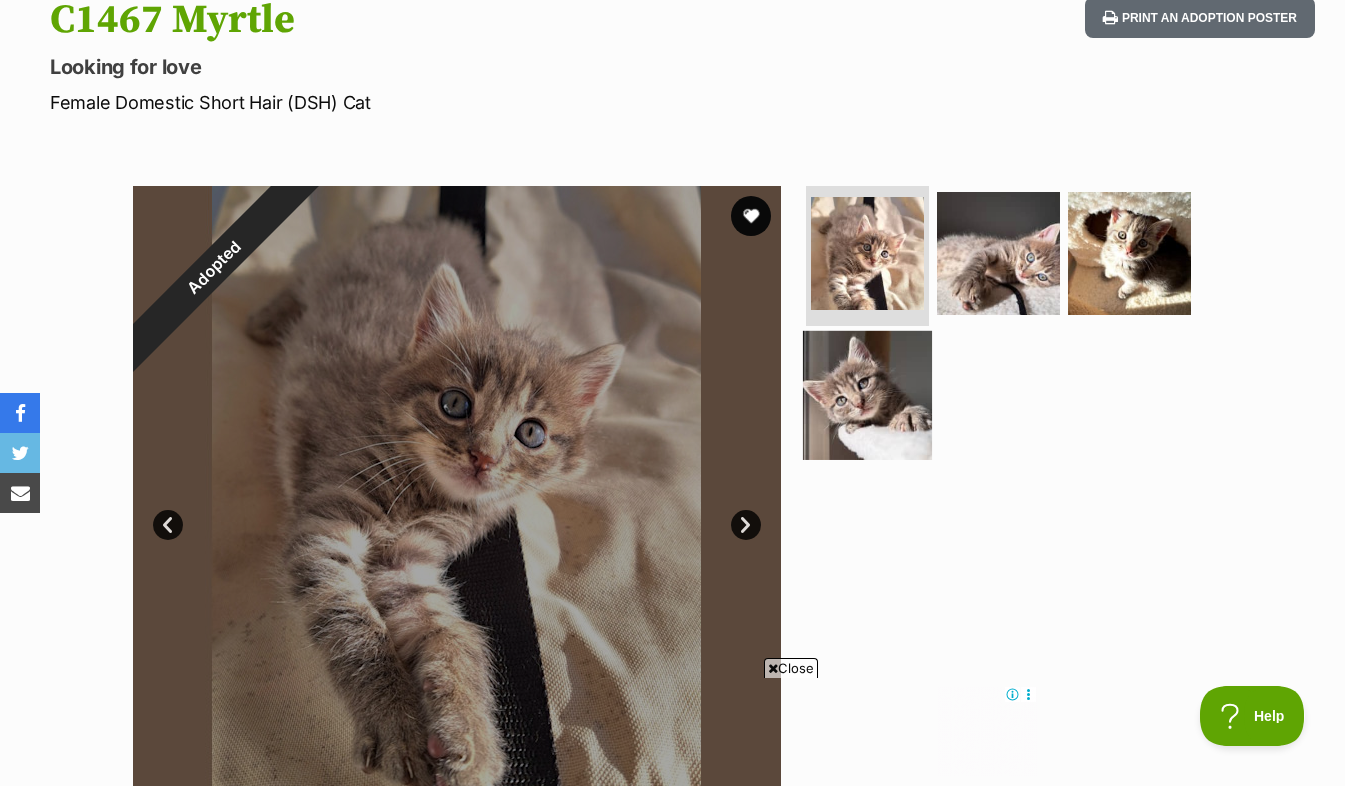 scroll, scrollTop: 307, scrollLeft: 0, axis: vertical 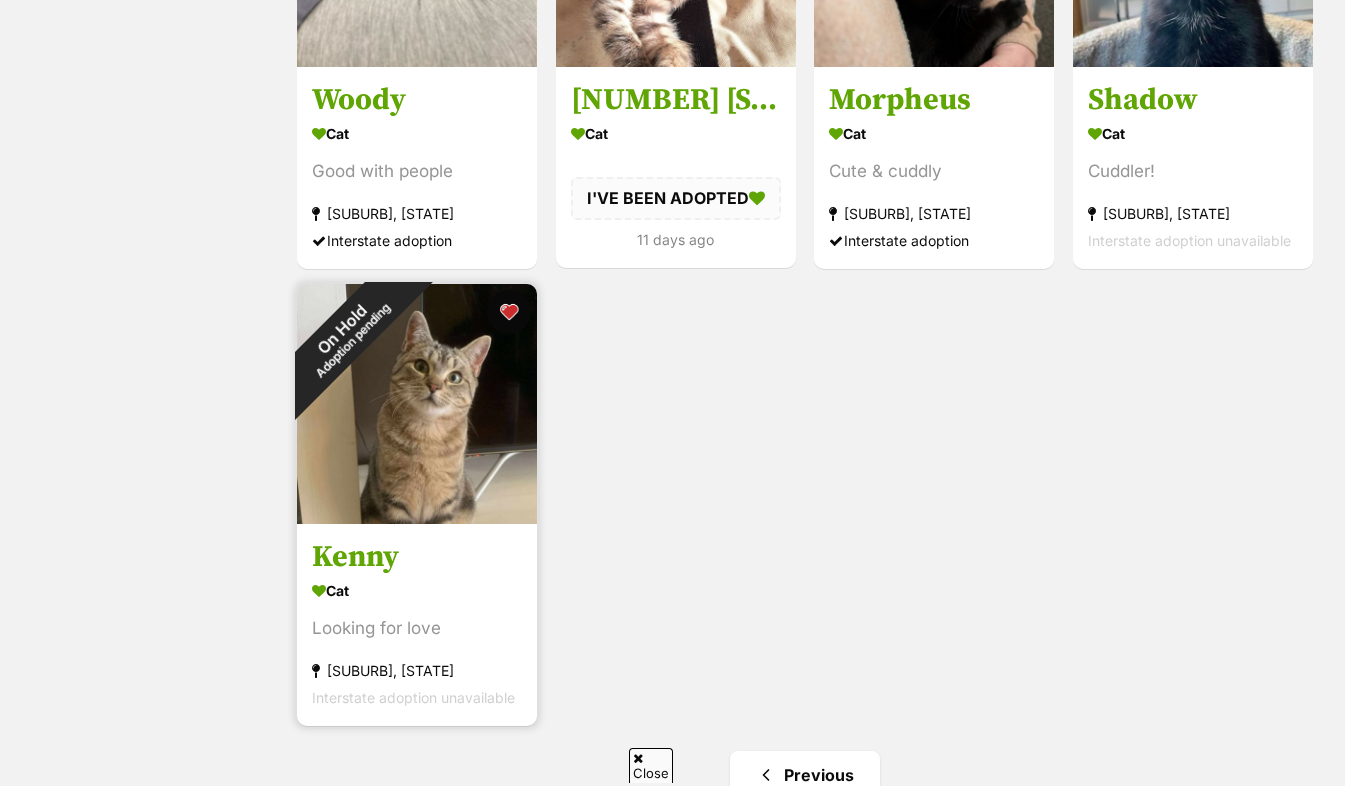 click at bounding box center (509, 312) 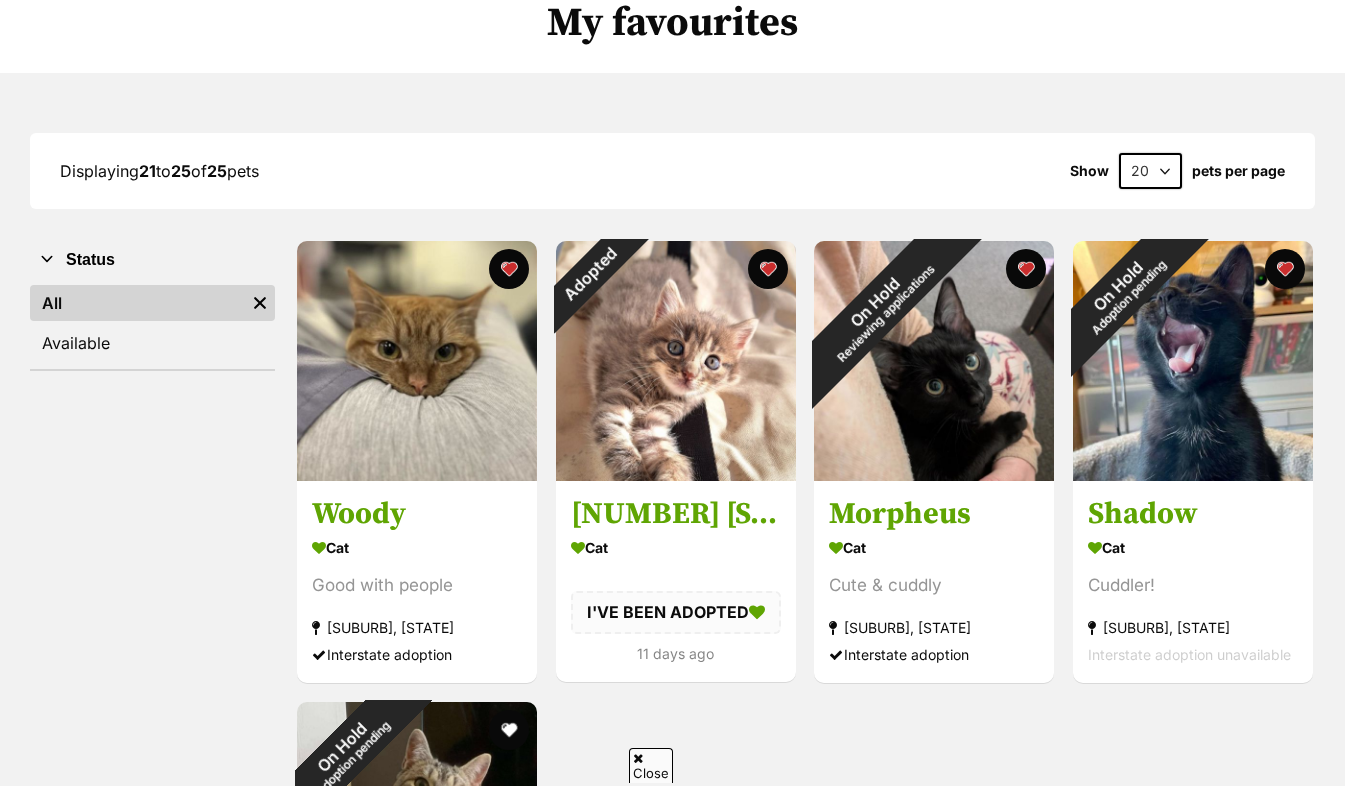 scroll, scrollTop: 167, scrollLeft: 0, axis: vertical 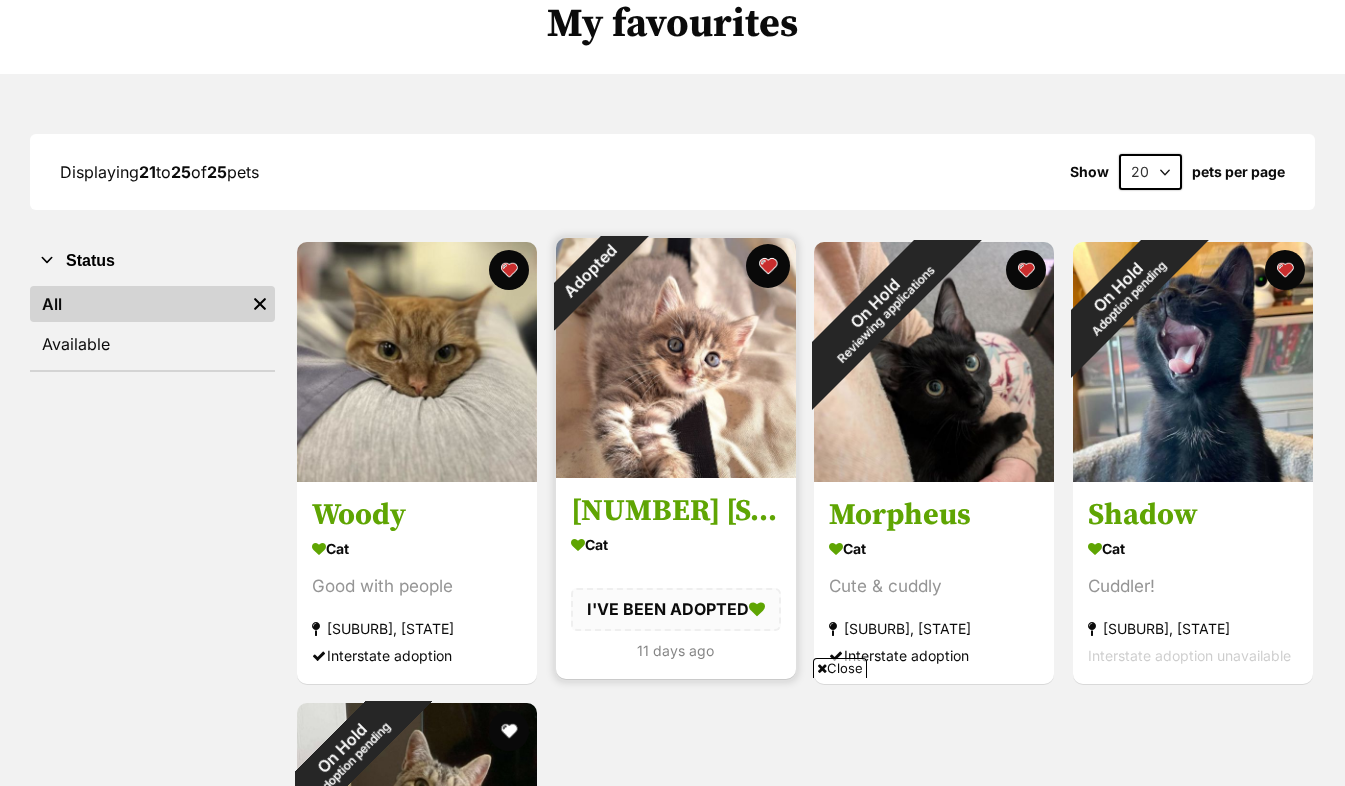 click at bounding box center [767, 266] 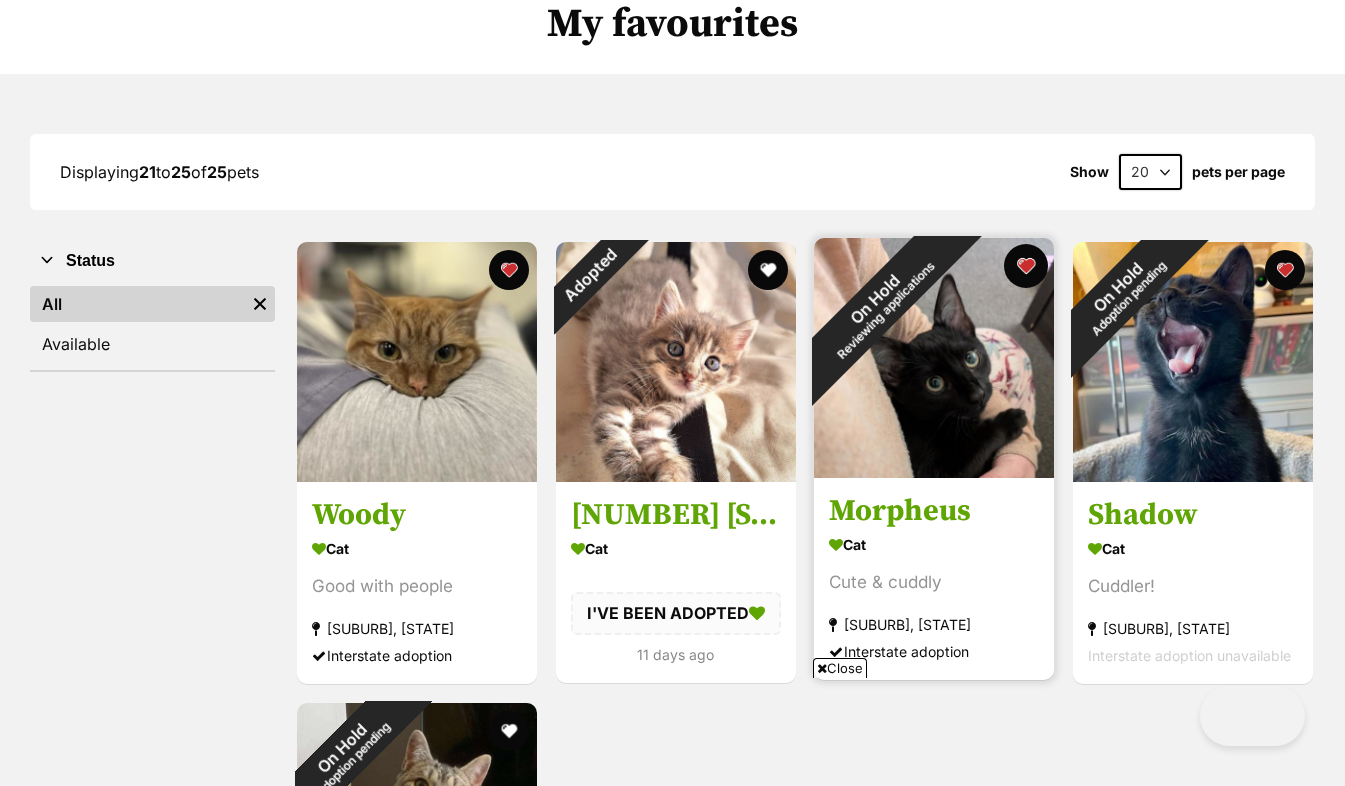 click at bounding box center (1026, 266) 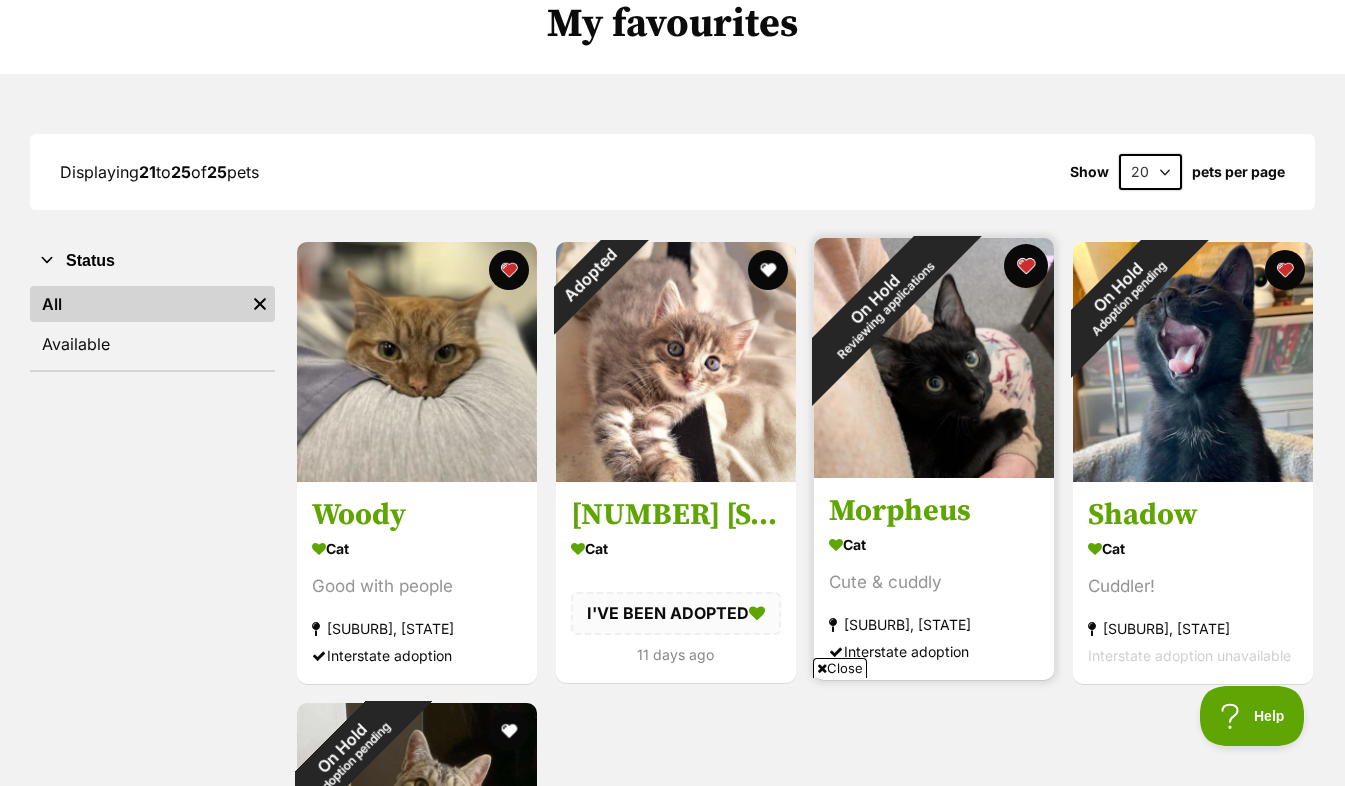 scroll, scrollTop: 0, scrollLeft: 0, axis: both 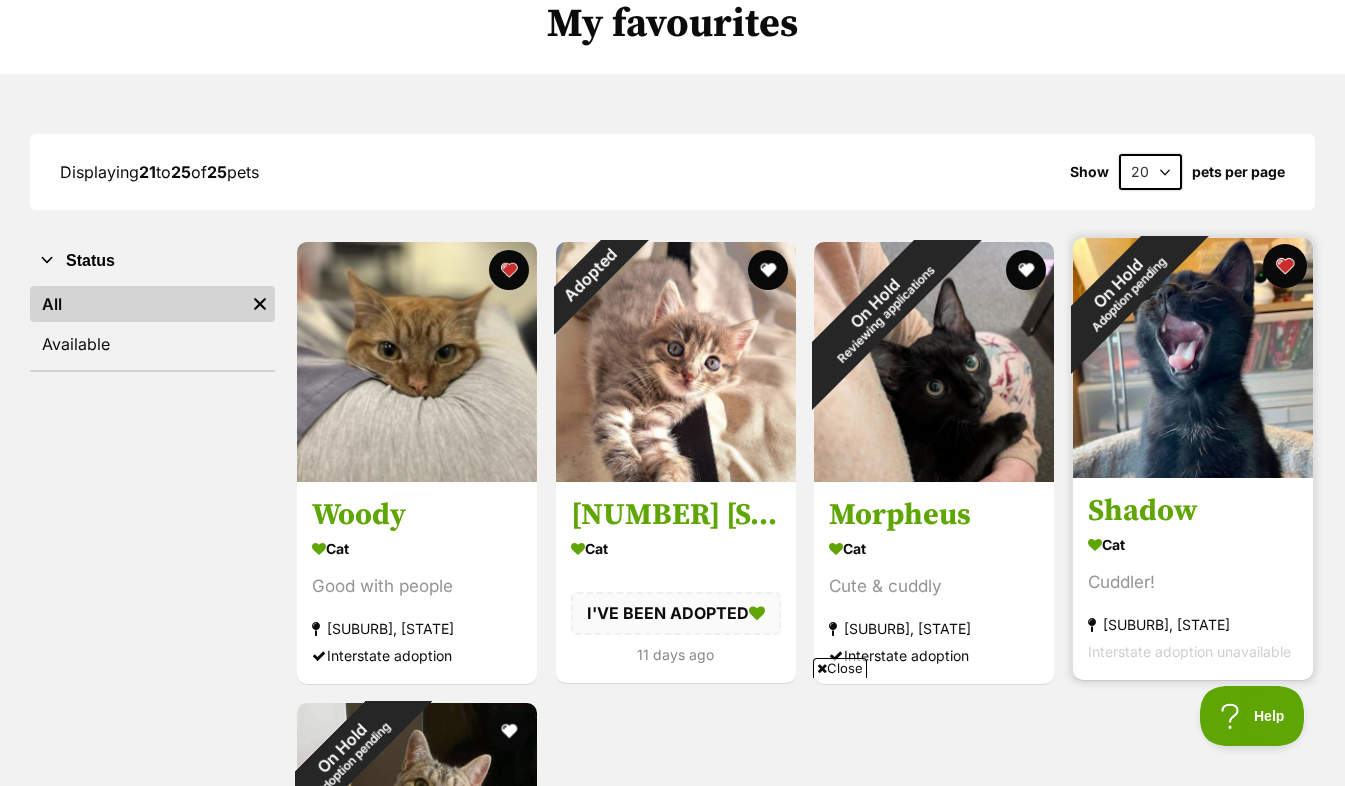 click at bounding box center (1285, 266) 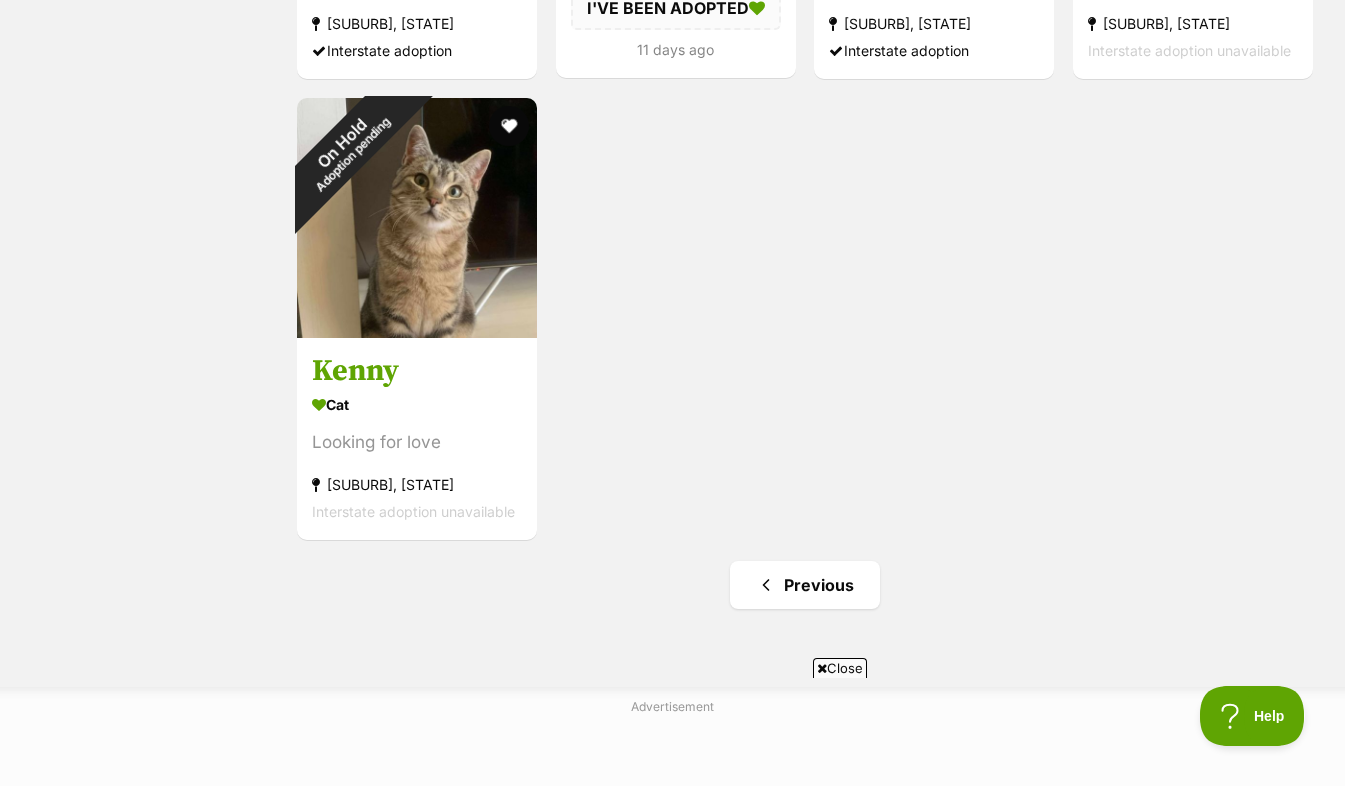 scroll, scrollTop: 844, scrollLeft: 0, axis: vertical 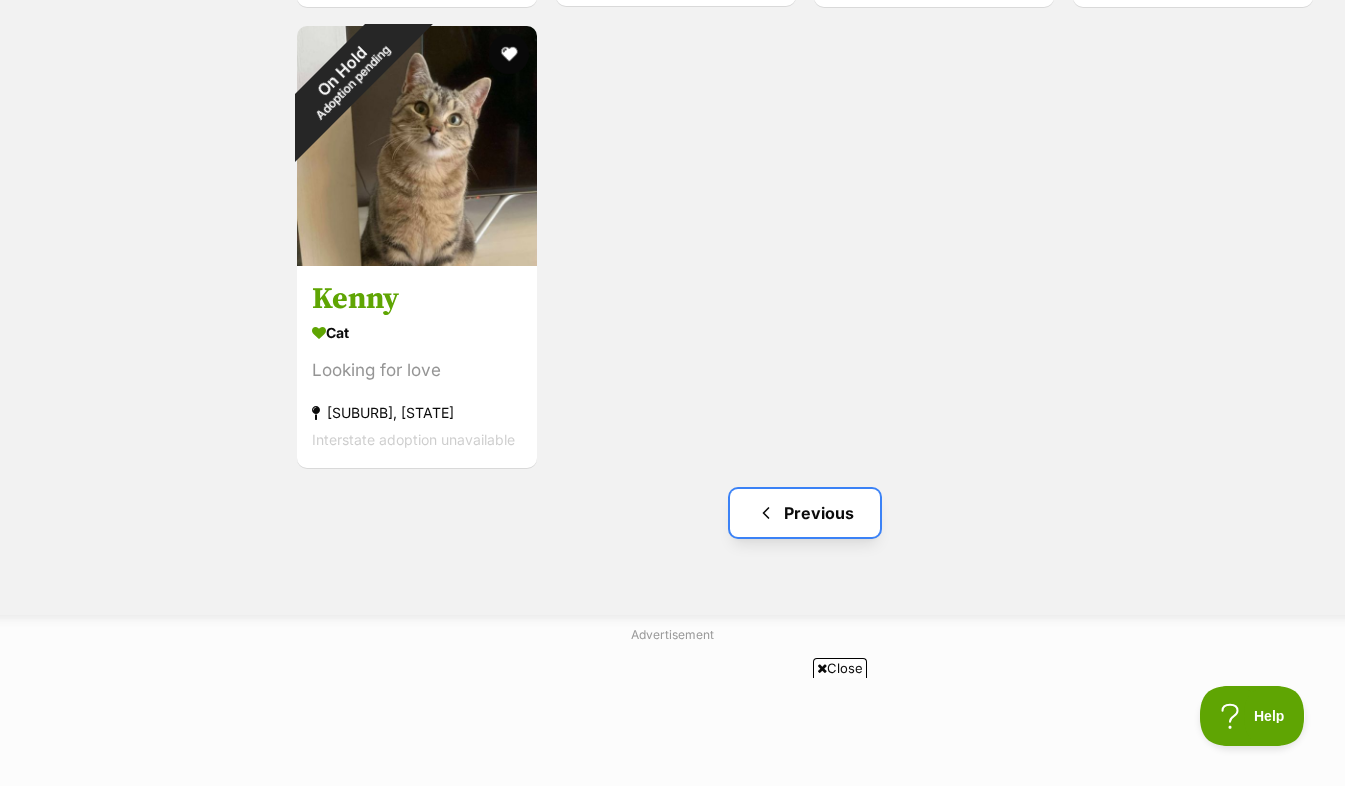 click on "Previous" at bounding box center (805, 513) 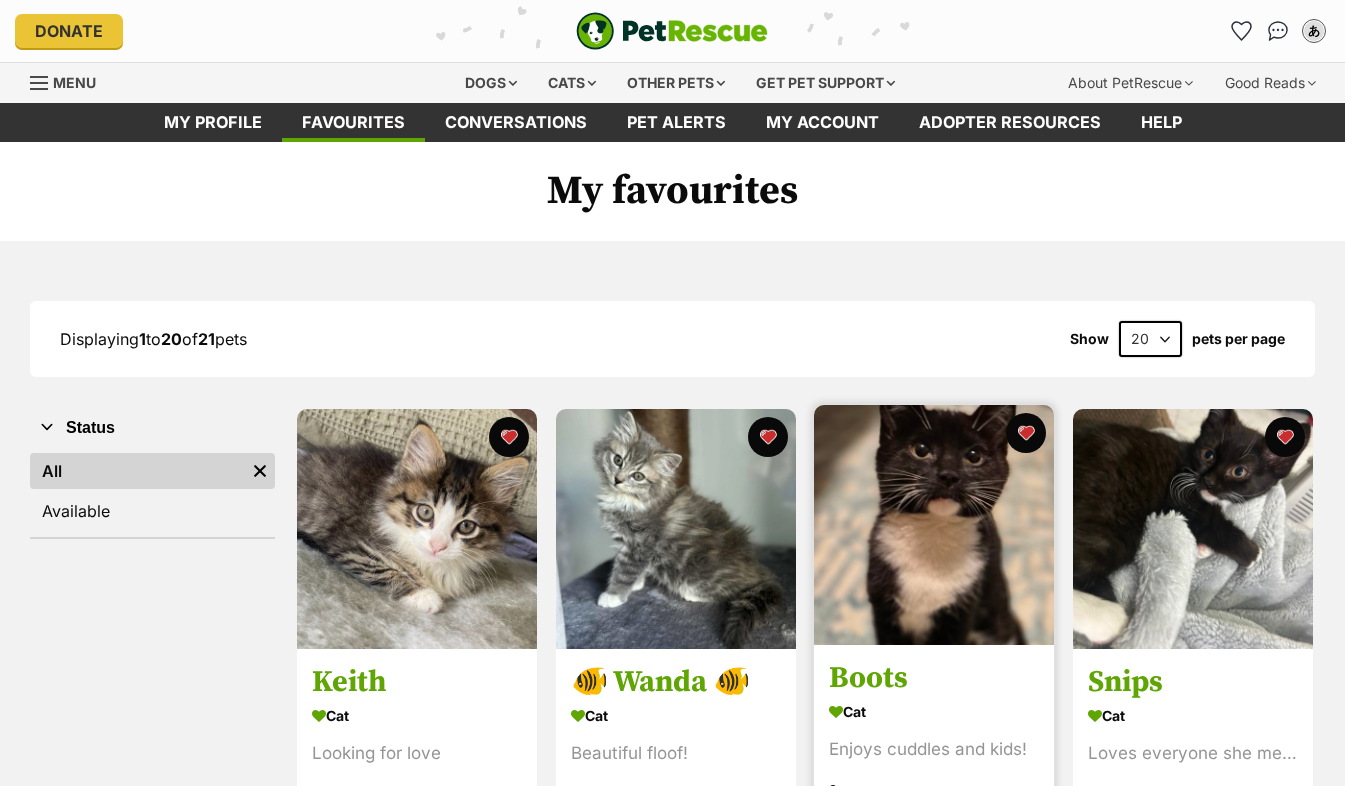 scroll, scrollTop: 0, scrollLeft: 0, axis: both 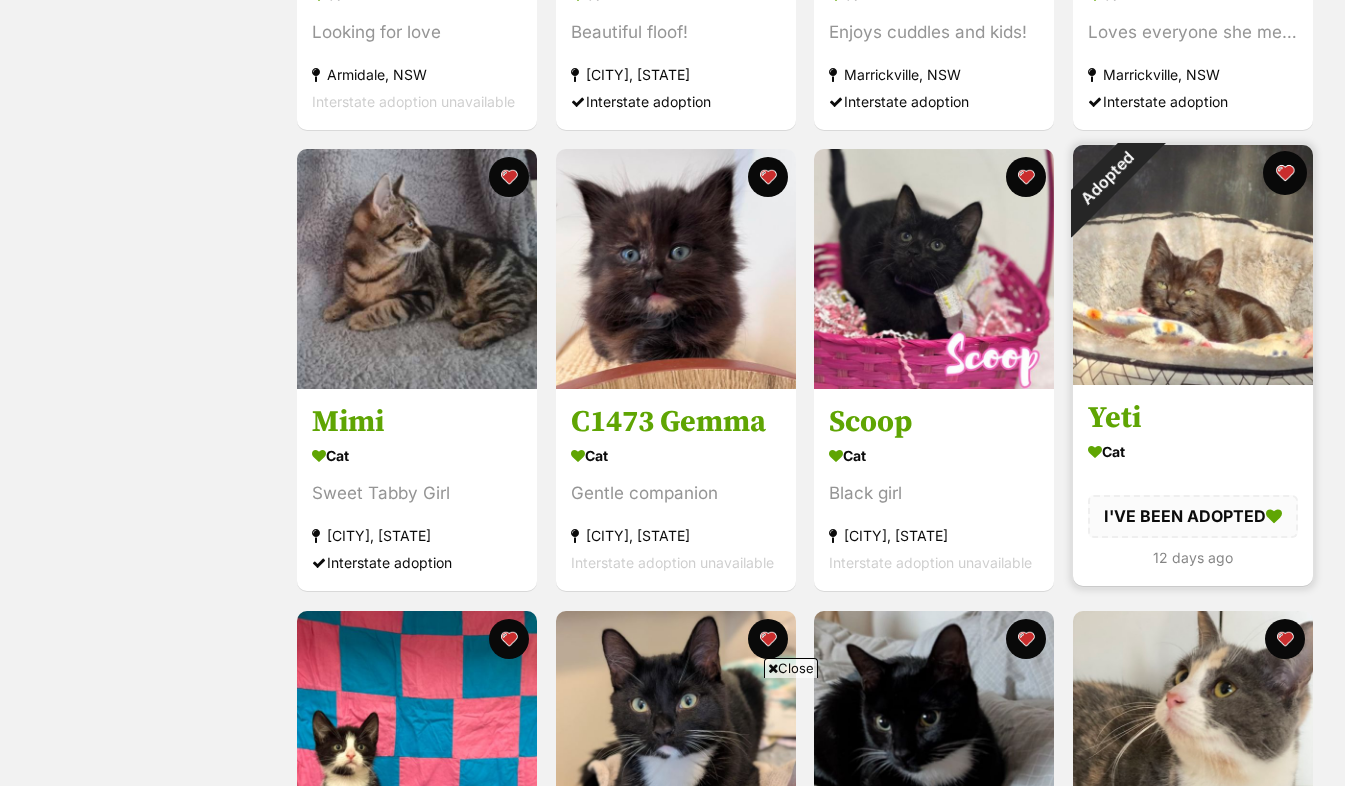 click at bounding box center [1285, 173] 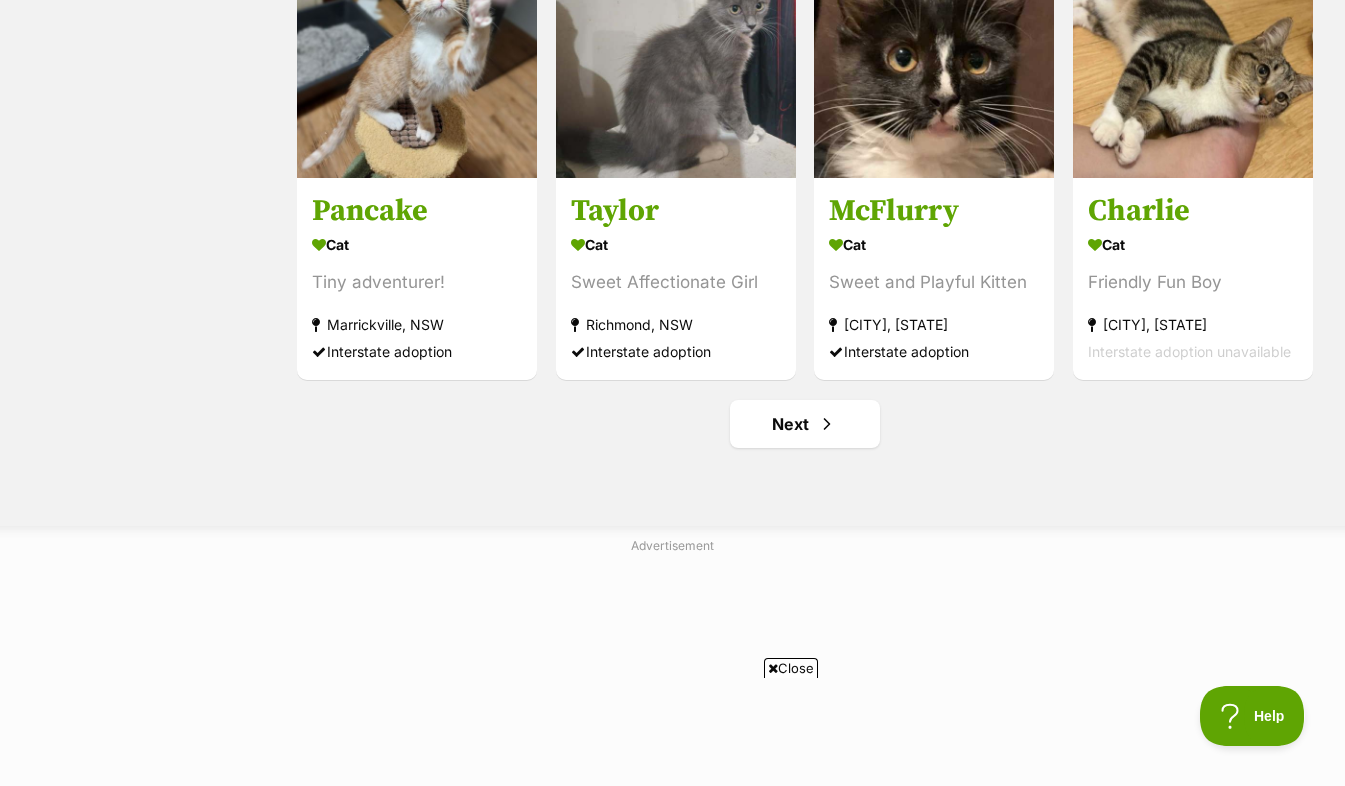 scroll, scrollTop: 2329, scrollLeft: 0, axis: vertical 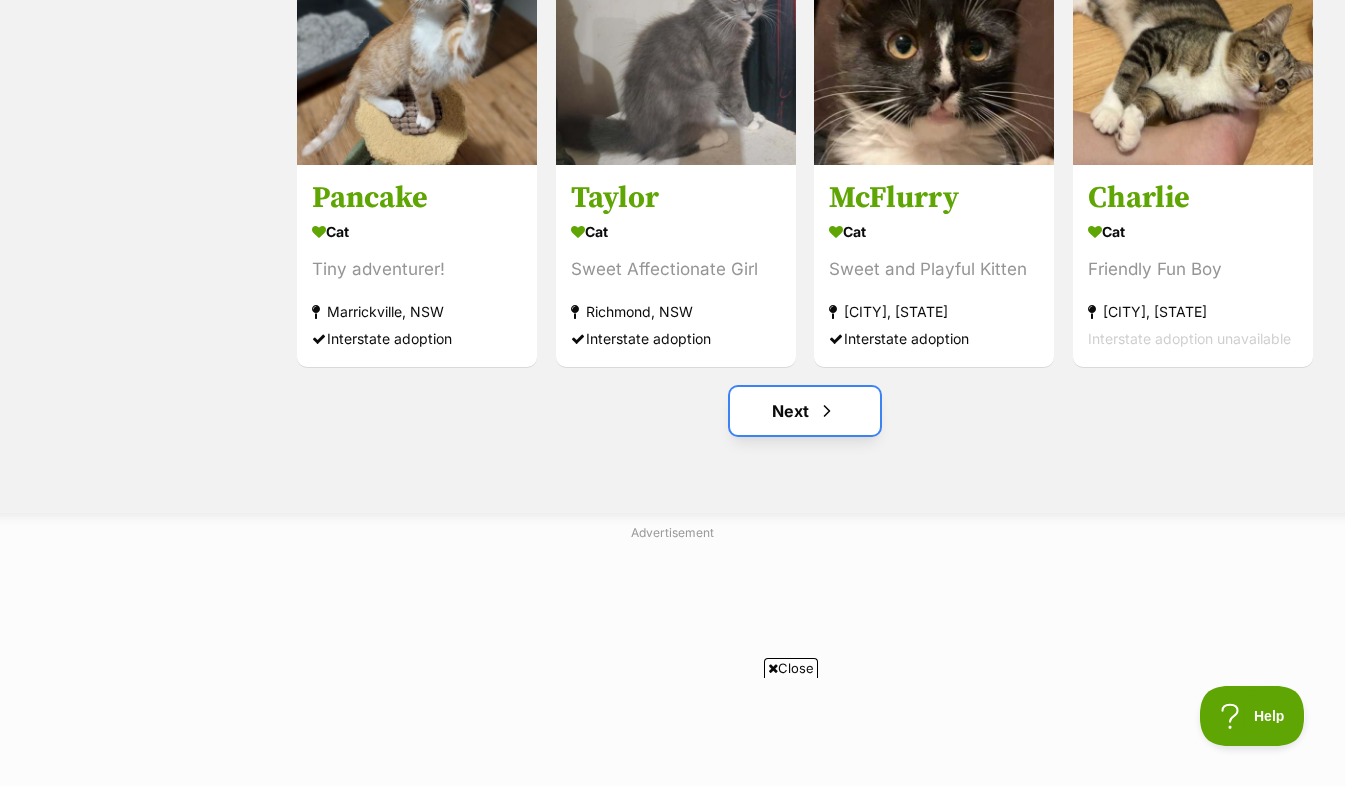 click on "Next" at bounding box center [805, 411] 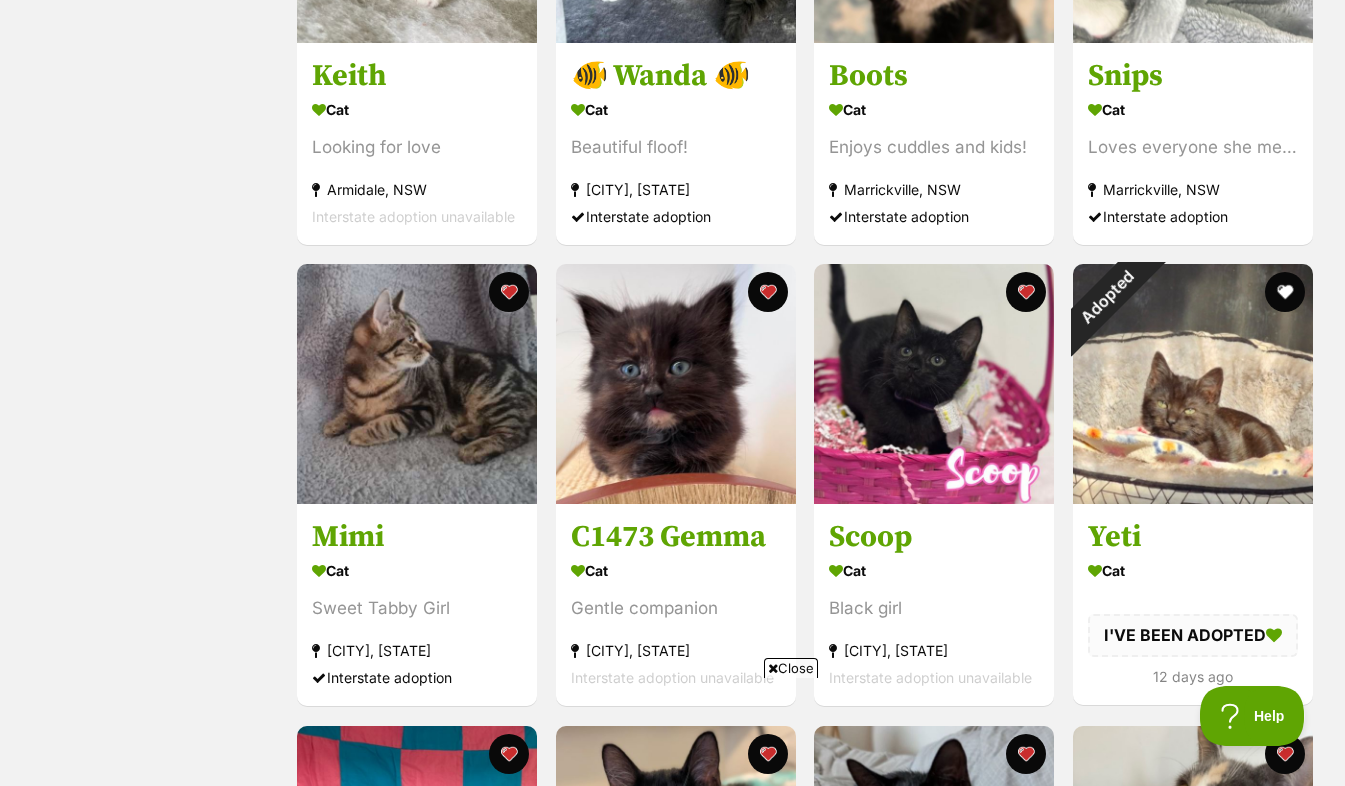 scroll, scrollTop: 607, scrollLeft: 0, axis: vertical 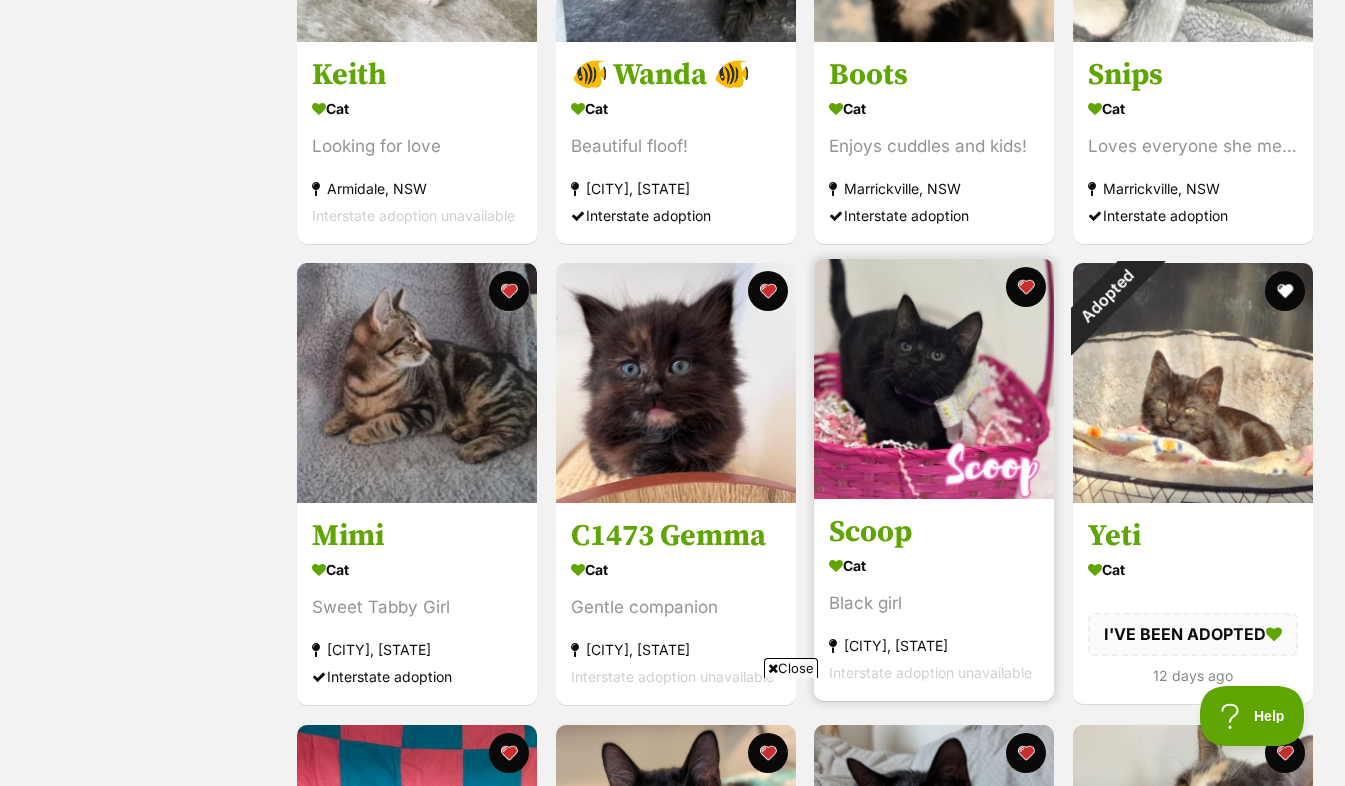 click at bounding box center (934, 379) 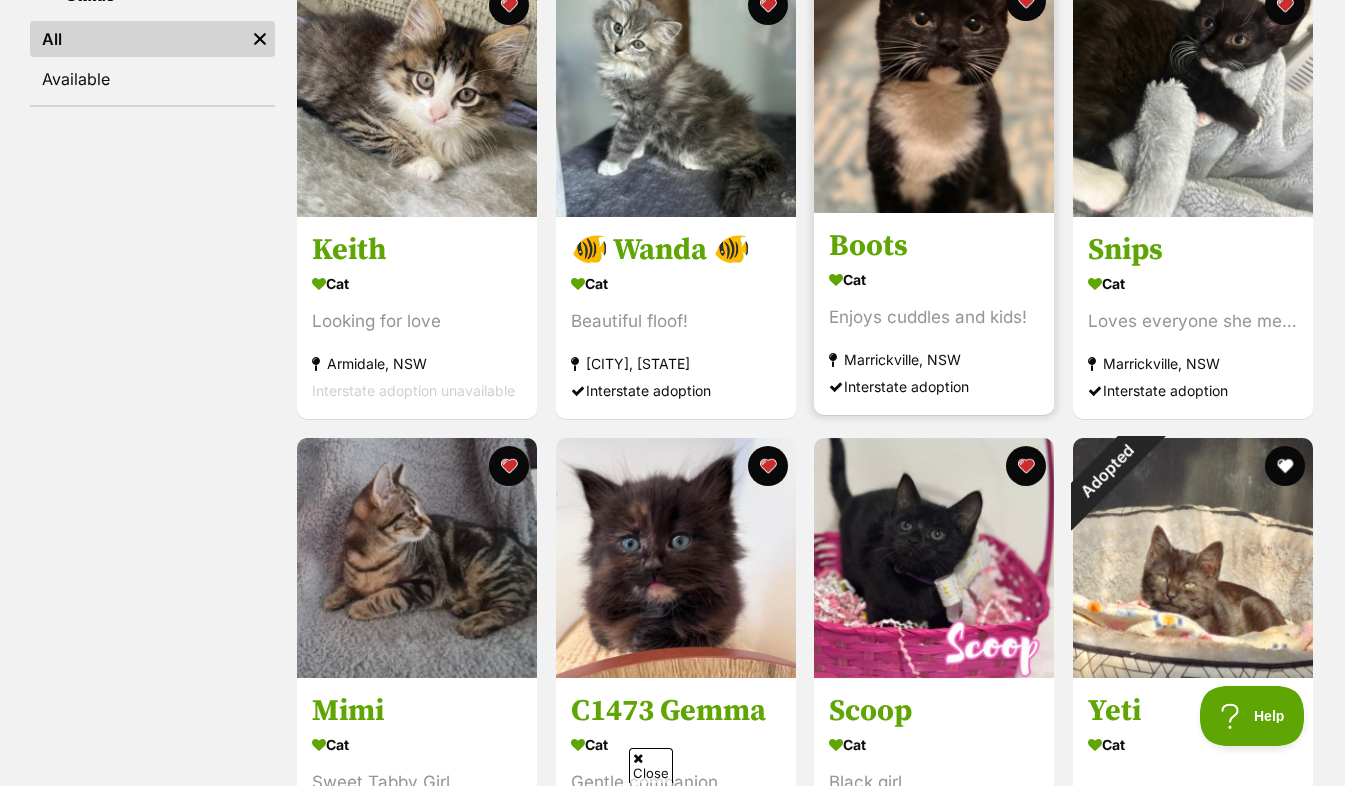 scroll, scrollTop: 437, scrollLeft: 0, axis: vertical 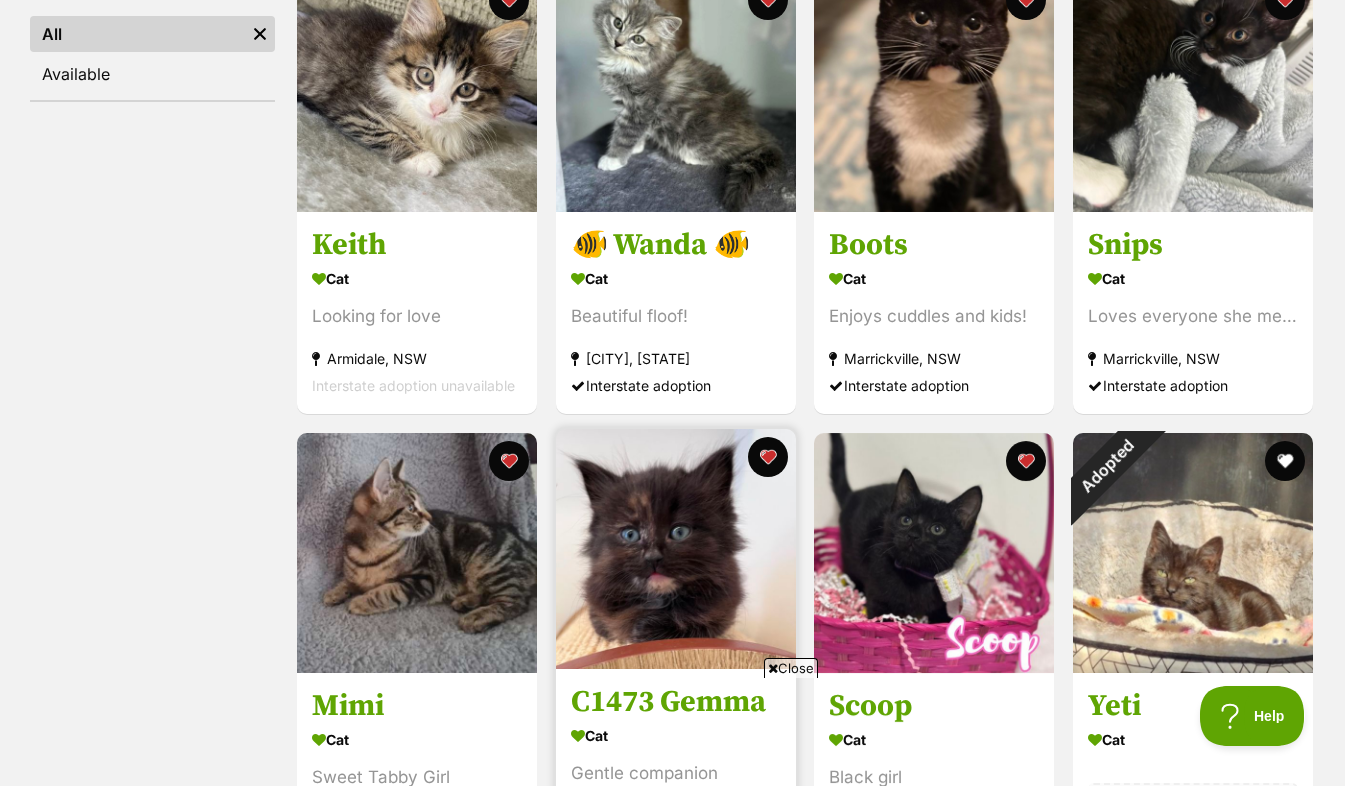 click at bounding box center [676, 549] 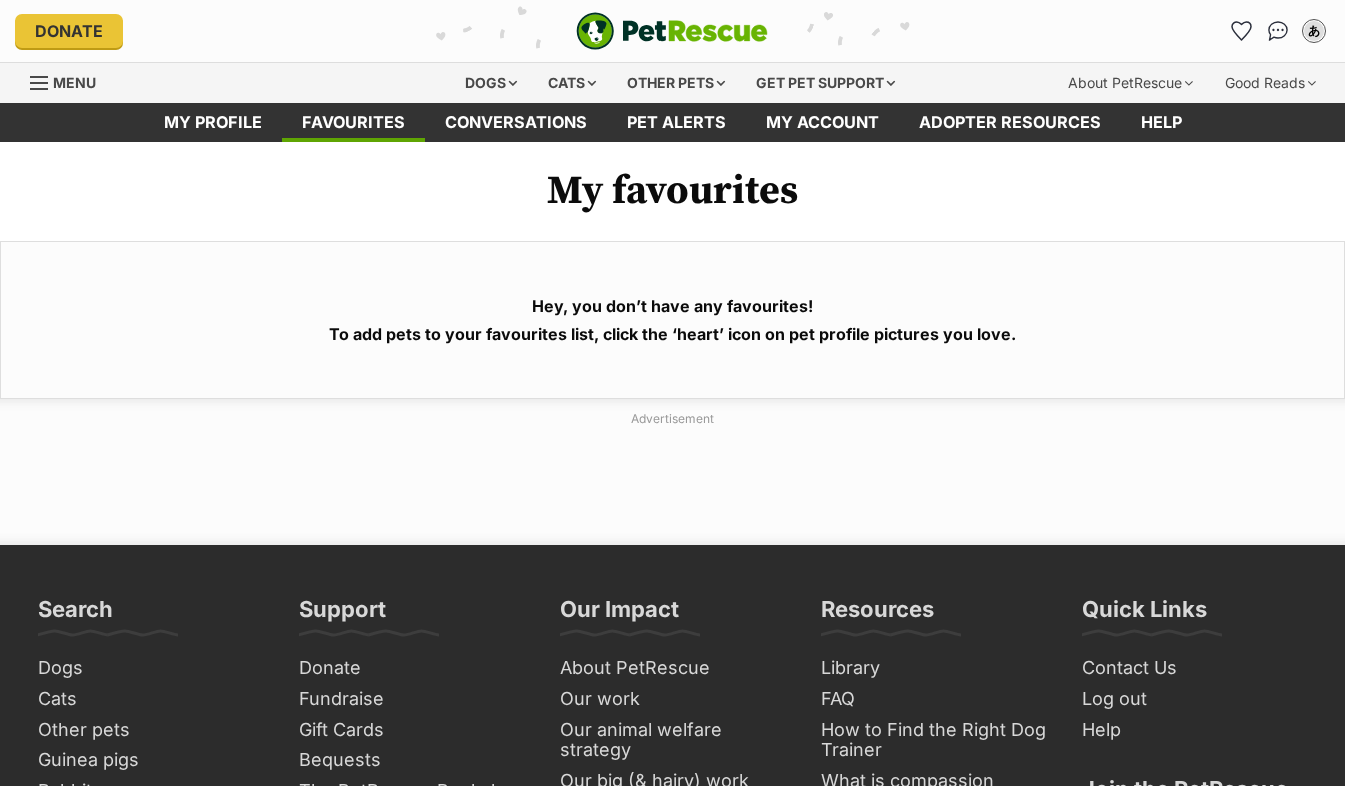 scroll, scrollTop: 0, scrollLeft: 0, axis: both 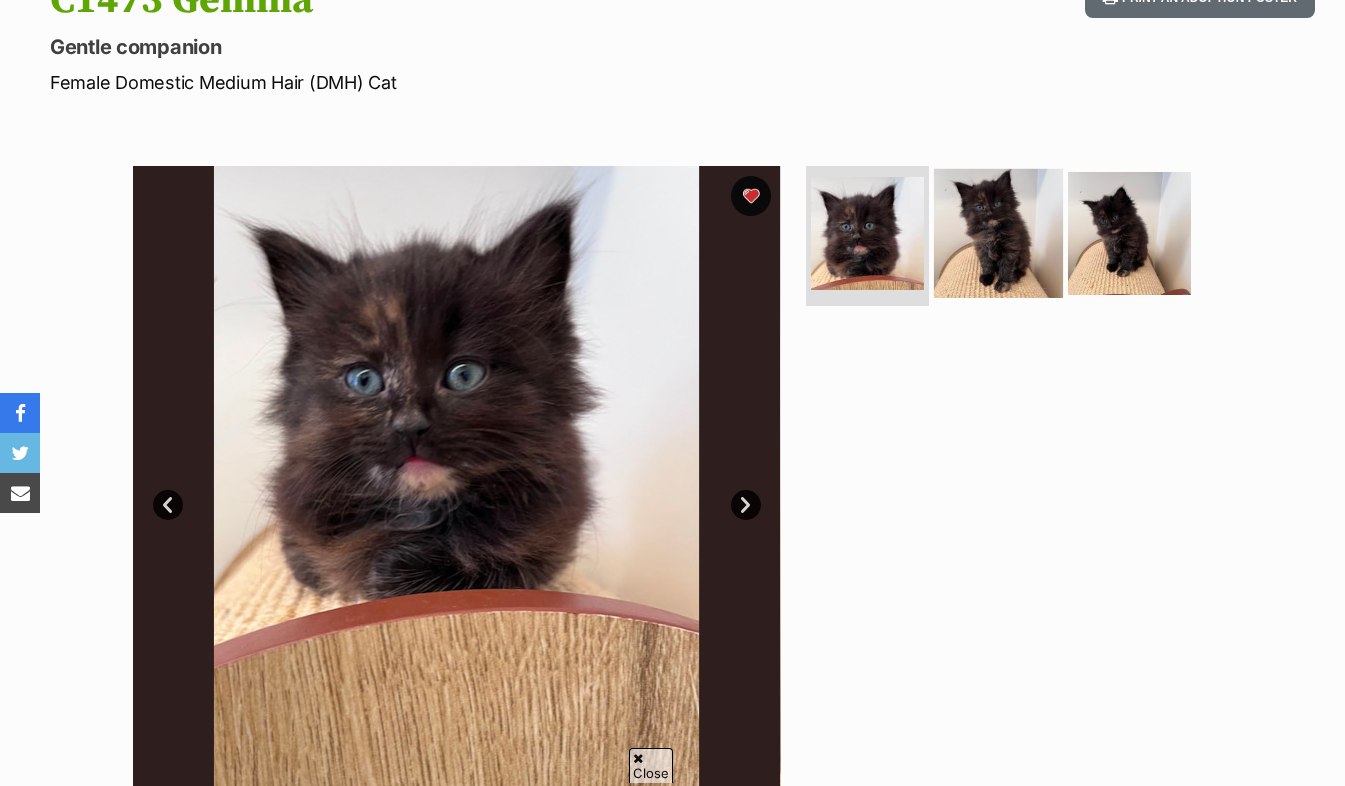 click at bounding box center (998, 233) 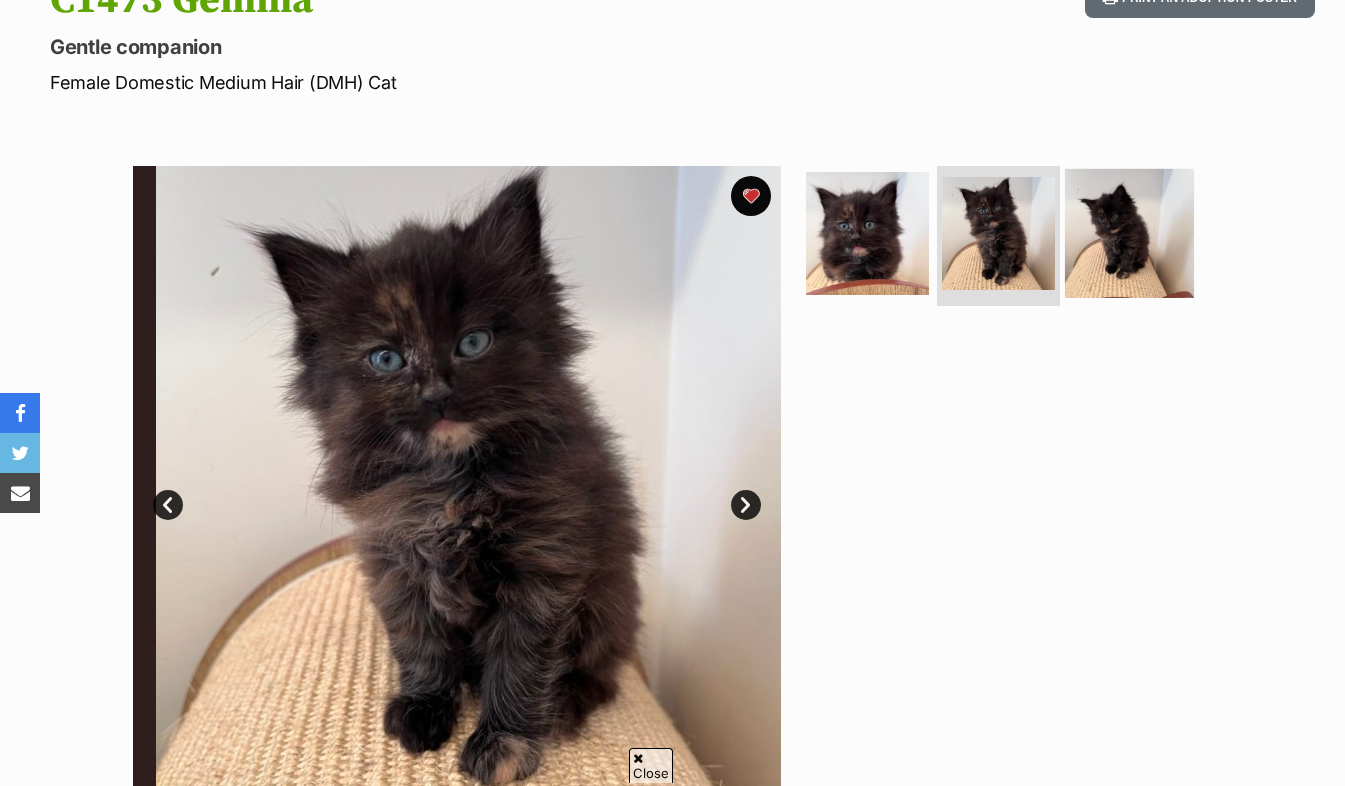 scroll, scrollTop: 0, scrollLeft: 0, axis: both 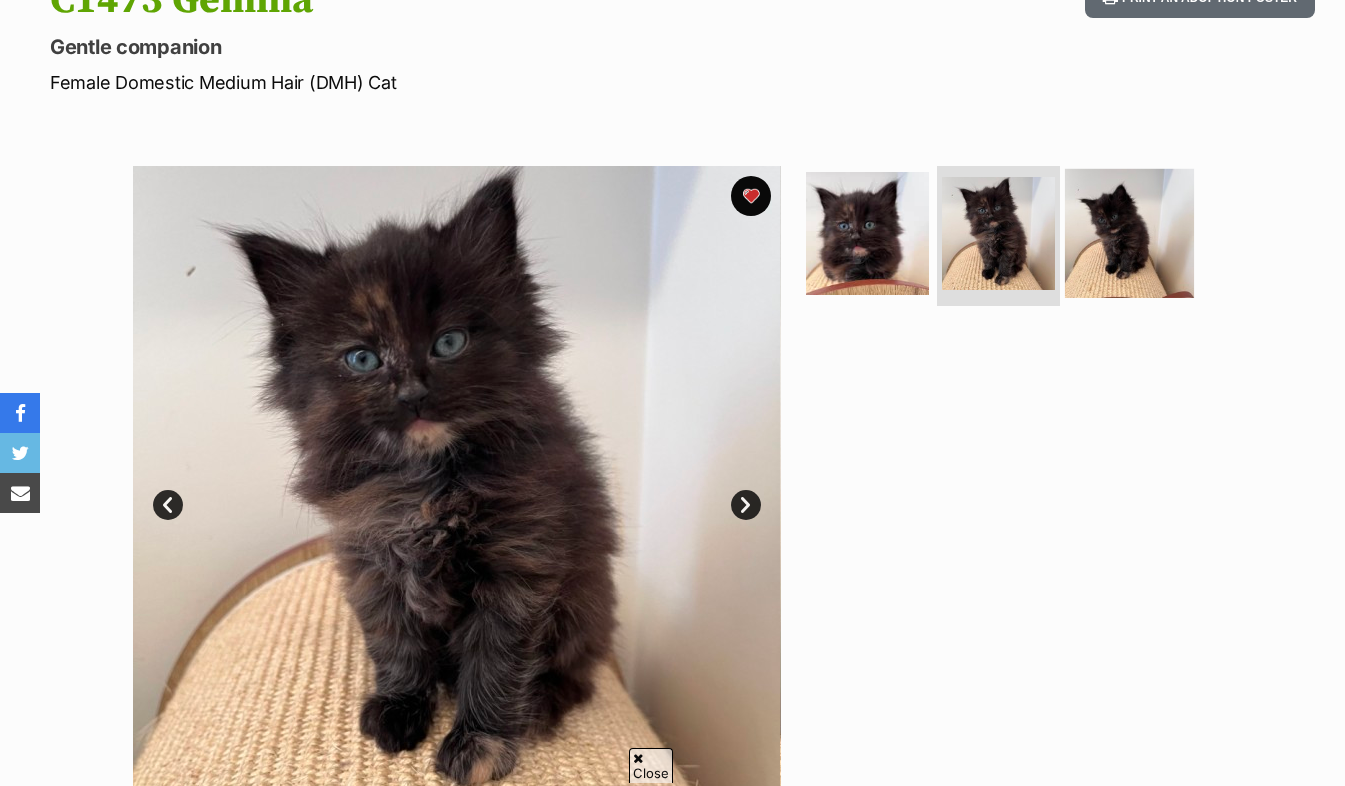 drag, startPoint x: 1199, startPoint y: 172, endPoint x: 1089, endPoint y: 251, distance: 135.42896 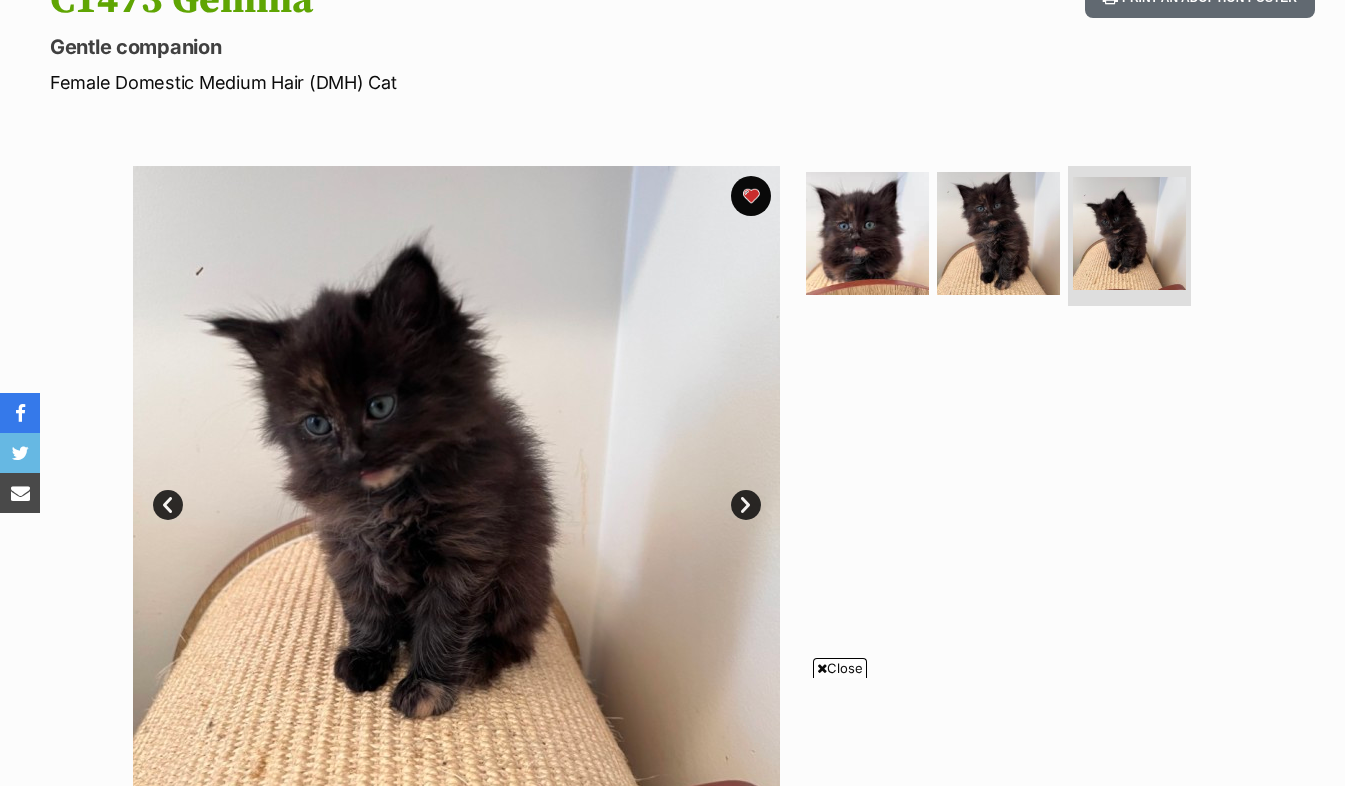 scroll, scrollTop: 0, scrollLeft: 0, axis: both 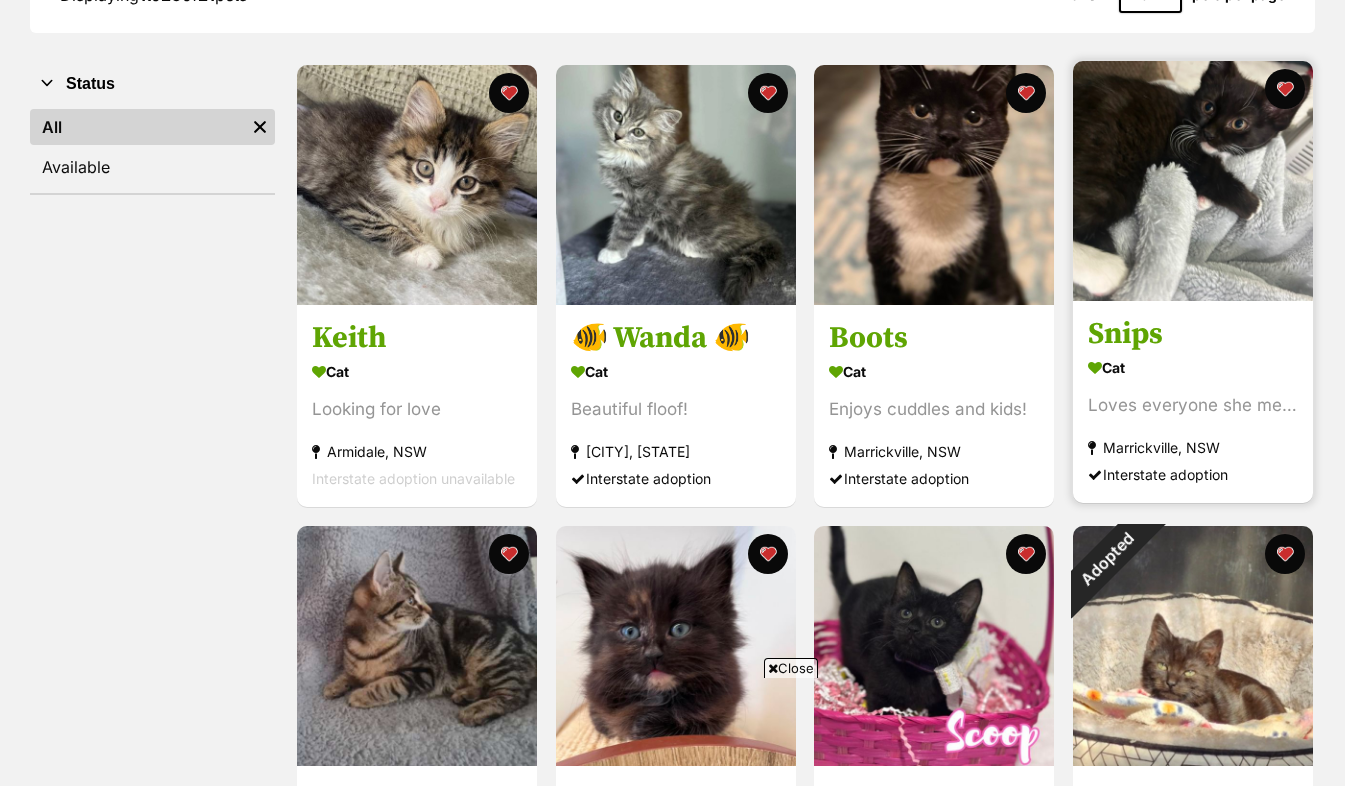 click at bounding box center (1193, 181) 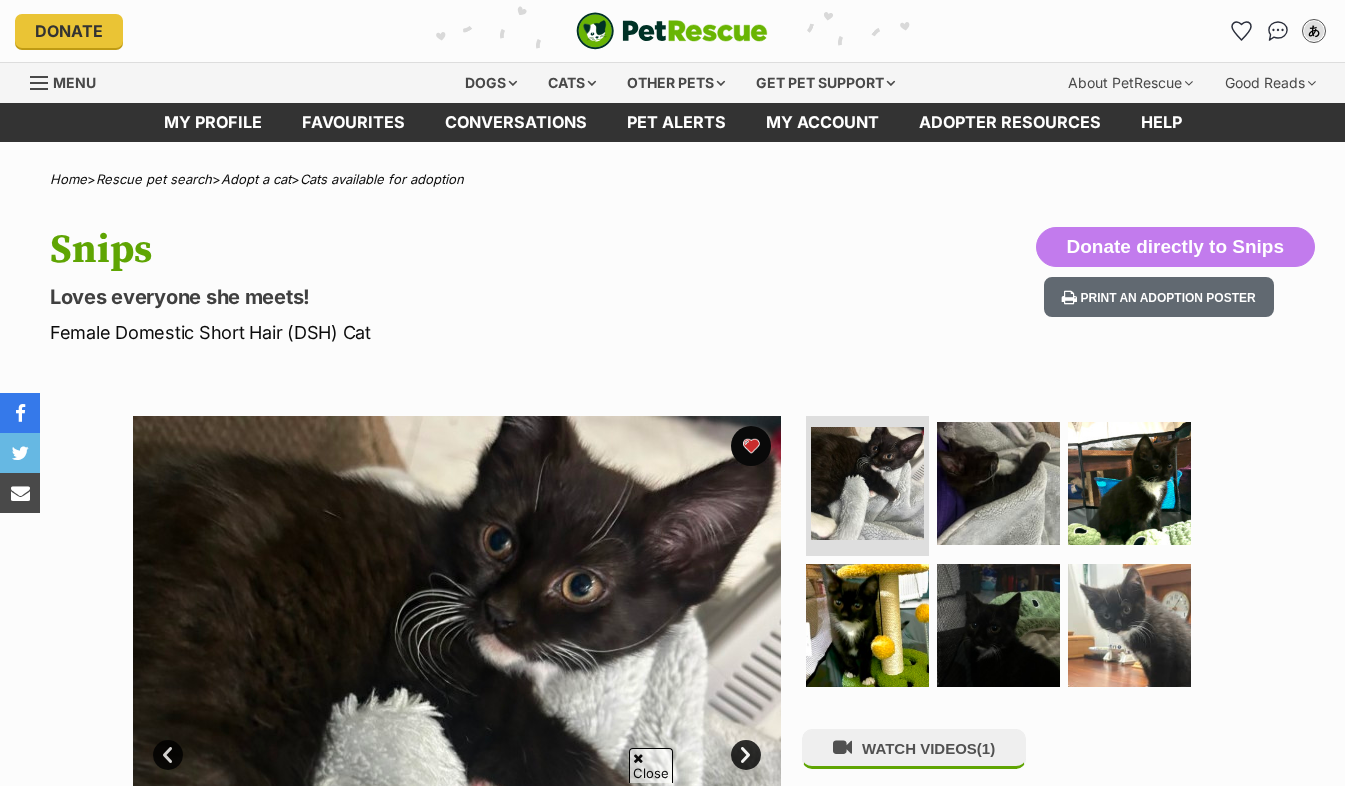 scroll, scrollTop: 720, scrollLeft: 0, axis: vertical 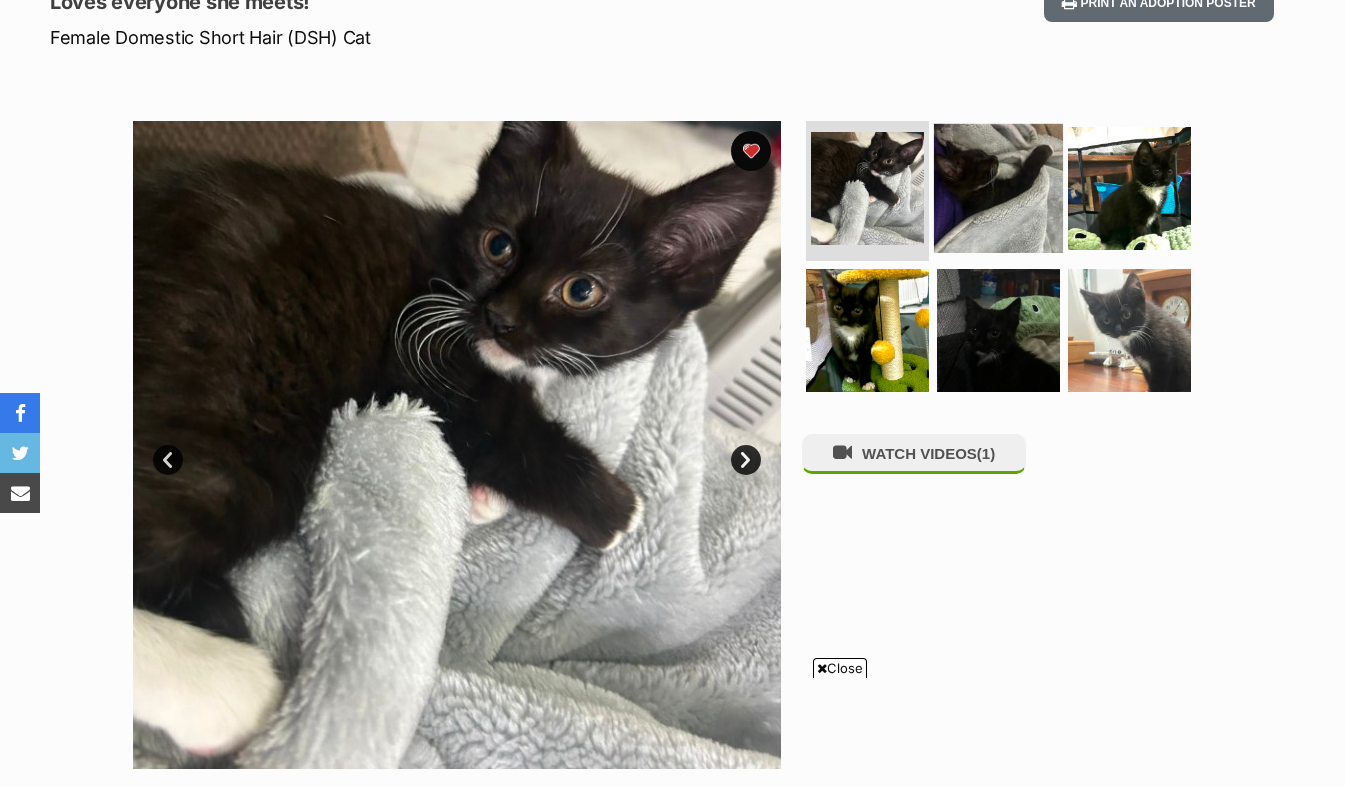 click at bounding box center (998, 188) 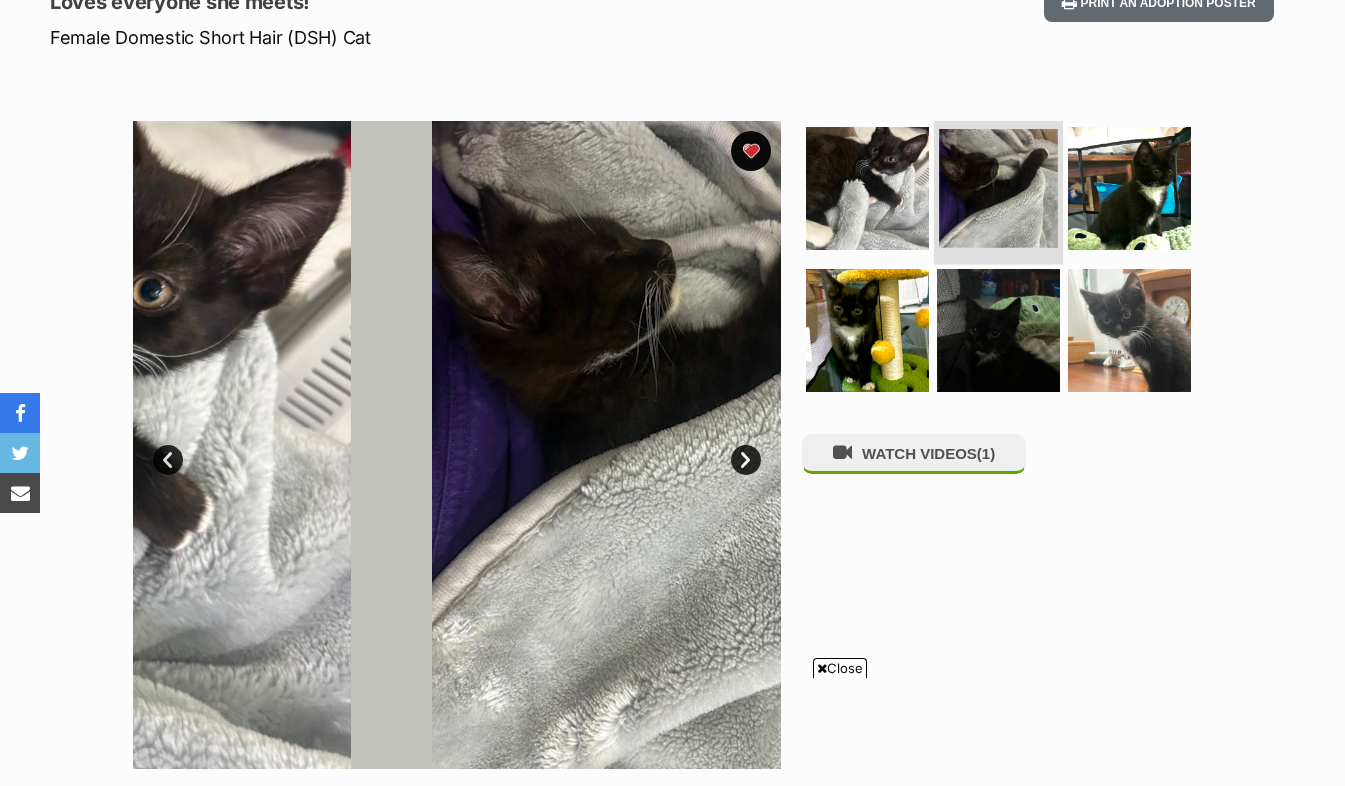 scroll, scrollTop: 0, scrollLeft: 0, axis: both 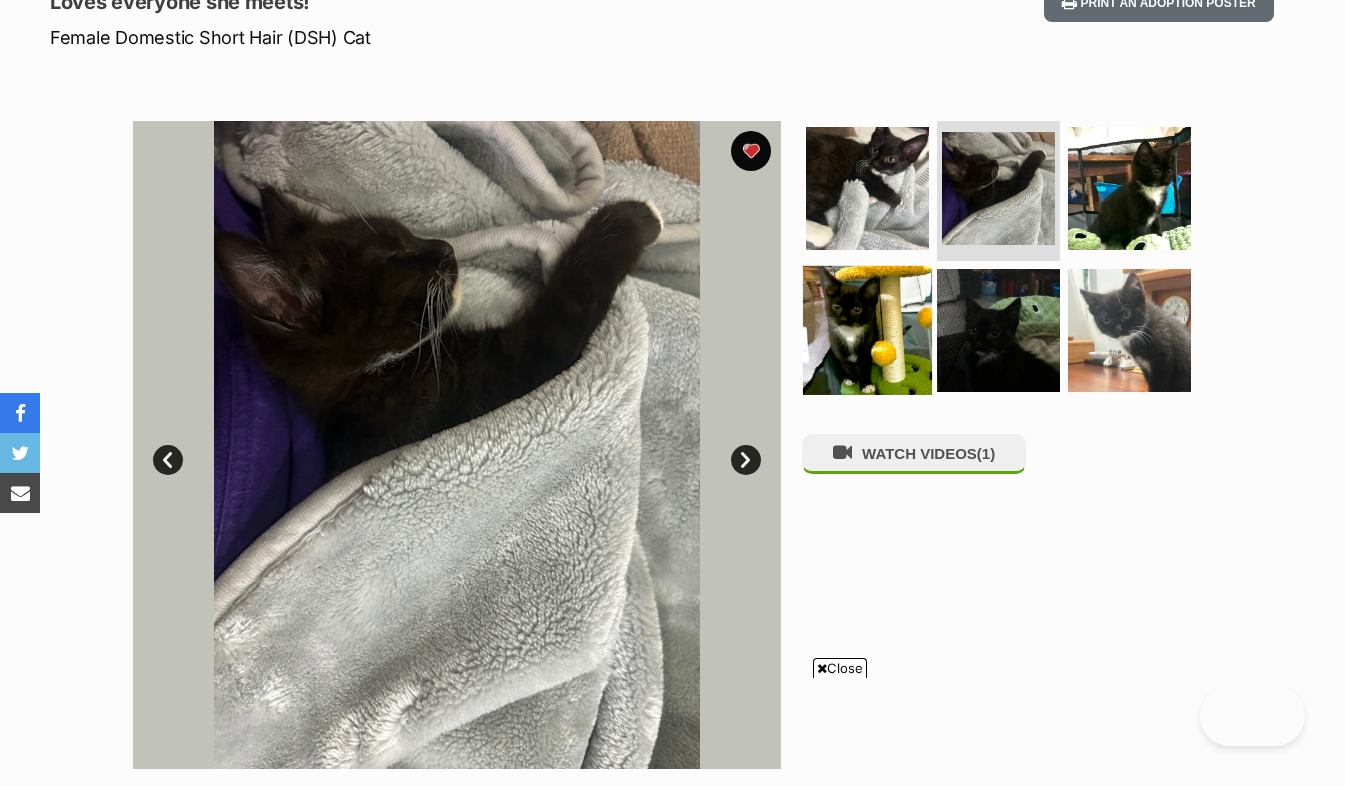 click at bounding box center (867, 329) 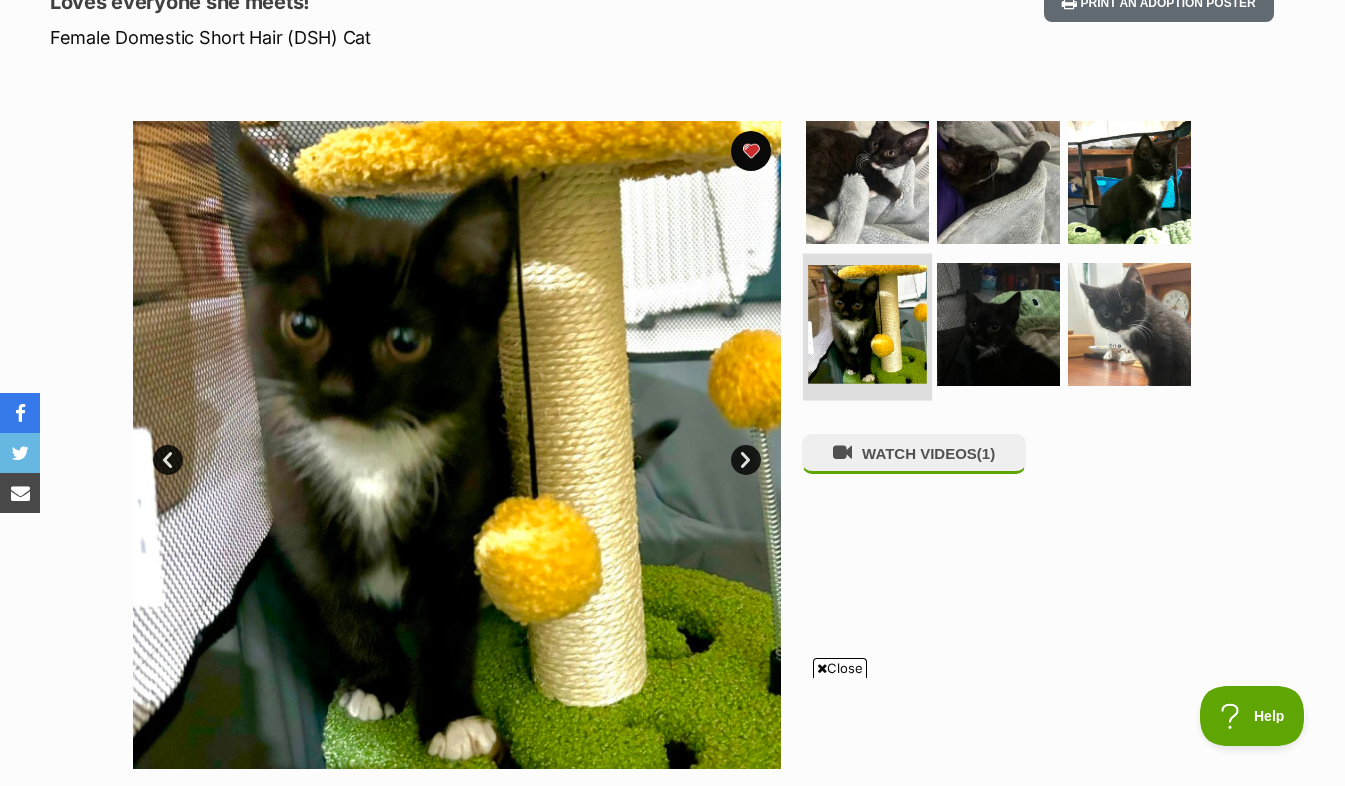 scroll, scrollTop: 0, scrollLeft: 0, axis: both 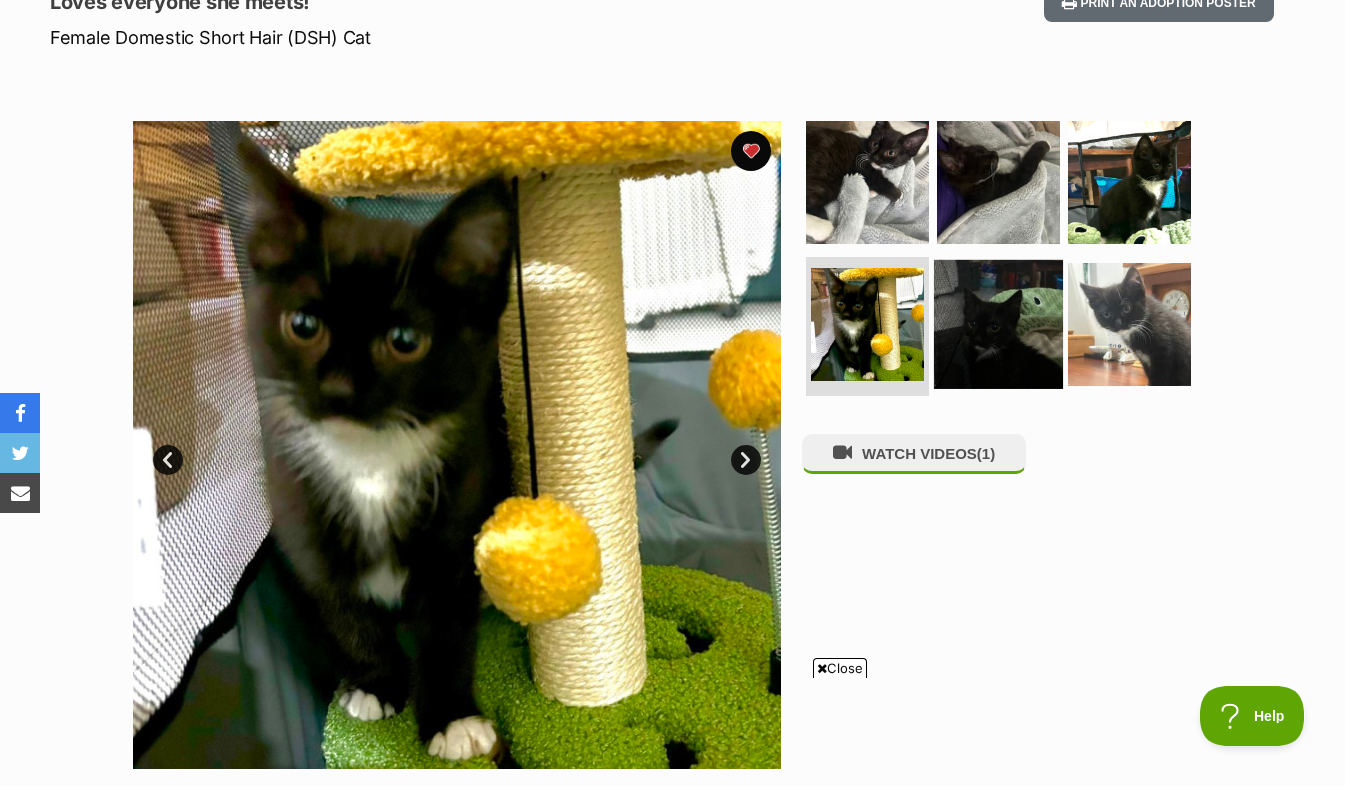 click at bounding box center [998, 323] 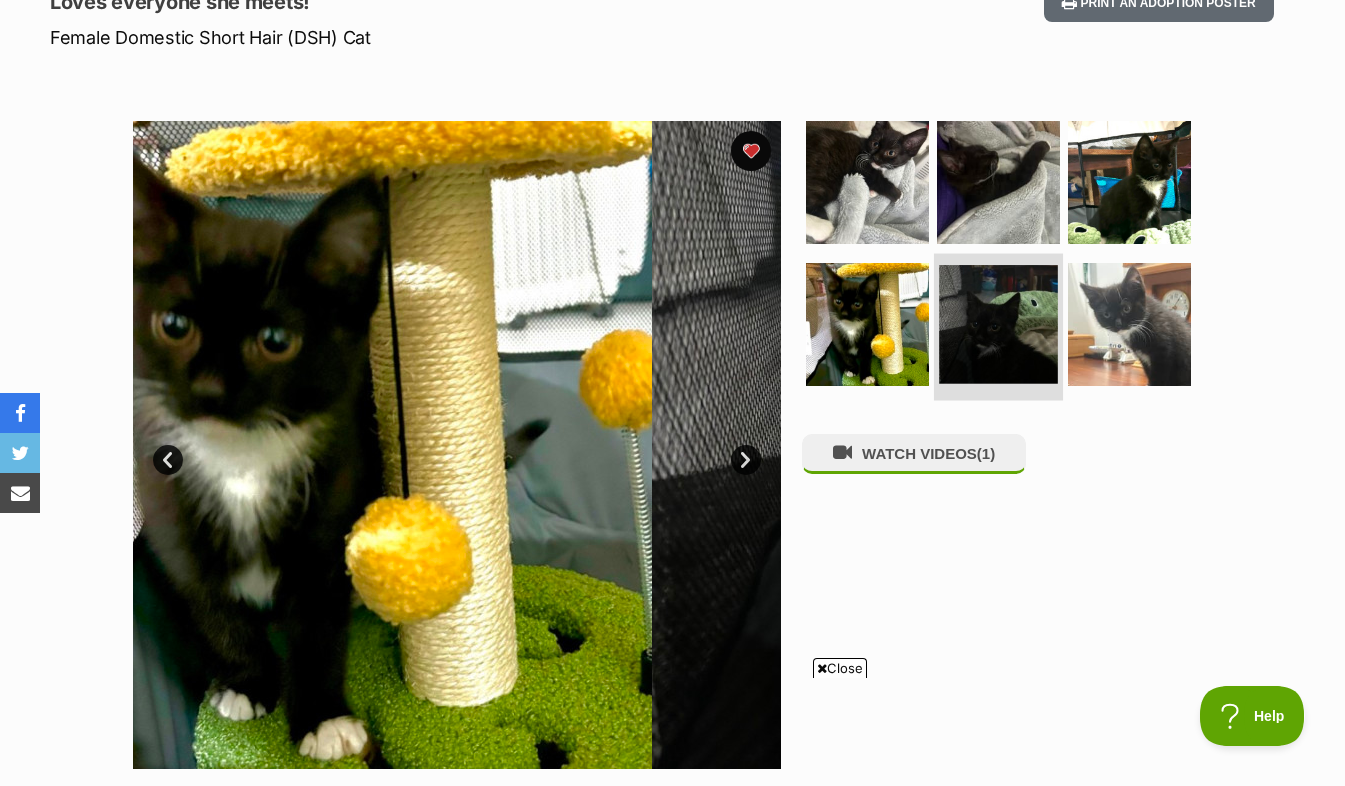 scroll, scrollTop: 0, scrollLeft: 0, axis: both 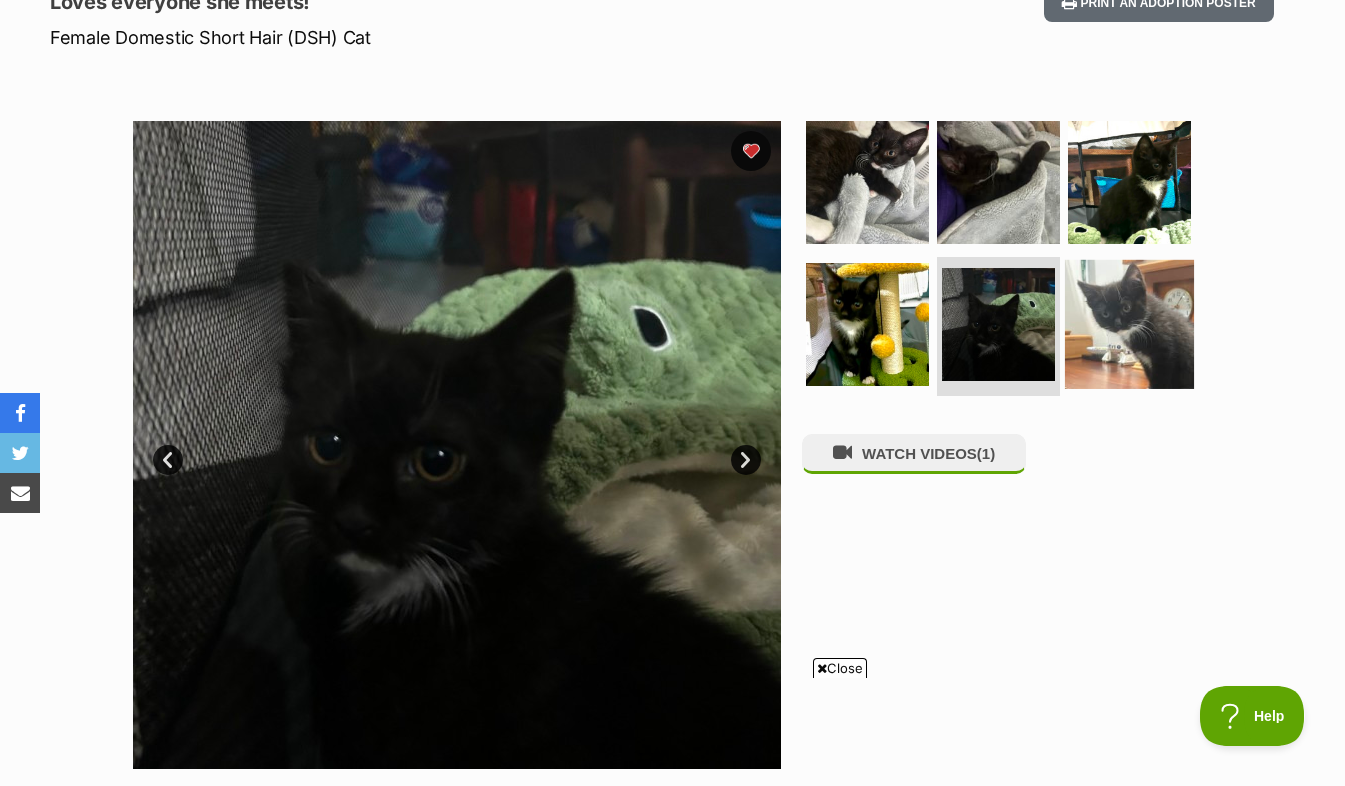 click at bounding box center (1129, 323) 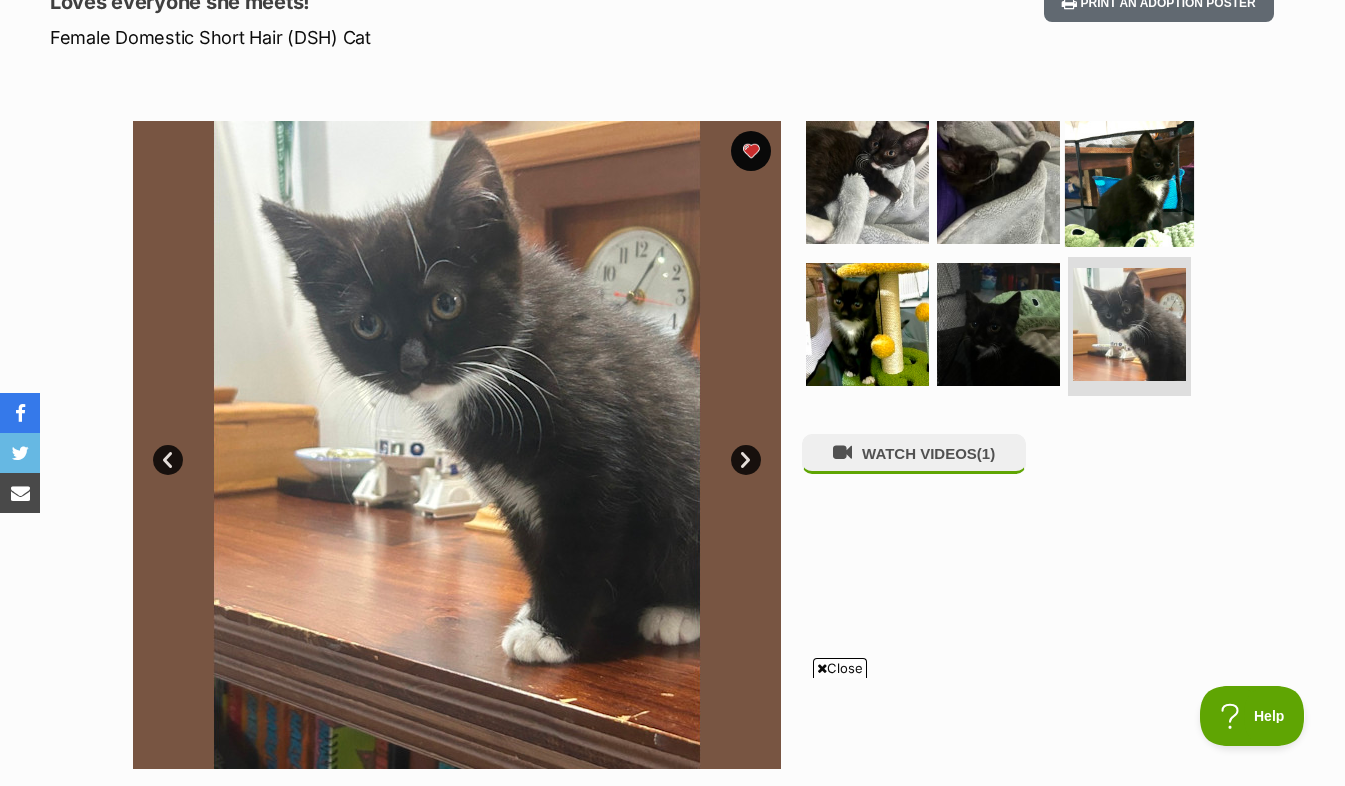 click at bounding box center (1129, 182) 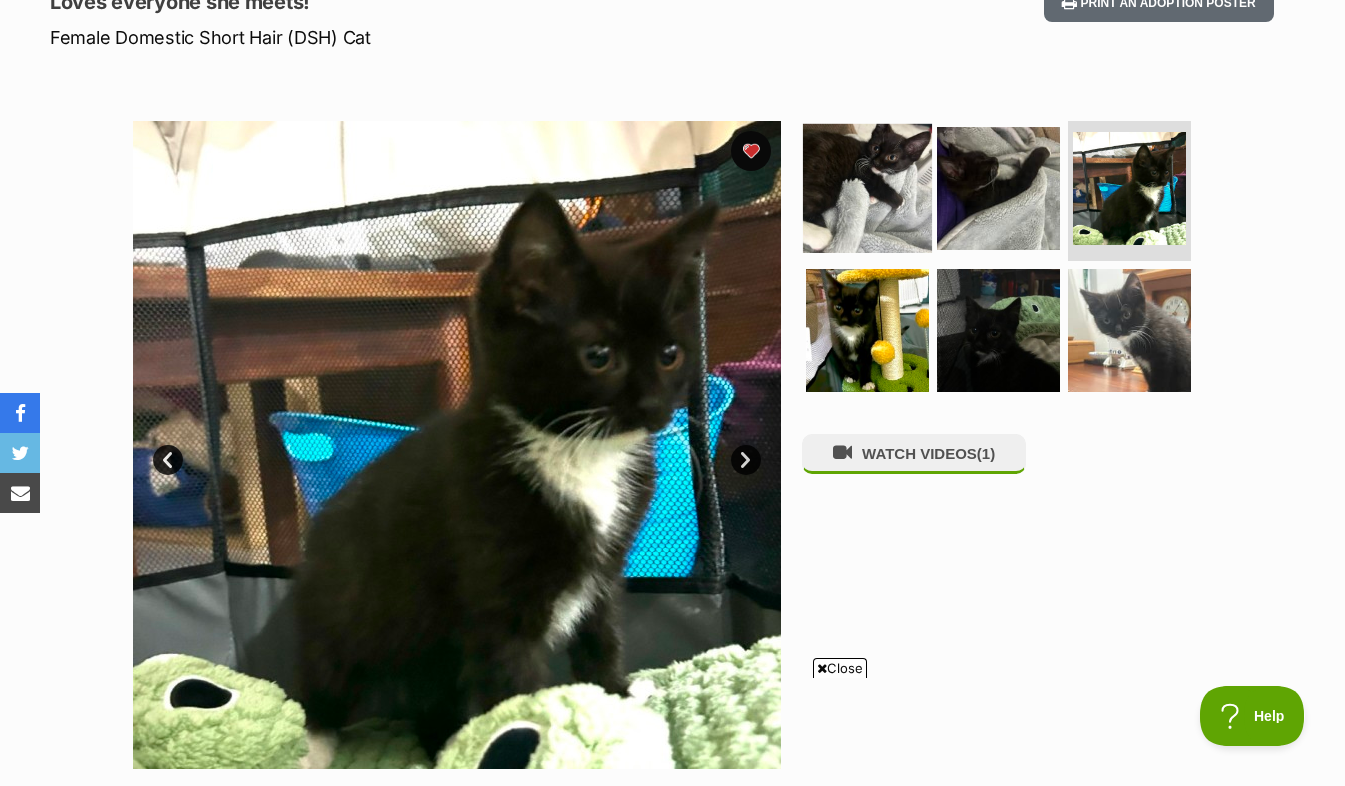 click at bounding box center [867, 188] 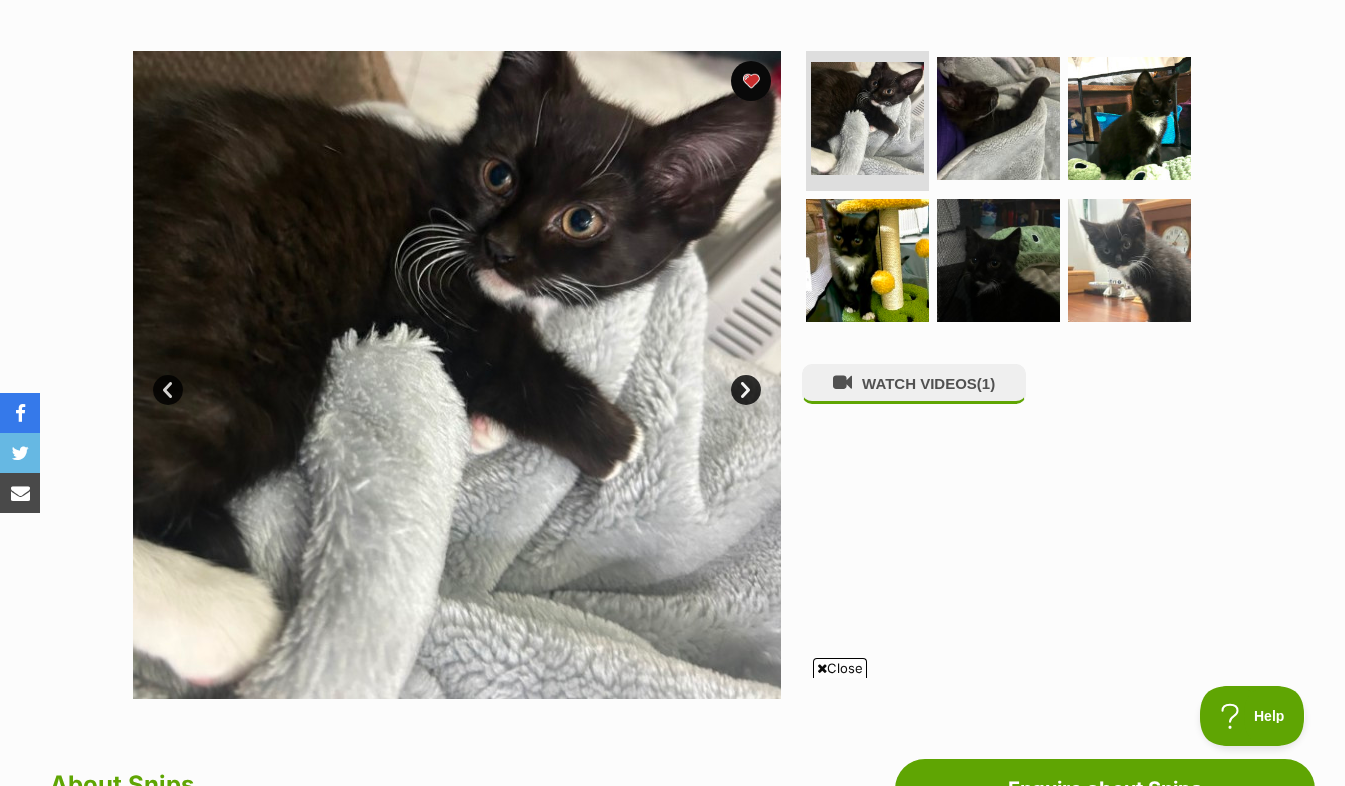 scroll, scrollTop: 364, scrollLeft: 0, axis: vertical 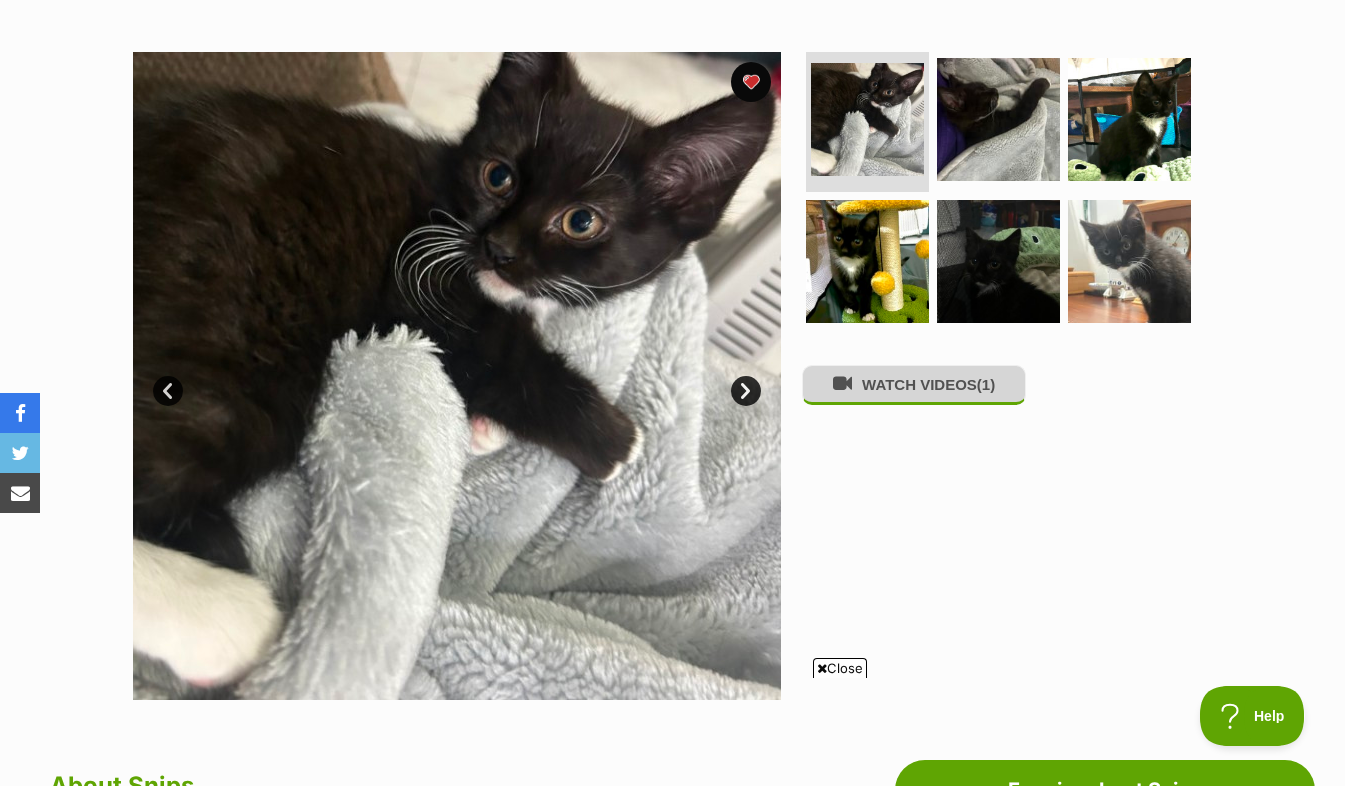 click on "WATCH VIDEOS
(1)" at bounding box center [914, 384] 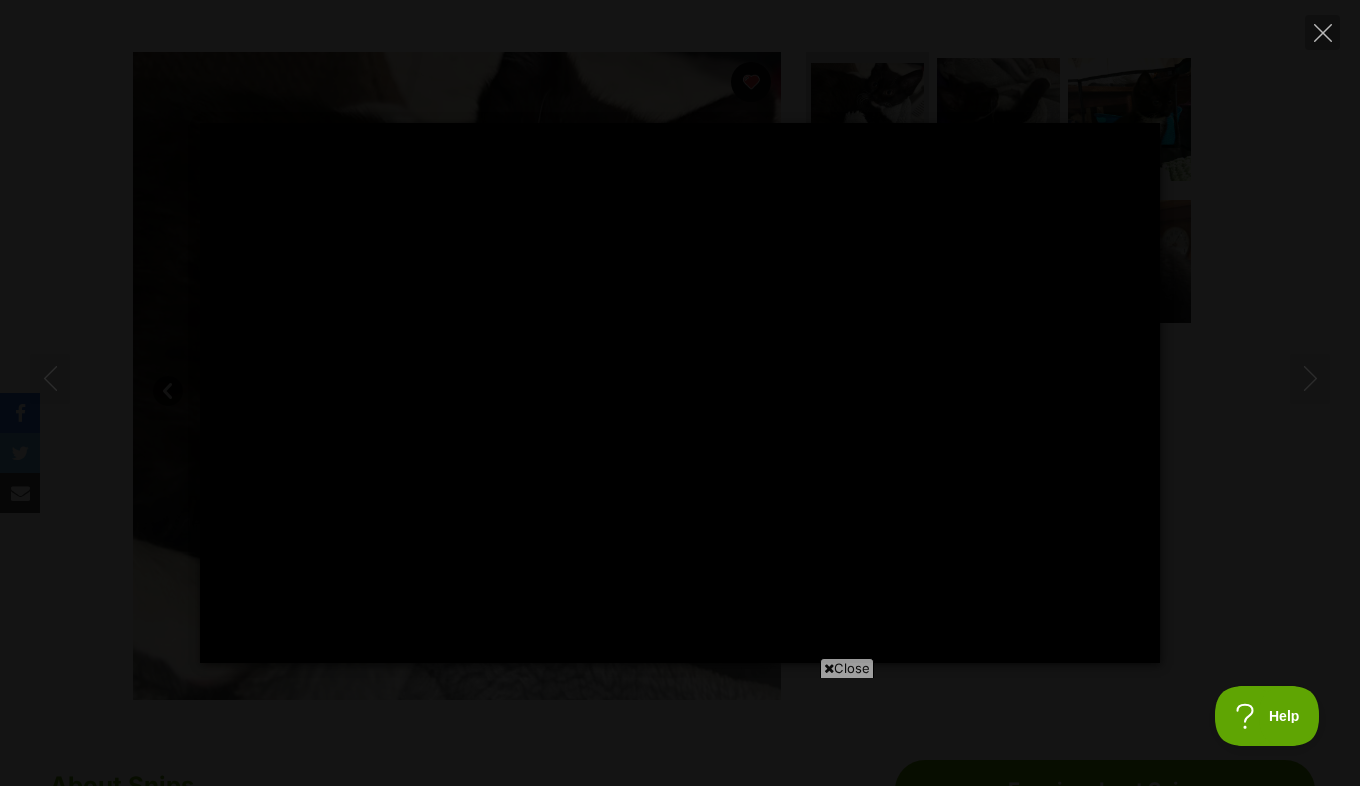 type on "100" 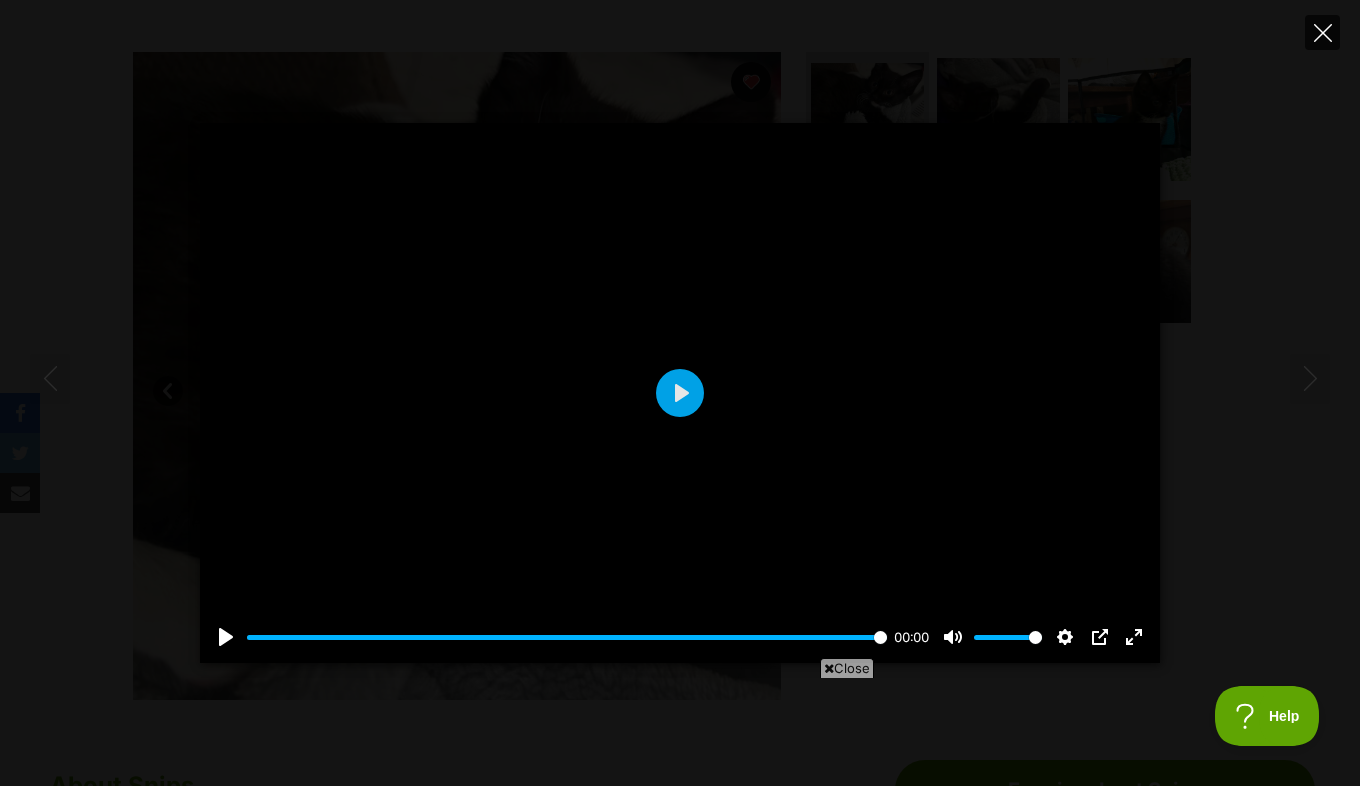 click at bounding box center (1322, 32) 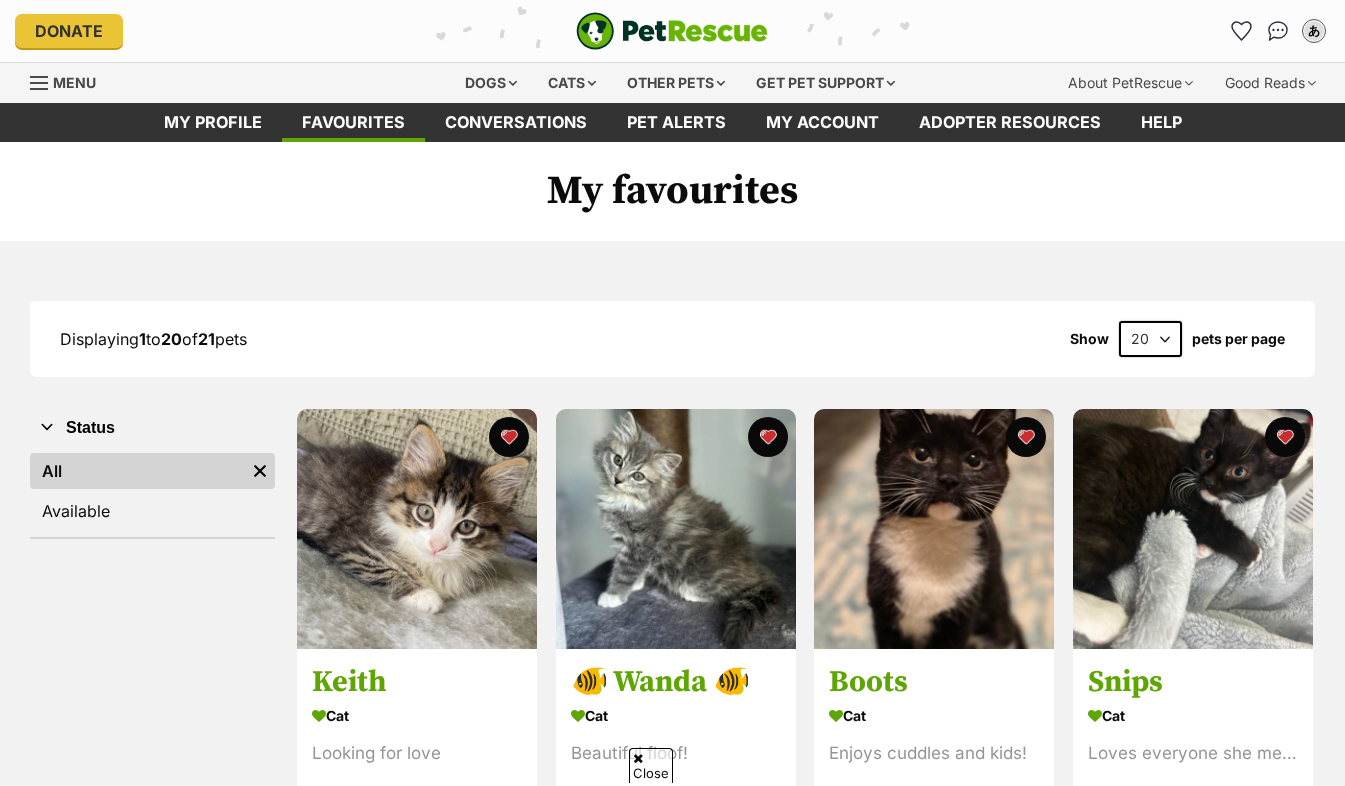 scroll, scrollTop: 344, scrollLeft: 0, axis: vertical 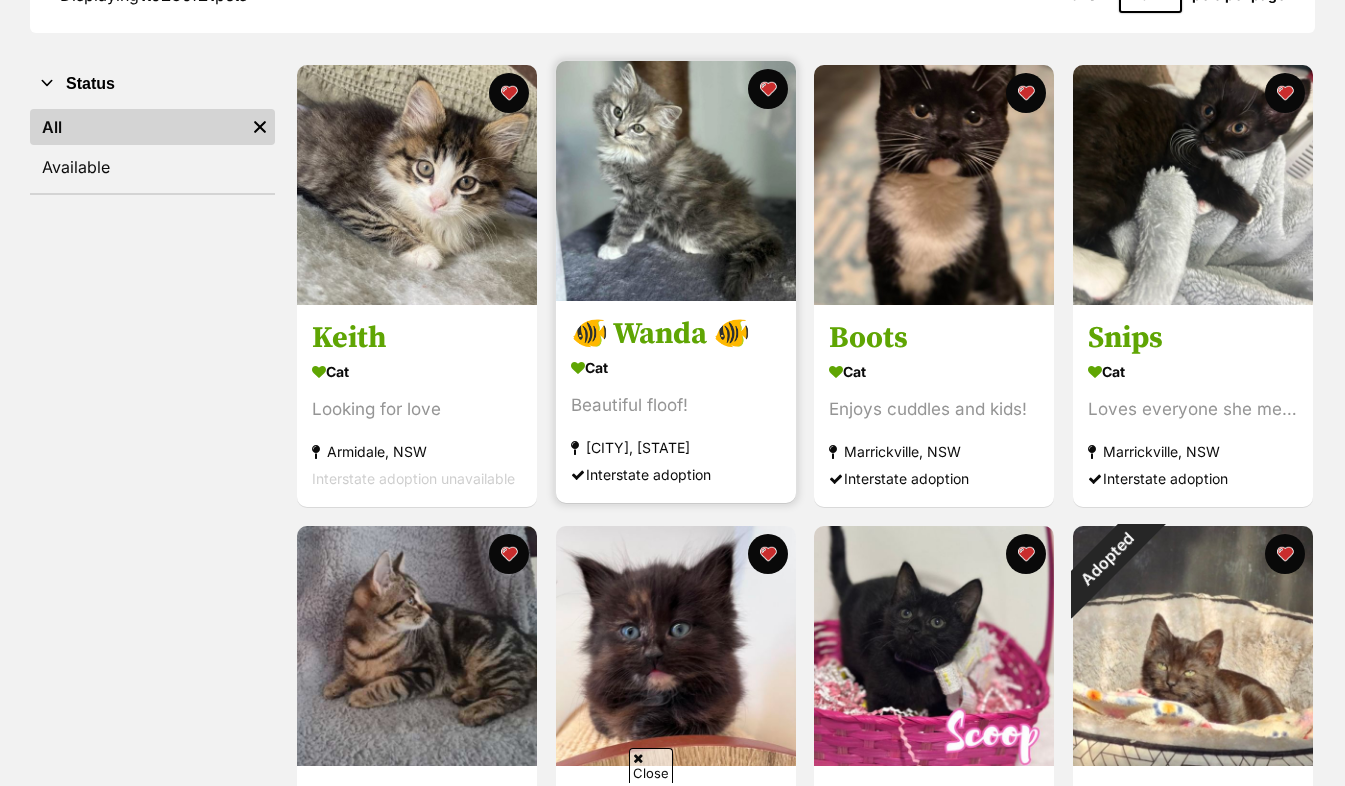 click at bounding box center [676, 181] 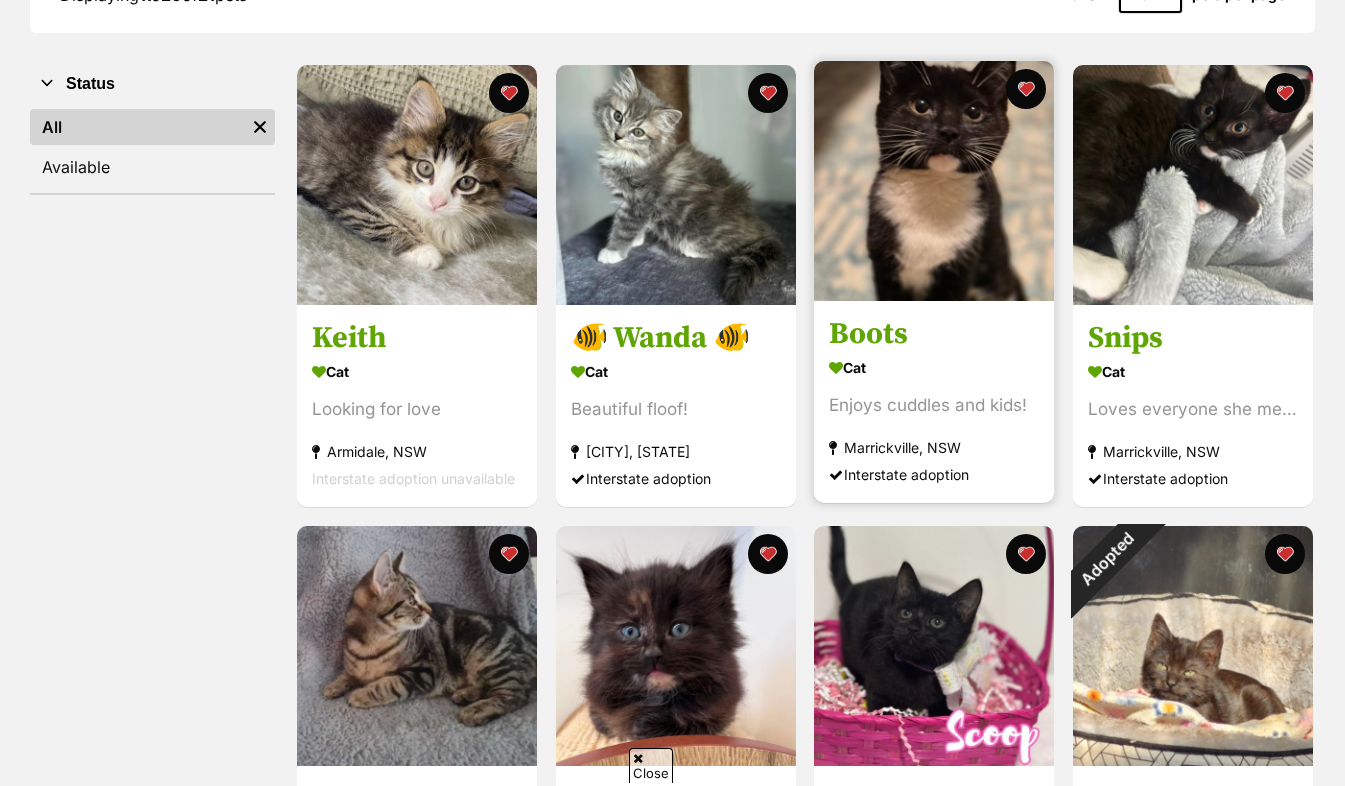 click at bounding box center [934, 181] 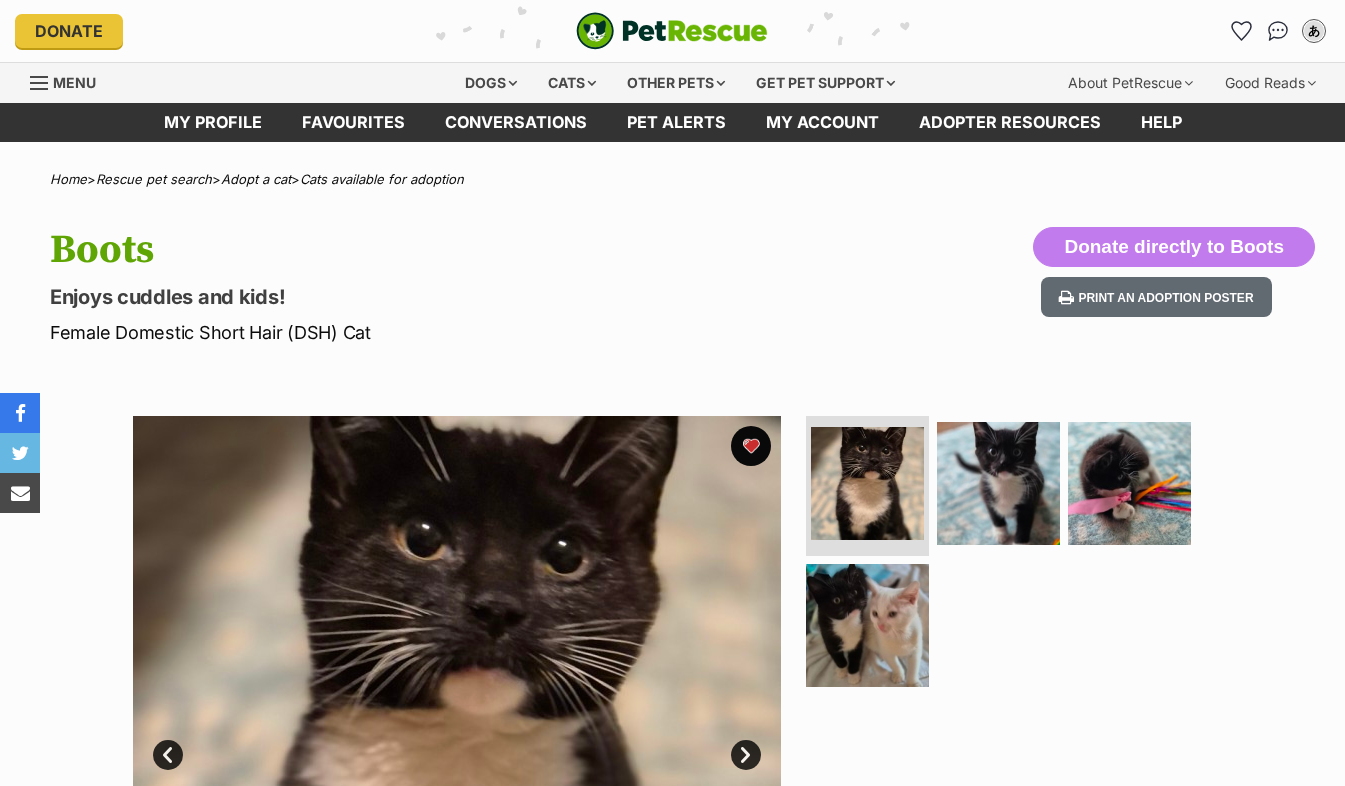 scroll, scrollTop: 0, scrollLeft: 0, axis: both 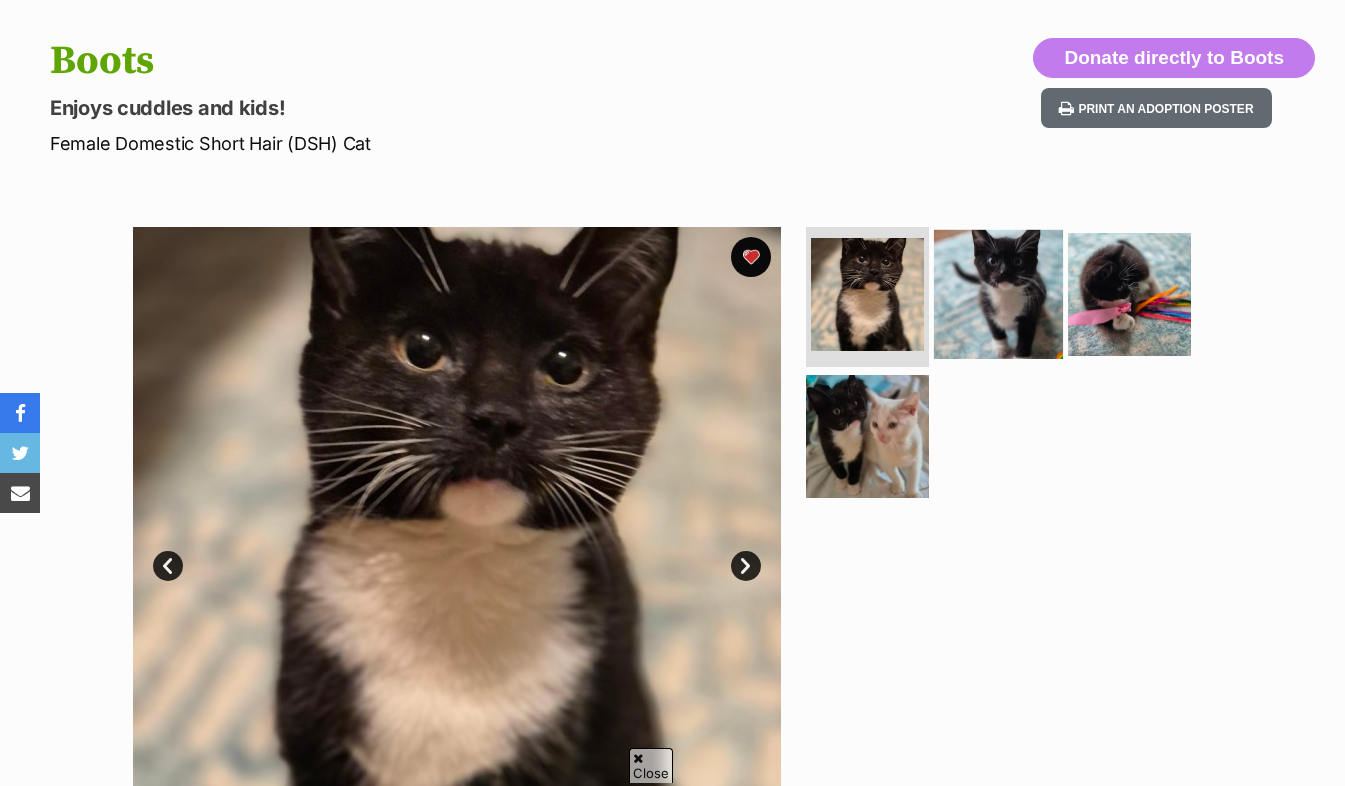 click at bounding box center (998, 294) 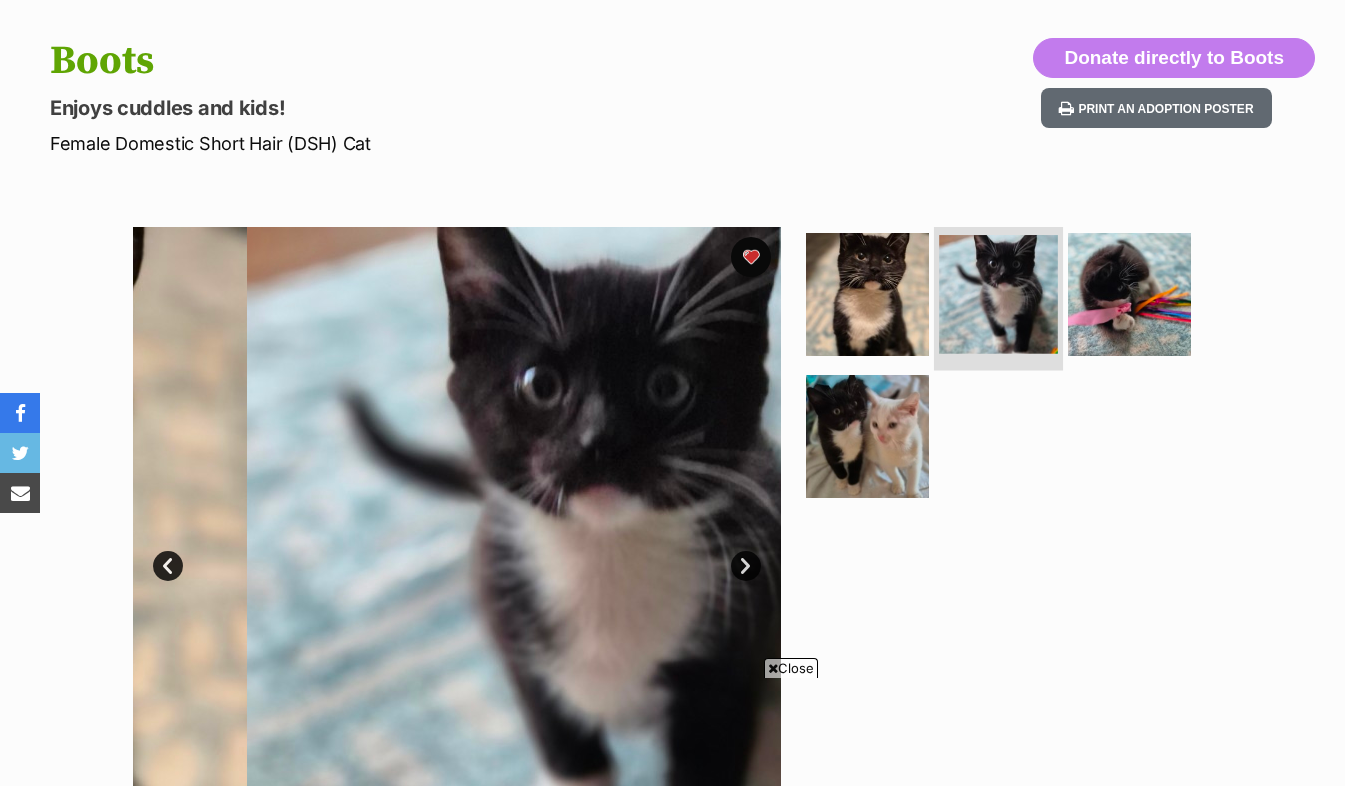 scroll, scrollTop: 0, scrollLeft: 0, axis: both 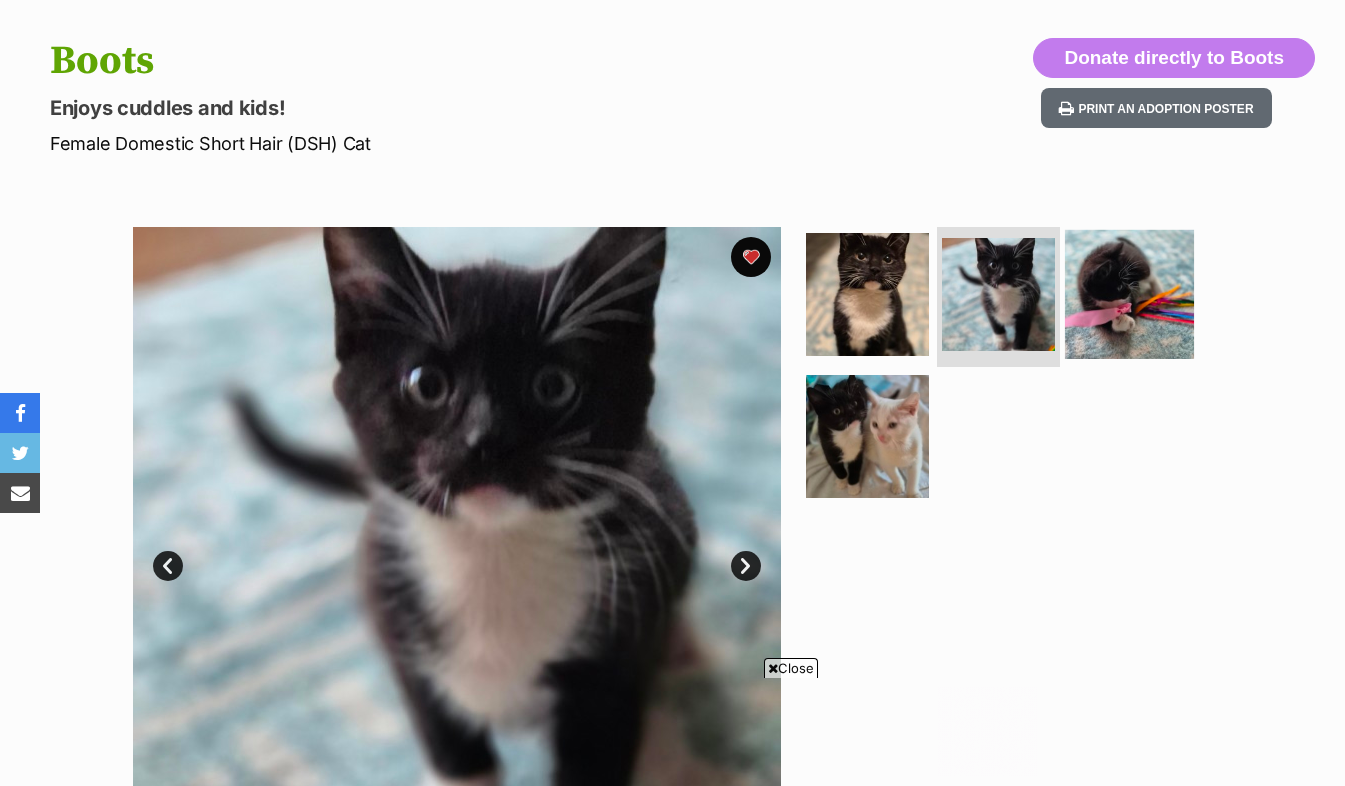 click at bounding box center [1129, 294] 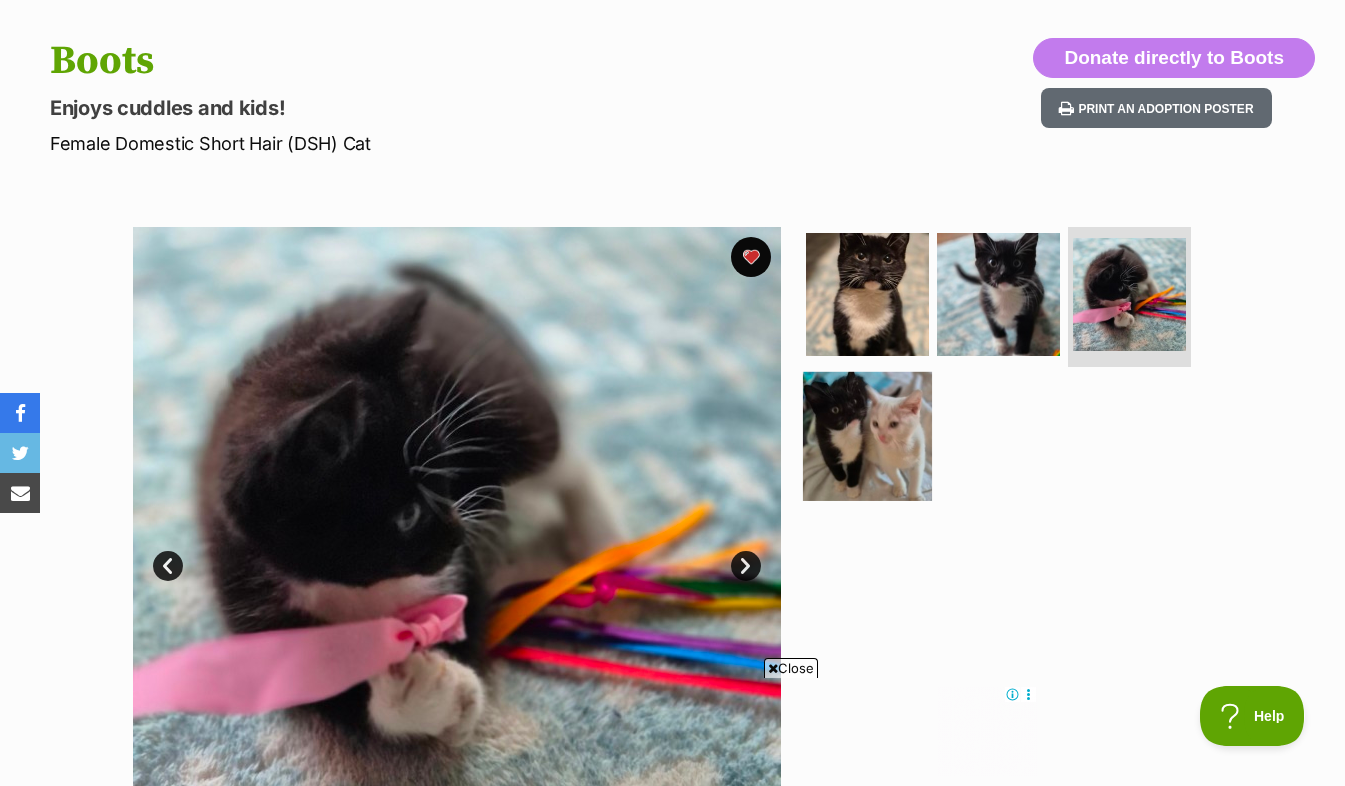 scroll, scrollTop: 0, scrollLeft: 0, axis: both 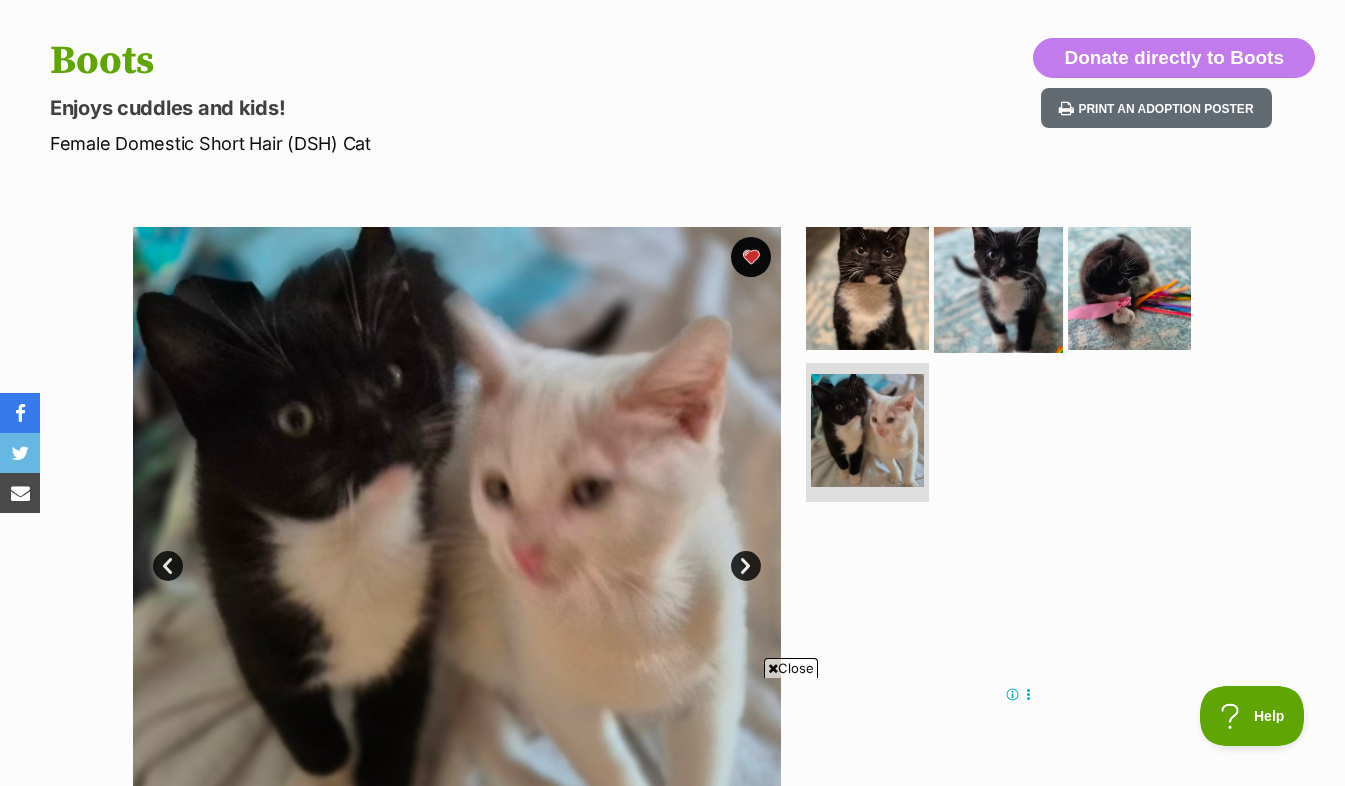 click at bounding box center [998, 288] 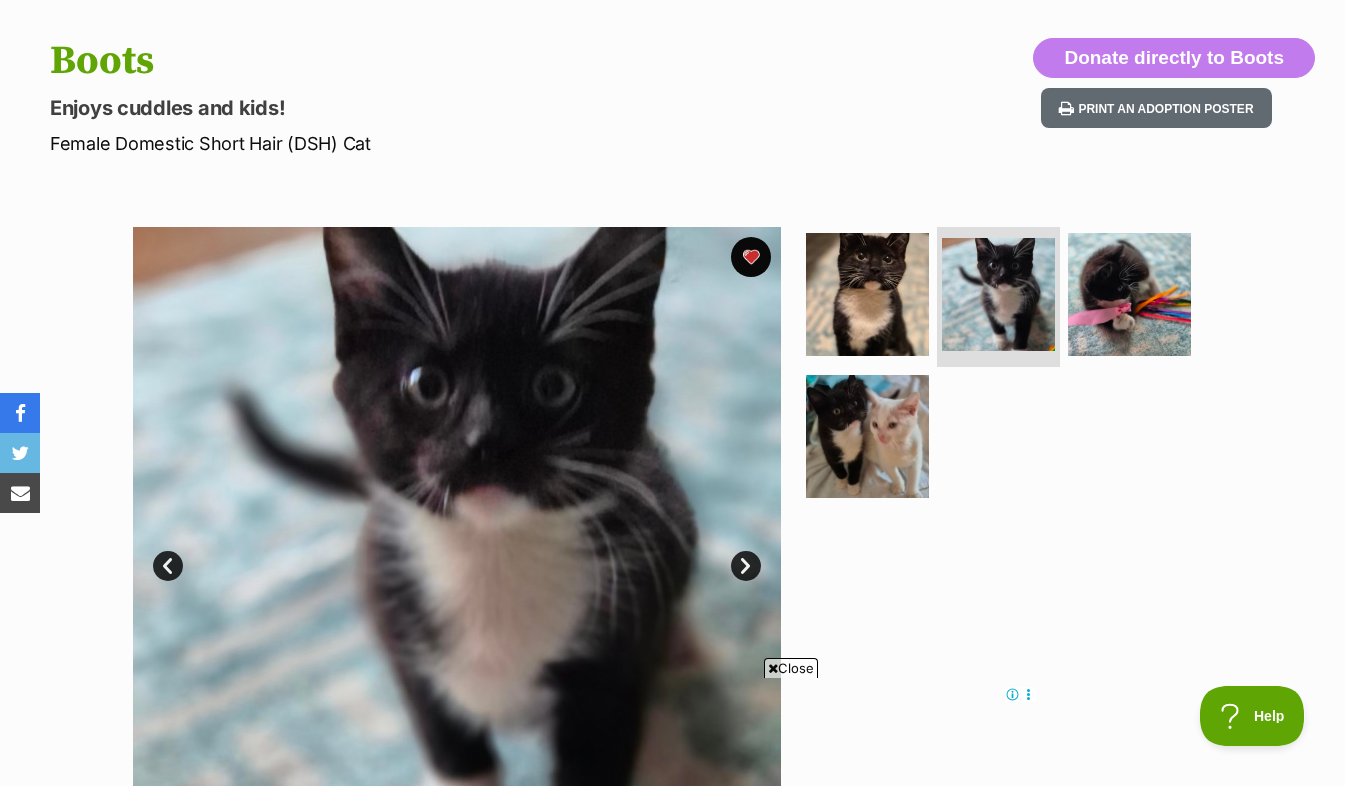 scroll, scrollTop: 0, scrollLeft: 0, axis: both 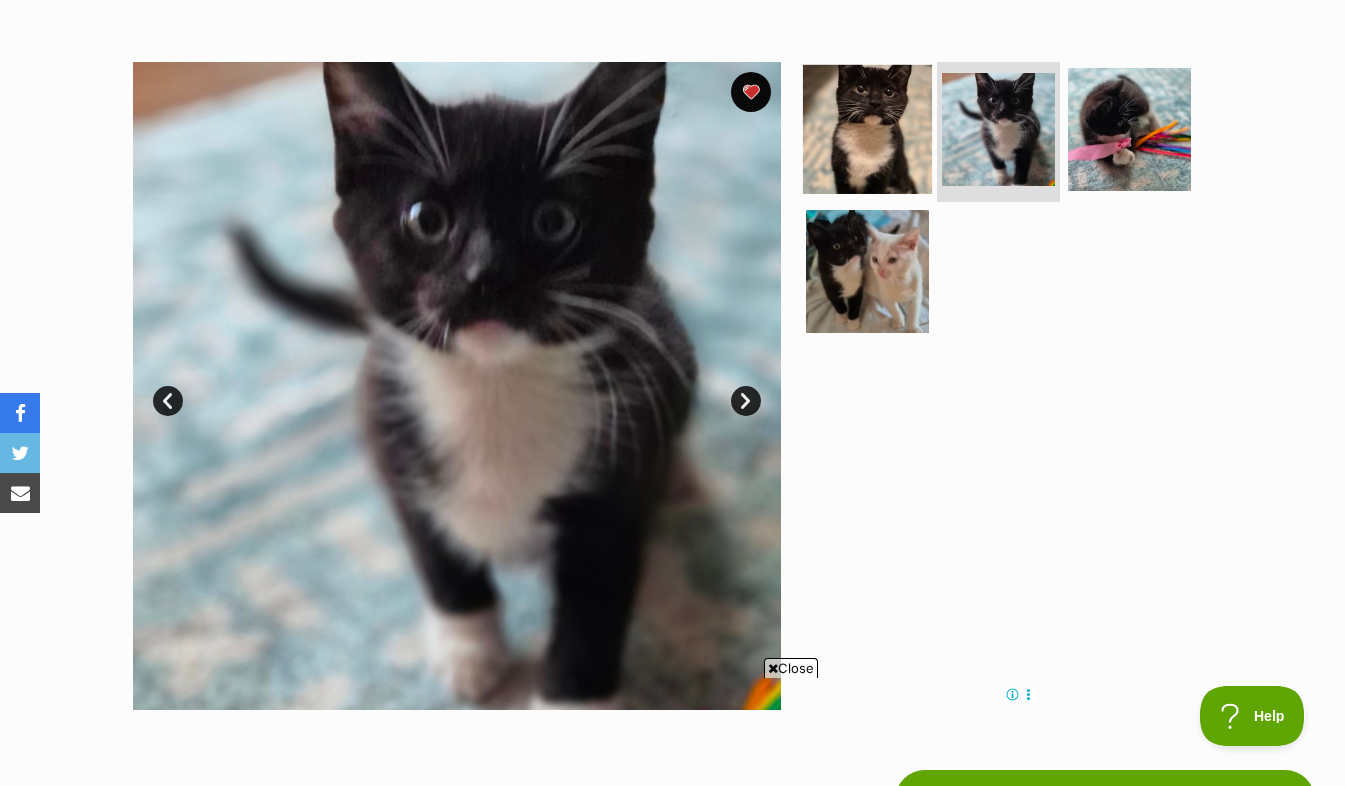 click at bounding box center [867, 129] 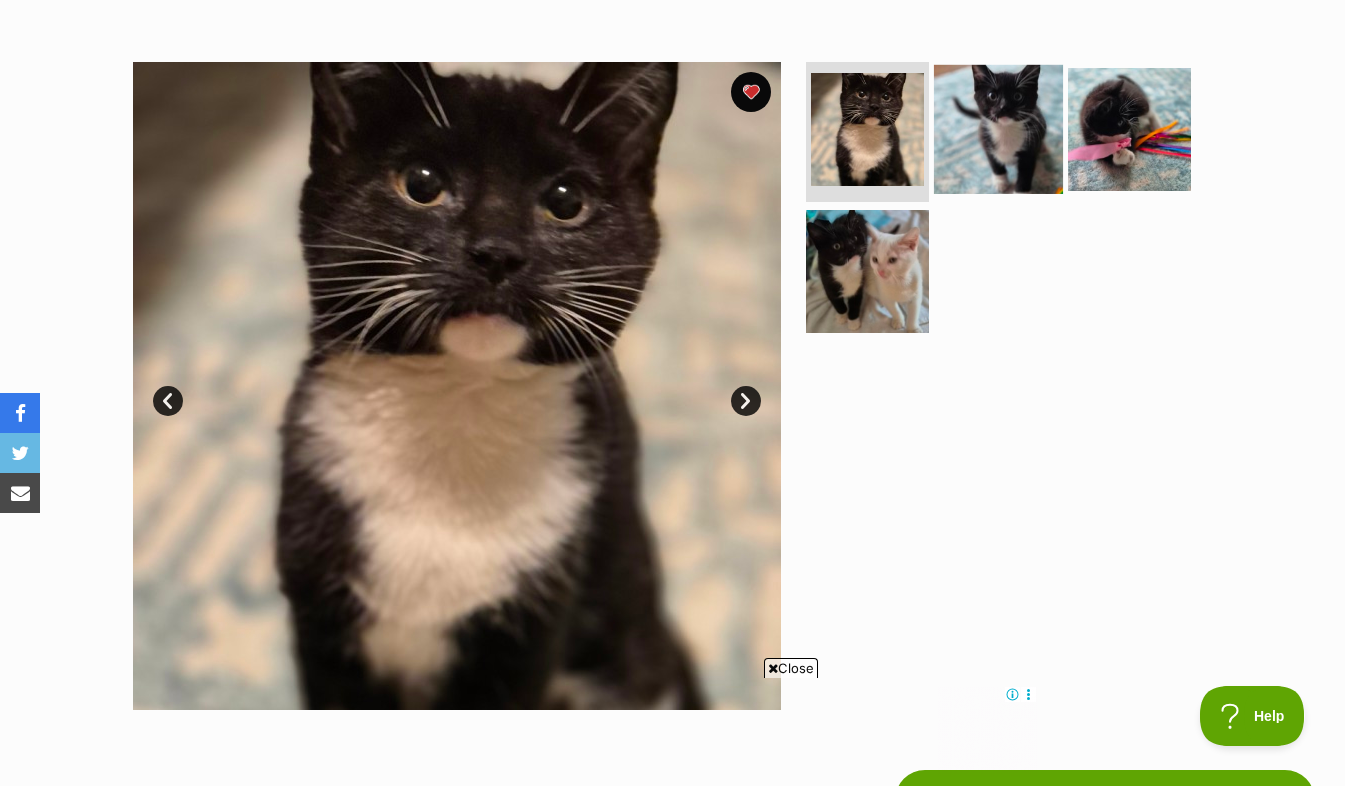 click at bounding box center [998, 129] 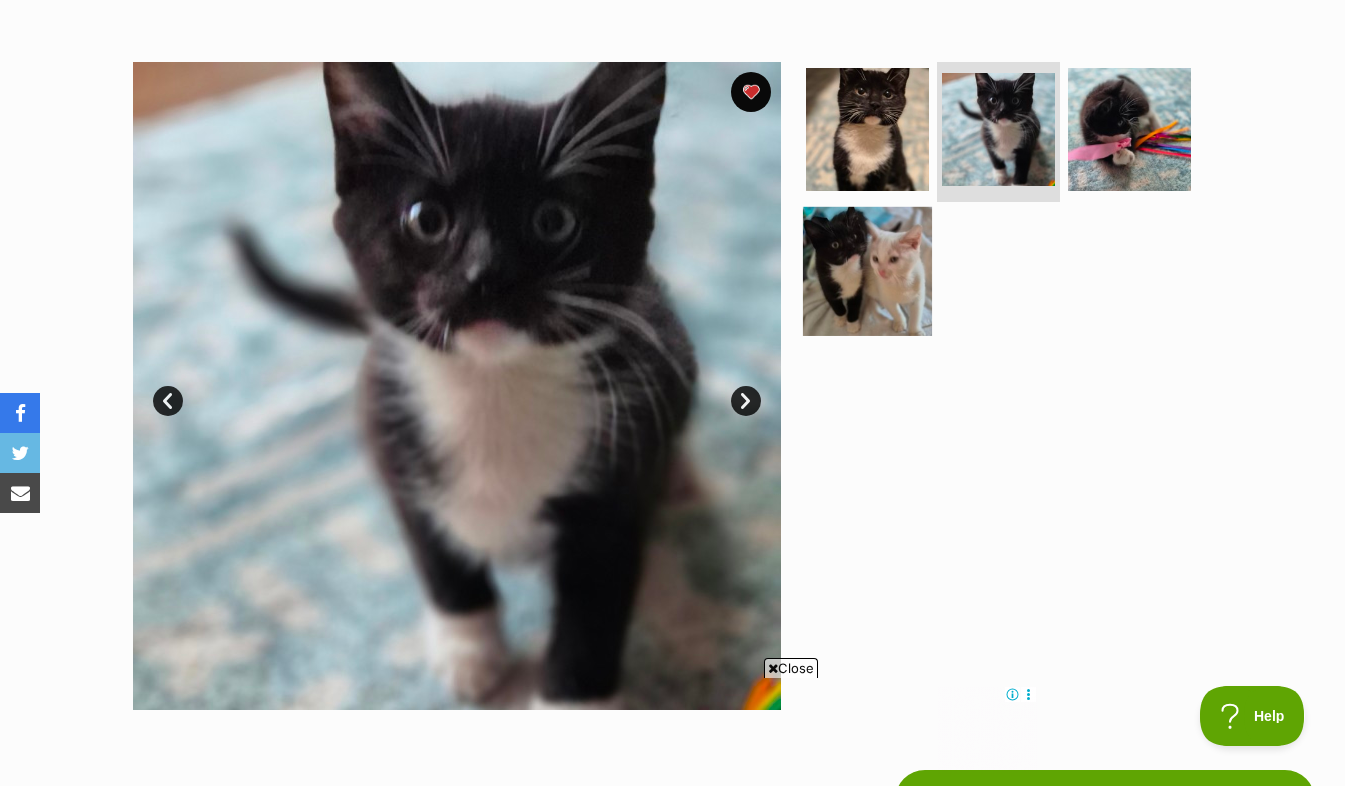 scroll, scrollTop: 0, scrollLeft: 0, axis: both 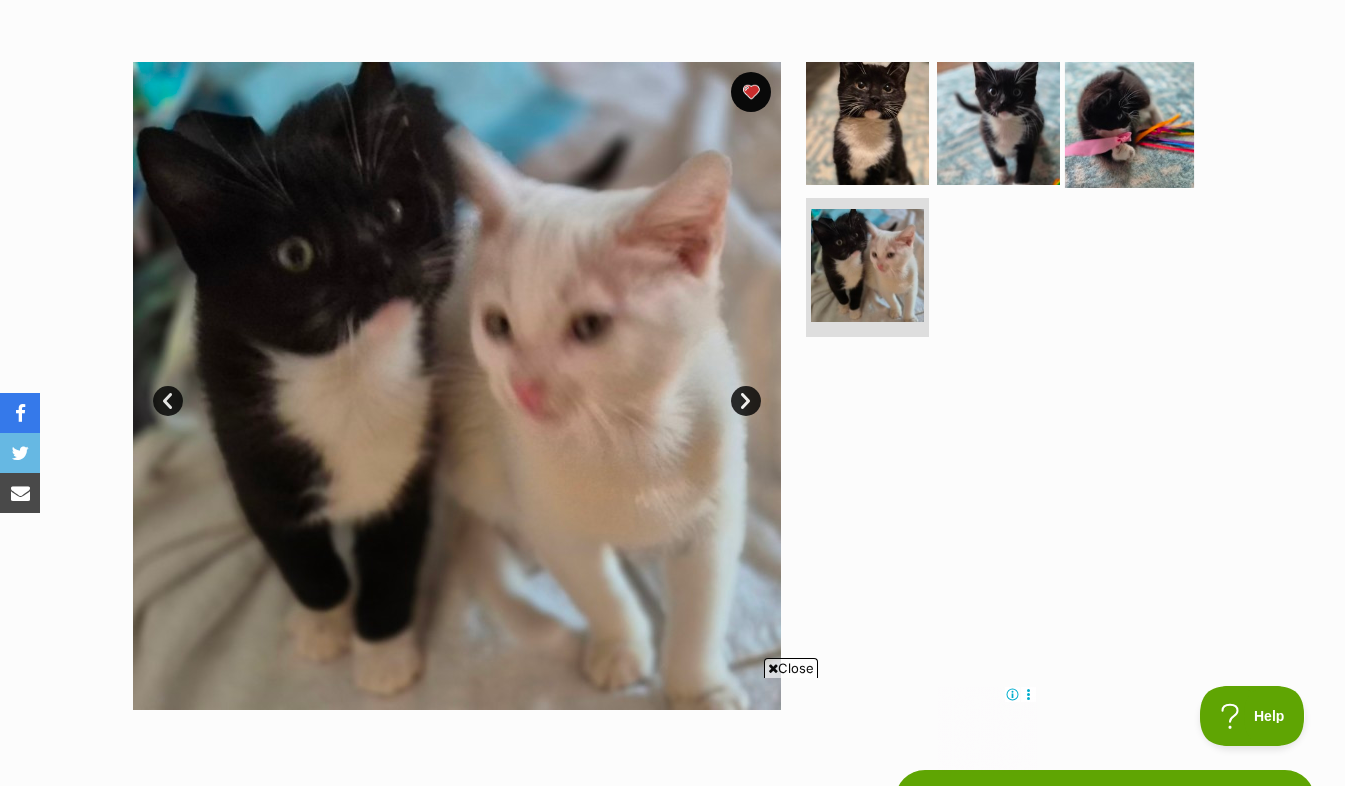 click at bounding box center (1129, 123) 